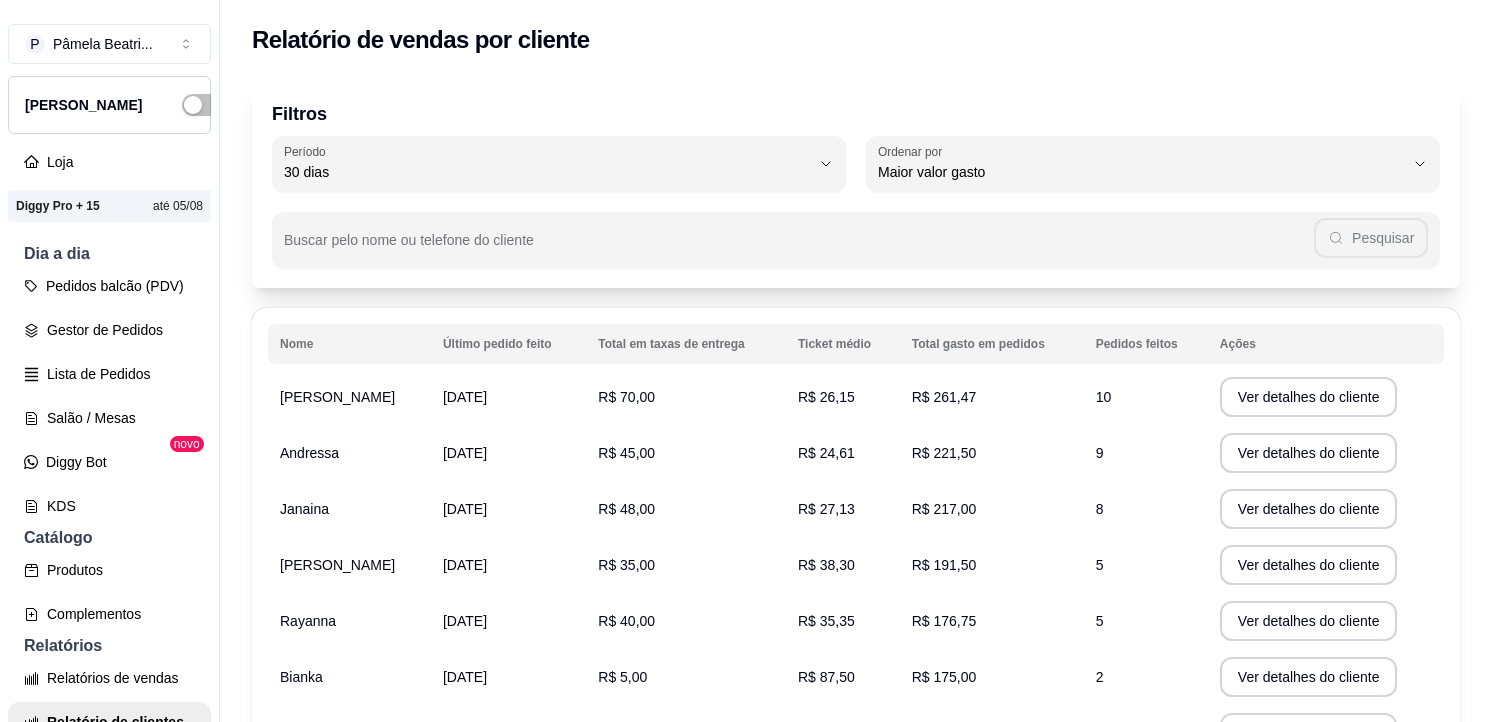 select on "30" 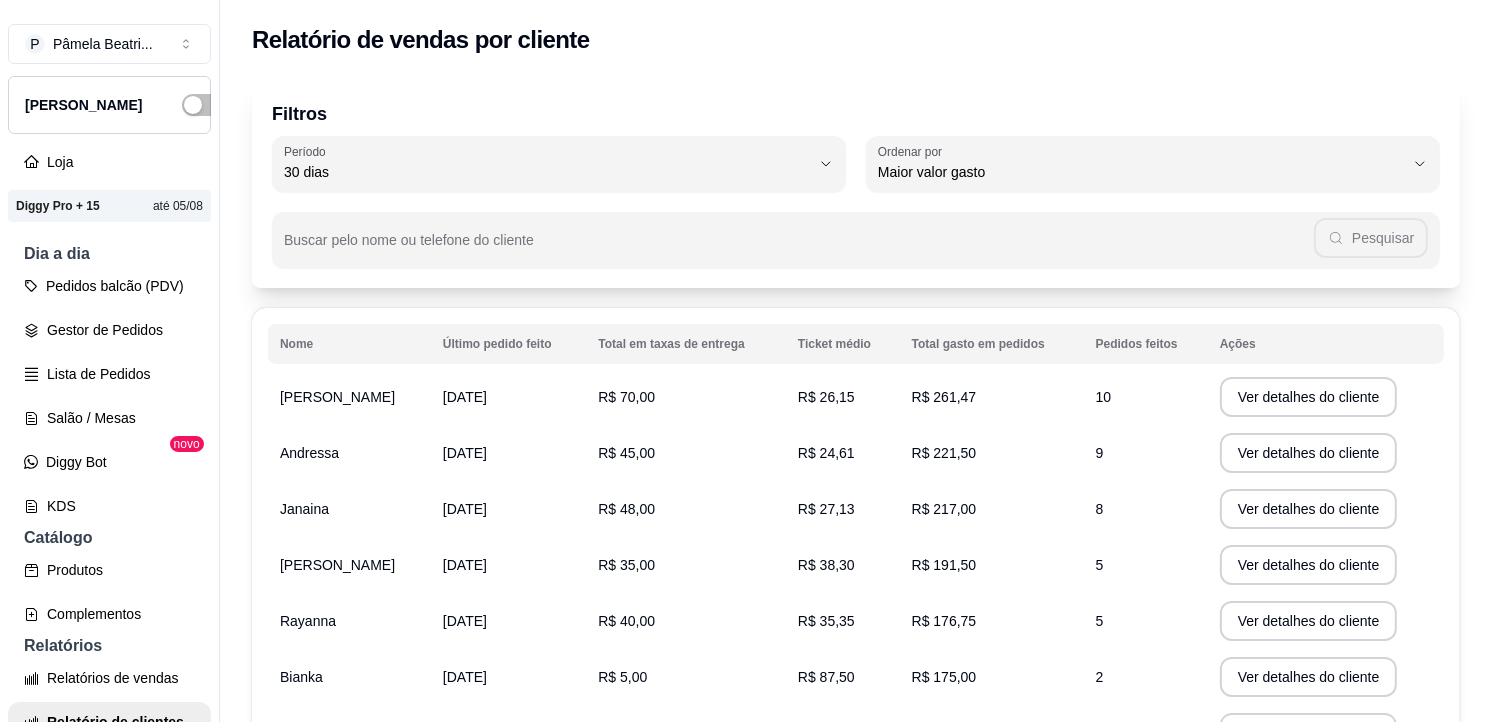scroll, scrollTop: 647, scrollLeft: 0, axis: vertical 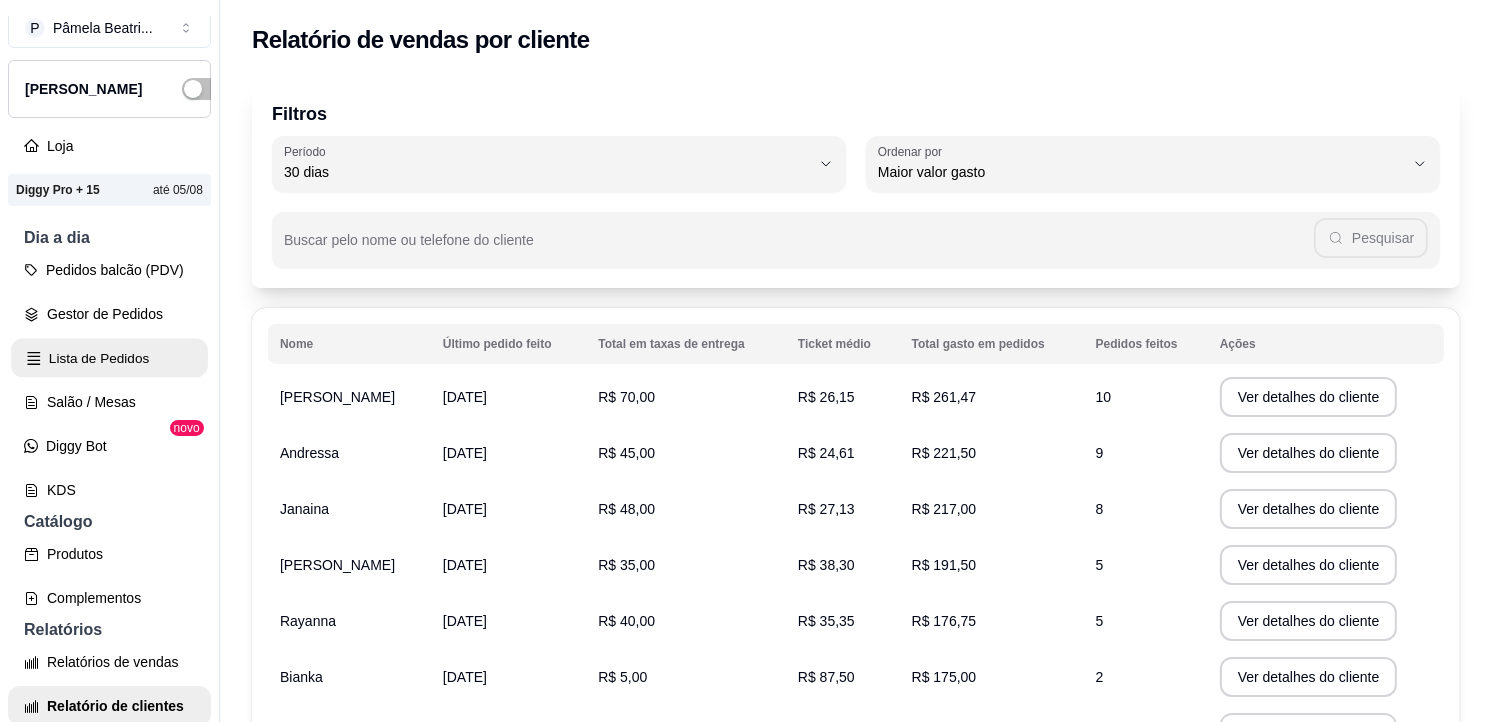 click on "Lista de Pedidos" at bounding box center (109, 358) 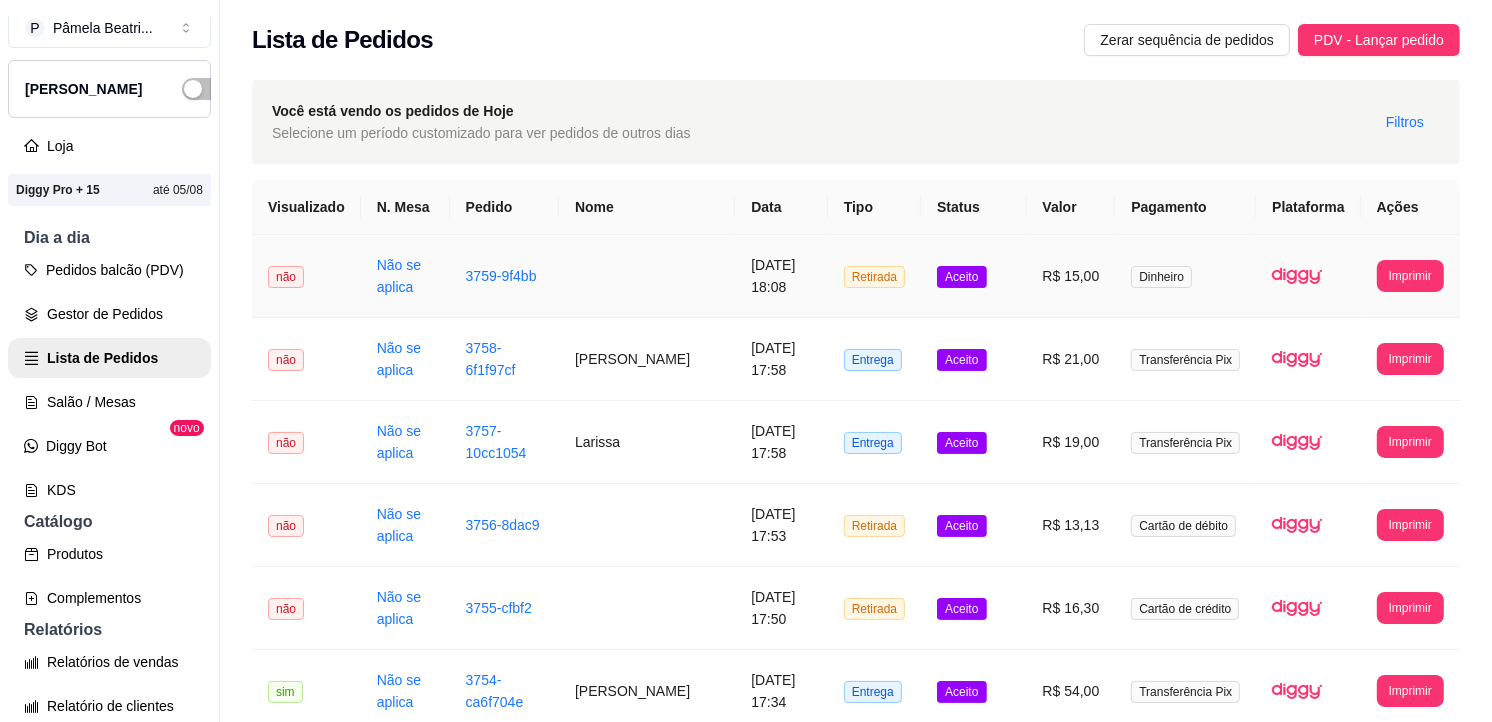 click at bounding box center [647, 276] 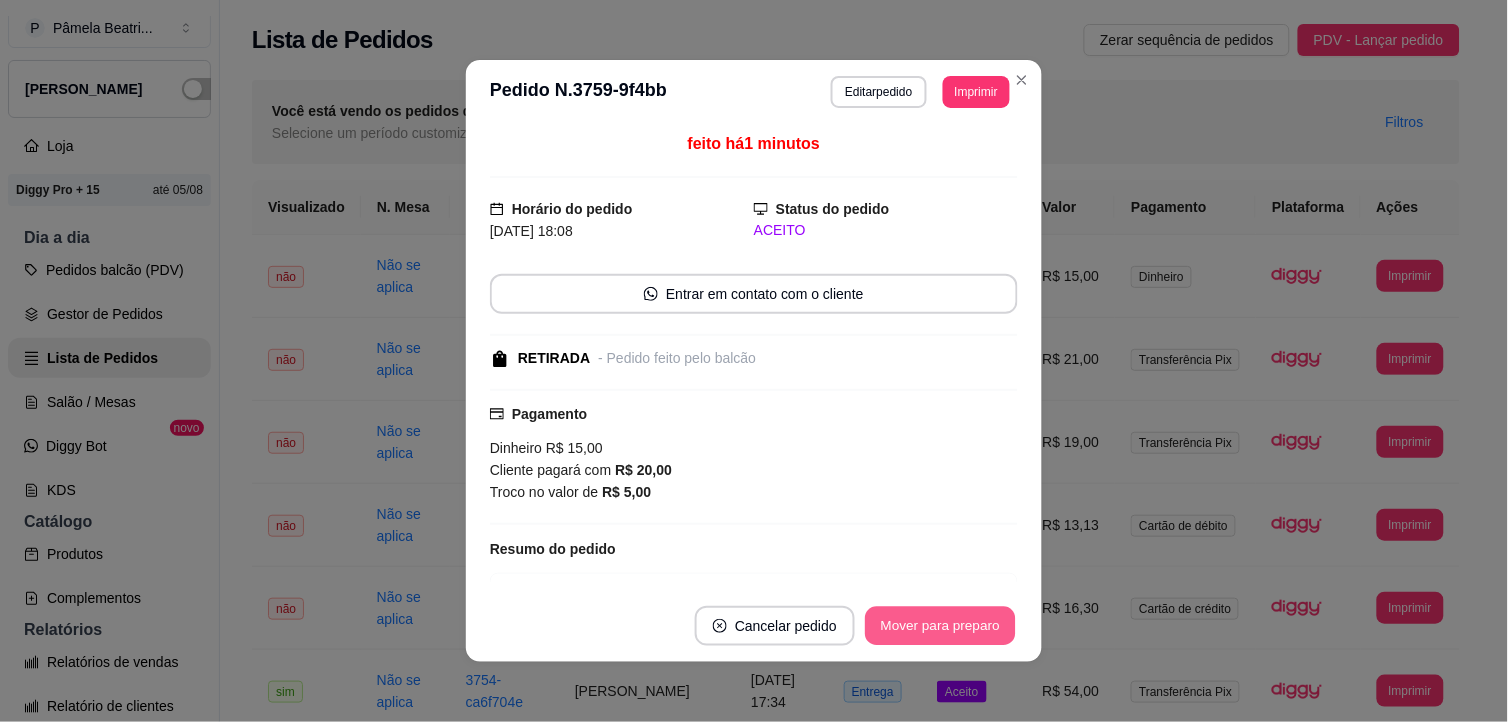 click on "Mover para preparo" at bounding box center (940, 626) 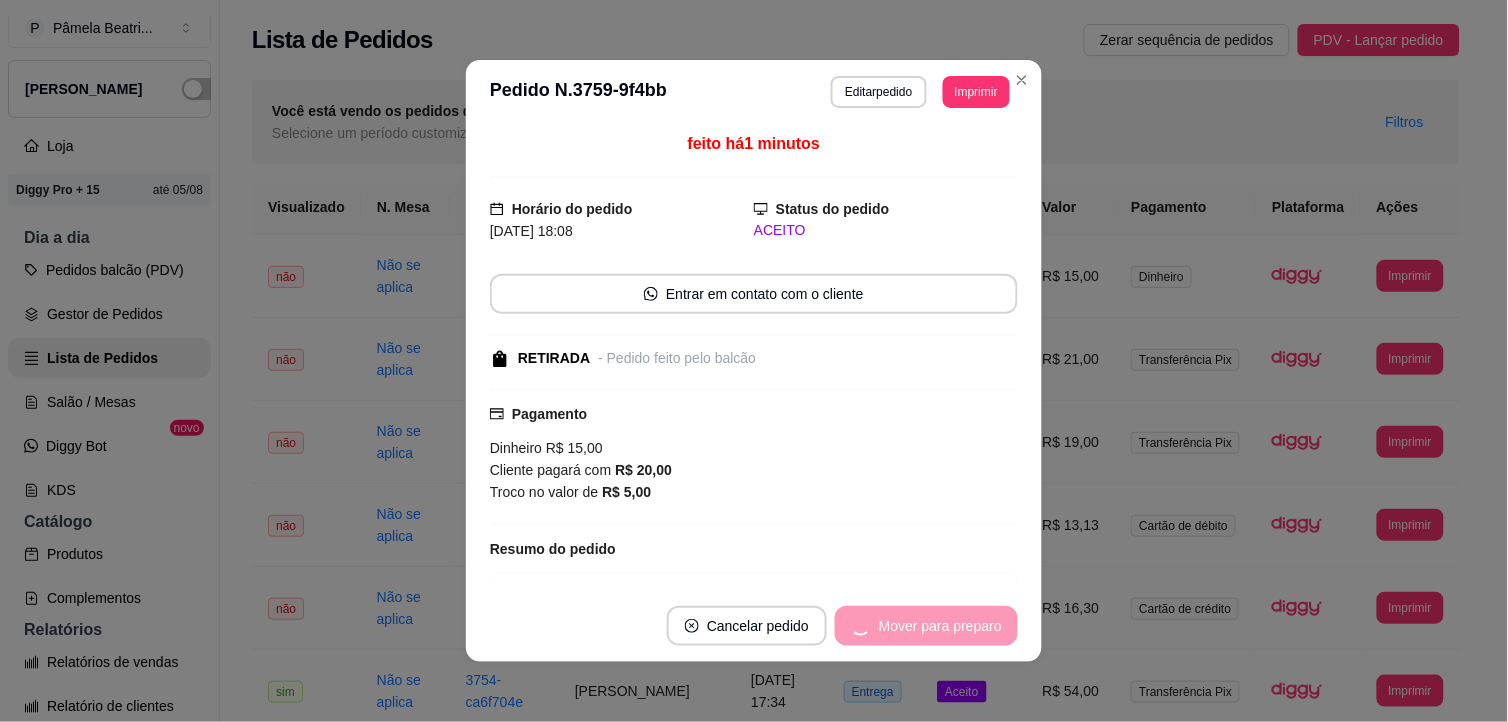 click on "Mover para preparo" at bounding box center (926, 626) 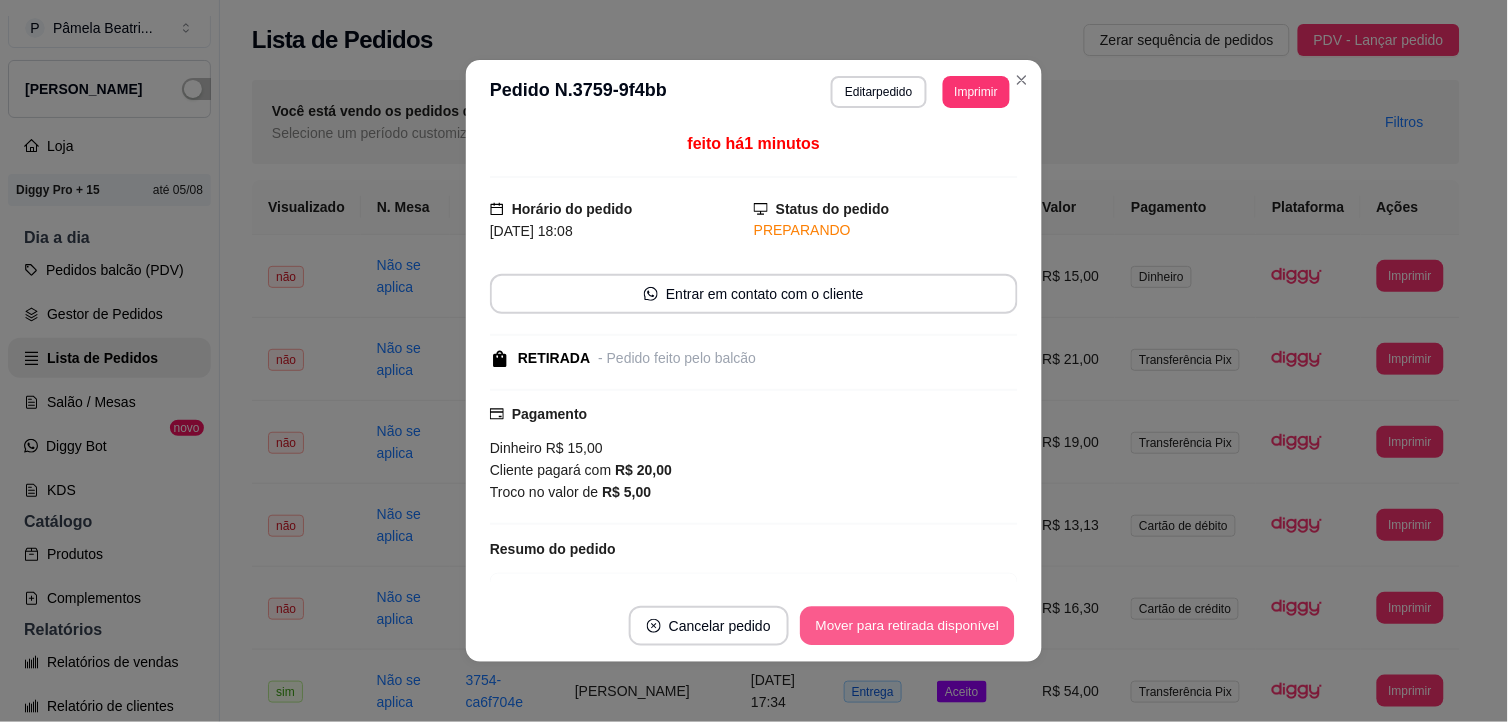 click on "Mover para retirada disponível" at bounding box center (907, 626) 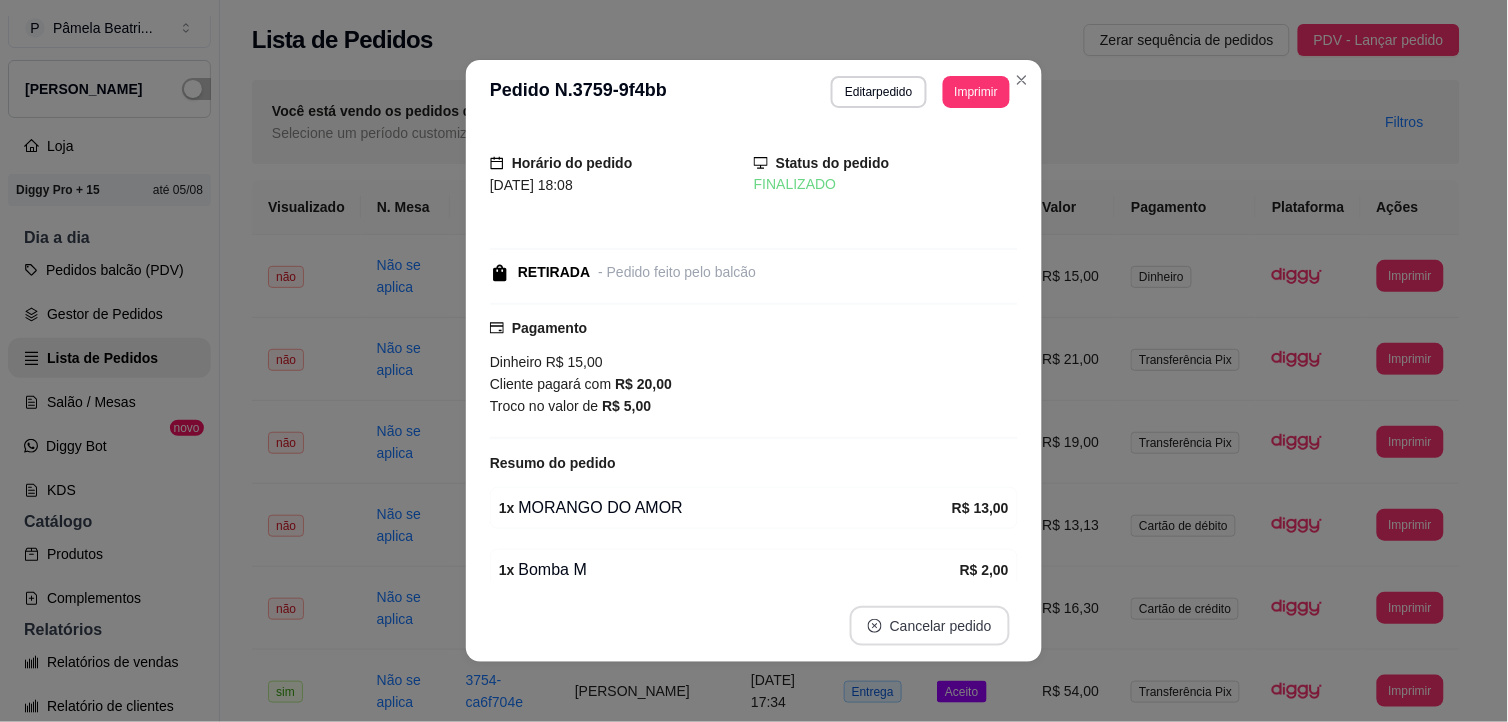 click on "Cancelar pedido" at bounding box center (930, 626) 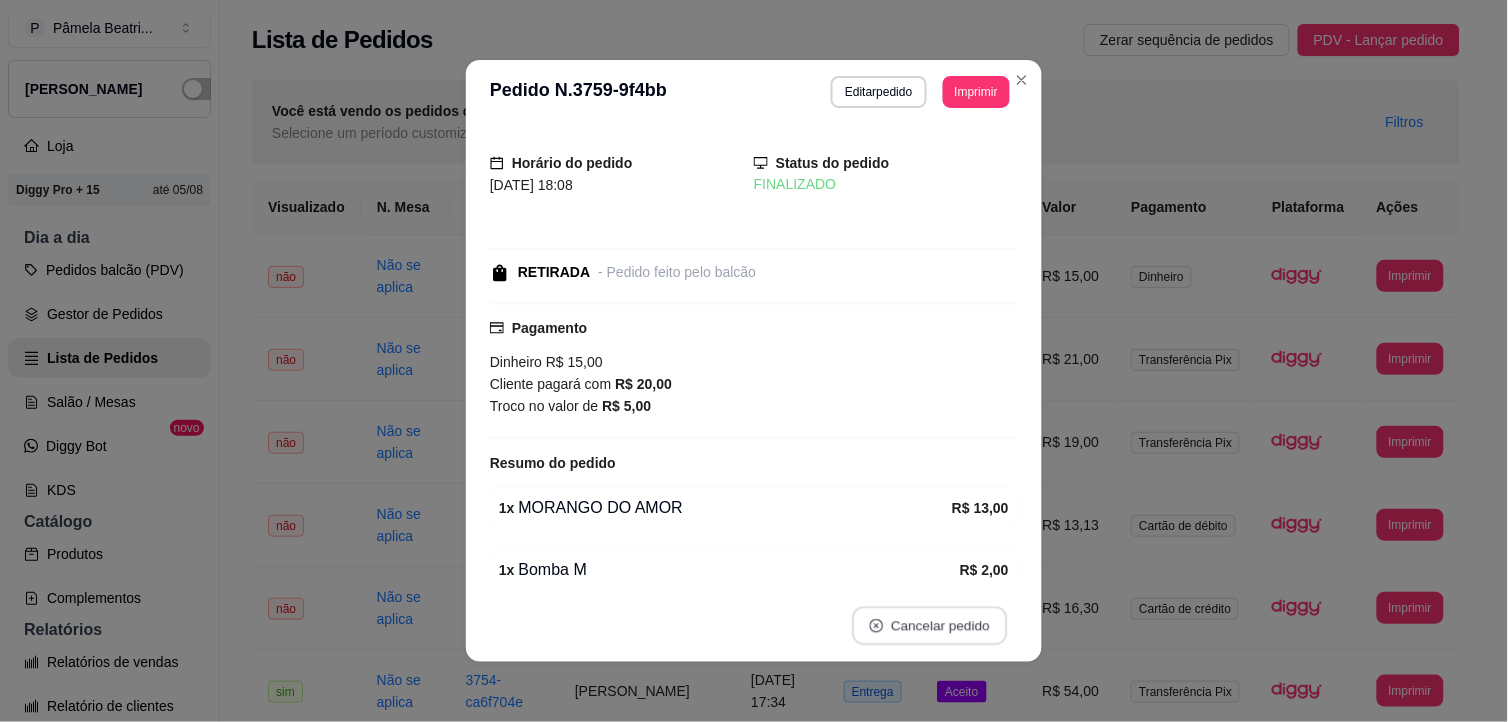 click on "Cancelar pedido" at bounding box center (929, 626) 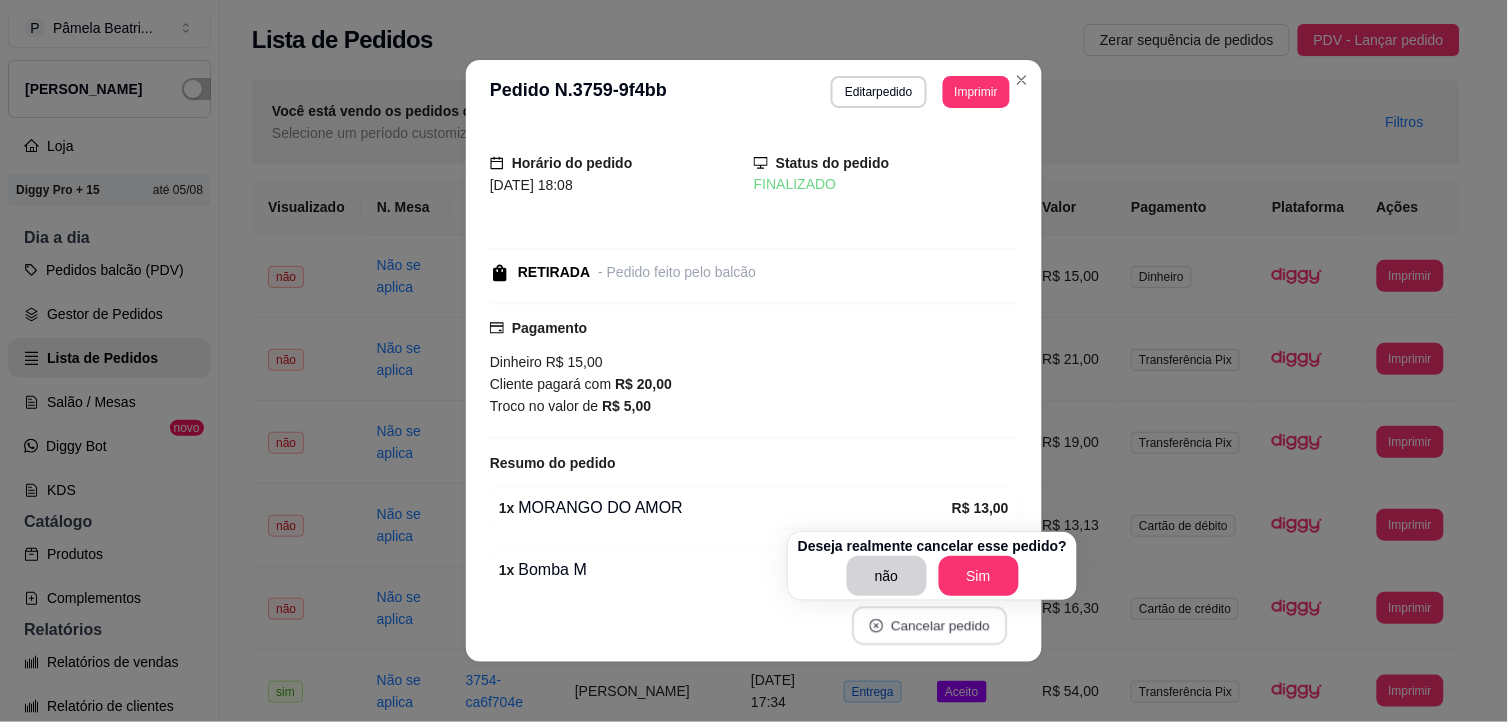 click on "Cancelar pedido" at bounding box center (929, 626) 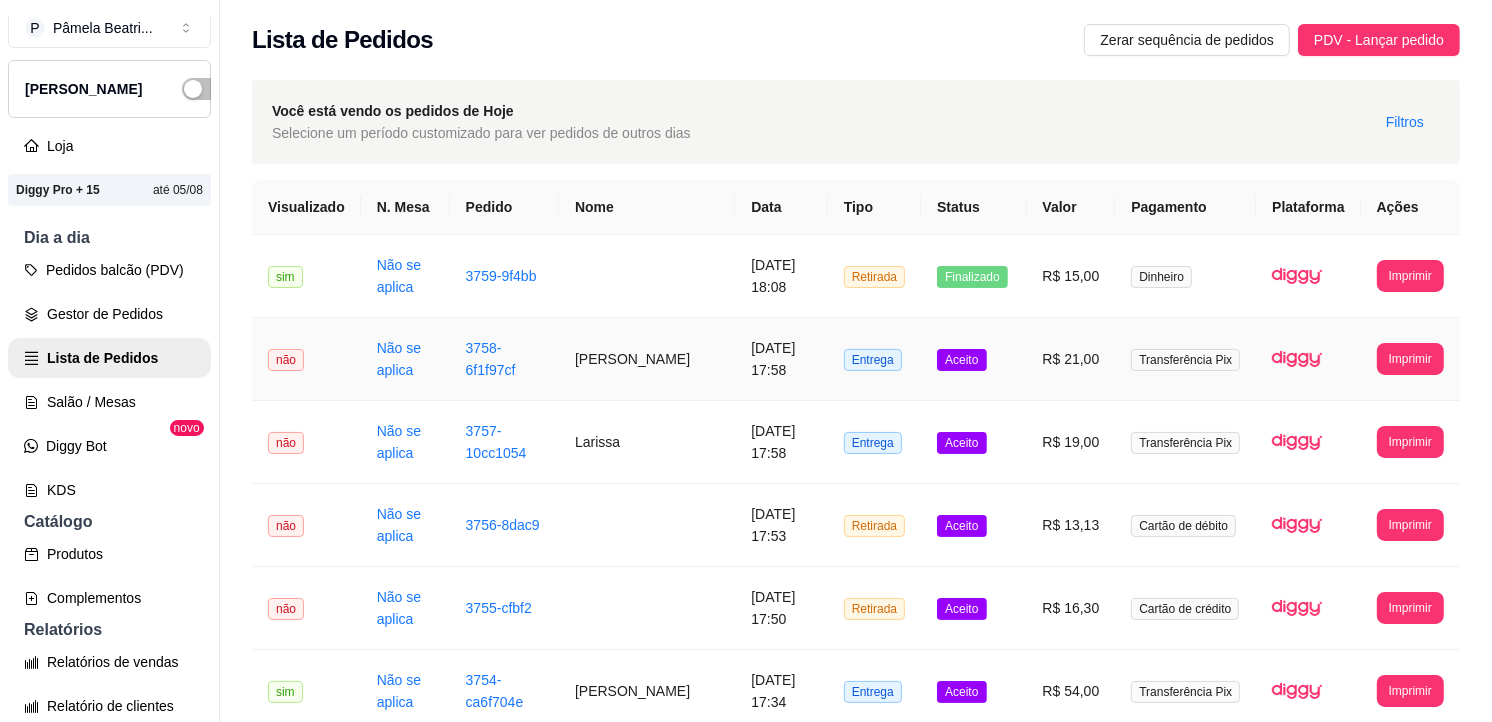 click on "R$ 21,00" at bounding box center (1071, 359) 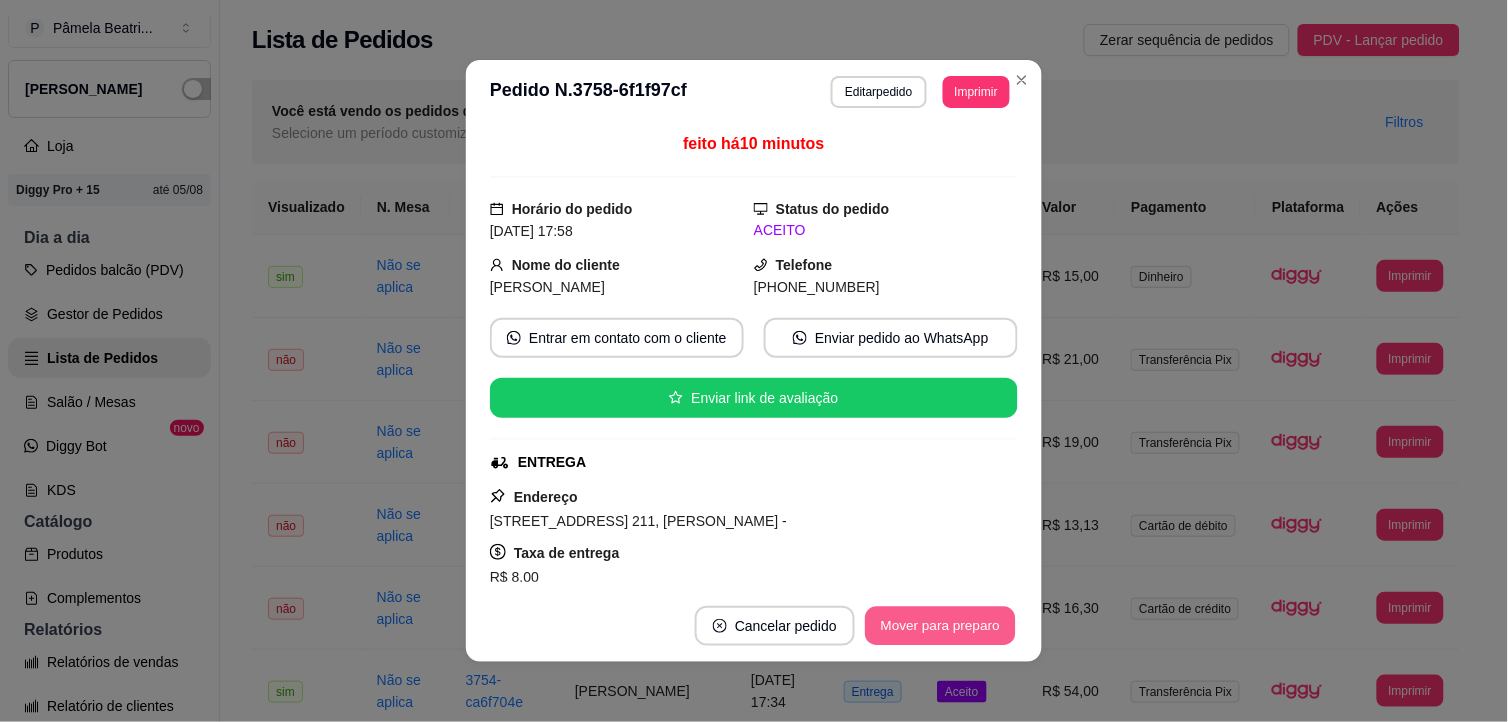 click on "Mover para preparo" at bounding box center (940, 626) 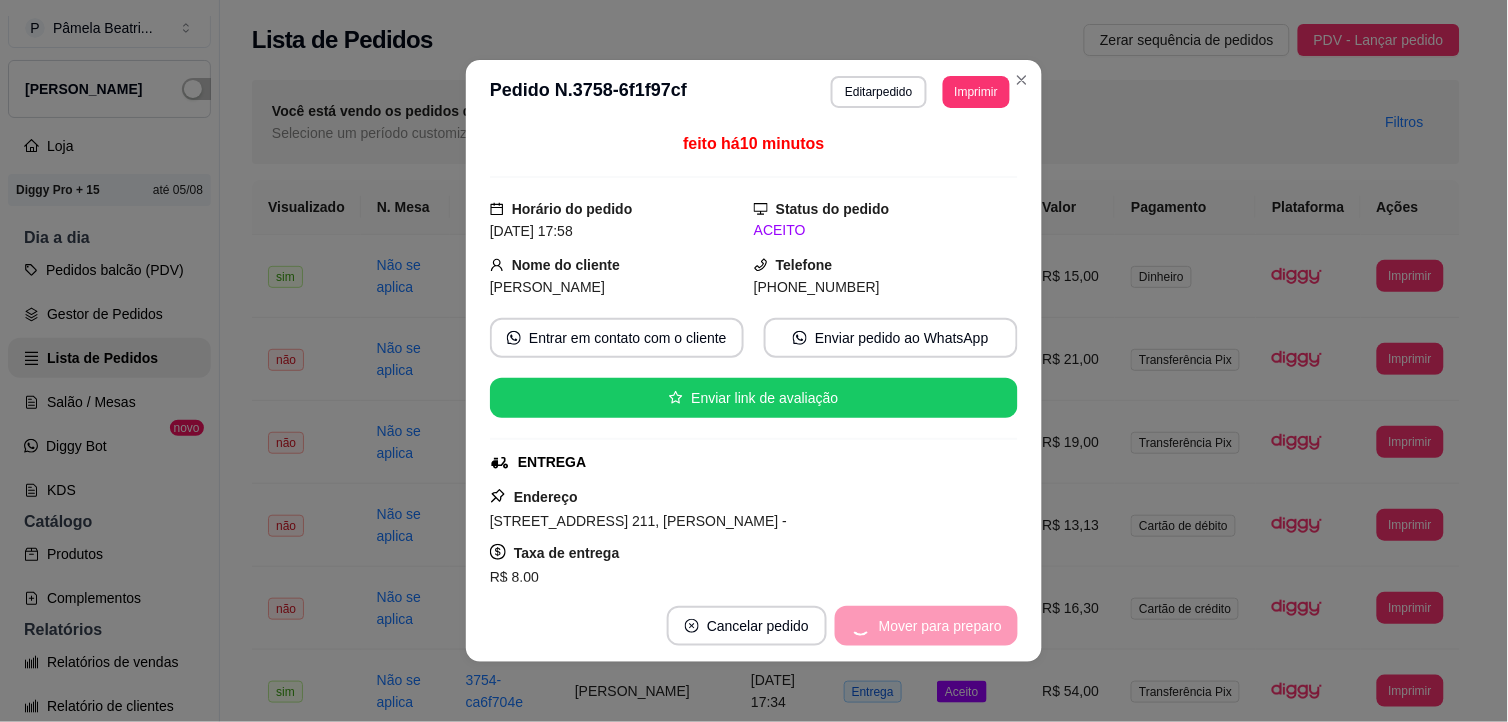 click on "Mover para preparo" at bounding box center (926, 626) 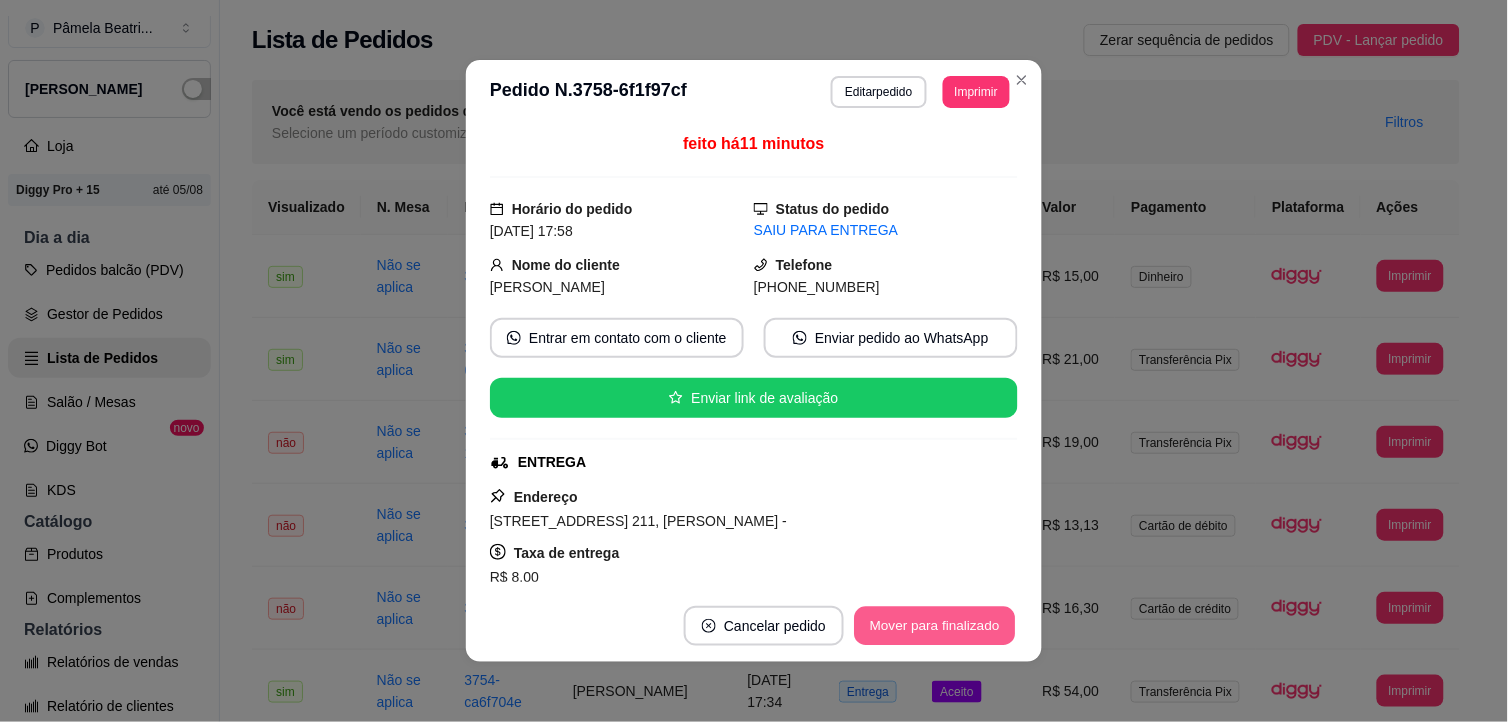 click on "Mover para finalizado" at bounding box center [935, 626] 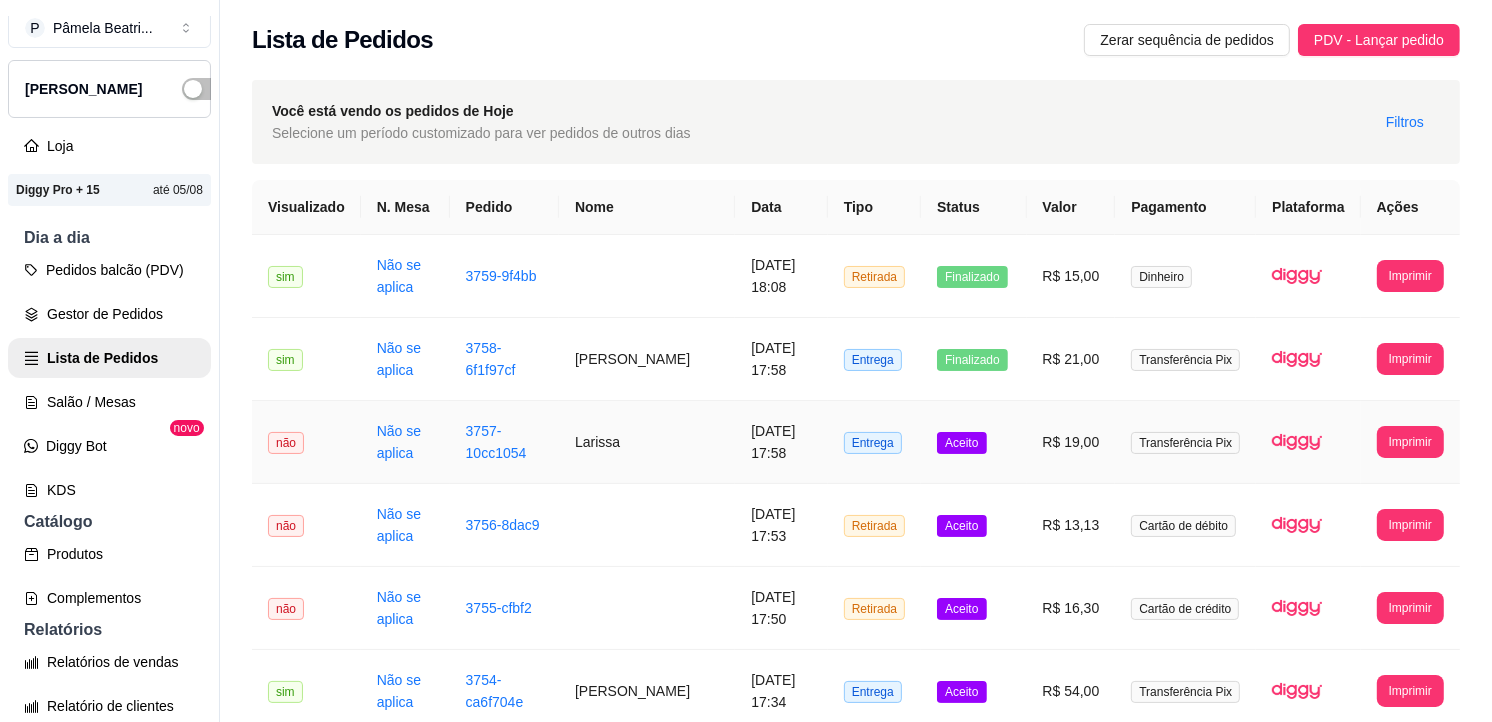 click on "R$ 19,00" at bounding box center (1071, 442) 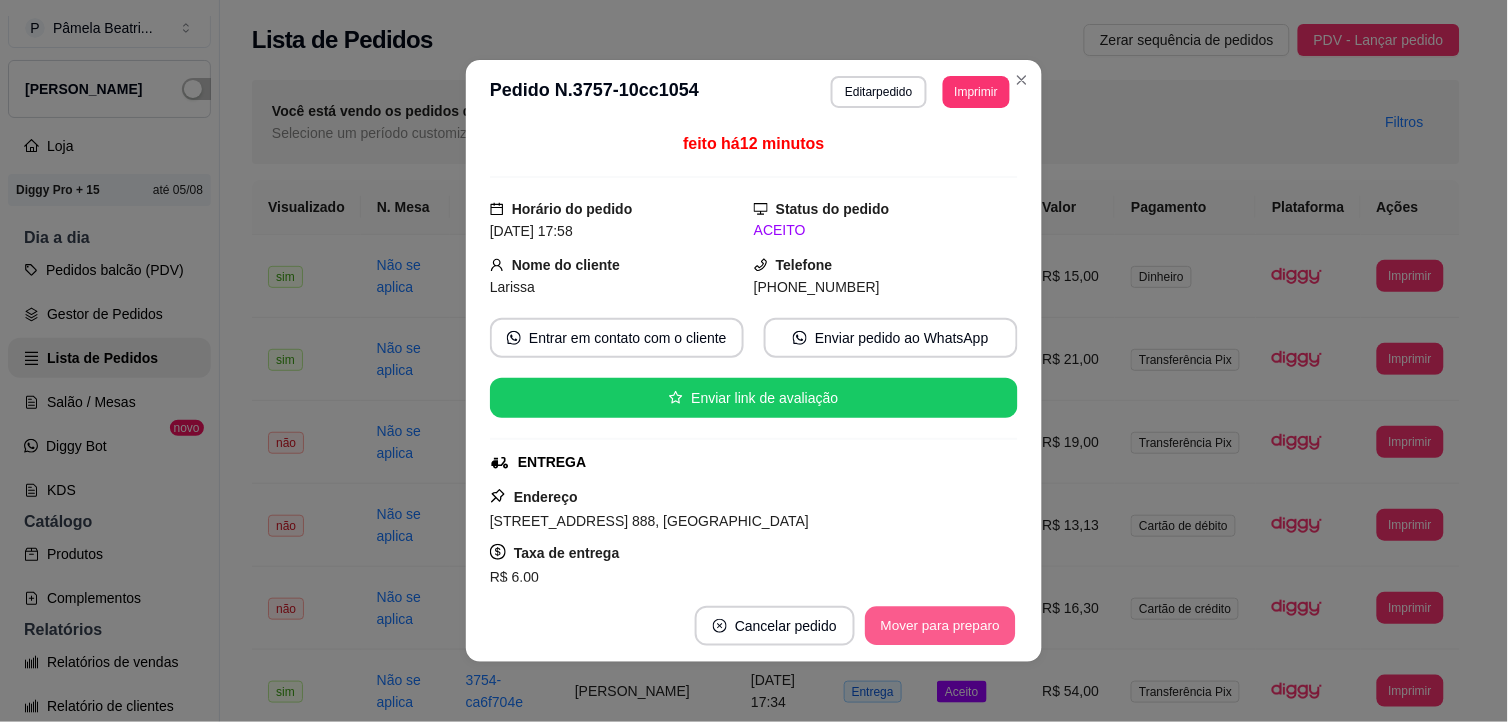 click on "Mover para preparo" at bounding box center [940, 626] 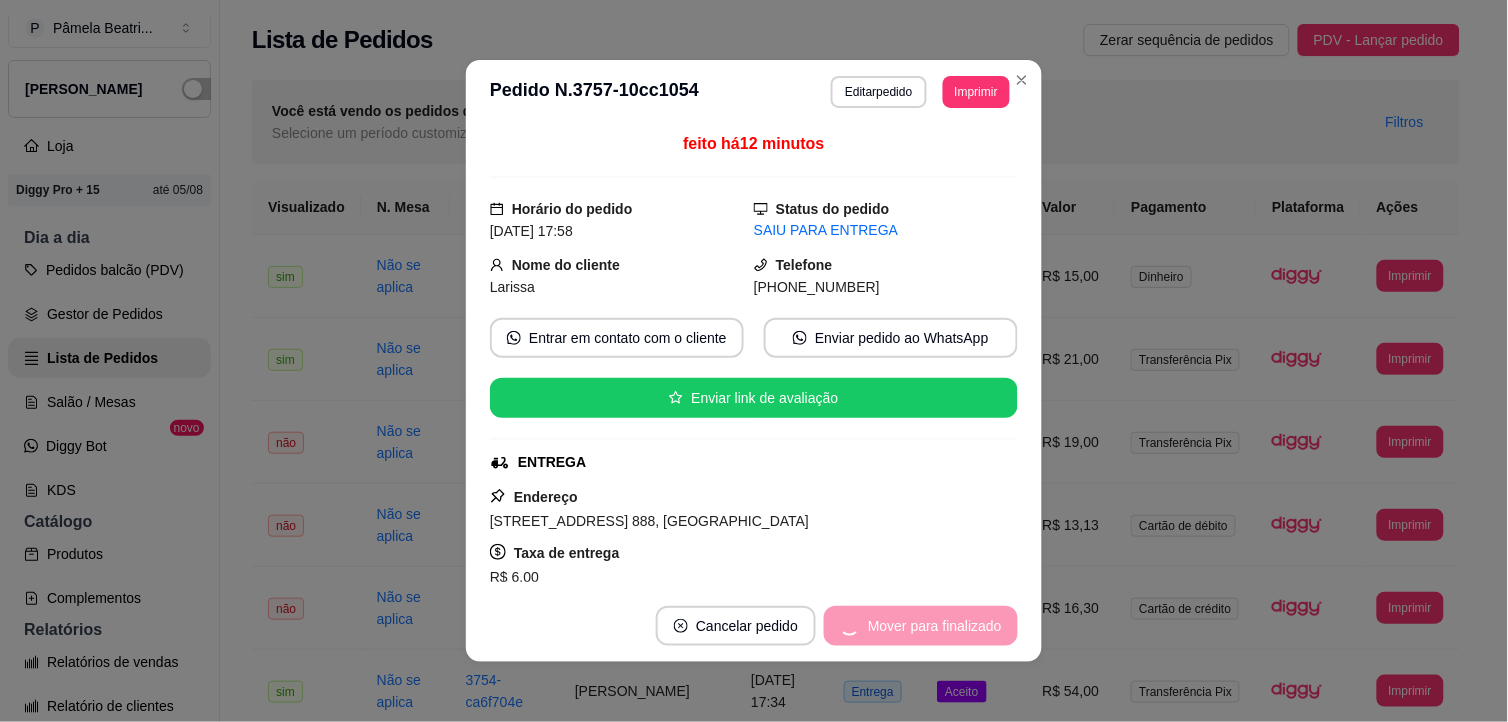 click on "Mover para finalizado" at bounding box center [921, 626] 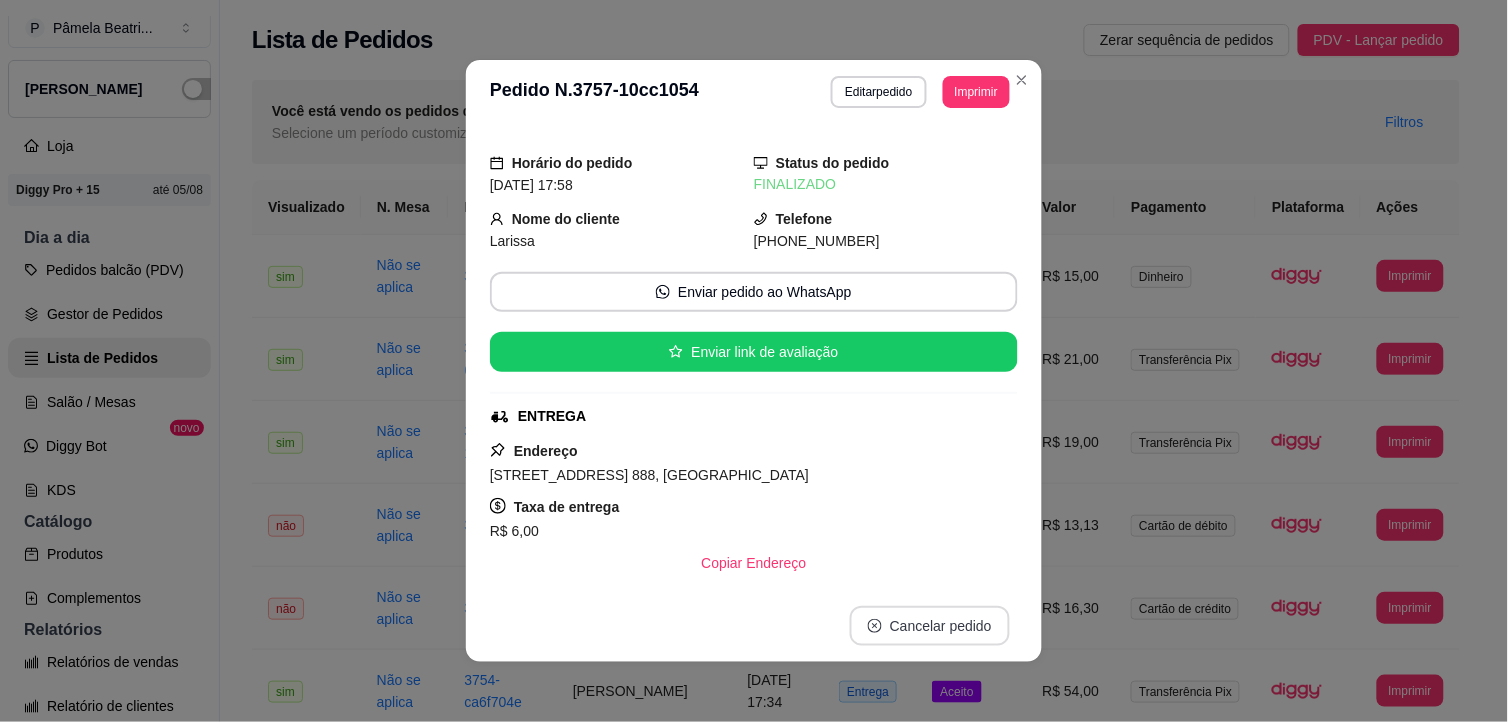 click on "Cancelar pedido" at bounding box center (930, 626) 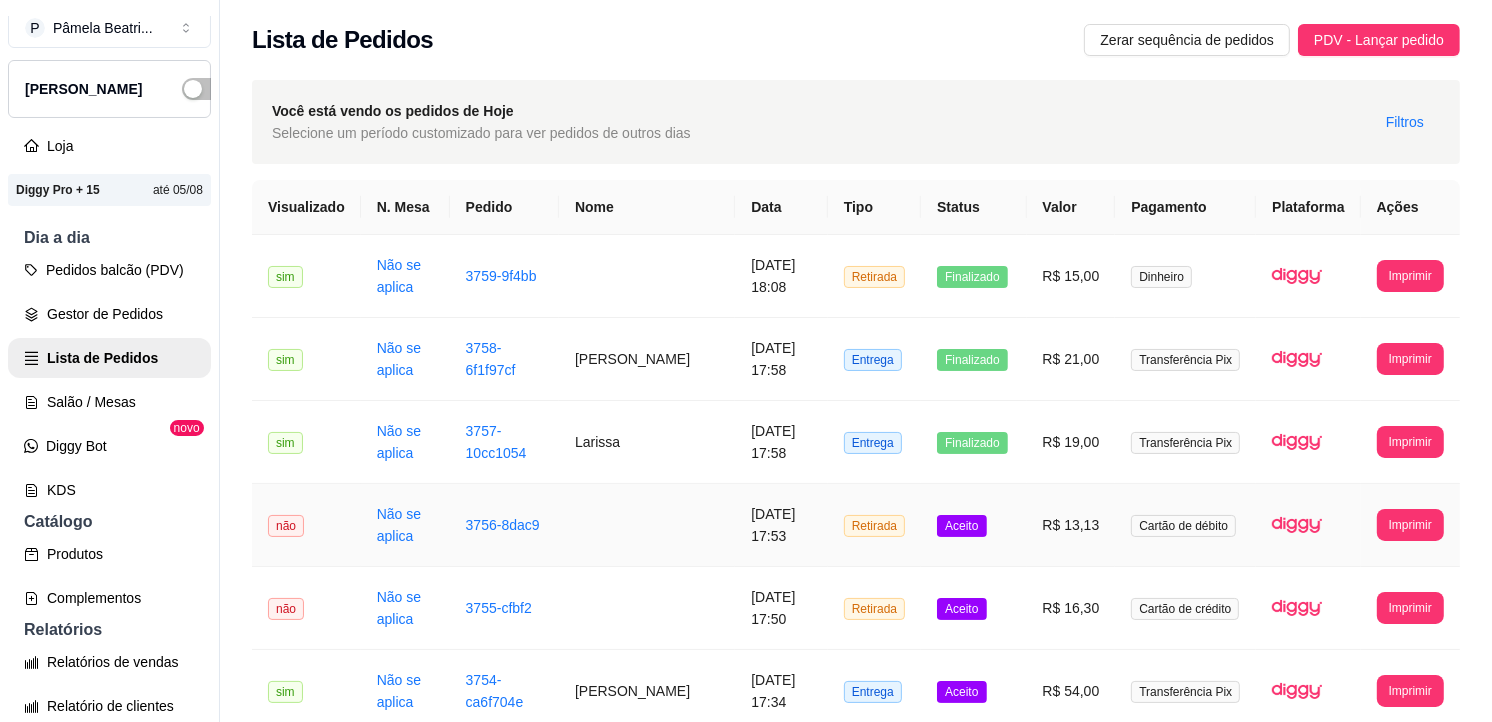 click on "Cartão de débito" at bounding box center (1185, 525) 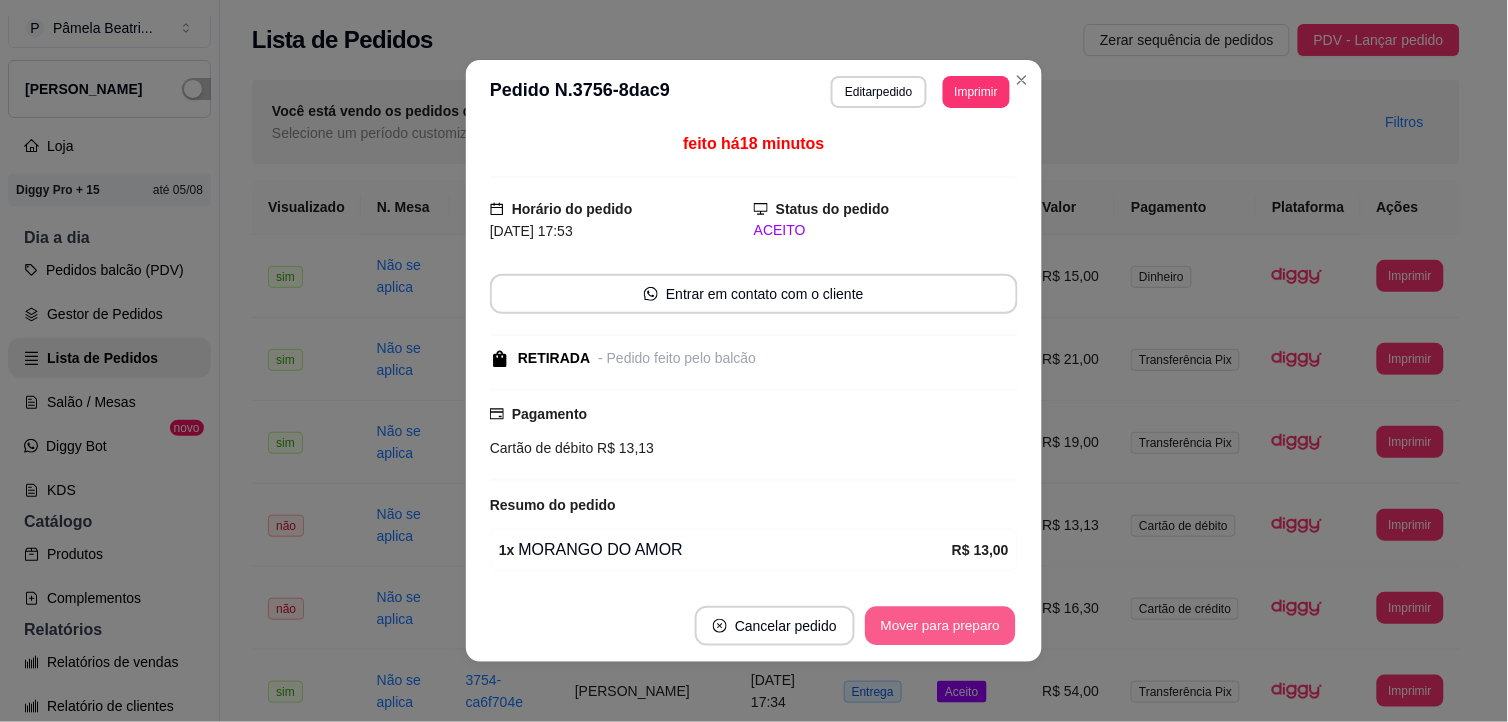 click on "Mover para preparo" at bounding box center [940, 626] 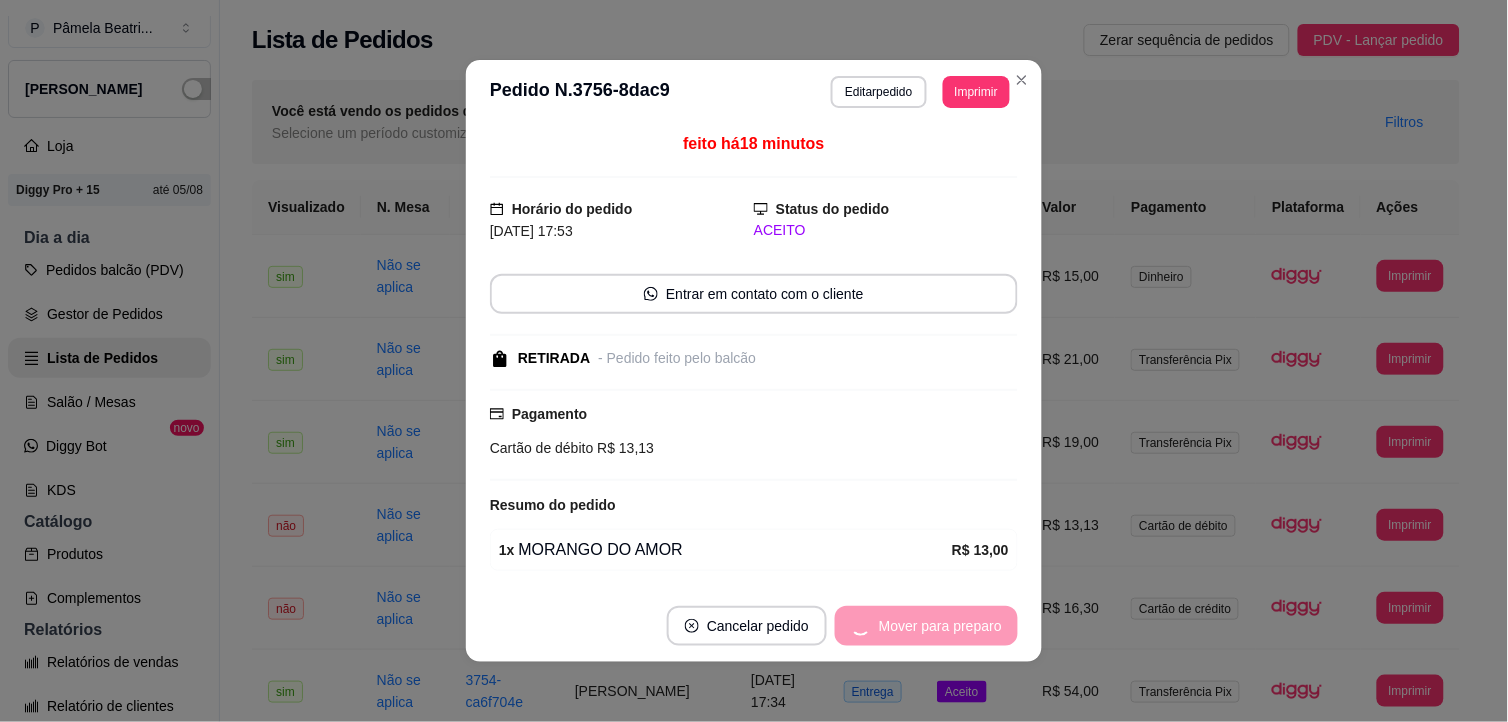 click on "Mover para preparo" at bounding box center [926, 626] 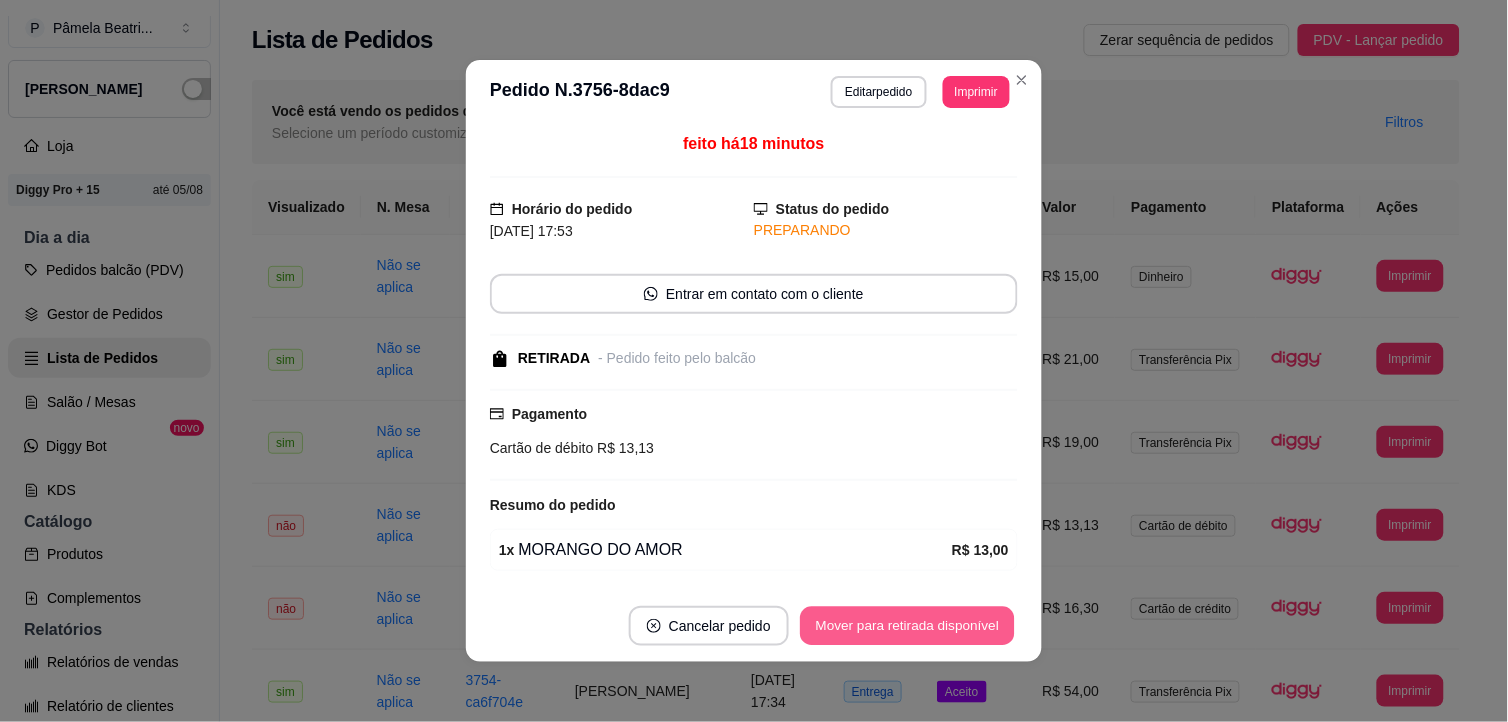 click on "Mover para retirada disponível" at bounding box center [907, 626] 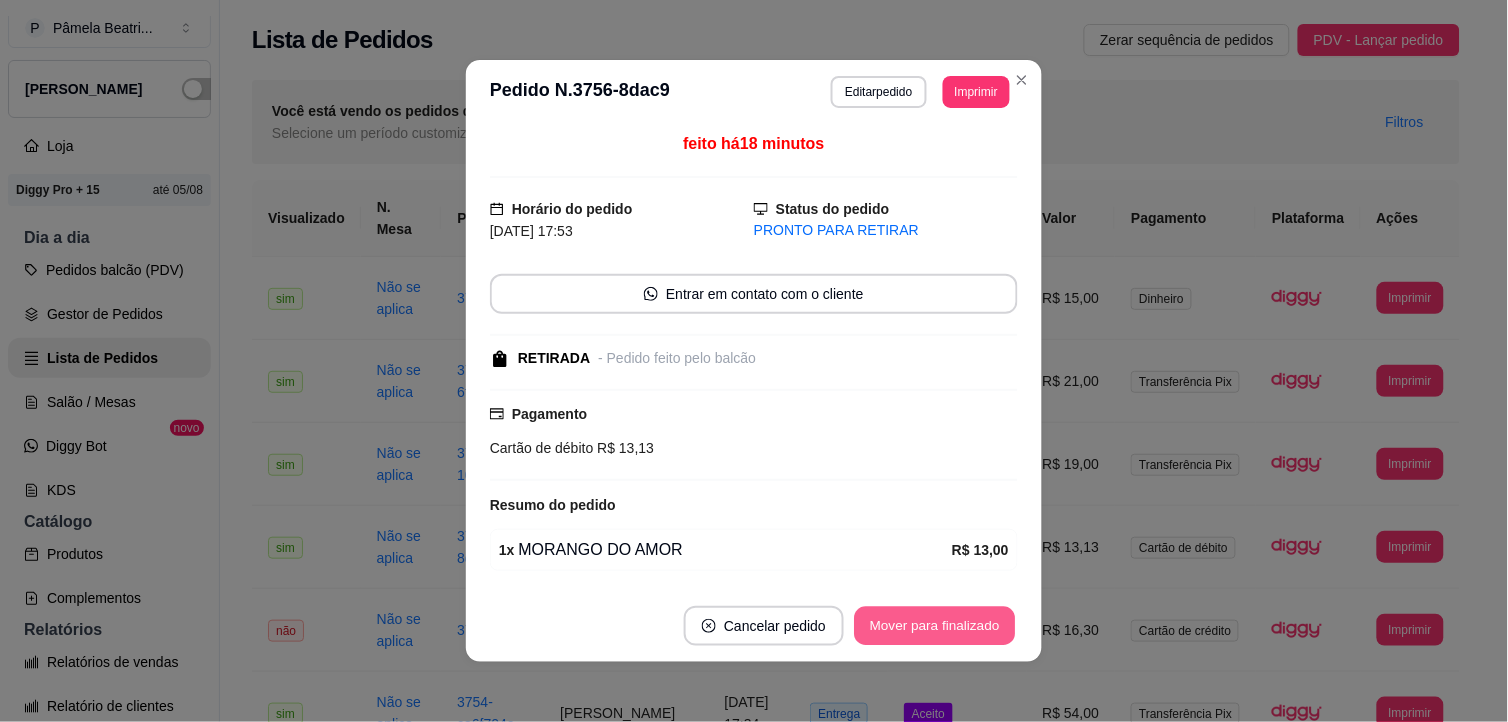 click on "Mover para finalizado" at bounding box center [935, 626] 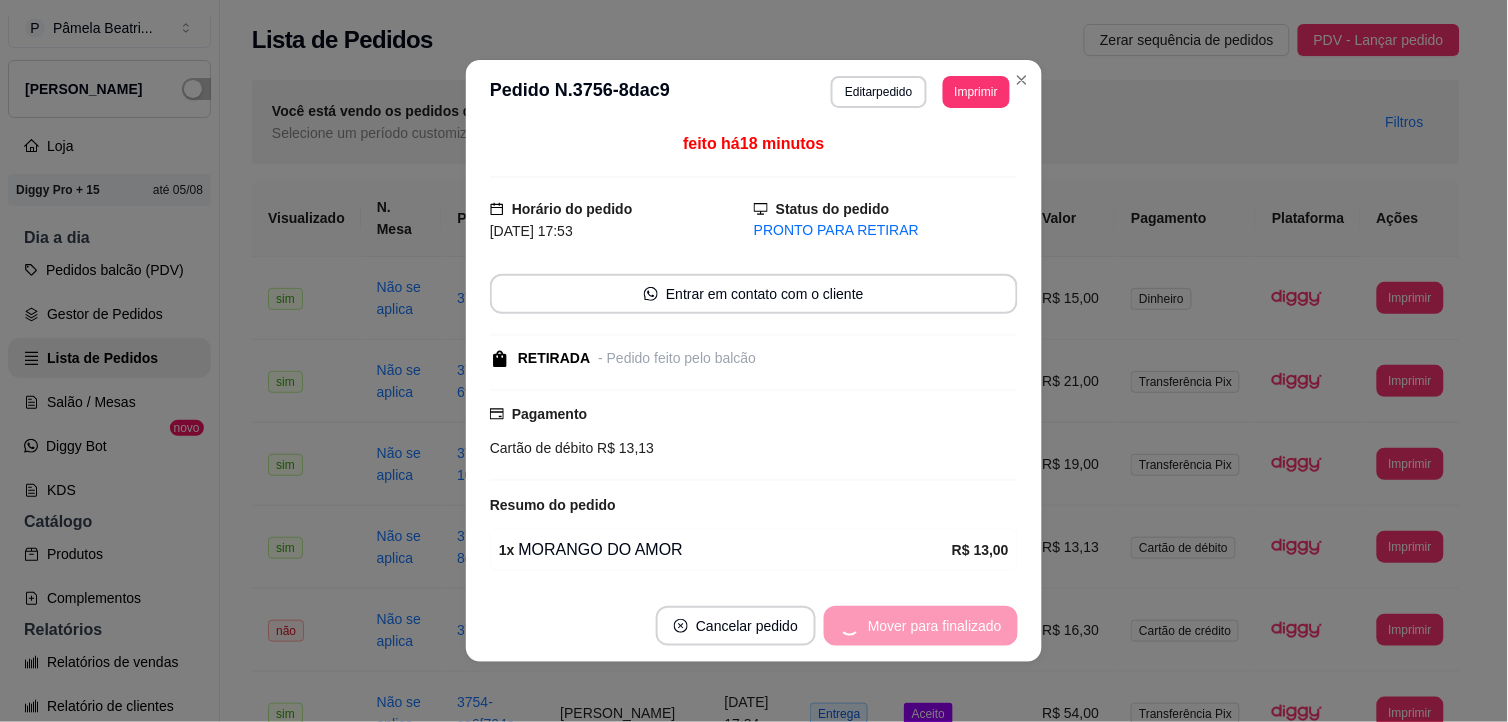 click on "Mover para finalizado" at bounding box center (921, 626) 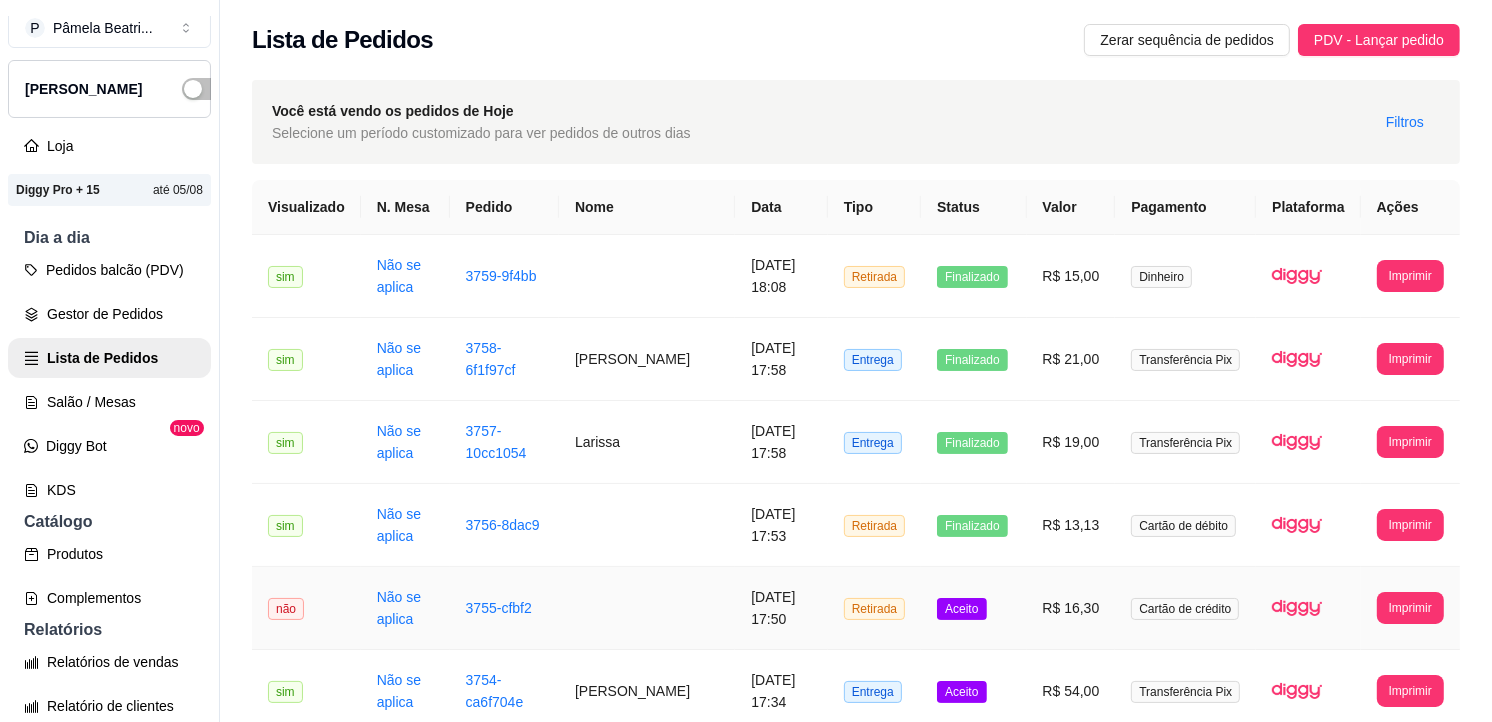 click on "R$ 16,30" at bounding box center (1071, 608) 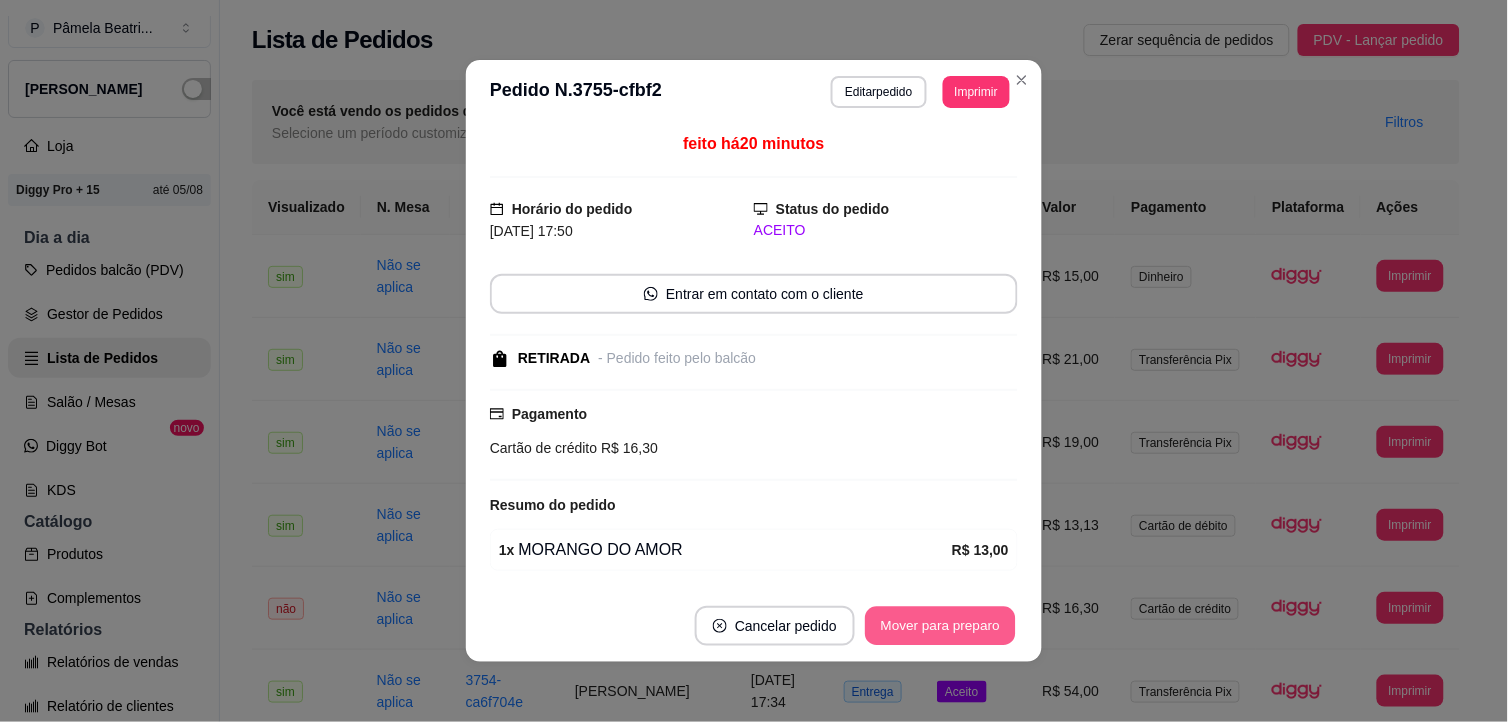 click on "Mover para preparo" at bounding box center (940, 626) 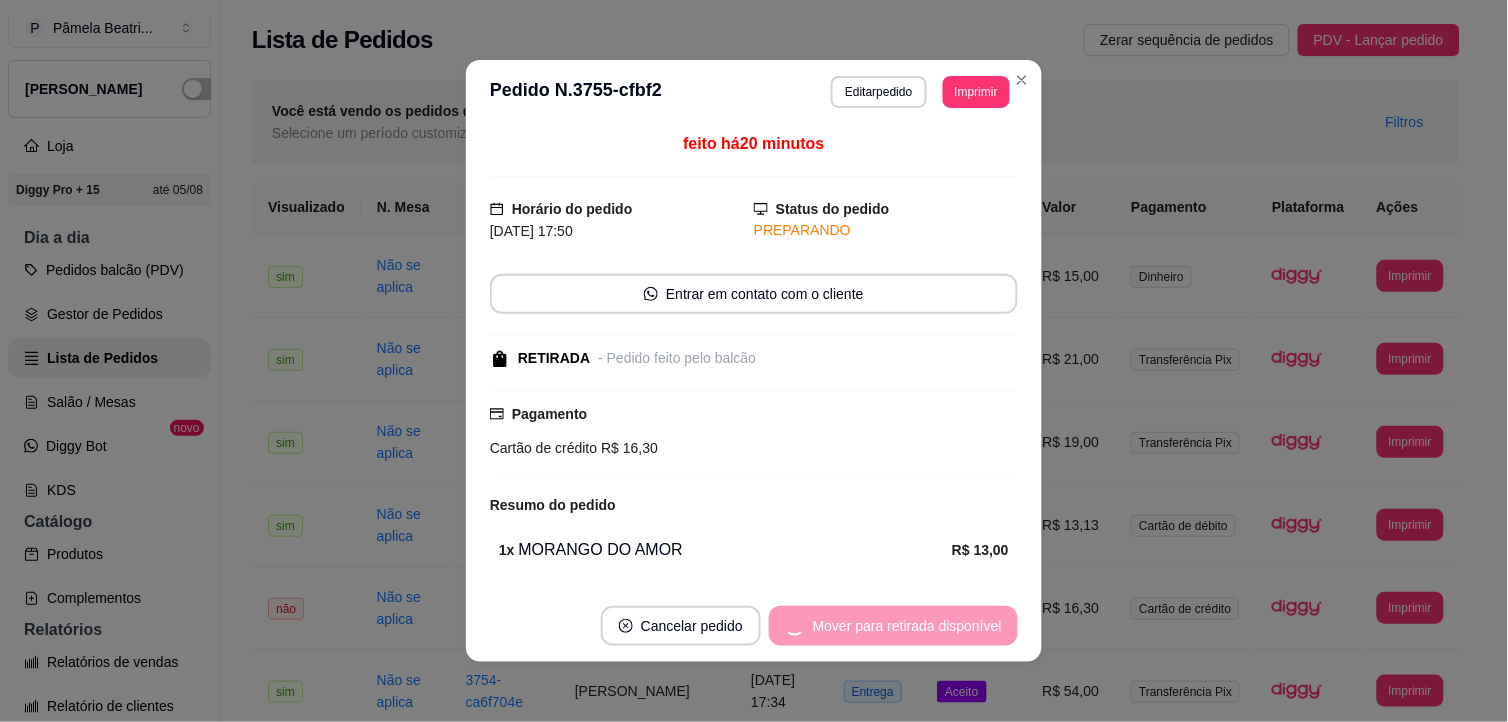 click on "Mover para retirada disponível" at bounding box center (893, 626) 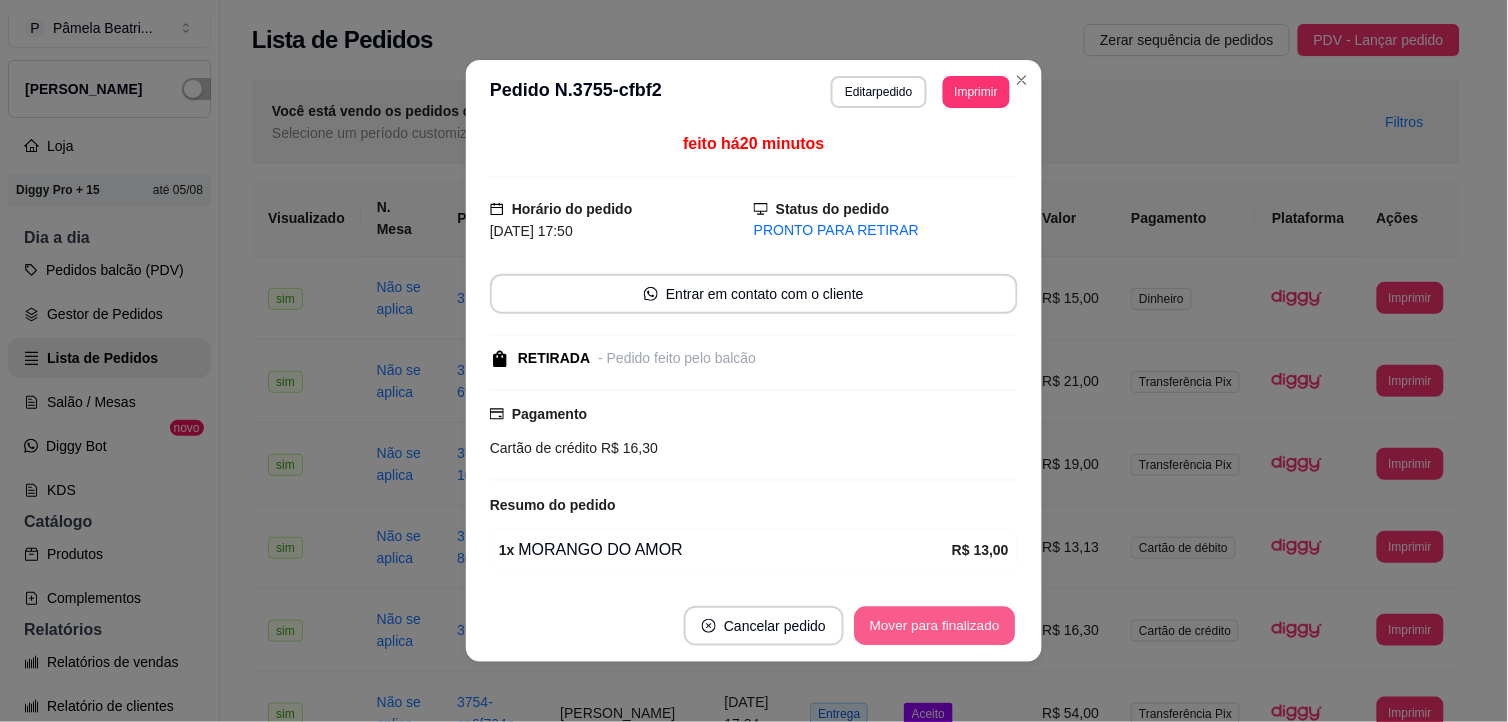 click on "Mover para finalizado" at bounding box center (935, 626) 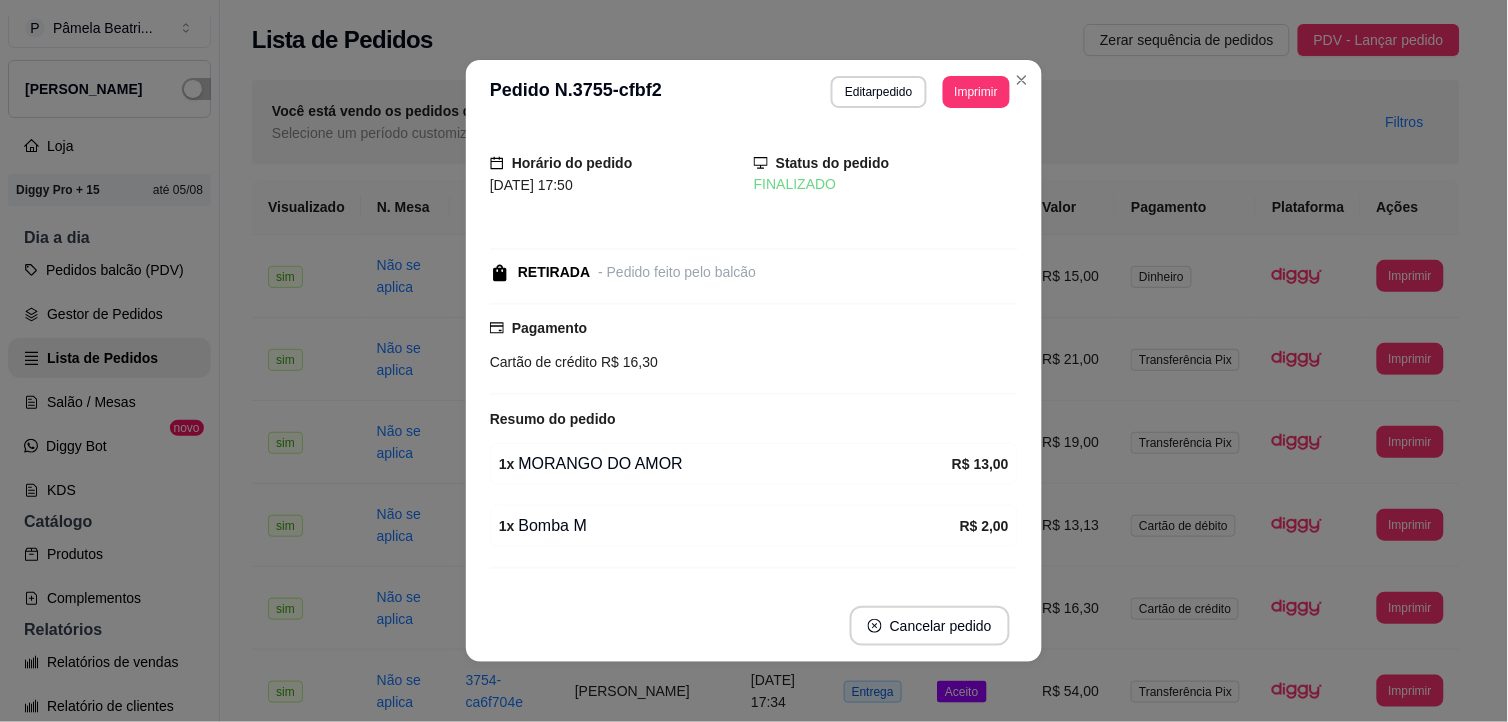 click on "Cancelar pedido" at bounding box center (754, 626) 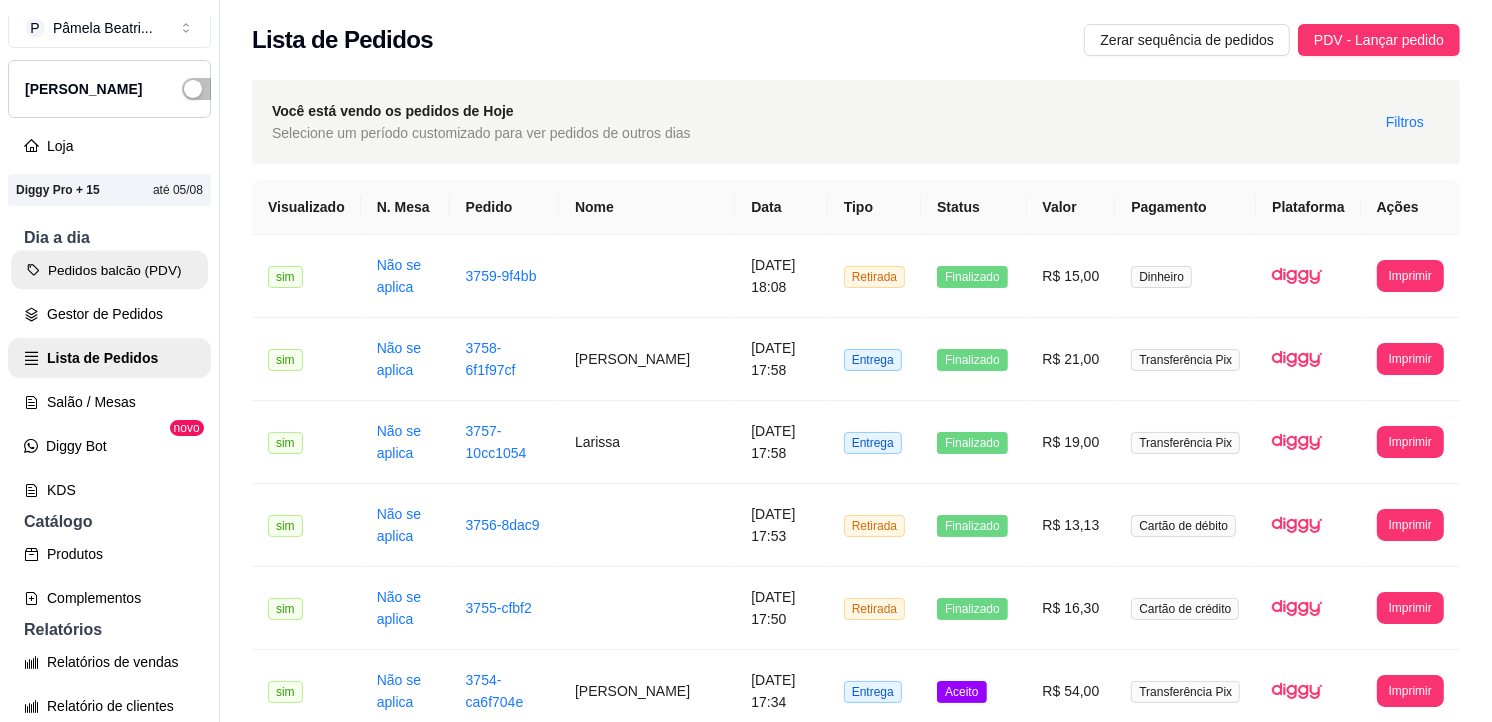 click on "Pedidos balcão (PDV)" at bounding box center (109, 270) 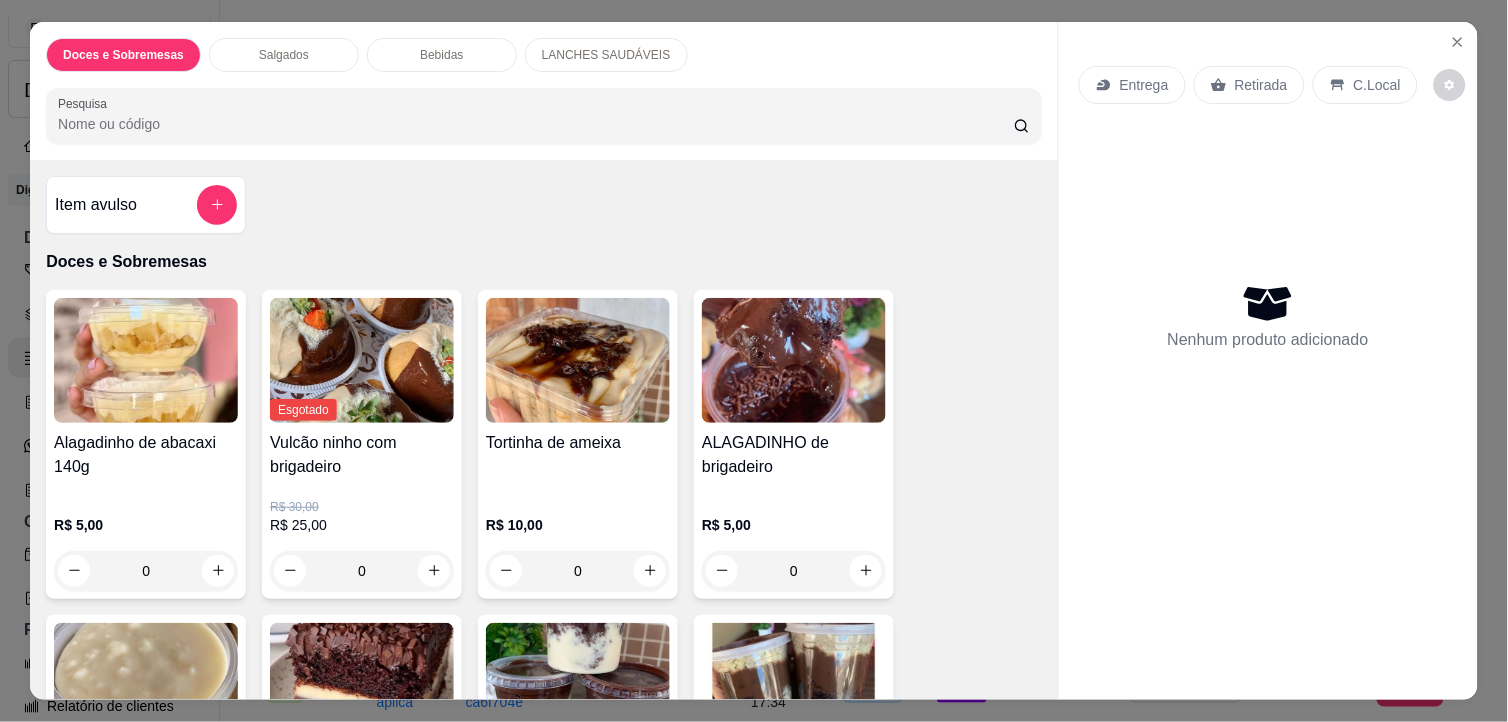 scroll, scrollTop: 473, scrollLeft: 0, axis: vertical 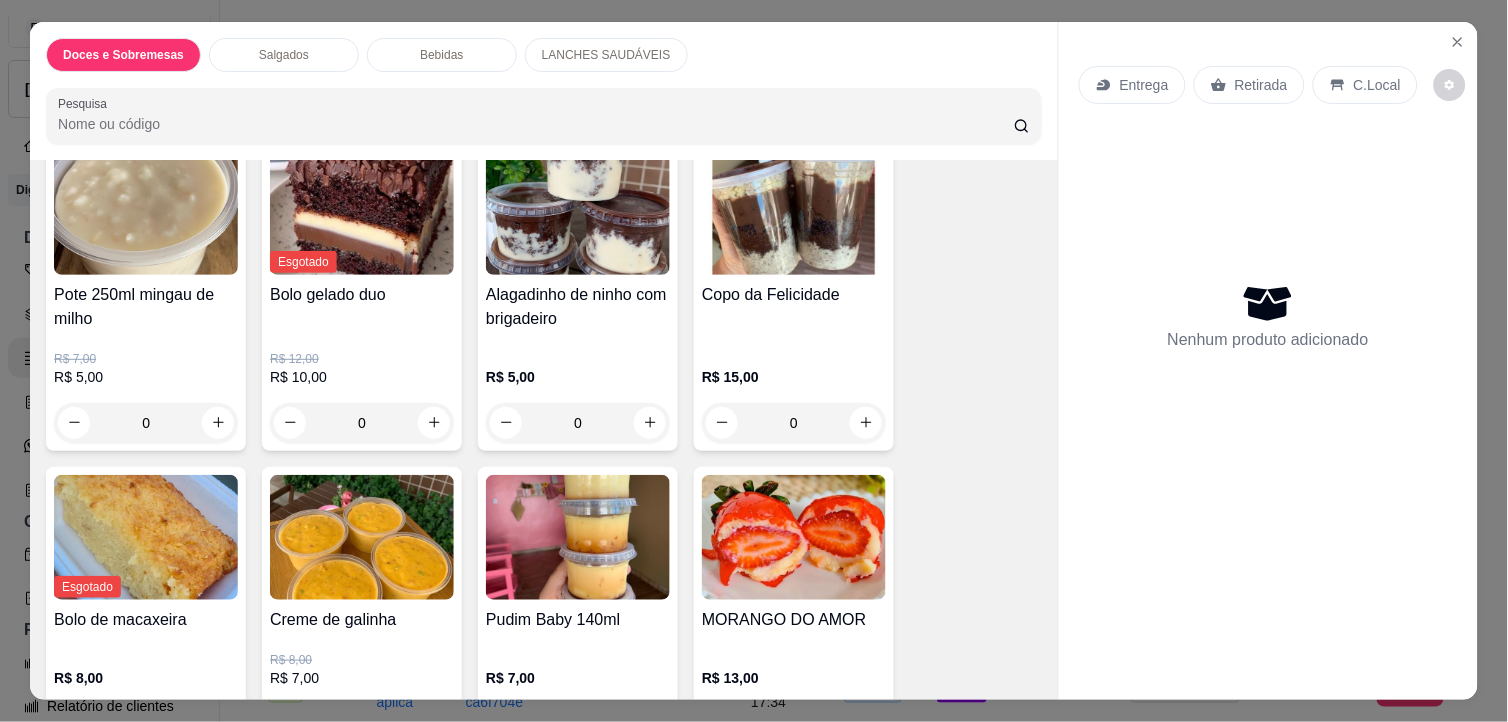 click at bounding box center [794, 537] 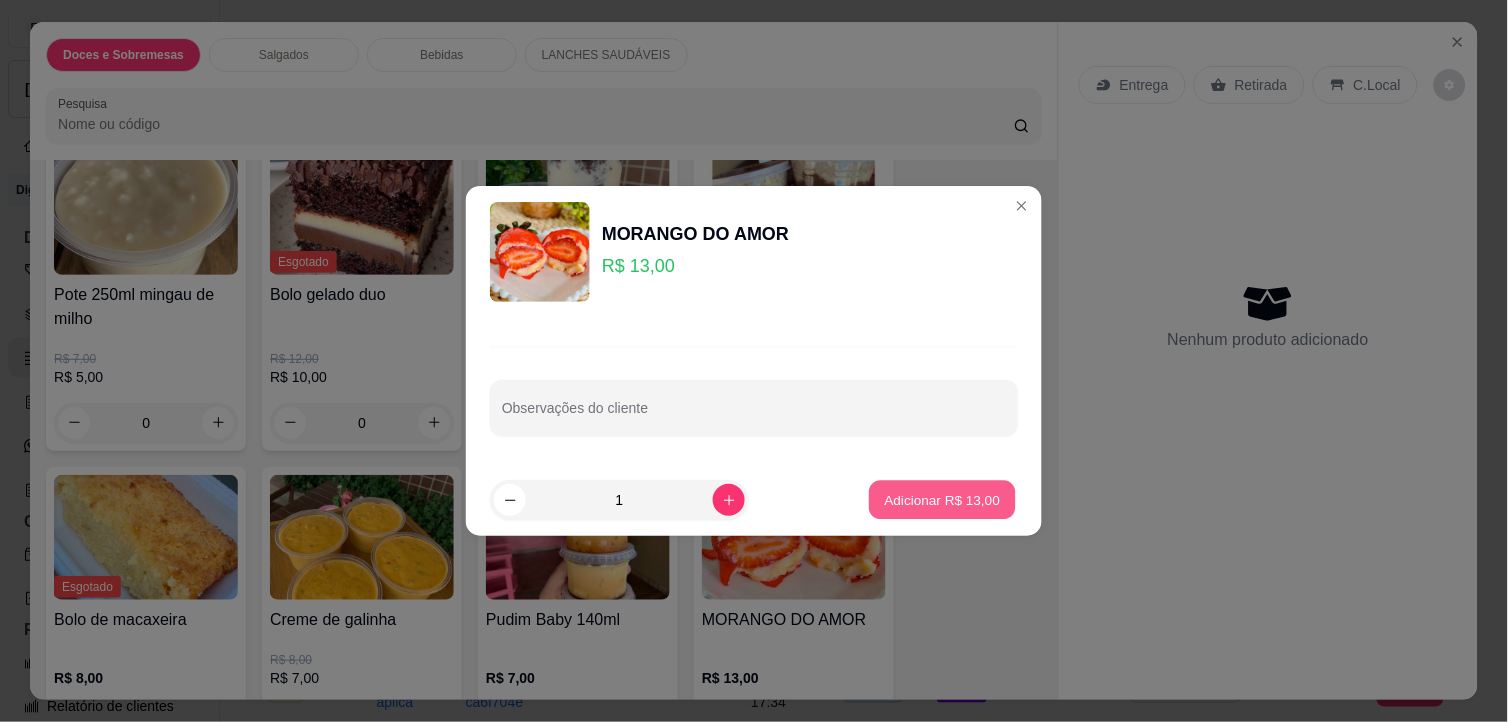 click on "Adicionar   R$ 13,00" at bounding box center (943, 499) 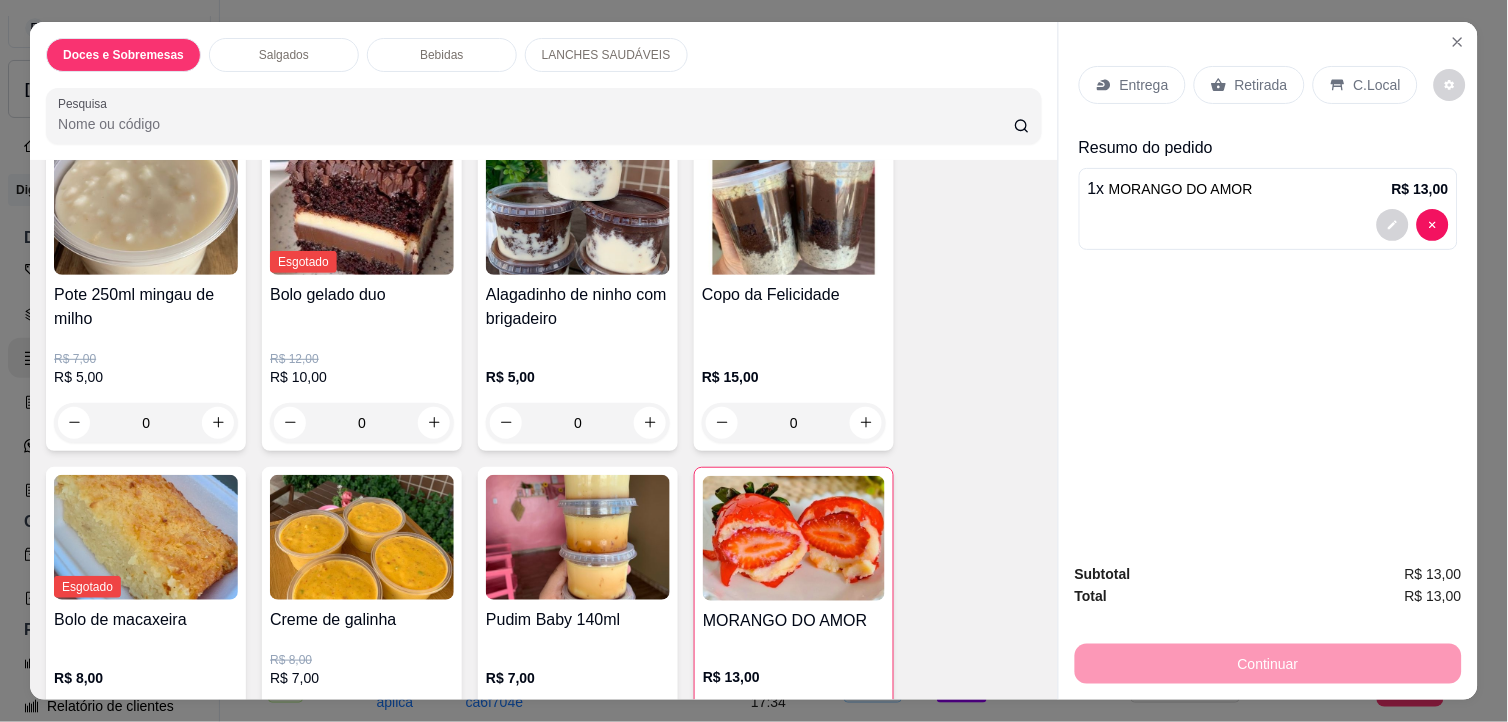 click at bounding box center (794, 538) 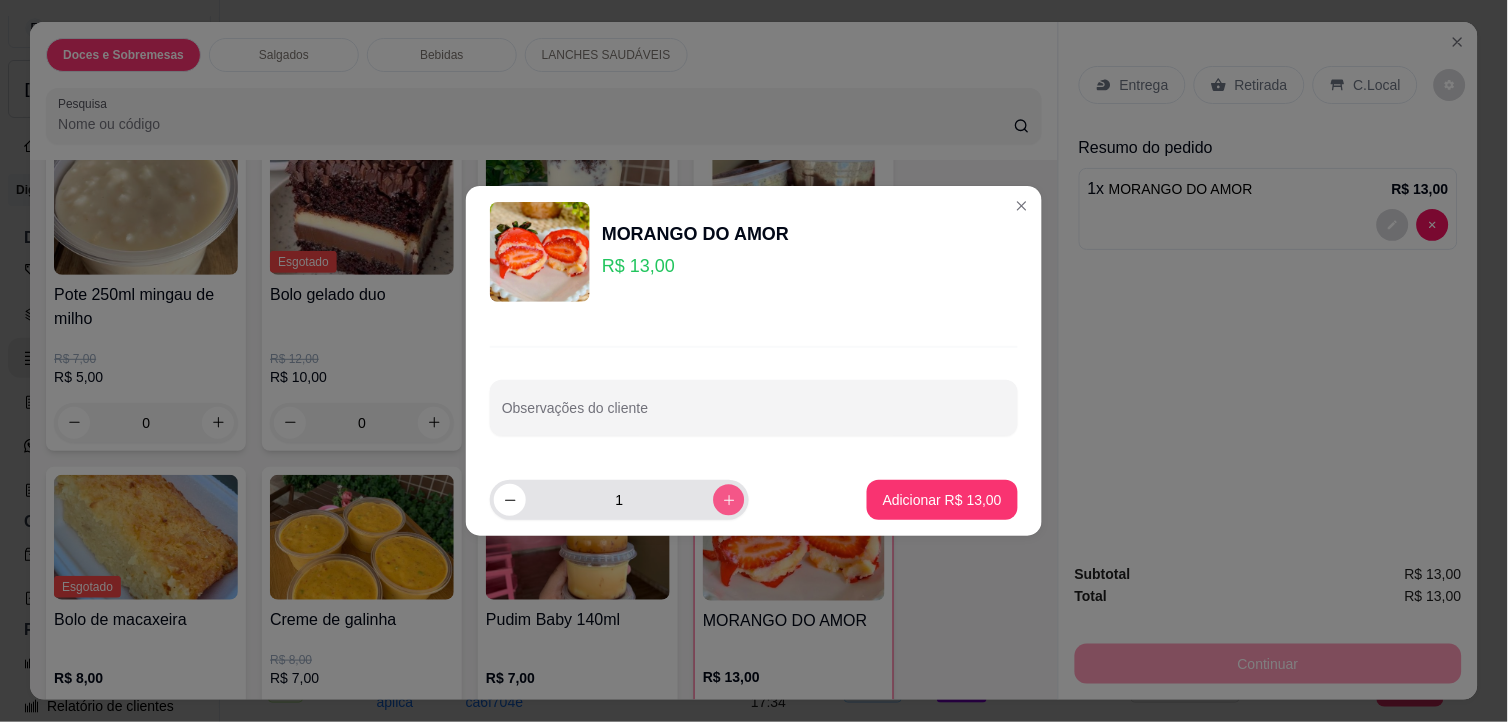 click at bounding box center [728, 499] 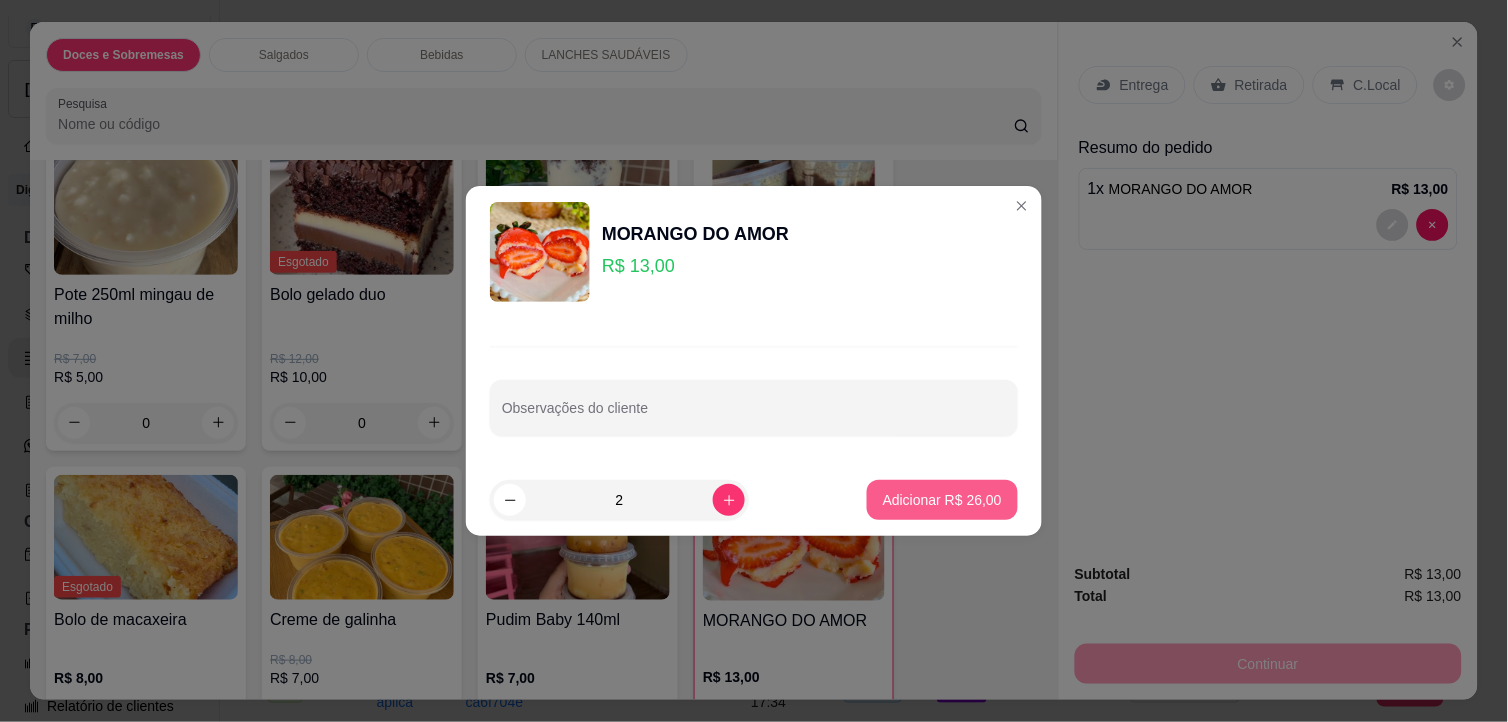 click on "Adicionar   R$ 26,00" at bounding box center [942, 500] 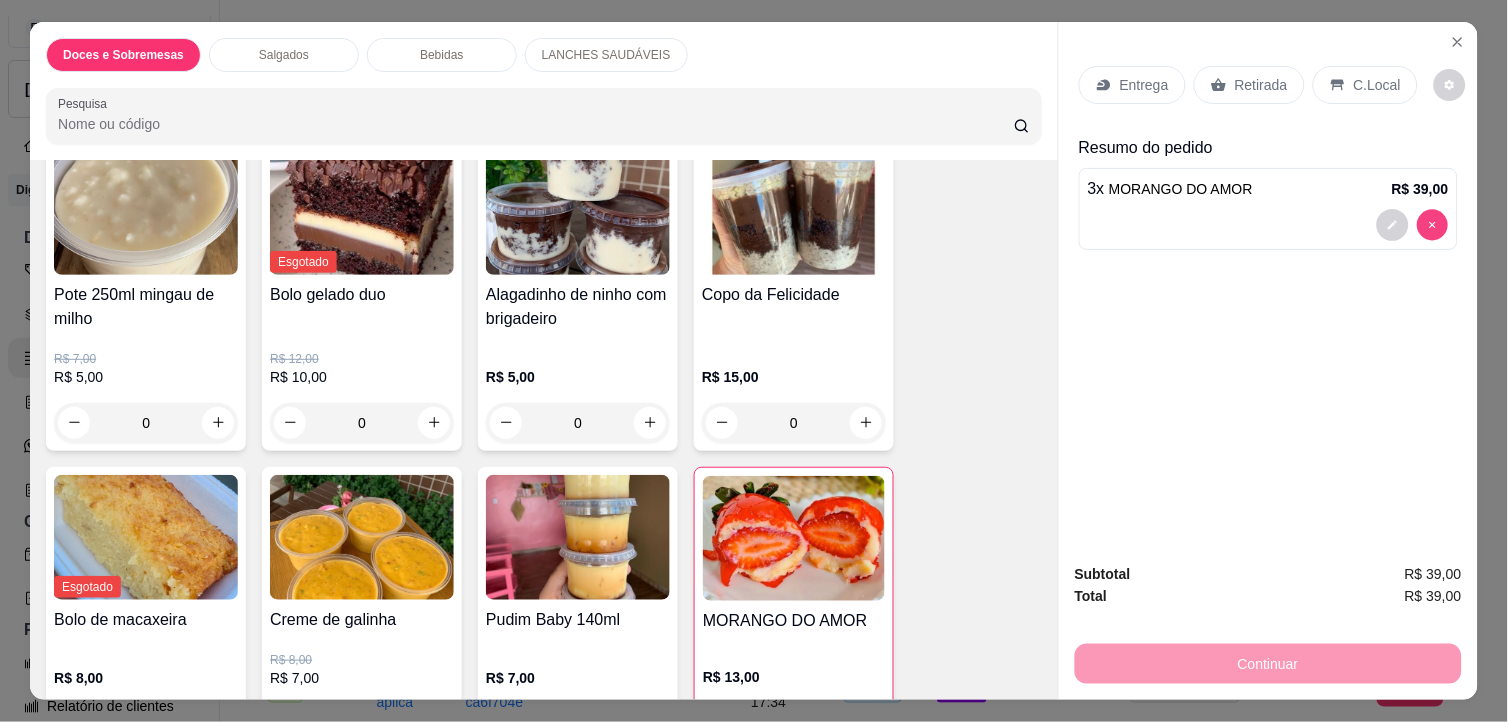 type on "0" 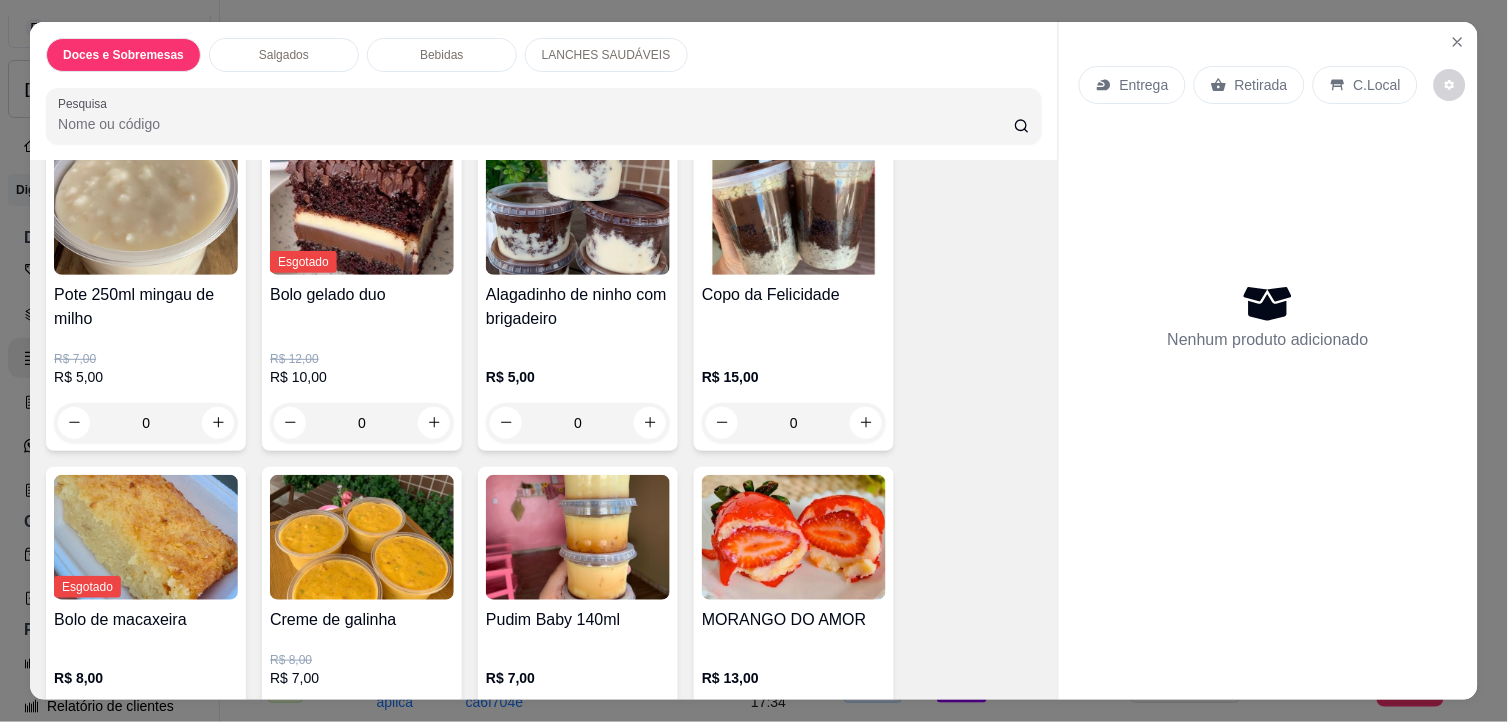 click at bounding box center (794, 537) 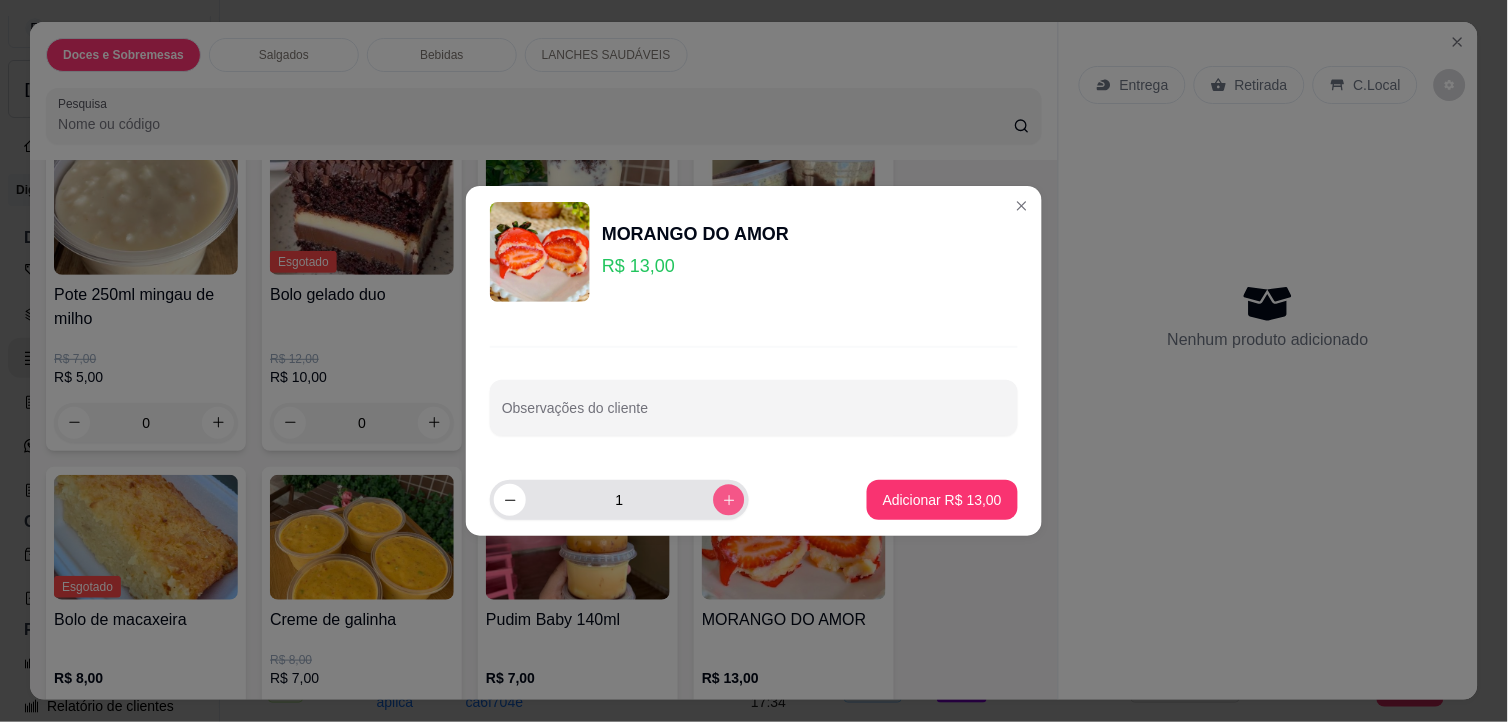 click 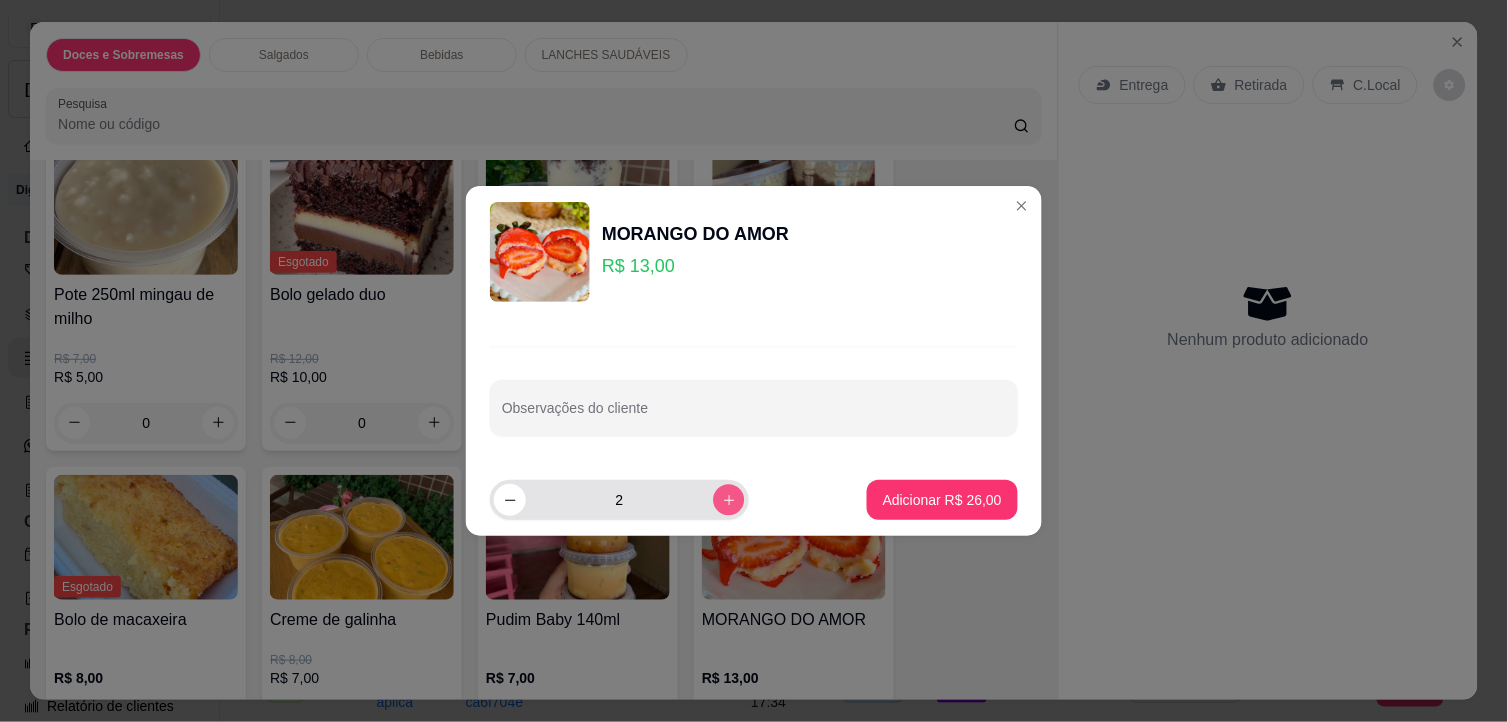 click 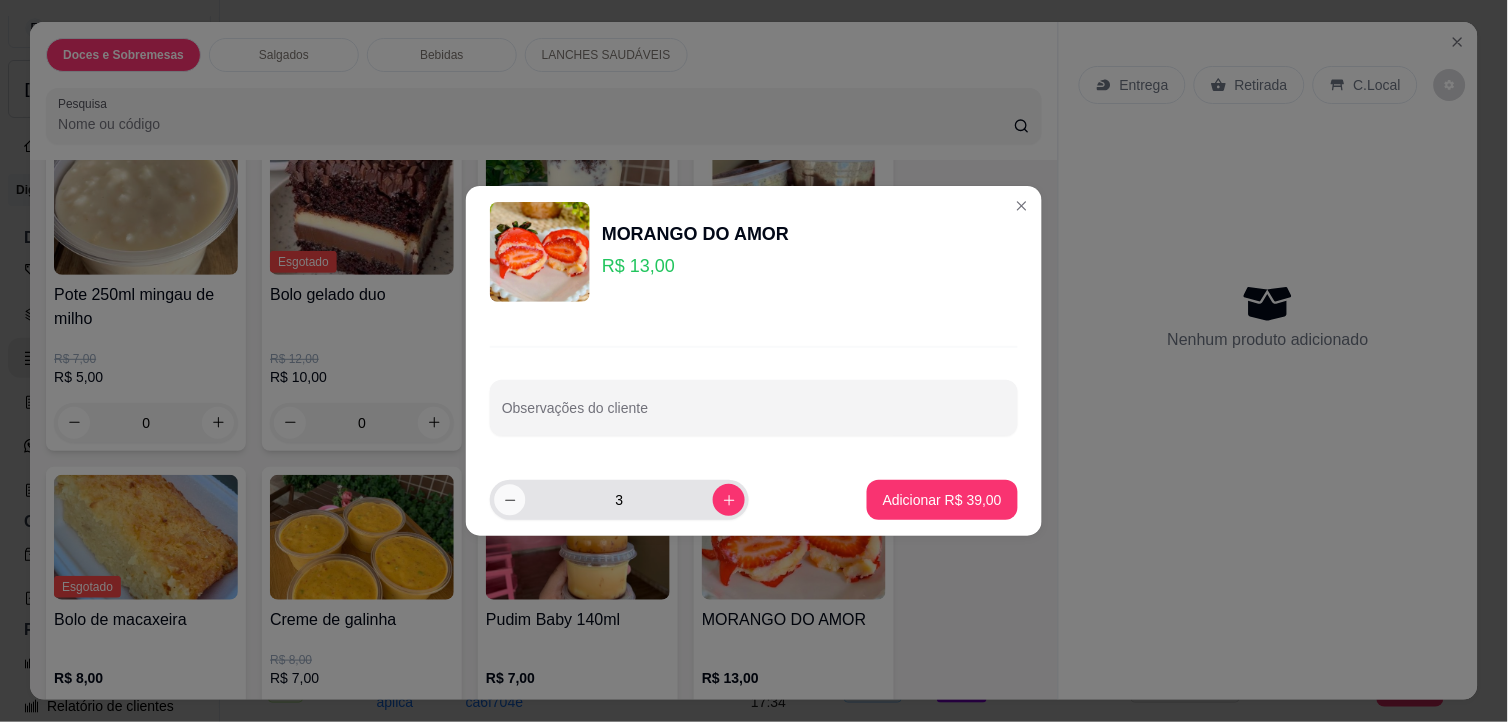 click 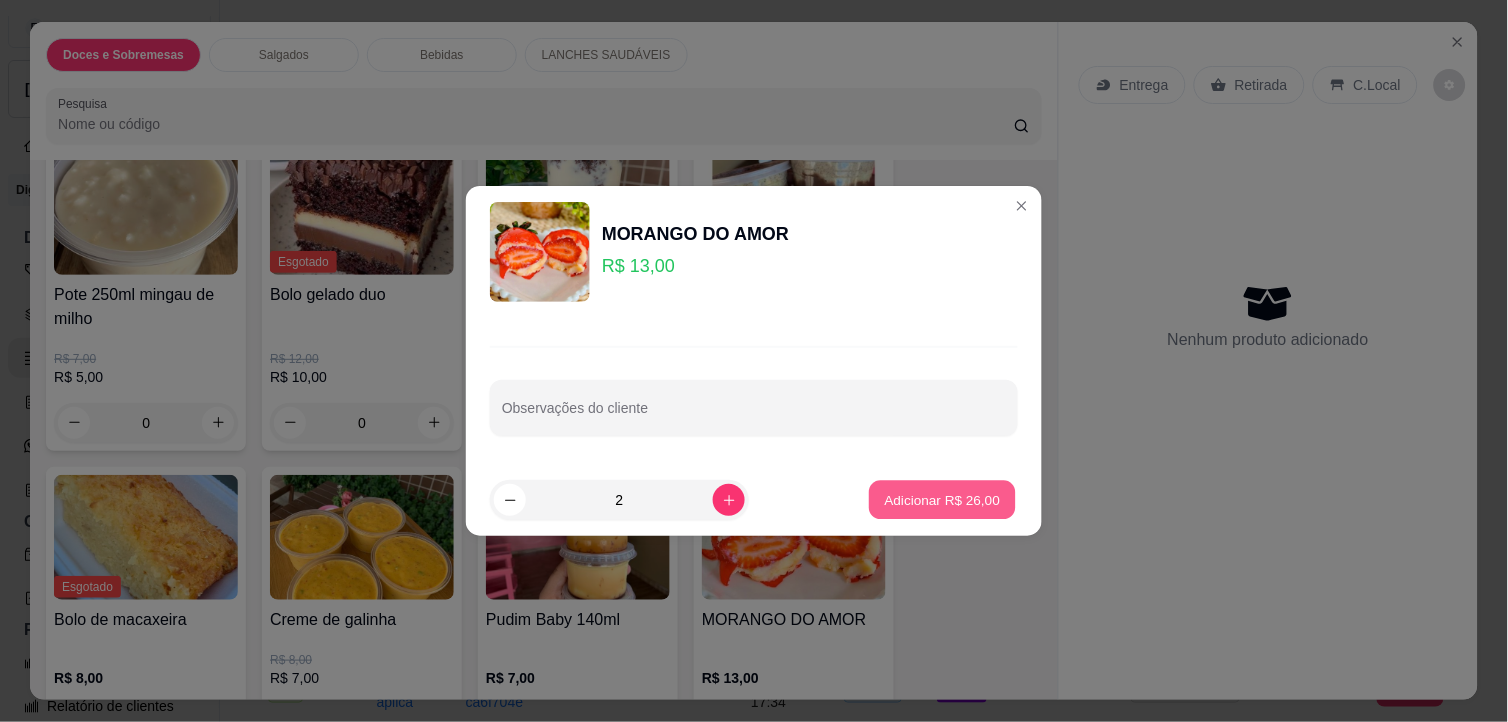 click on "Adicionar   R$ 26,00" at bounding box center [943, 499] 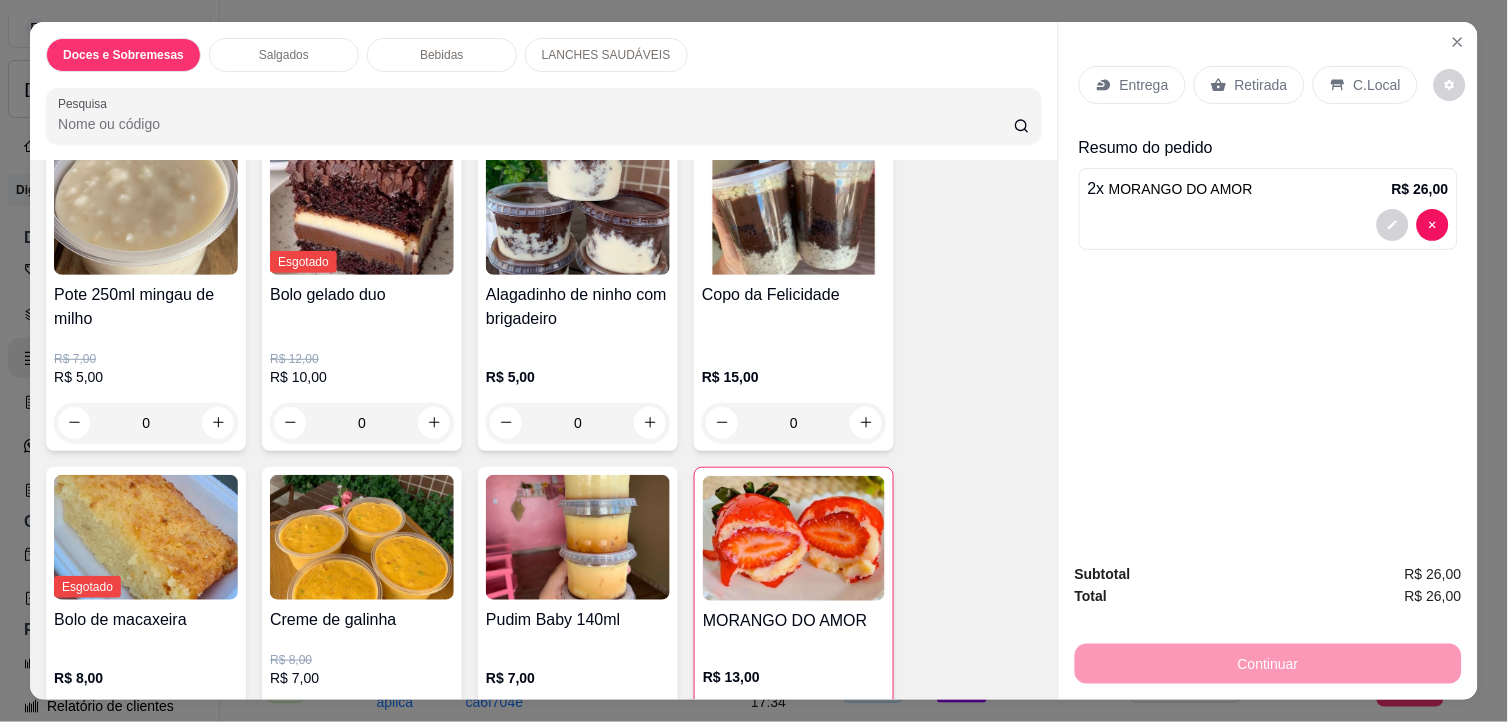 click on "Entrega" at bounding box center (1144, 85) 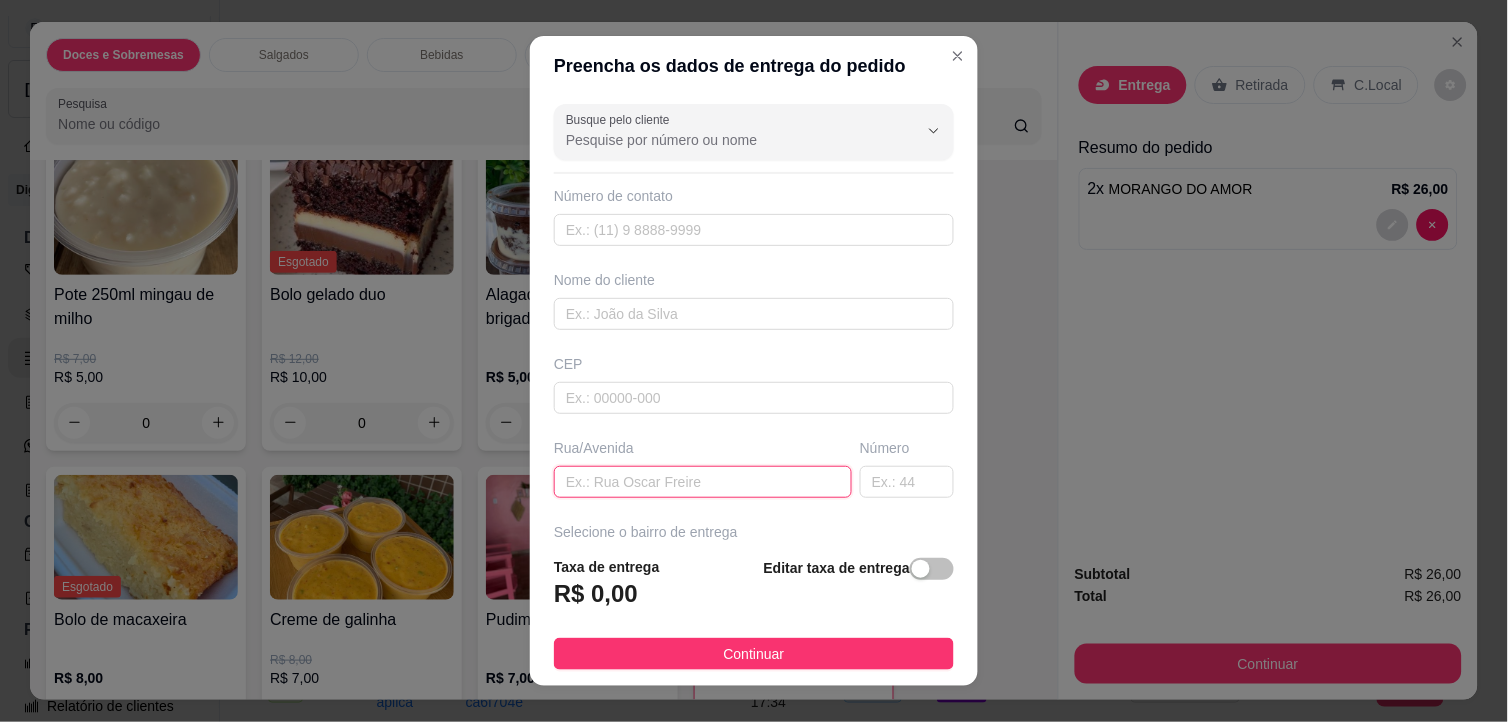 click at bounding box center (703, 482) 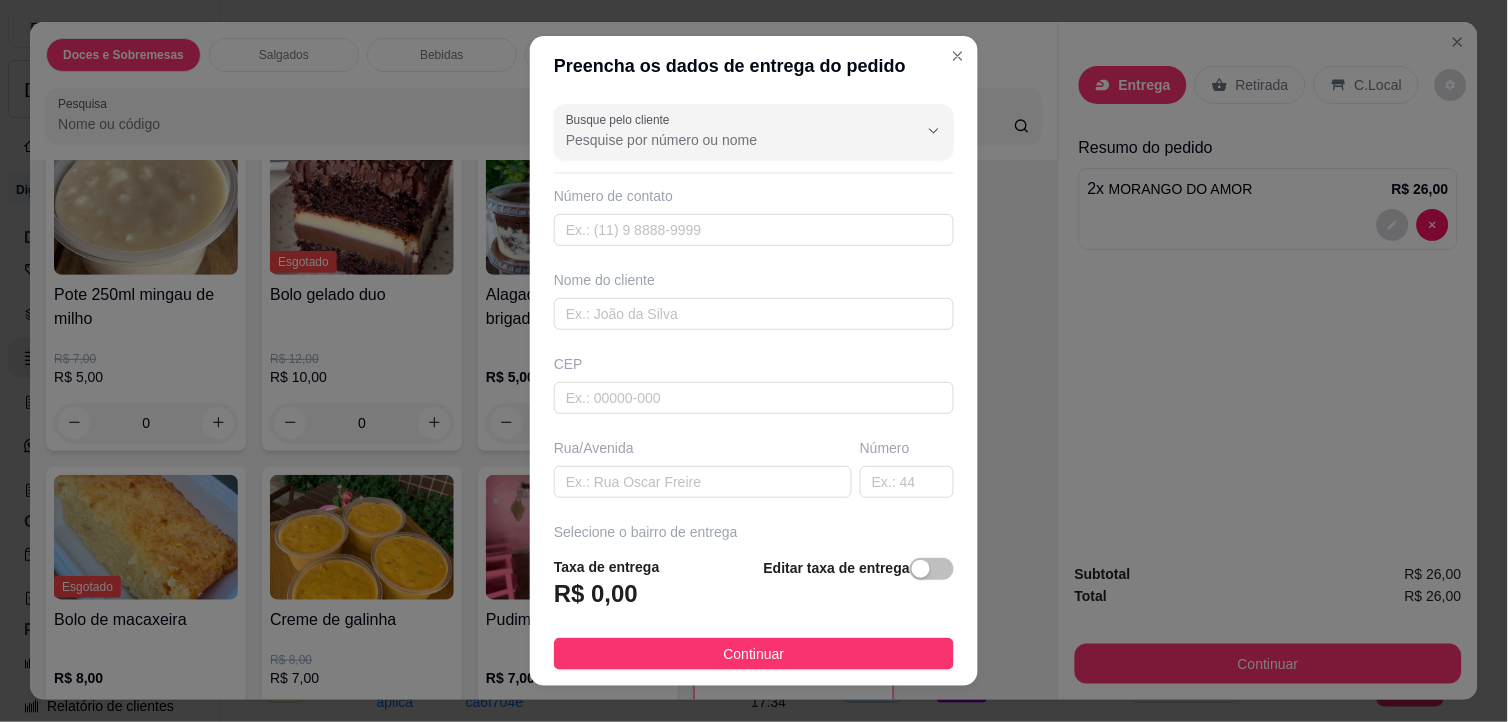 scroll, scrollTop: 231, scrollLeft: 0, axis: vertical 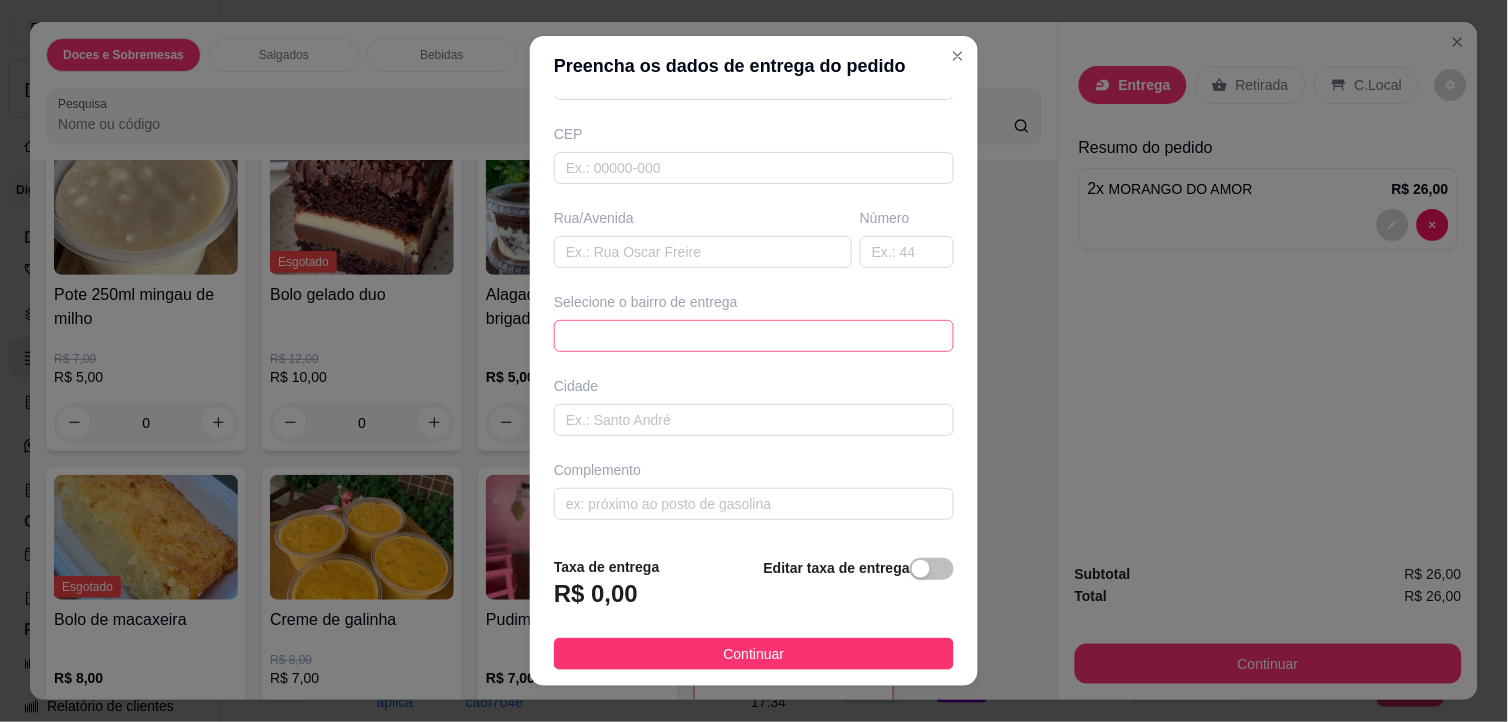 click on "65e798c104bace804435e6f9 65e798d704bace804435e6fc Centro - Caxias -  R$ 5,00 Seriema - Caxias -  R$ 5,00 [GEOGRAPHIC_DATA] - [GEOGRAPHIC_DATA]  -  R$ 6,00 Bacuri - [GEOGRAPHIC_DATA] -  R$ 8,00 [GEOGRAPHIC_DATA] - [GEOGRAPHIC_DATA] -  R$ 7,00 [GEOGRAPHIC_DATA] - [GEOGRAPHIC_DATA] -  R$ 6,00 Caldeirões - [GEOGRAPHIC_DATA] -  R$ 7,00 [GEOGRAPHIC_DATA]  - [GEOGRAPHIC_DATA] -  R$ 6,00 Cangalheiro - [GEOGRAPHIC_DATA] -  R$ 6,00 [GEOGRAPHIC_DATA] - [GEOGRAPHIC_DATA] -  R$ 6,00" at bounding box center [754, 336] 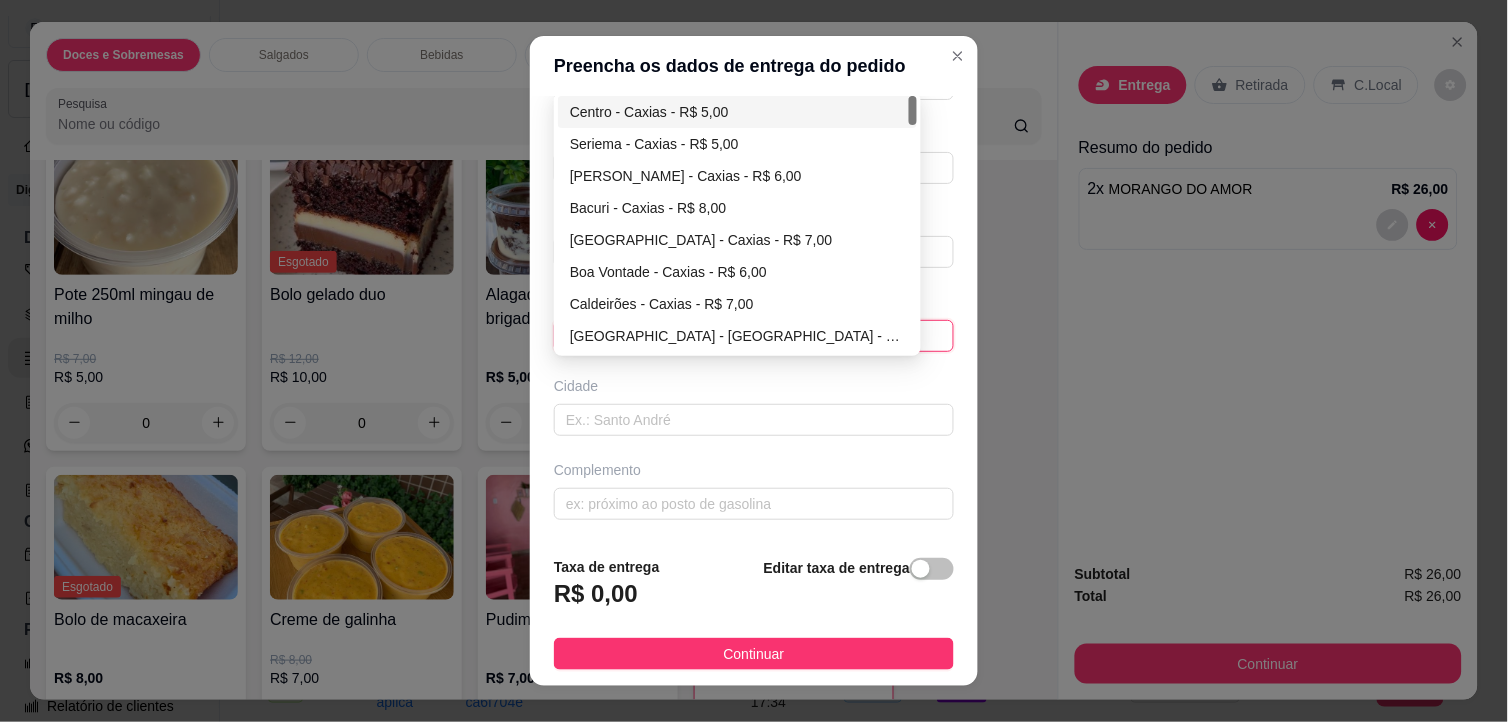 click on "Centro - Caxias -  R$ 5,00" at bounding box center [737, 112] 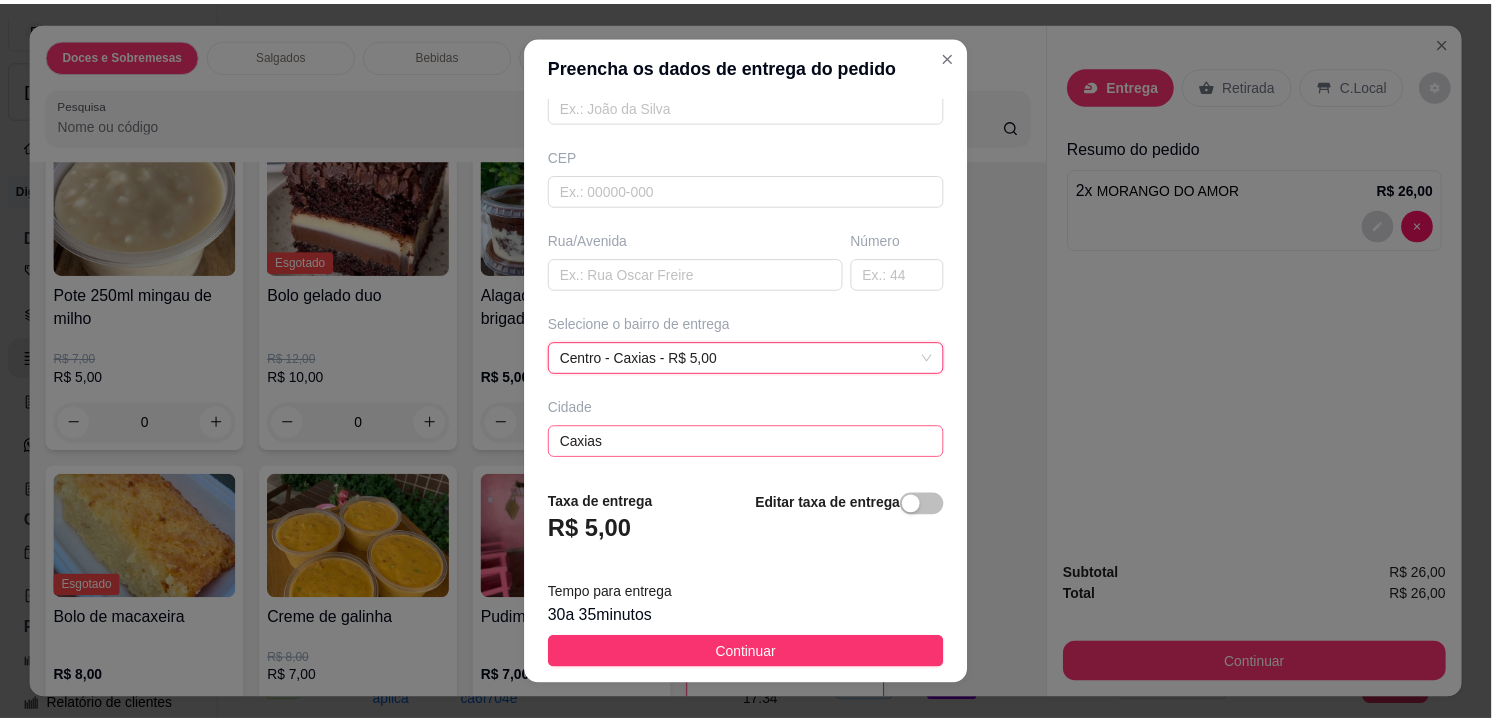 scroll, scrollTop: 231, scrollLeft: 0, axis: vertical 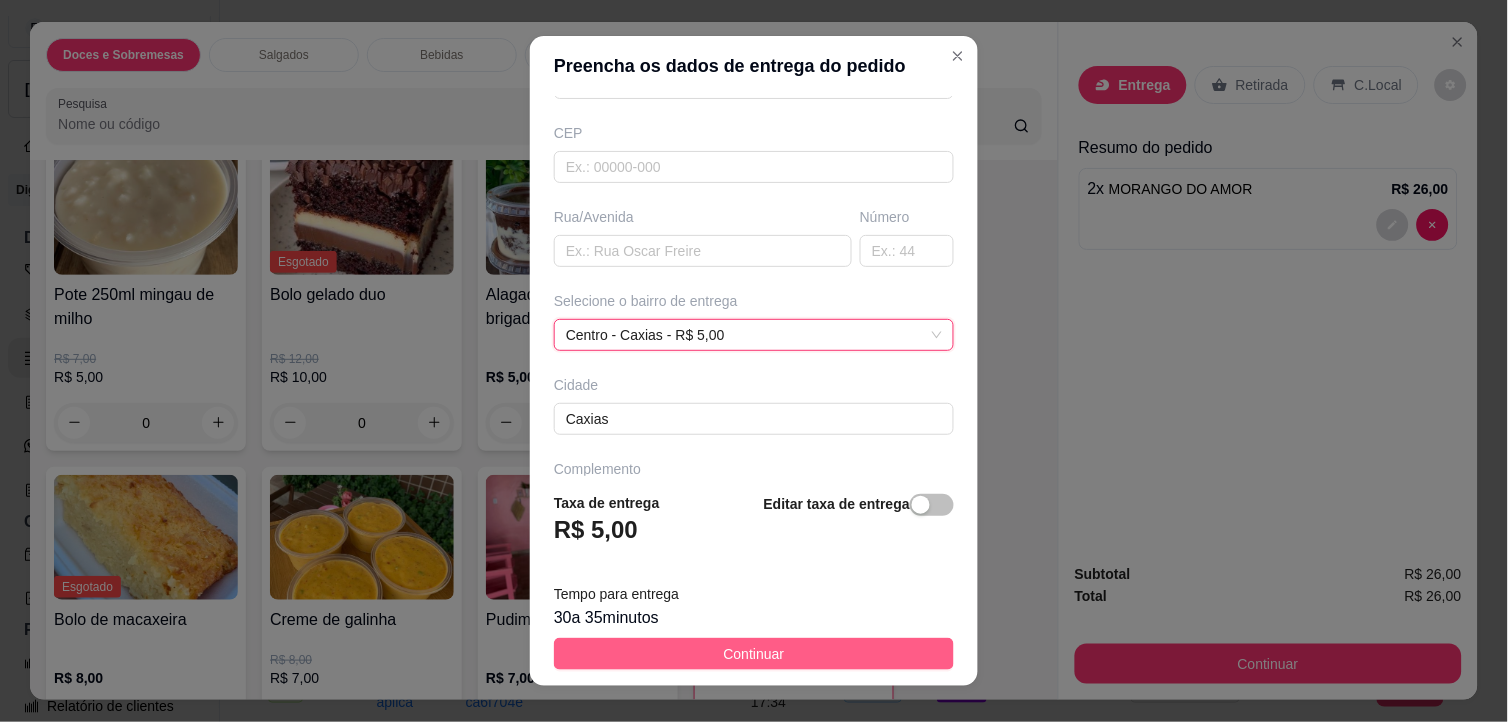 click on "Continuar" at bounding box center [754, 654] 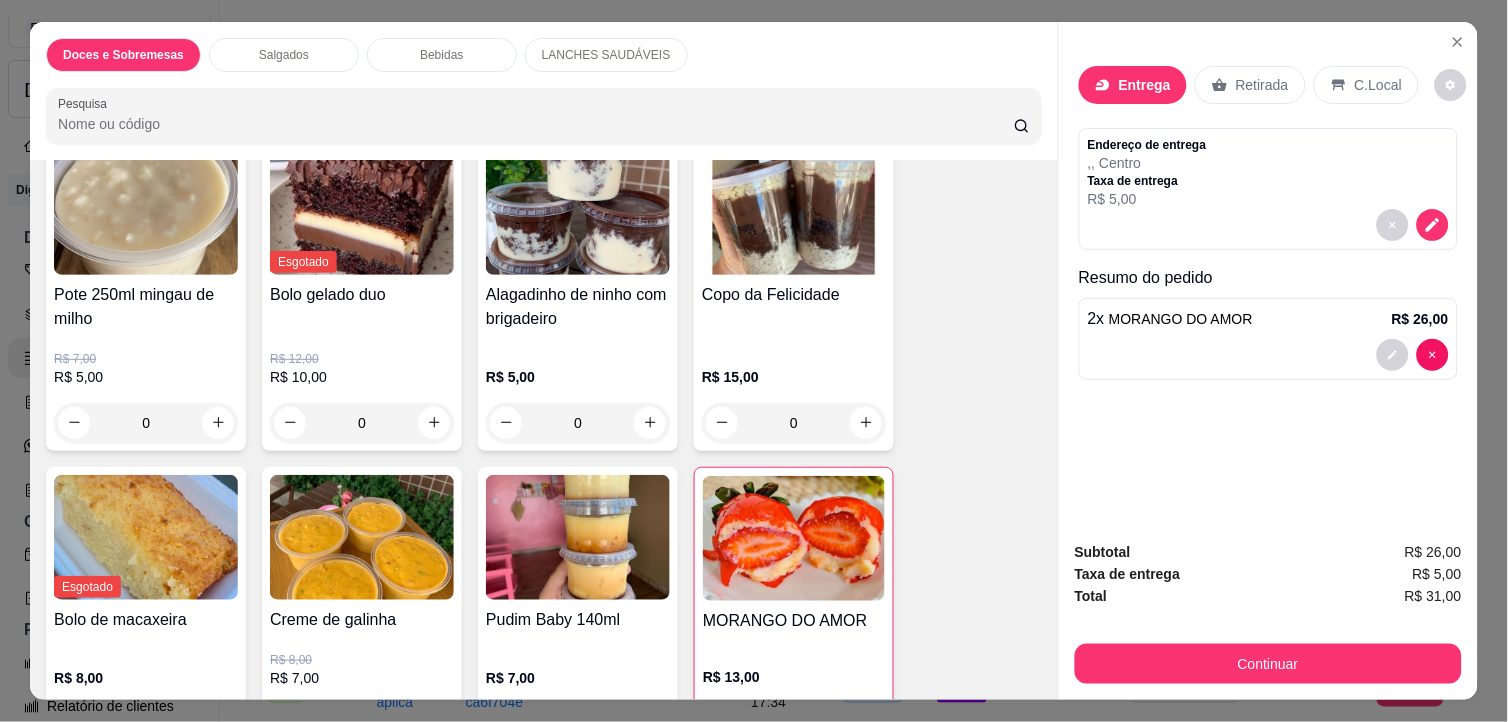 click on "Doces e Sobremesas Salgados  Bebidas LANCHES SAUDÁVEIS Pesquisa Item avulso Doces e Sobremesas Alagadinho de abacaxi 140g   R$ 5,00 0 Esgotado Vulcão ninho com brigadeiro    R$ 30,00 R$ 25,00 0 Tortinha de ameixa    R$ 10,00 0 ALAGADINHO de brigadeiro    R$ 5,00 0 Pote 250ml  mingau de milho   R$ 7,00 R$ 5,00 0 Esgotado Bolo gelado duo   R$ 12,00 R$ 10,00 0 Alagadinho de ninho com brigadeiro    R$ 5,00 0 Copo da Felicidade    R$ 15,00 0 Esgotado Bolo de macaxeira    R$ 8,00 0 Creme de galinha   R$ 8,00 R$ 7,00 0 Pudim Baby 140ml   R$ 7,00 0 MORANGO DO AMOR   R$ 13,00 2 Fatia de bolo de milho cremoso   R$ 5,00 0 Esgotado Coxinha de ninho com nutella    R$ 8,00 0 Salgados  Bomba M   R$ 2,00 0 Mini pastel de carne   R$ 2,00 0 Esgotado Pé de moleque    R$ 1,00 0 Bala ninho do amor    R$ 5,00 0 Bebidas Coca Lata   R$ 6,00 0 Guaraná Lata 350ml    R$ 5,00 0 LANCHES SAUDÁVEIS Sanduíche integral de frango light   R$ 10,00 R$ 8,00 0 Crepioca de frango light   R$ 12,00 R$ 10,00 0 ,  ," at bounding box center (754, 361) 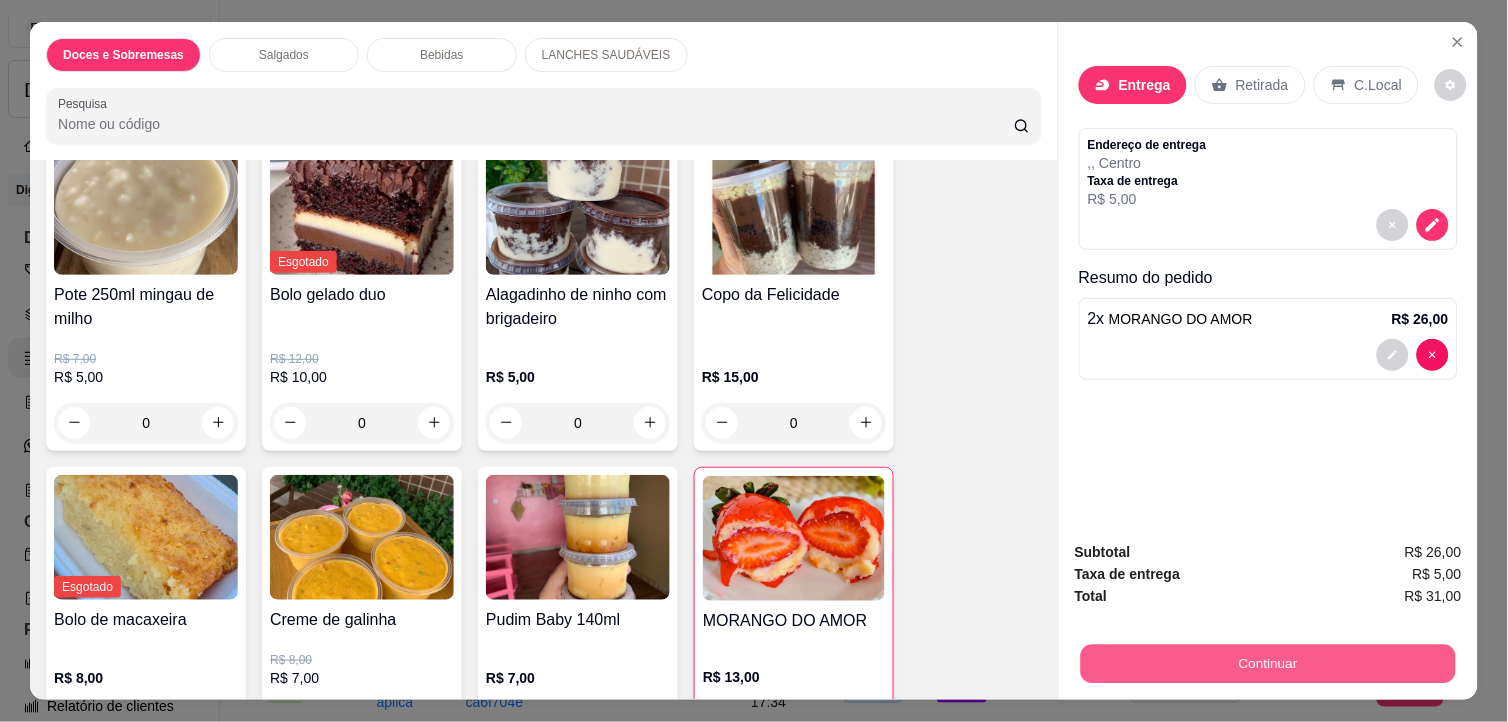 click on "Continuar" at bounding box center [1268, 664] 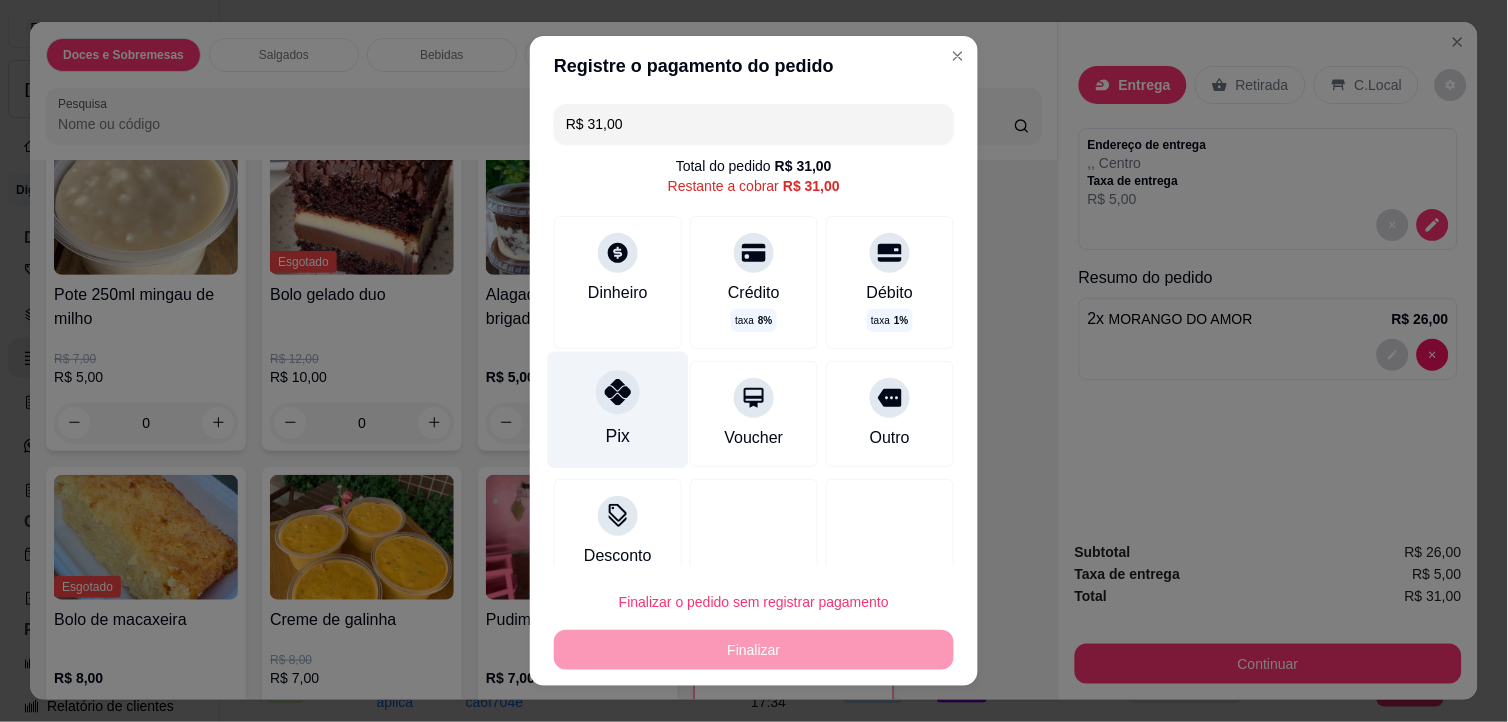 click 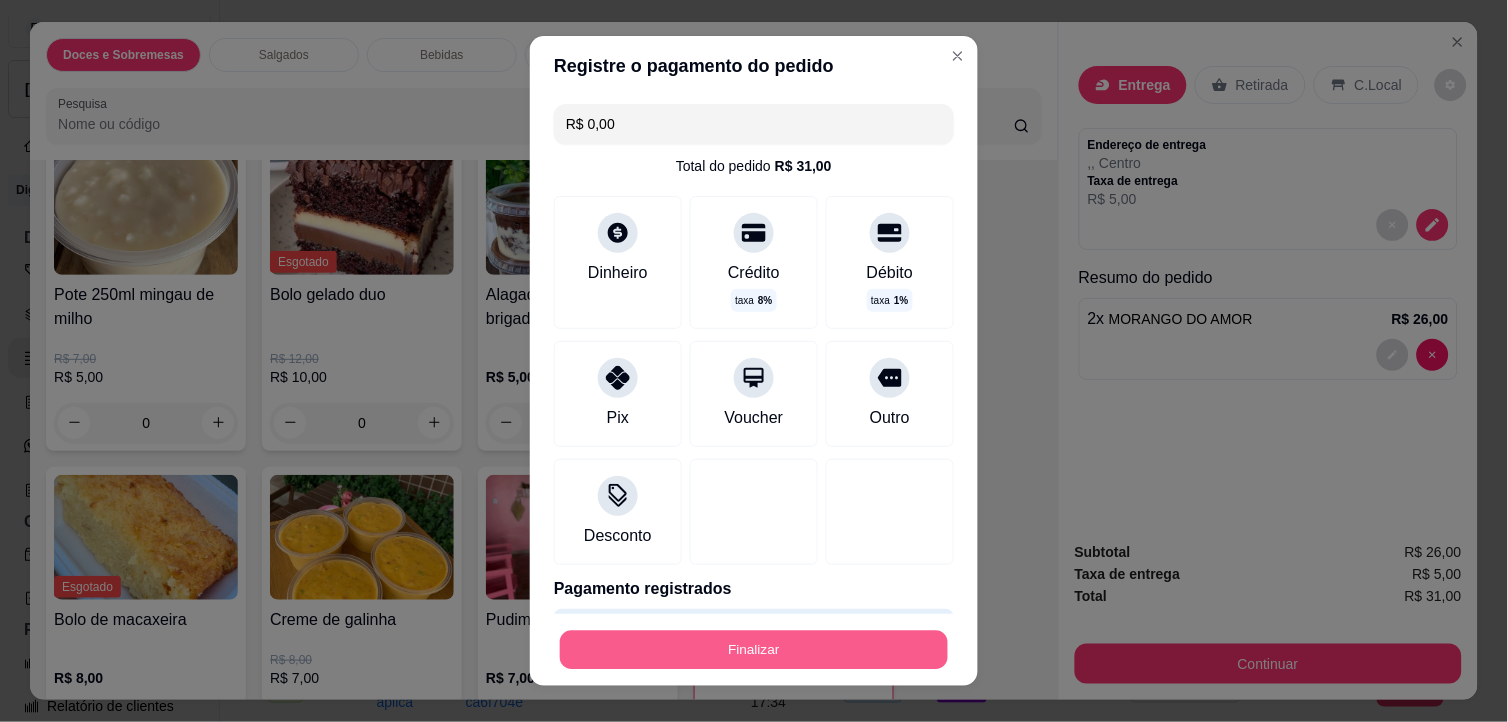 click on "Finalizar" at bounding box center [754, 650] 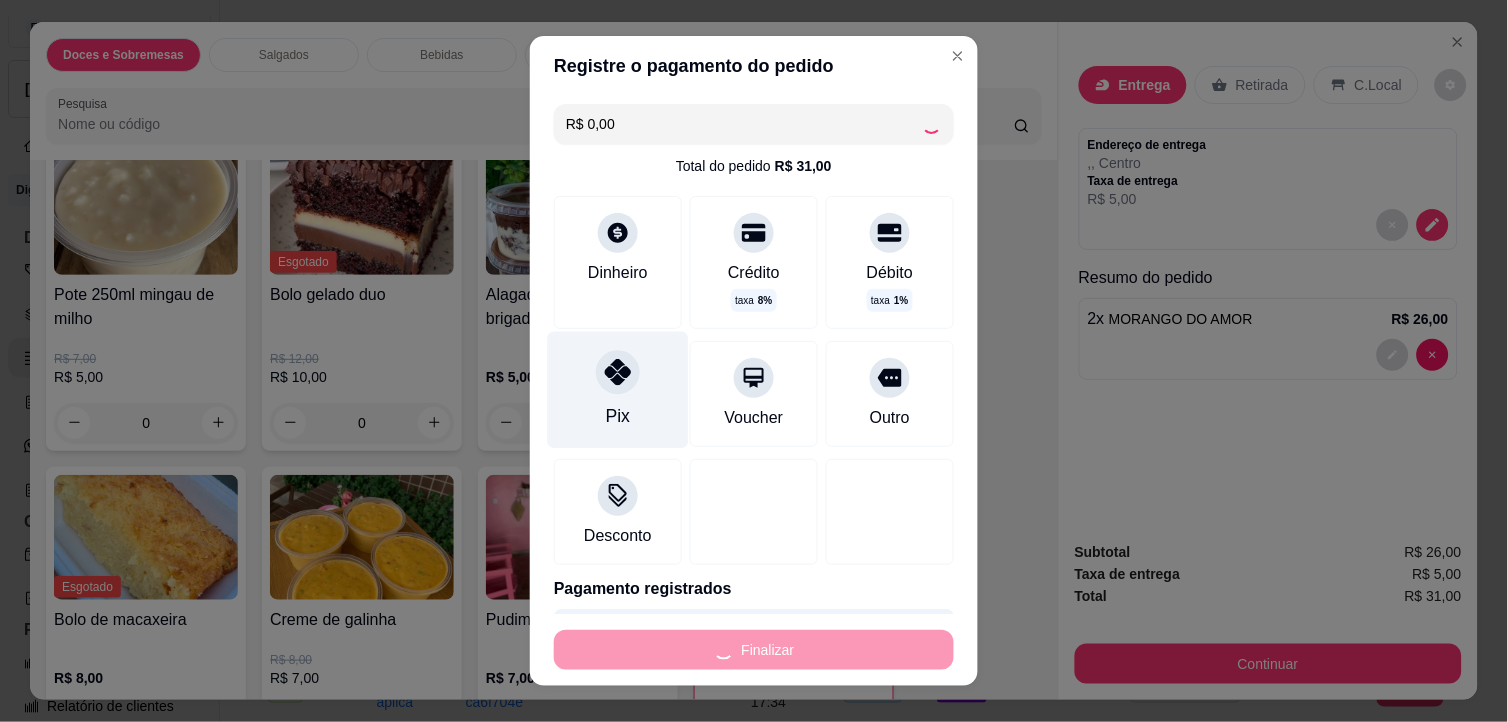 type on "0" 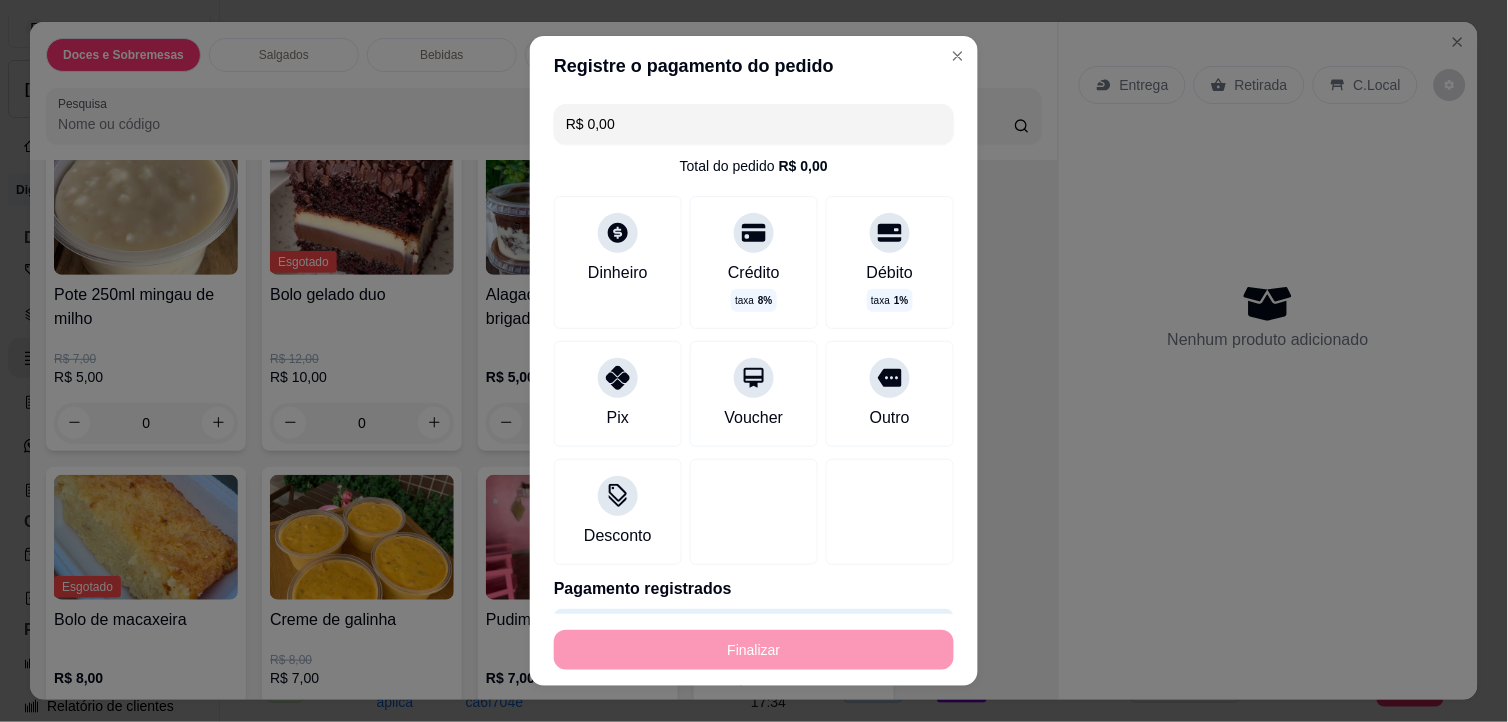 type on "-R$ 31,00" 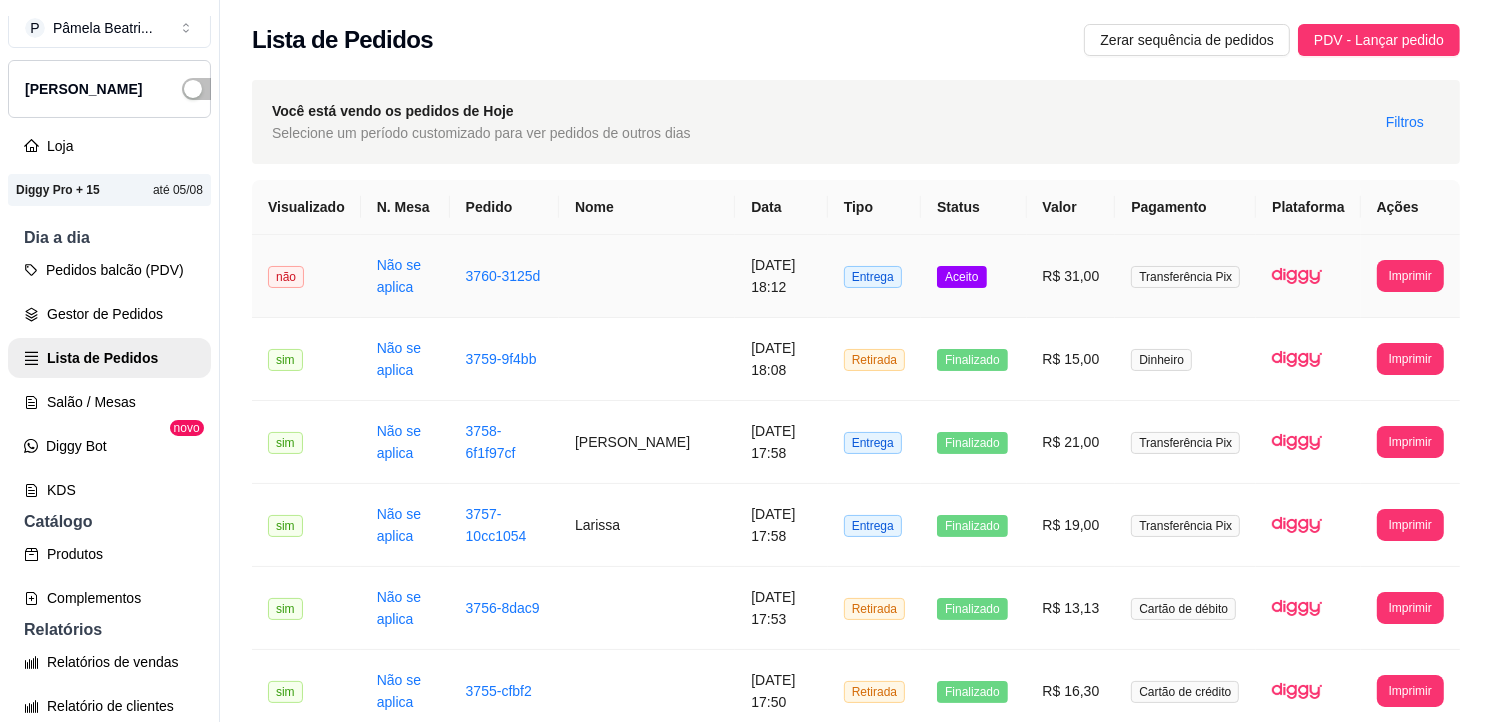 click at bounding box center (647, 276) 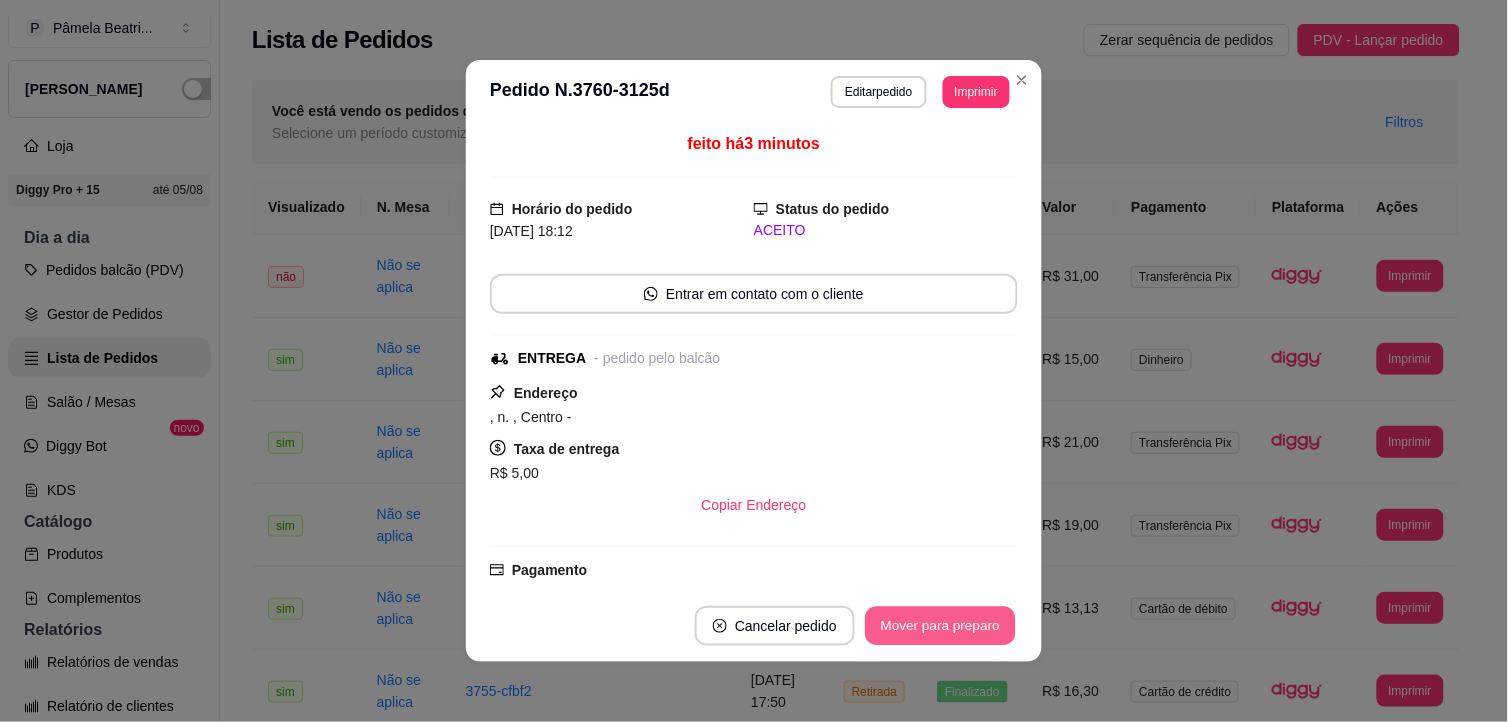 click on "Mover para preparo" at bounding box center [940, 626] 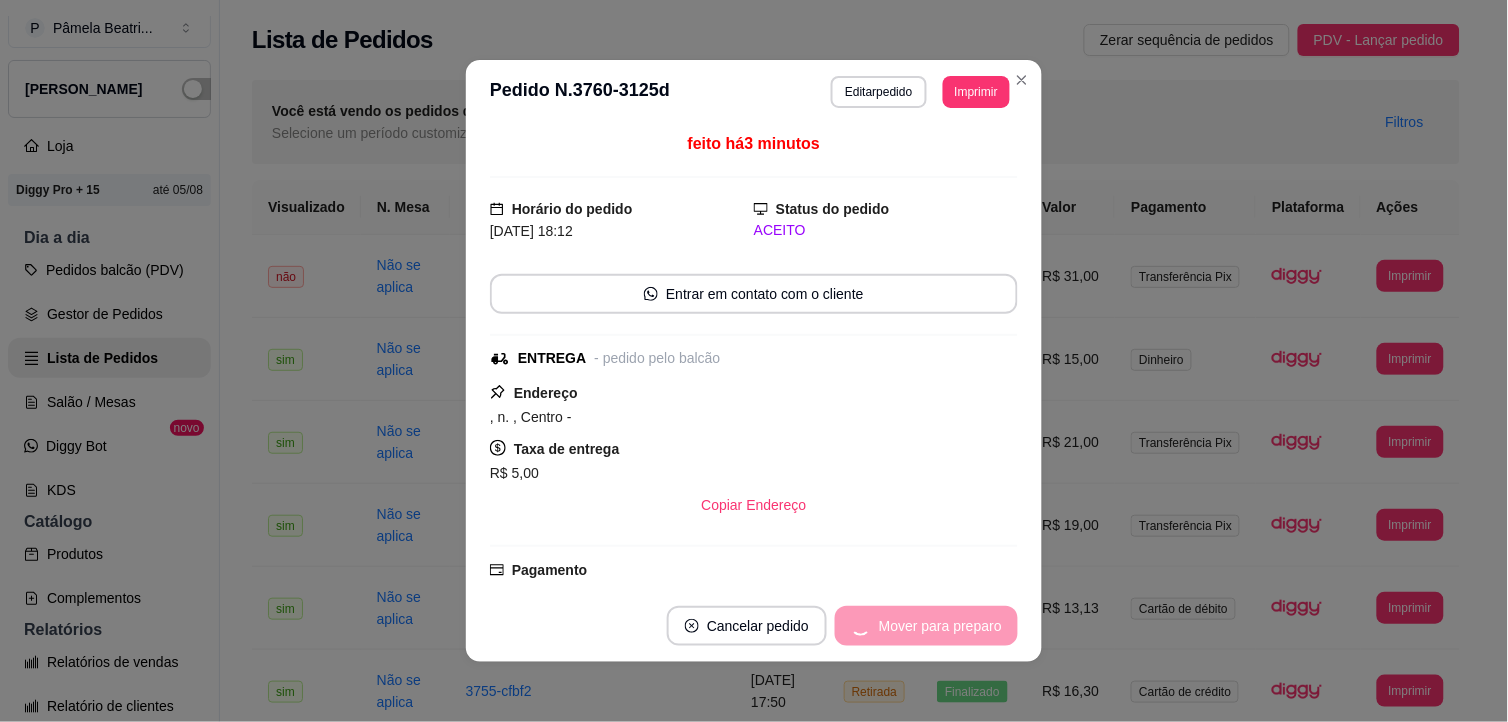 click on "Mover para preparo" at bounding box center [926, 626] 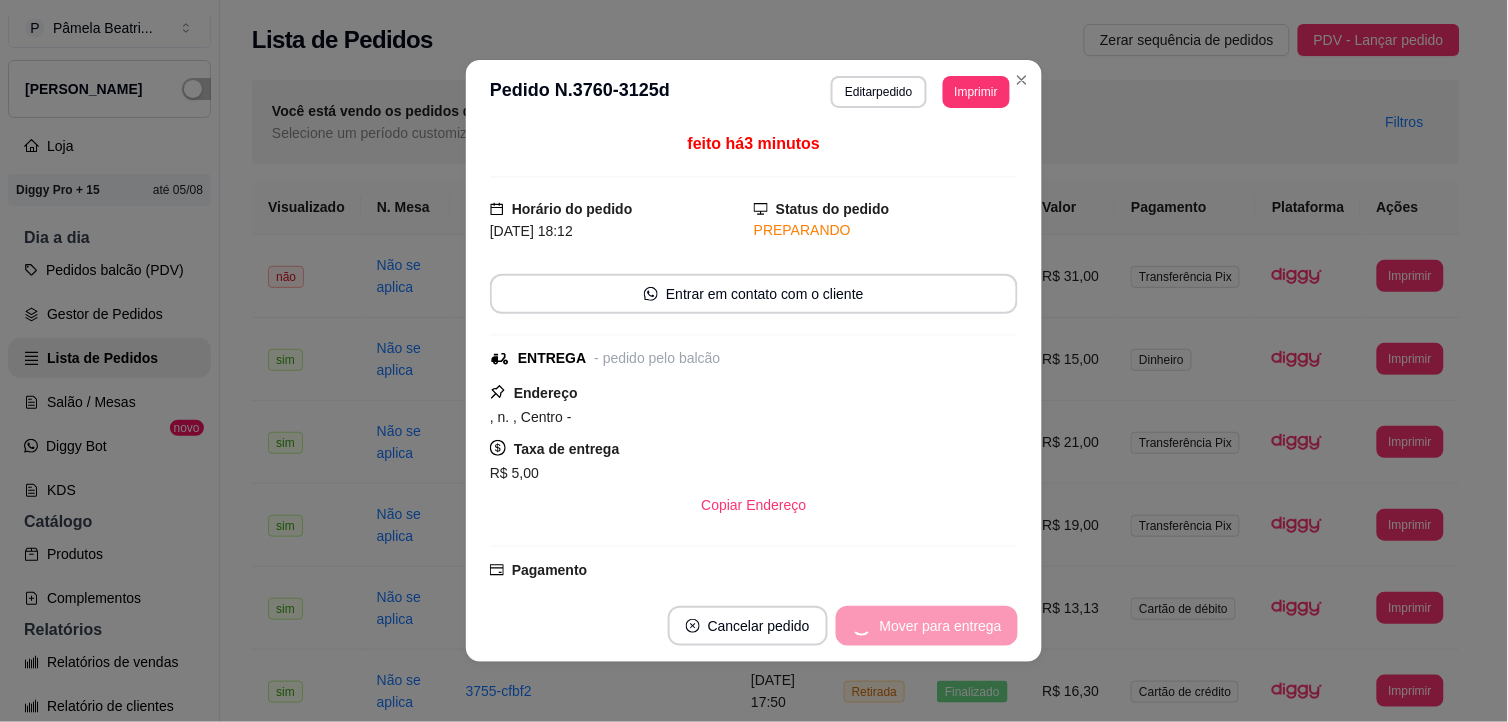 click on "Mover para entrega" at bounding box center [927, 626] 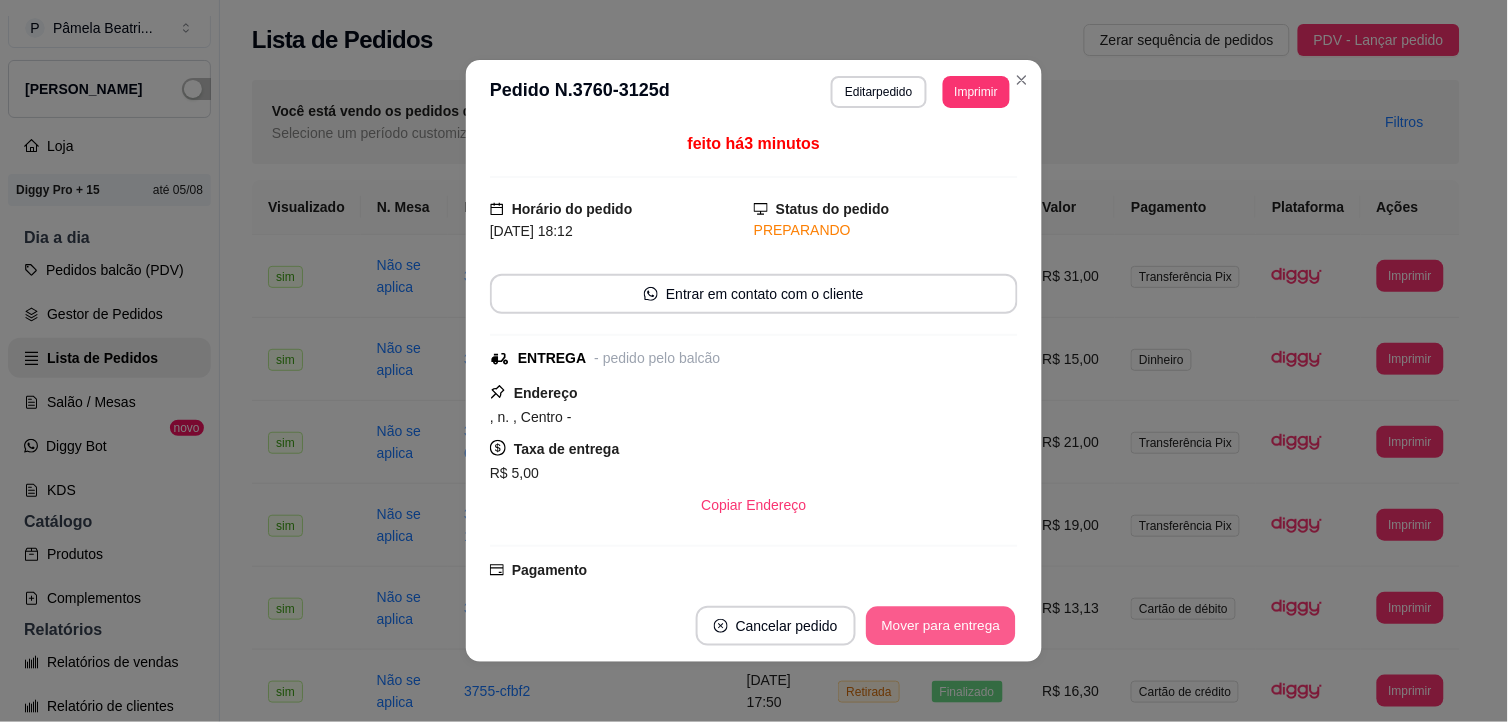 click on "Mover para entrega" at bounding box center [941, 626] 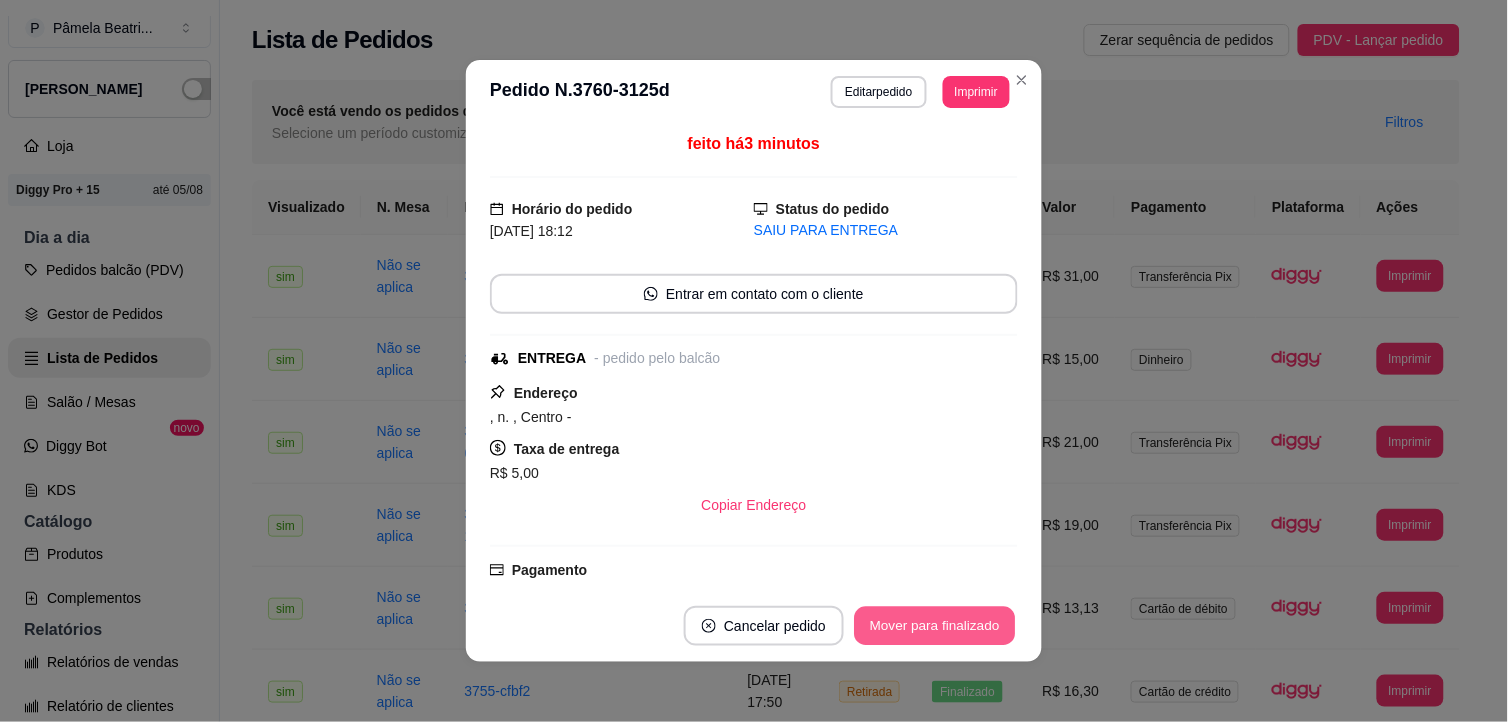 click on "Mover para finalizado" at bounding box center (935, 626) 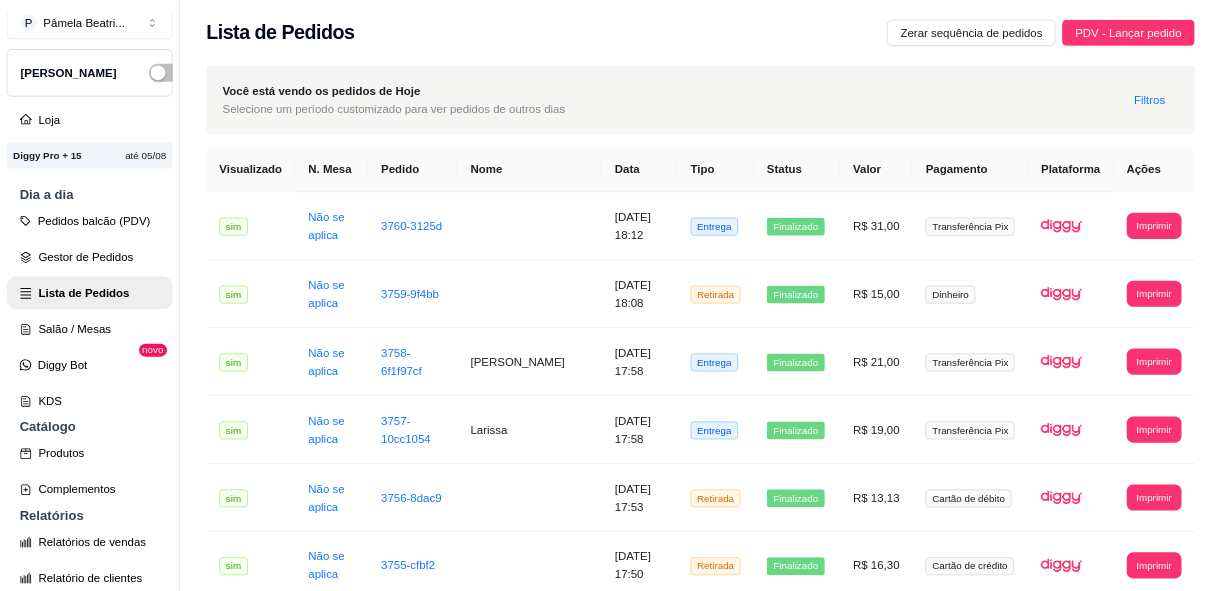 scroll, scrollTop: 616, scrollLeft: 0, axis: vertical 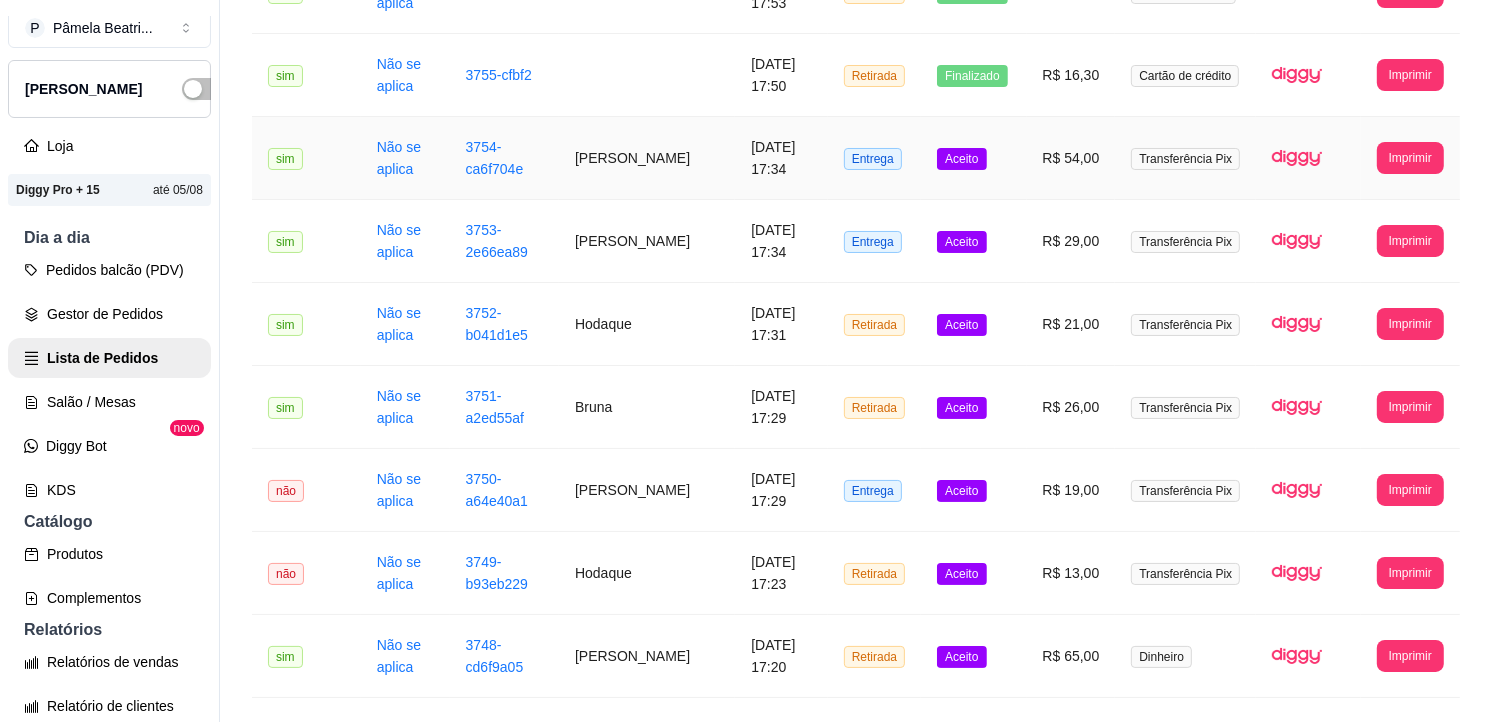 click on "R$ 54,00" at bounding box center (1071, 158) 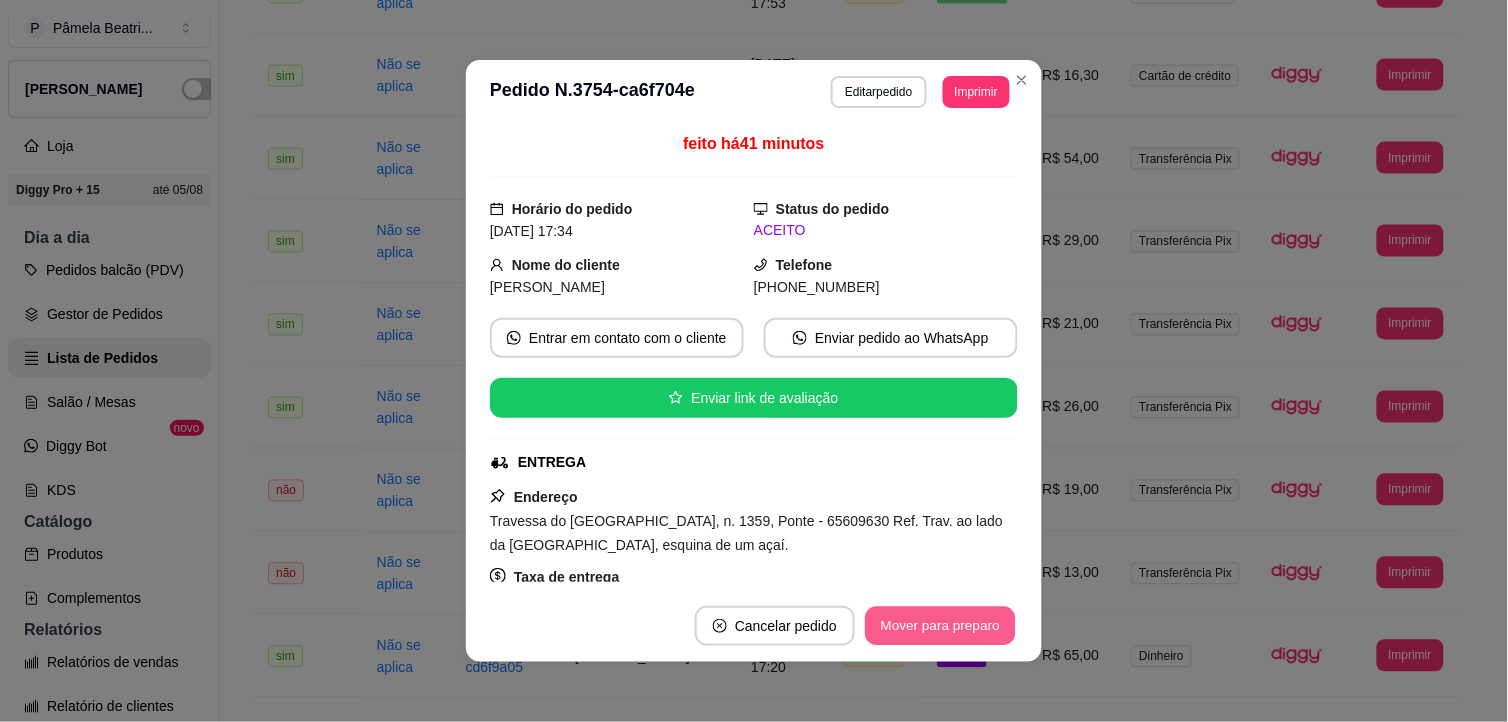 click on "Mover para preparo" at bounding box center (940, 626) 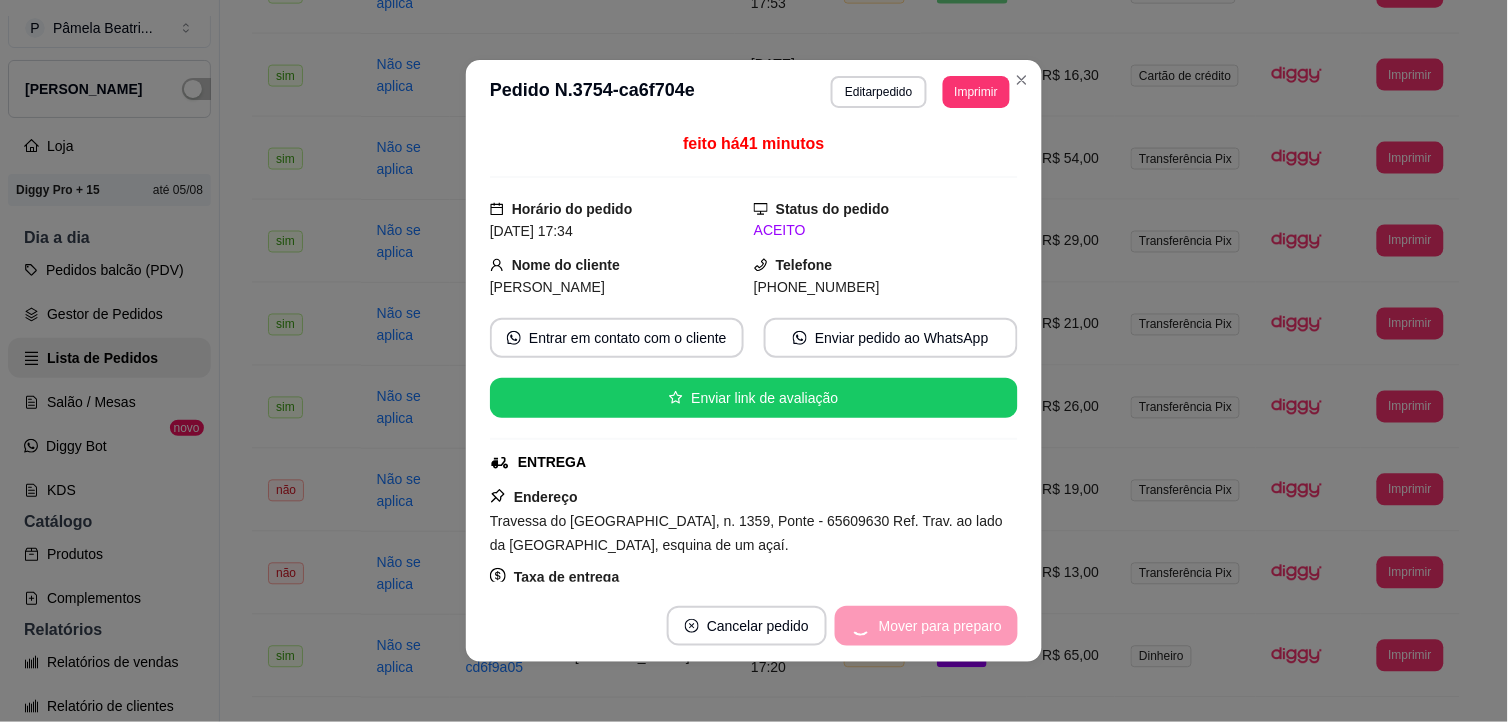 click on "Mover para preparo" at bounding box center (926, 626) 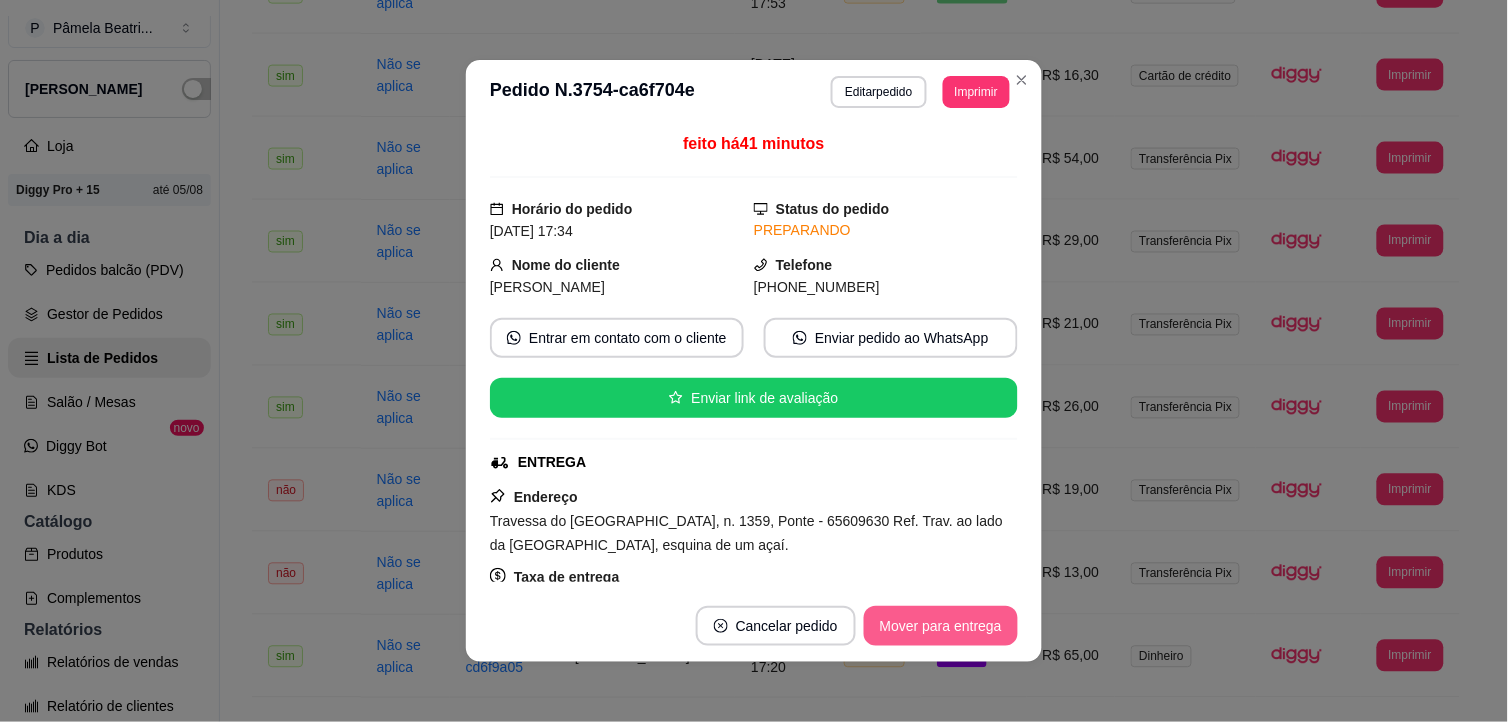 click on "Mover para entrega" at bounding box center [941, 626] 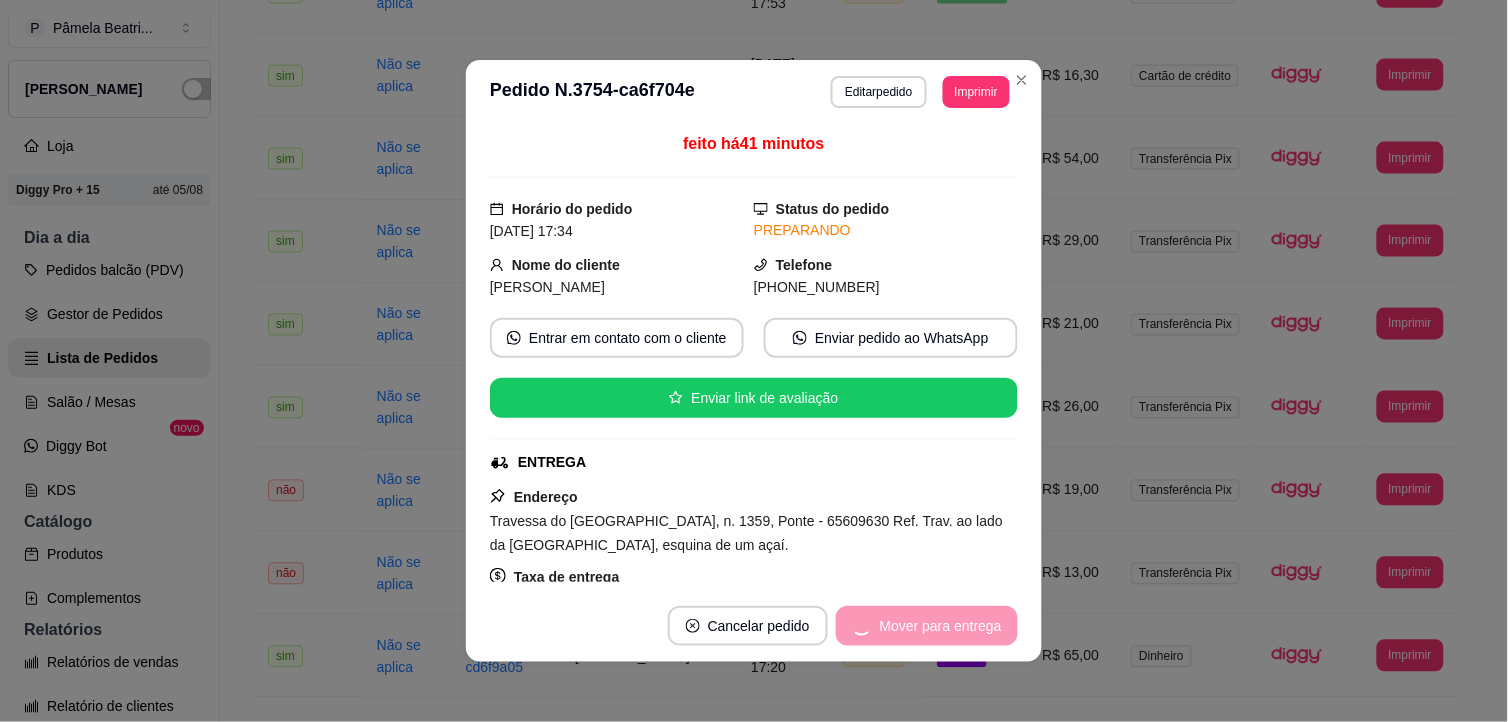 click on "Mover para entrega" at bounding box center (927, 626) 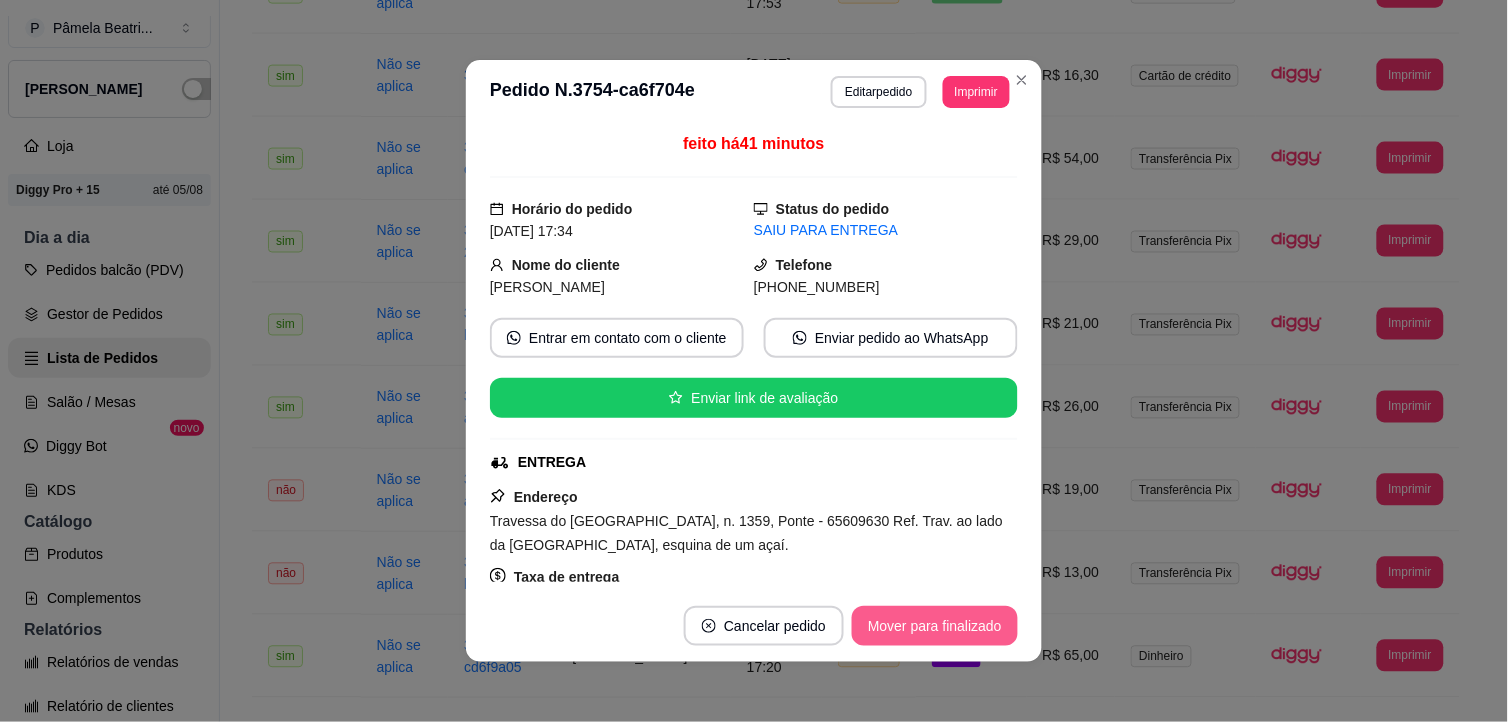 click on "Mover para finalizado" at bounding box center [935, 626] 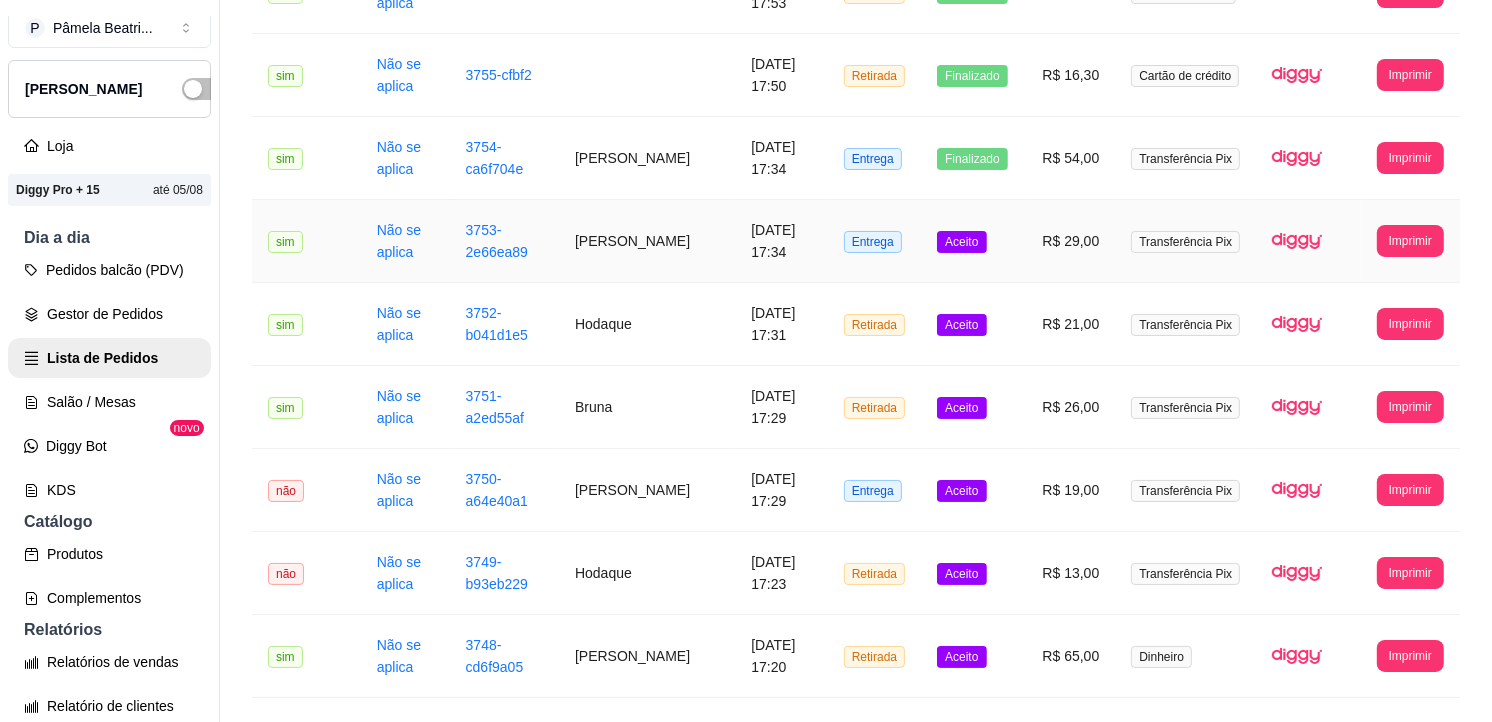 click on "R$ 29,00" at bounding box center [1071, 241] 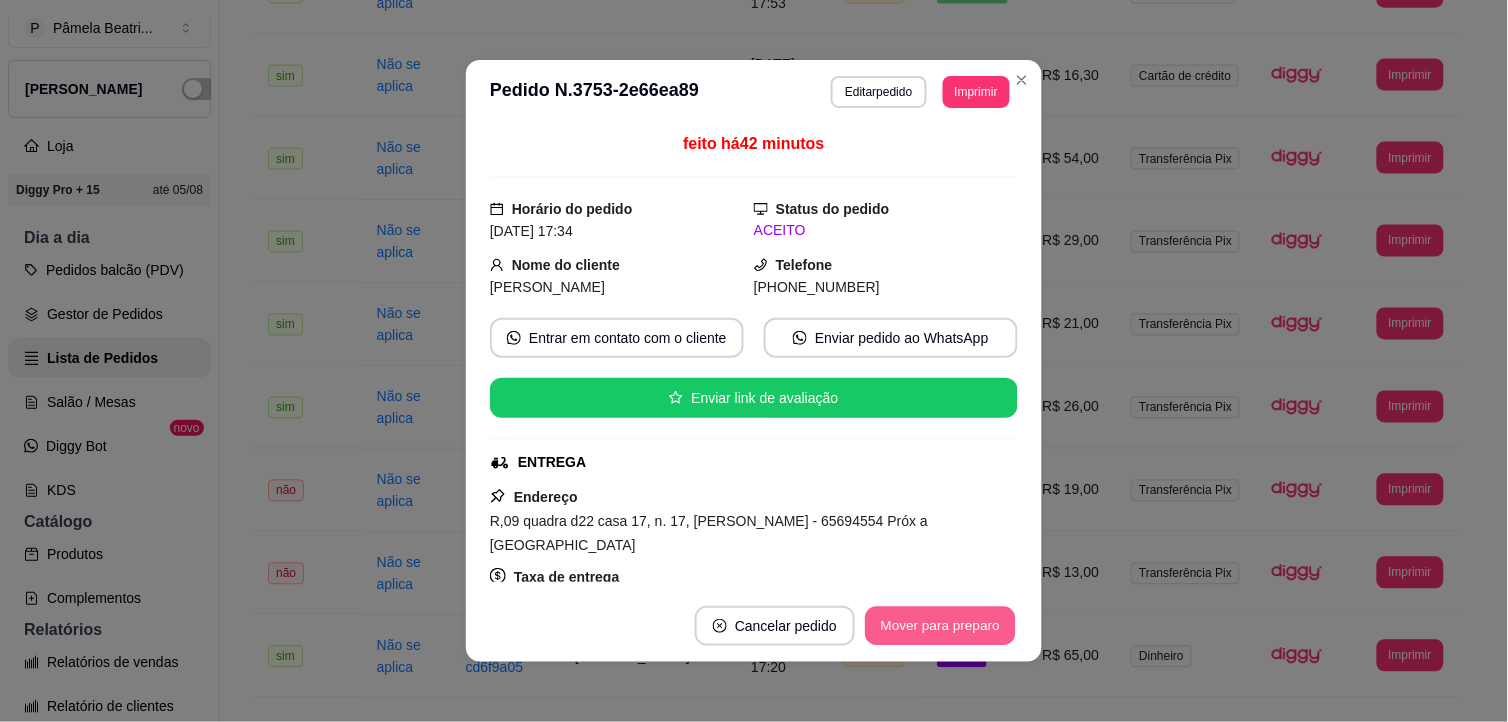 click on "Mover para preparo" at bounding box center (940, 626) 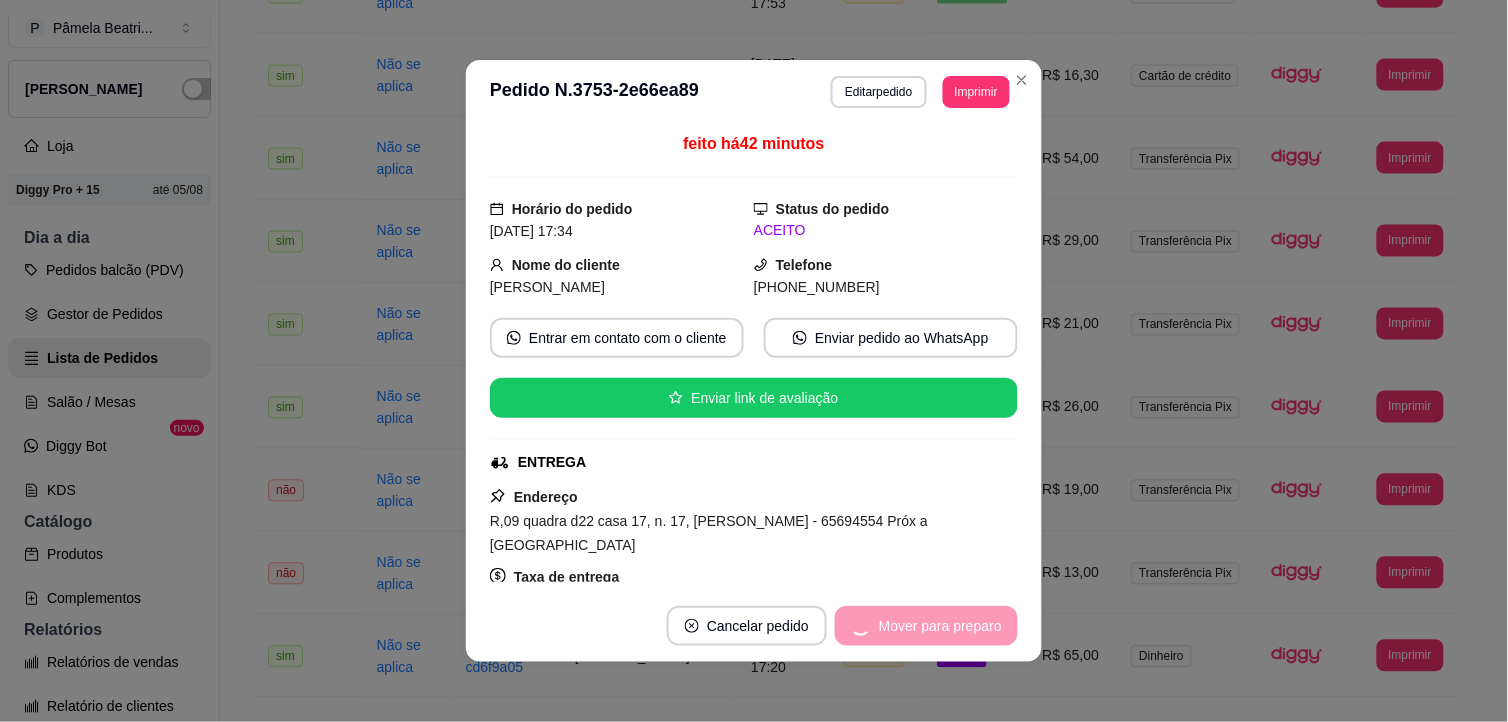 click on "Mover para preparo" at bounding box center (926, 626) 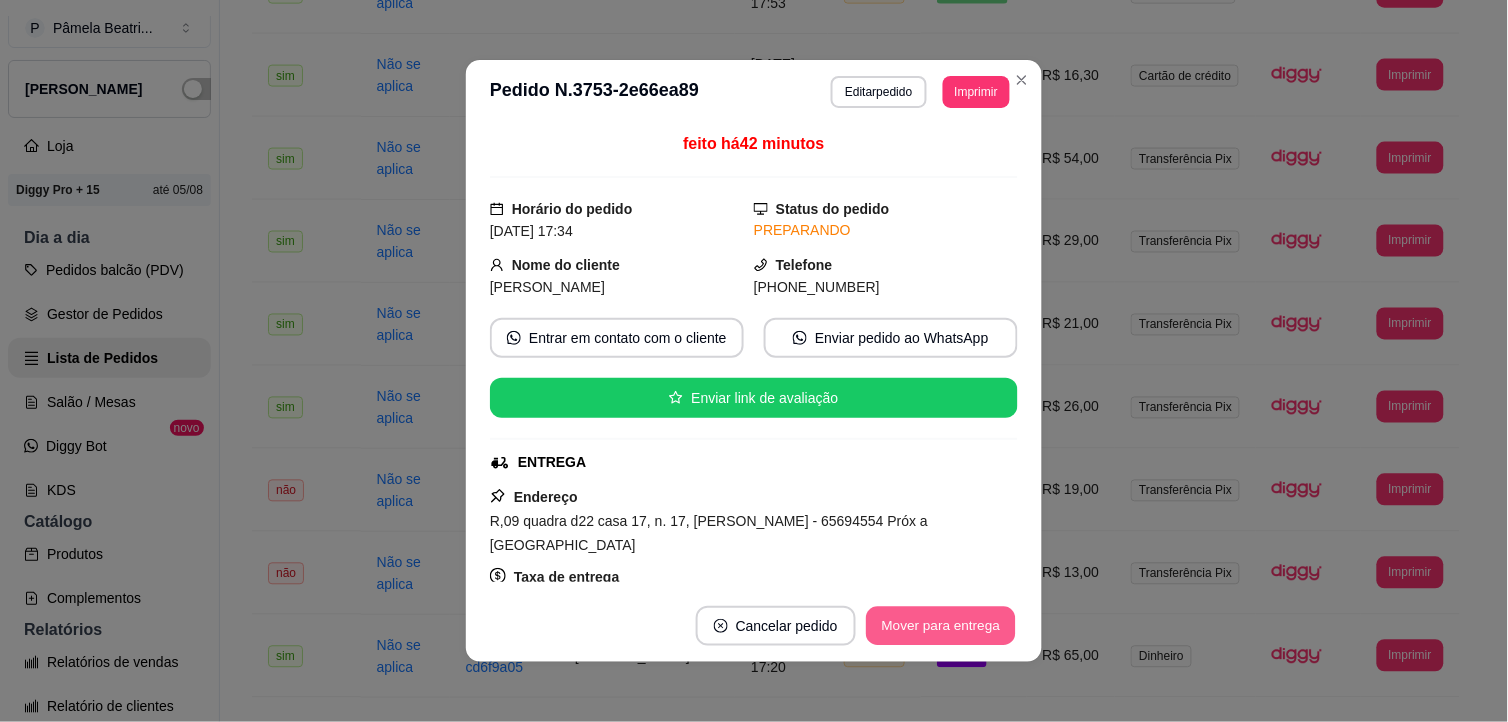 click on "Mover para entrega" at bounding box center (941, 626) 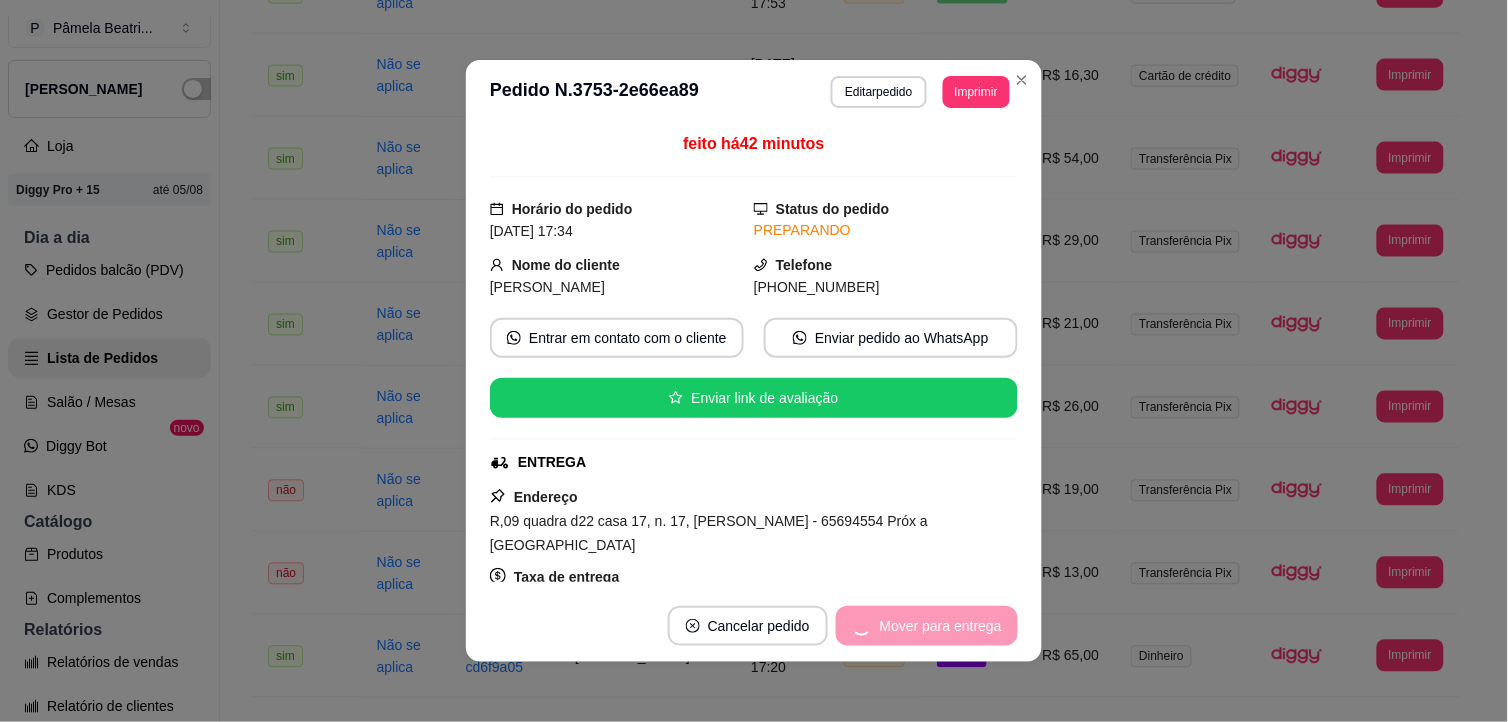 click on "Mover para entrega" at bounding box center [927, 626] 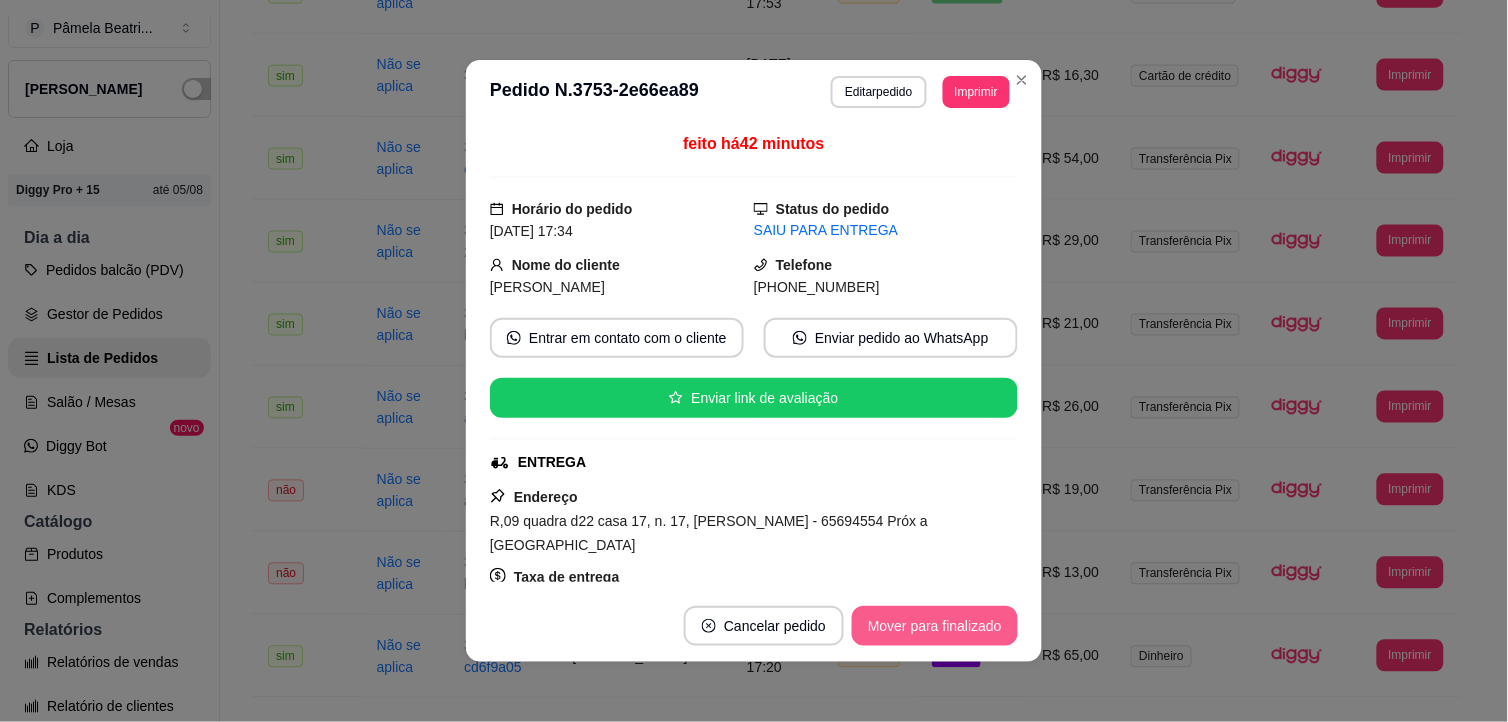 click on "Mover para finalizado" at bounding box center (935, 626) 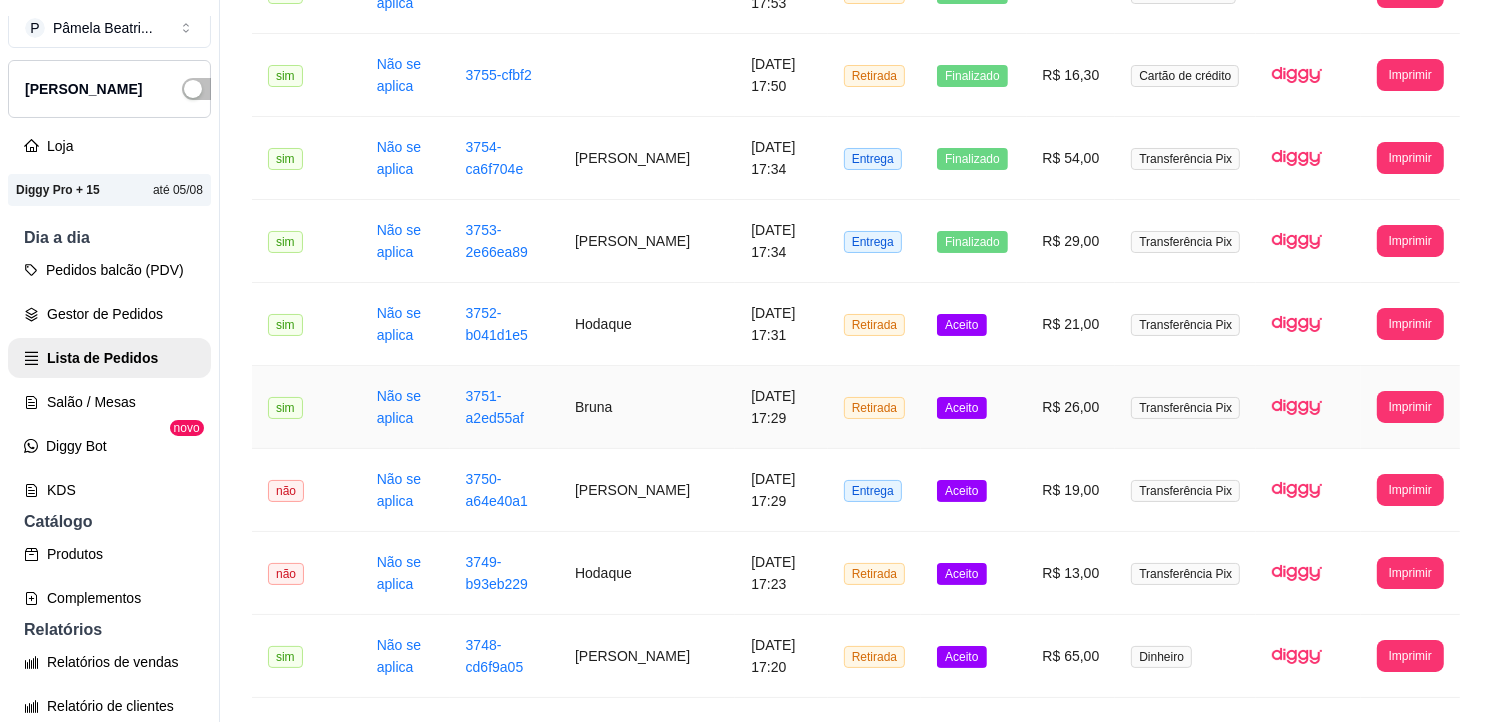 click on "R$ 26,00" at bounding box center (1071, 407) 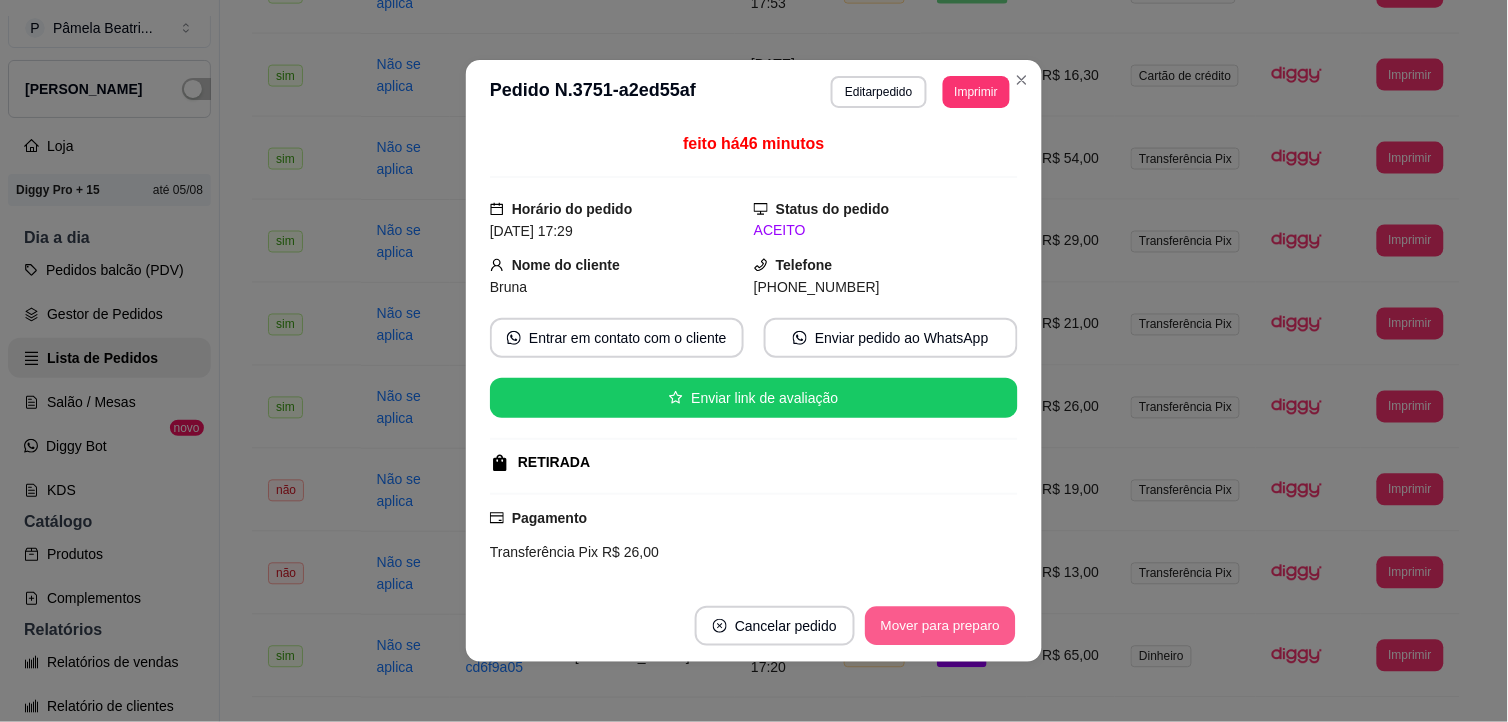 click on "Mover para preparo" at bounding box center (940, 626) 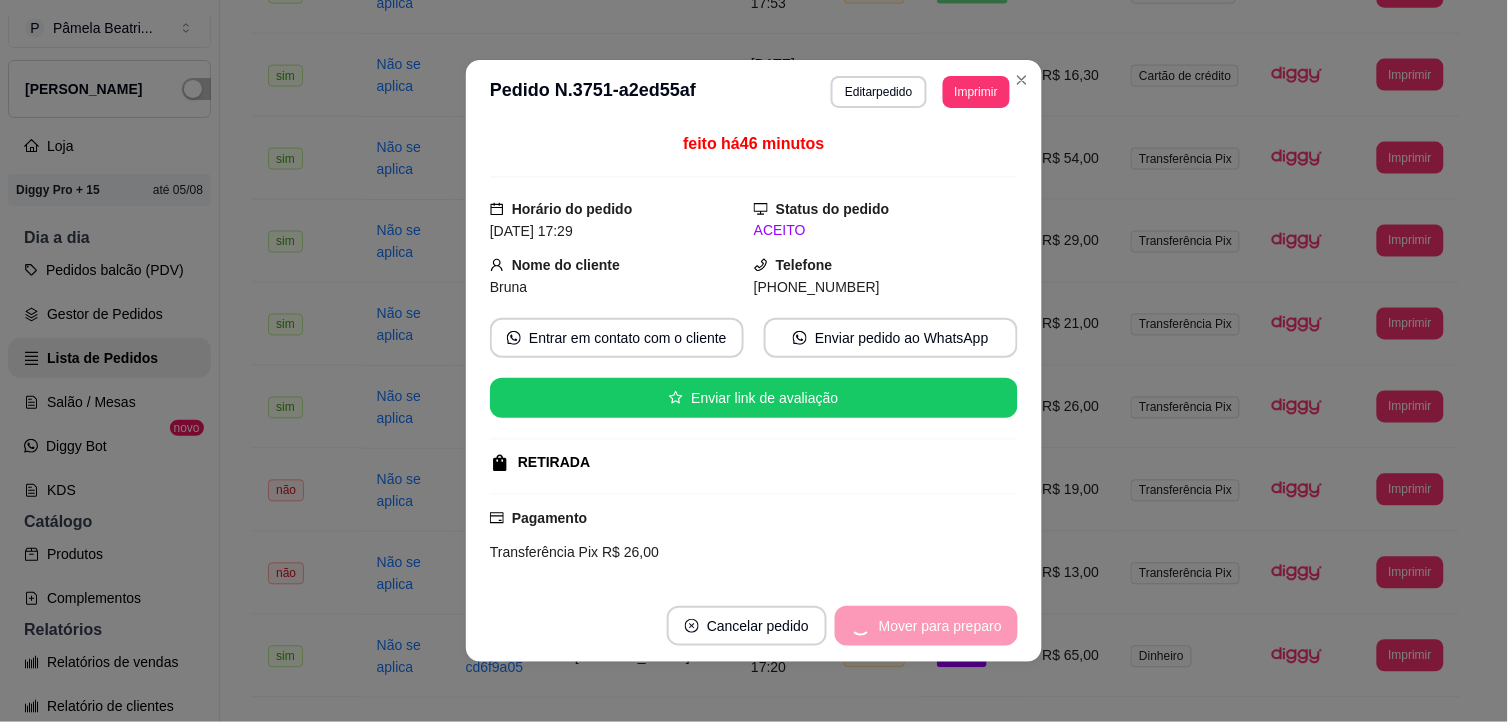 click on "Mover para preparo" at bounding box center [926, 626] 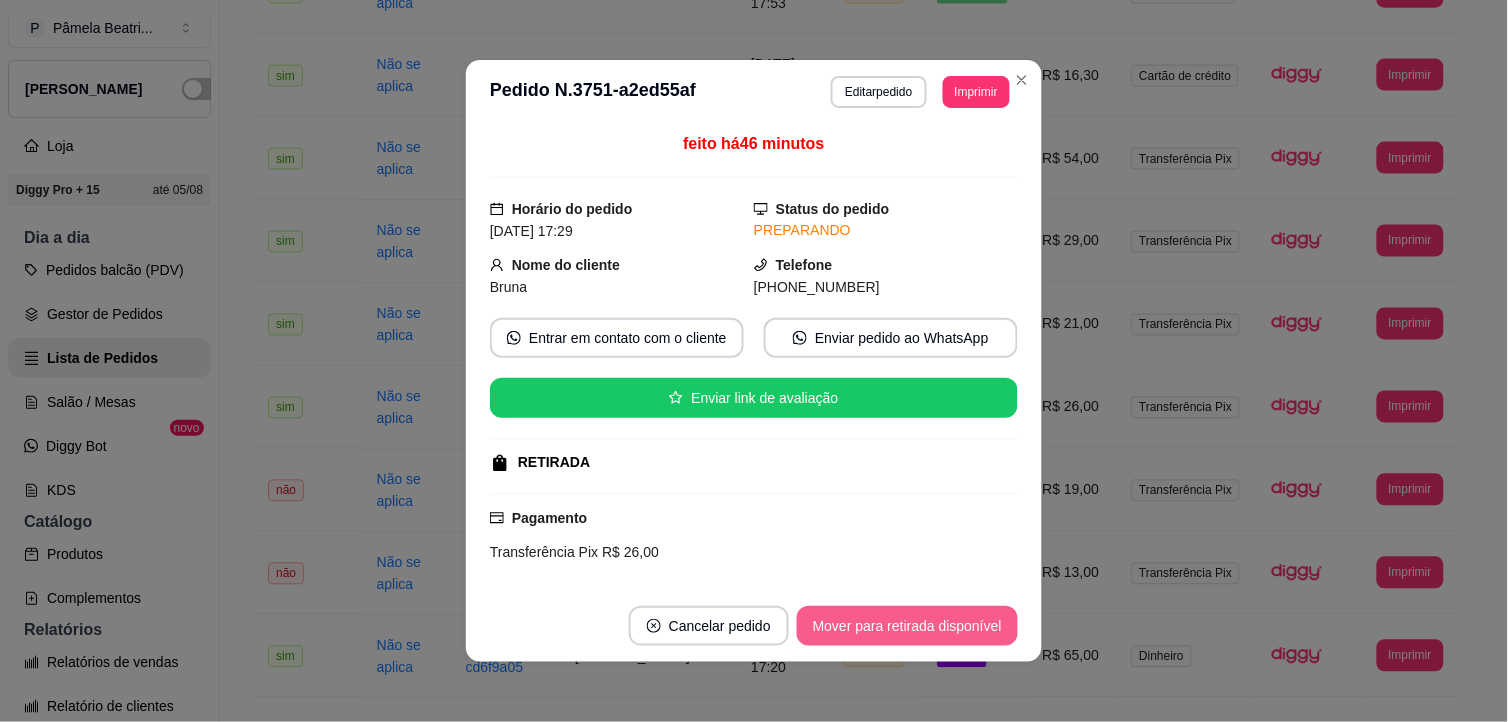 click on "Mover para retirada disponível" at bounding box center [907, 626] 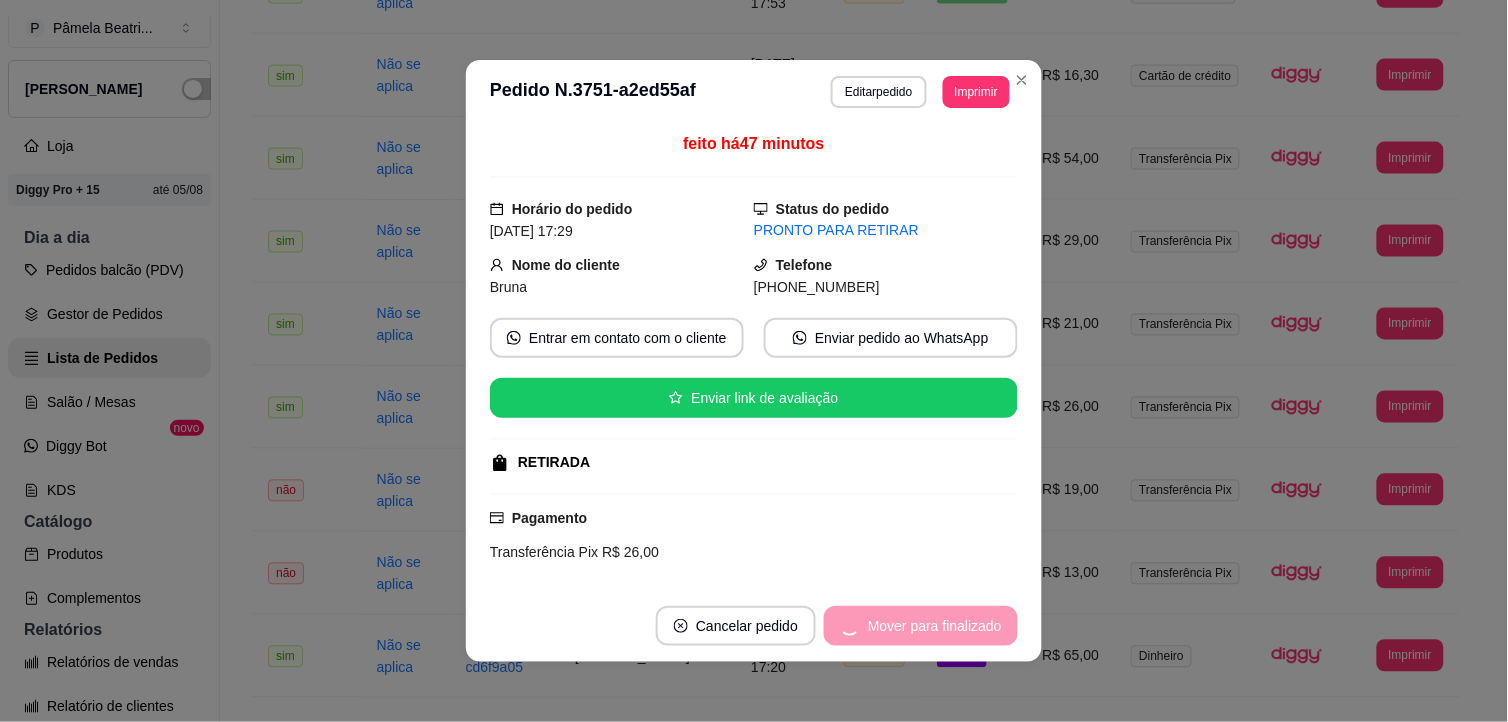 click on "Mover para finalizado" at bounding box center (921, 626) 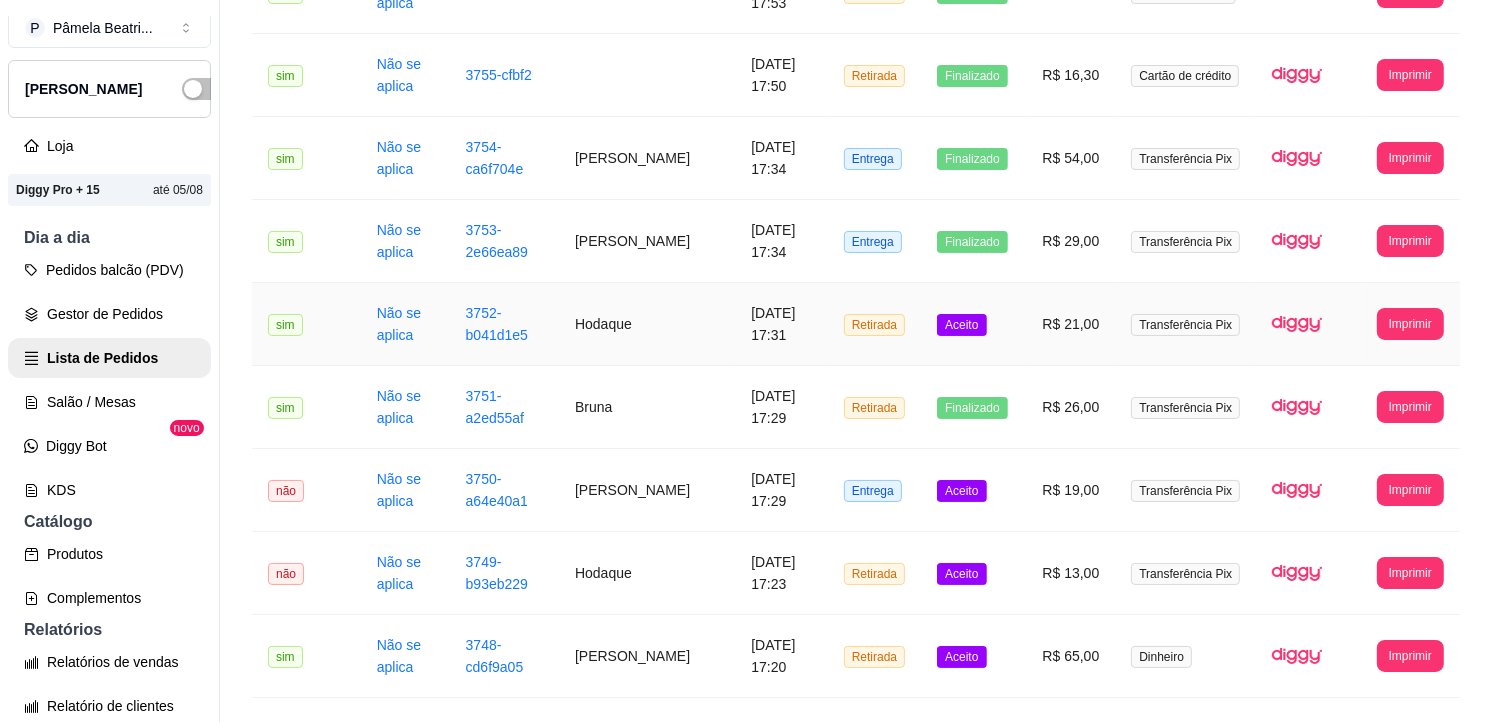 click on "R$ 21,00" at bounding box center [1071, 324] 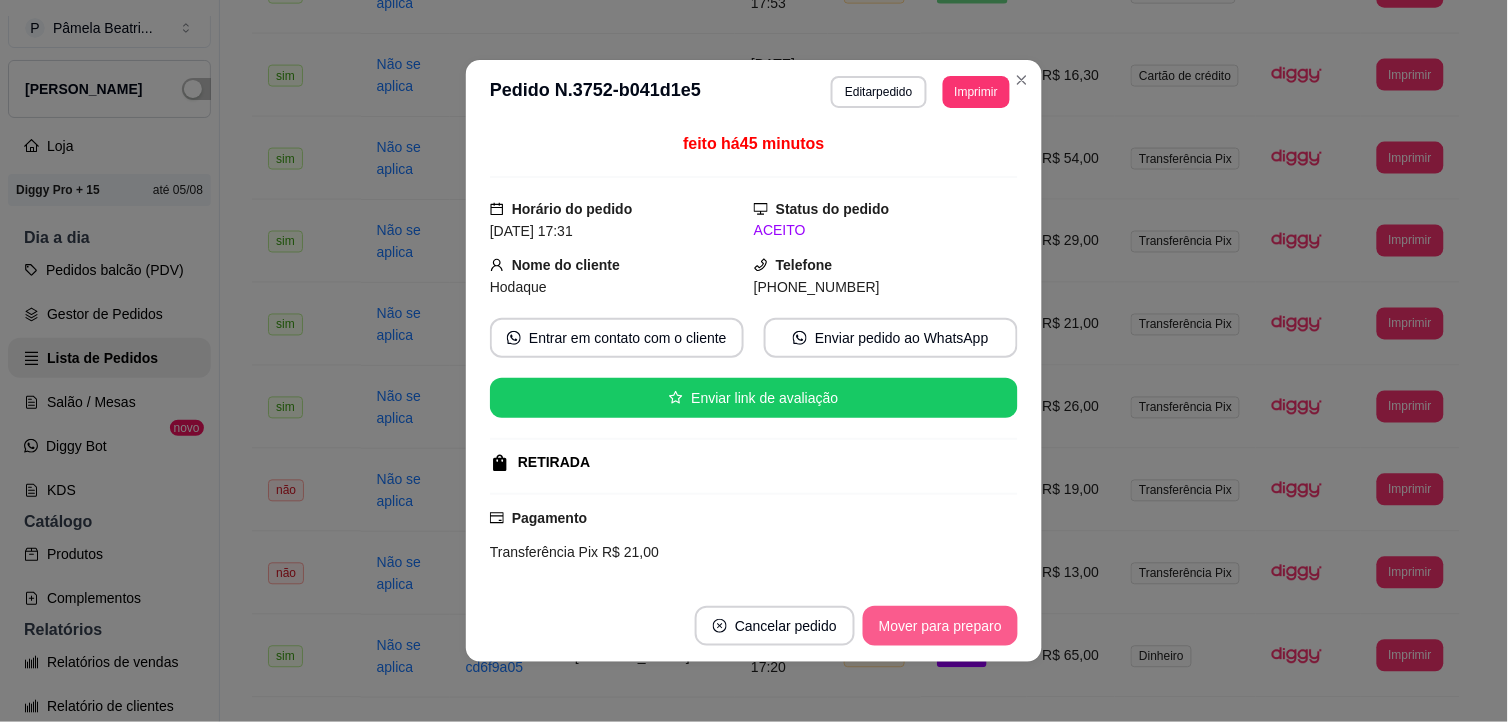 click on "Mover para preparo" at bounding box center (940, 626) 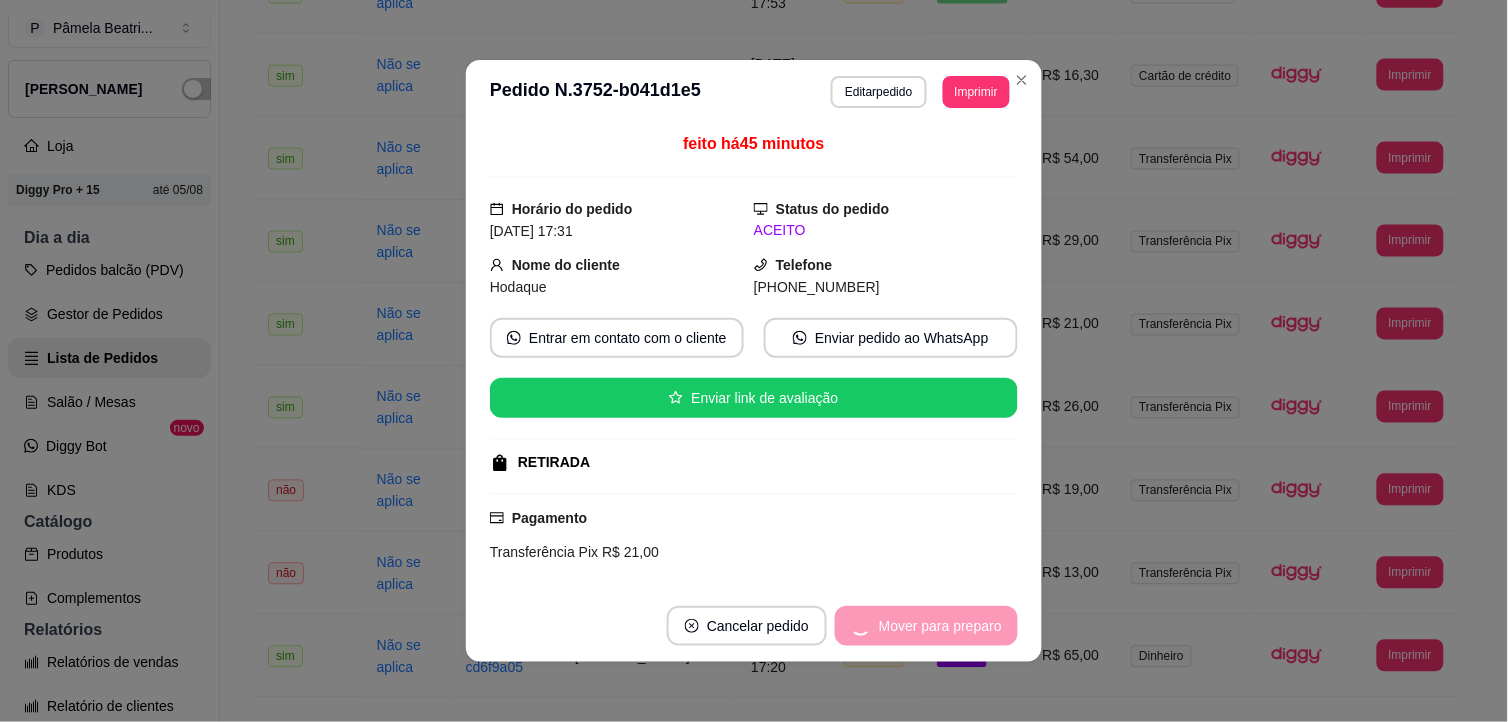 click on "Mover para preparo" at bounding box center (926, 626) 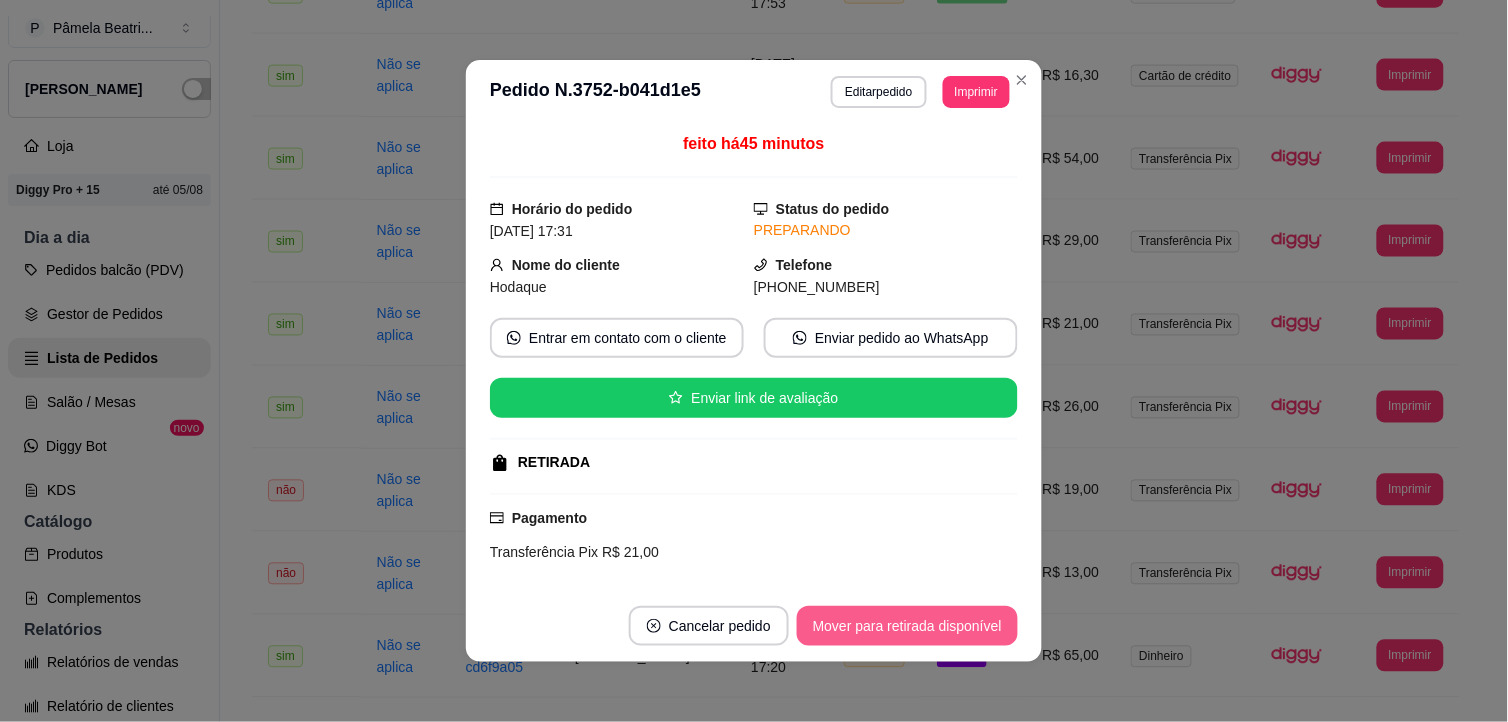 click on "Mover para retirada disponível" at bounding box center (907, 626) 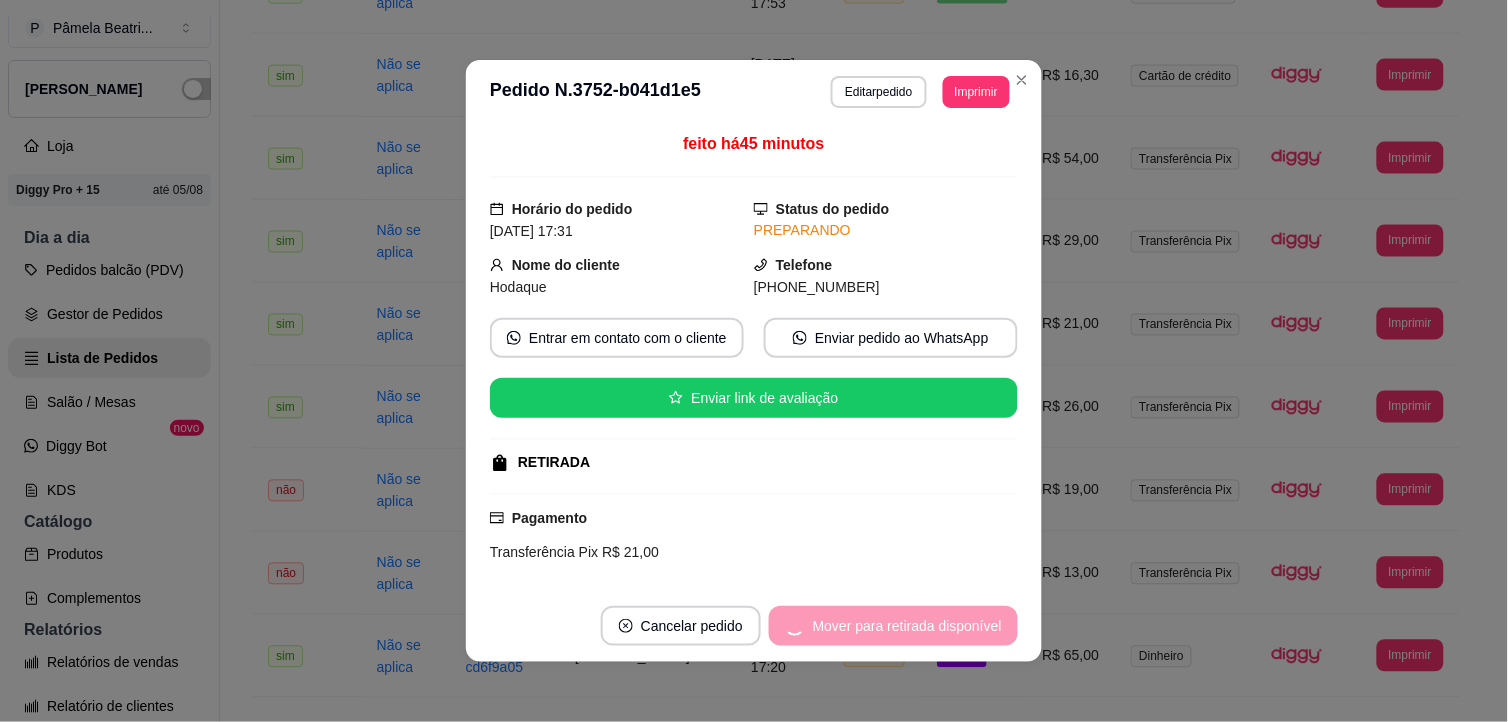 click on "Mover para retirada disponível" at bounding box center [893, 626] 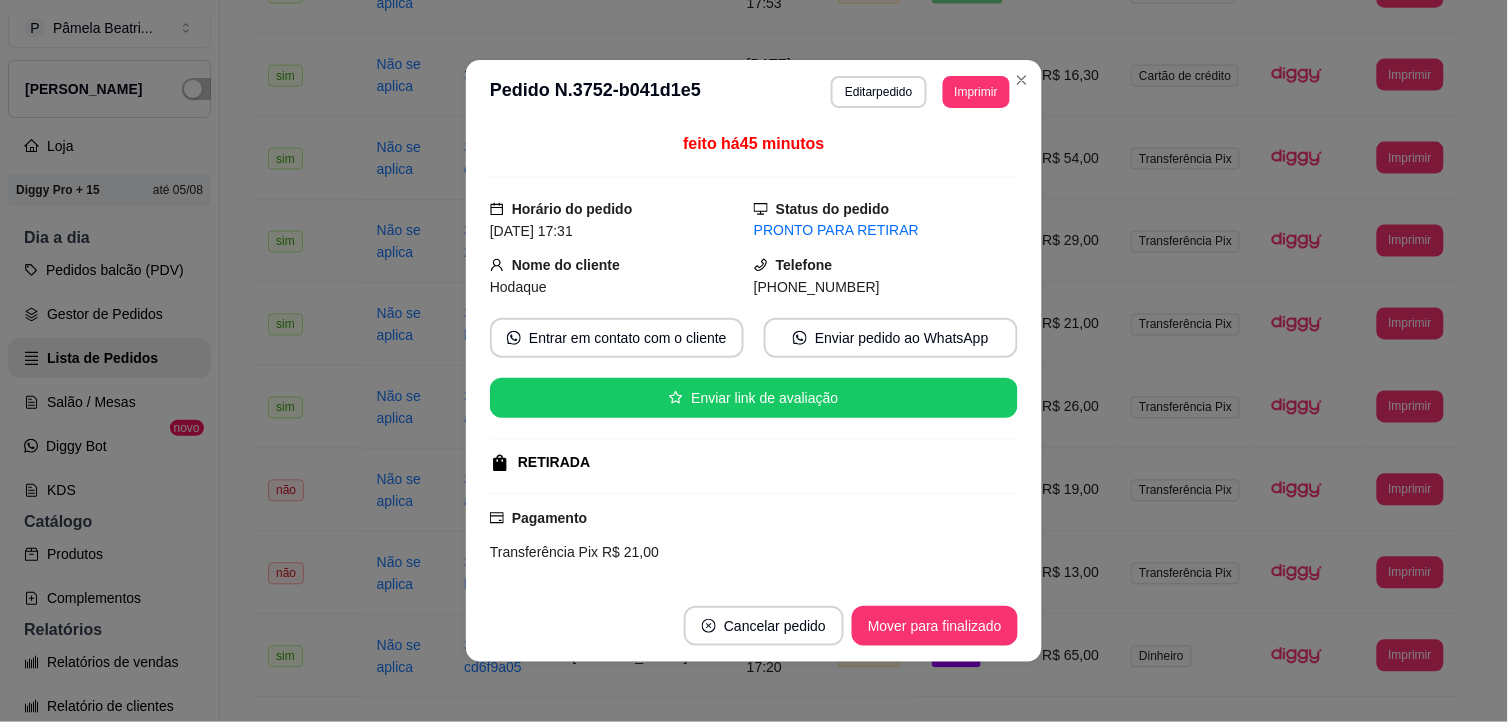 click on "Mover para finalizado" at bounding box center [935, 626] 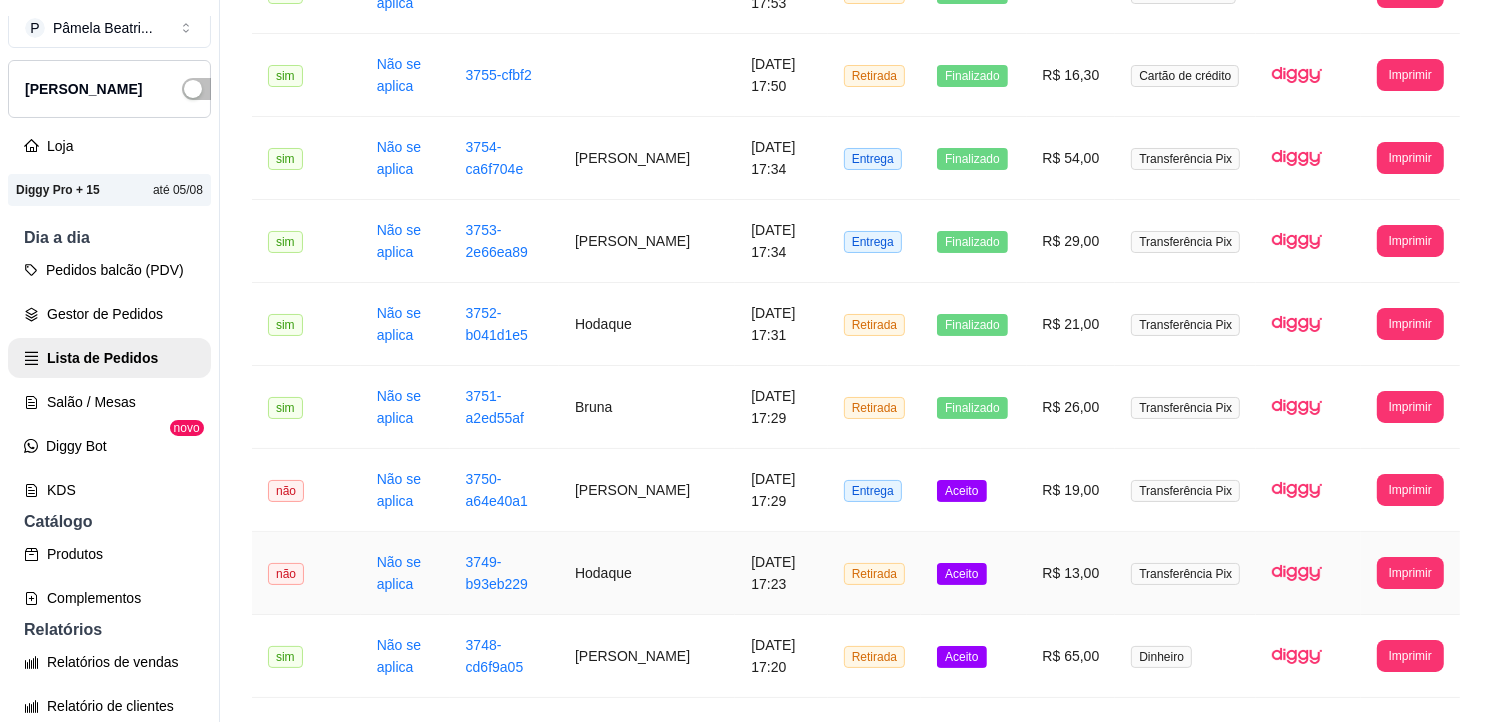 click on "R$ 13,00" at bounding box center (1071, 573) 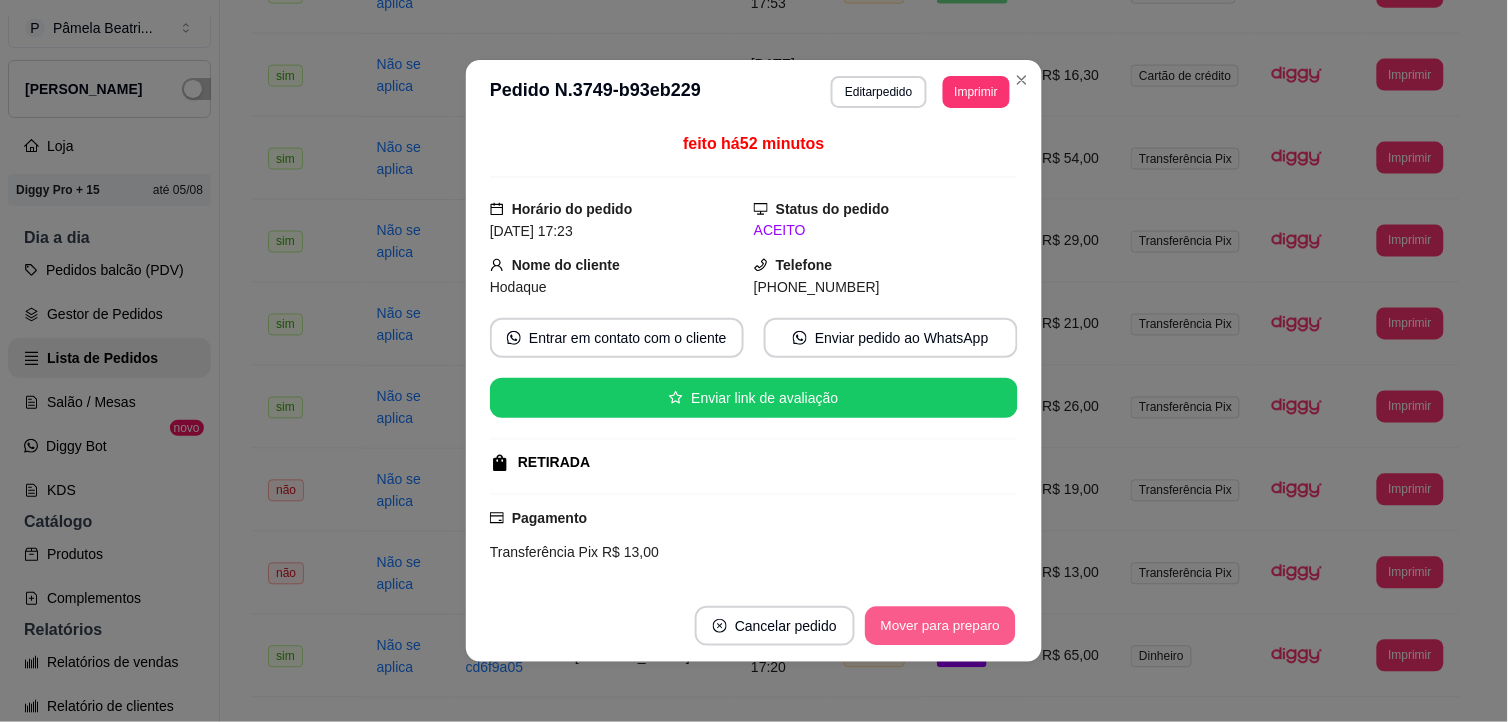 click on "Mover para preparo" at bounding box center (940, 626) 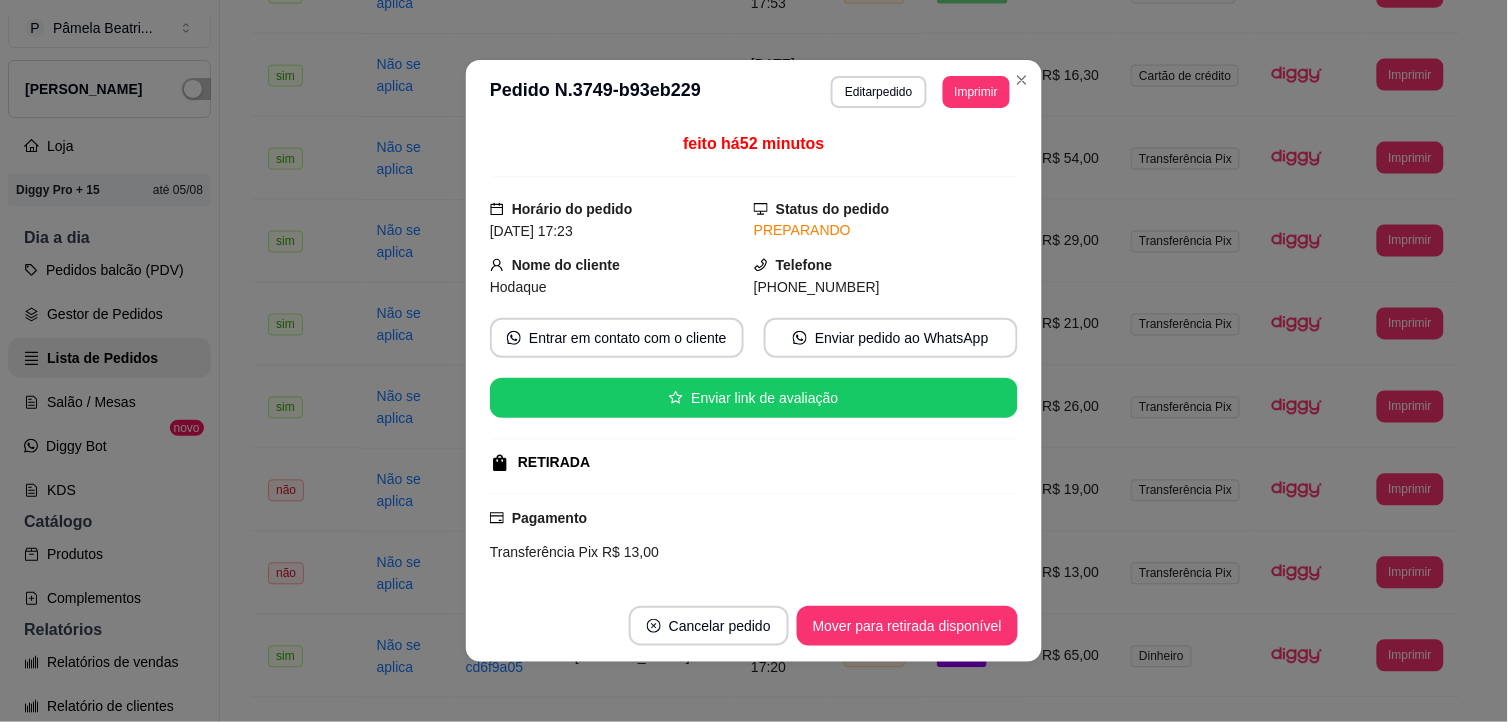 click on "Mover para retirada disponível" at bounding box center [907, 626] 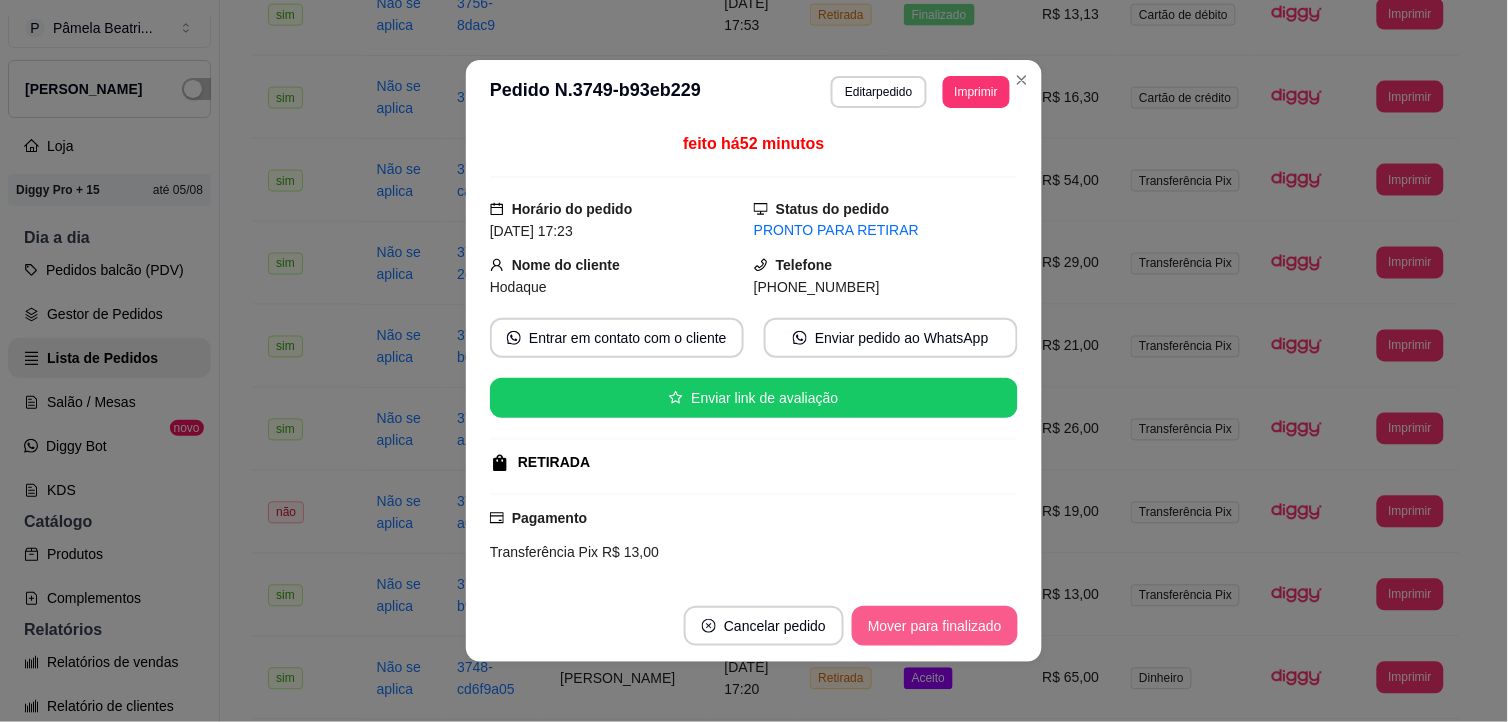 click on "Mover para finalizado" at bounding box center (935, 626) 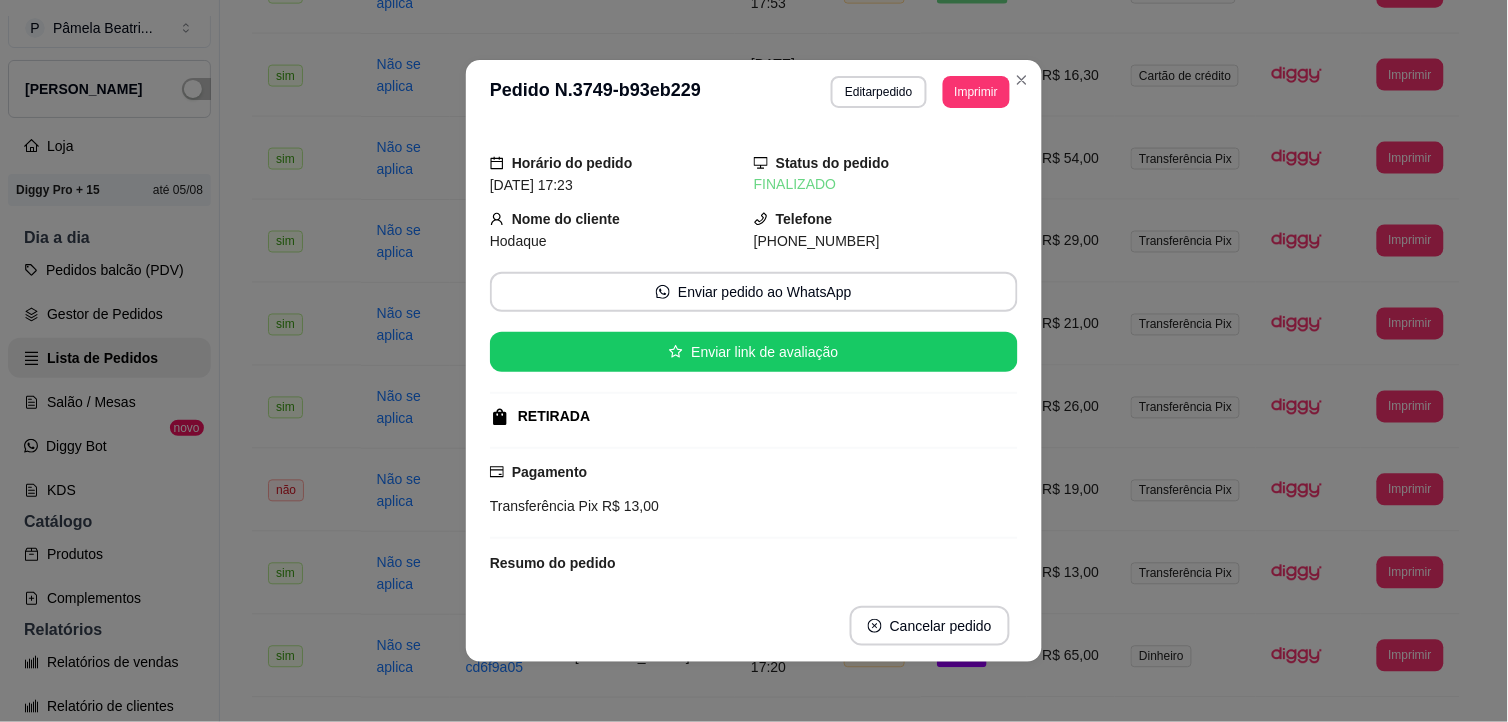 click on "Horário do pedido [DATE] 17:23 Status do pedido FINALIZADO Nome do cliente Hodaque Telefone [PHONE_NUMBER] Enviar pedido ao WhatsApp Enviar link de avaliação RETIRADA Pagamento Transferência Pix   R$ 13,00 Resumo do pedido 1 x     MORANGO DO AMOR R$ 13,00 Subtotal R$ 13,00 Total R$ 13,00" at bounding box center [754, 357] 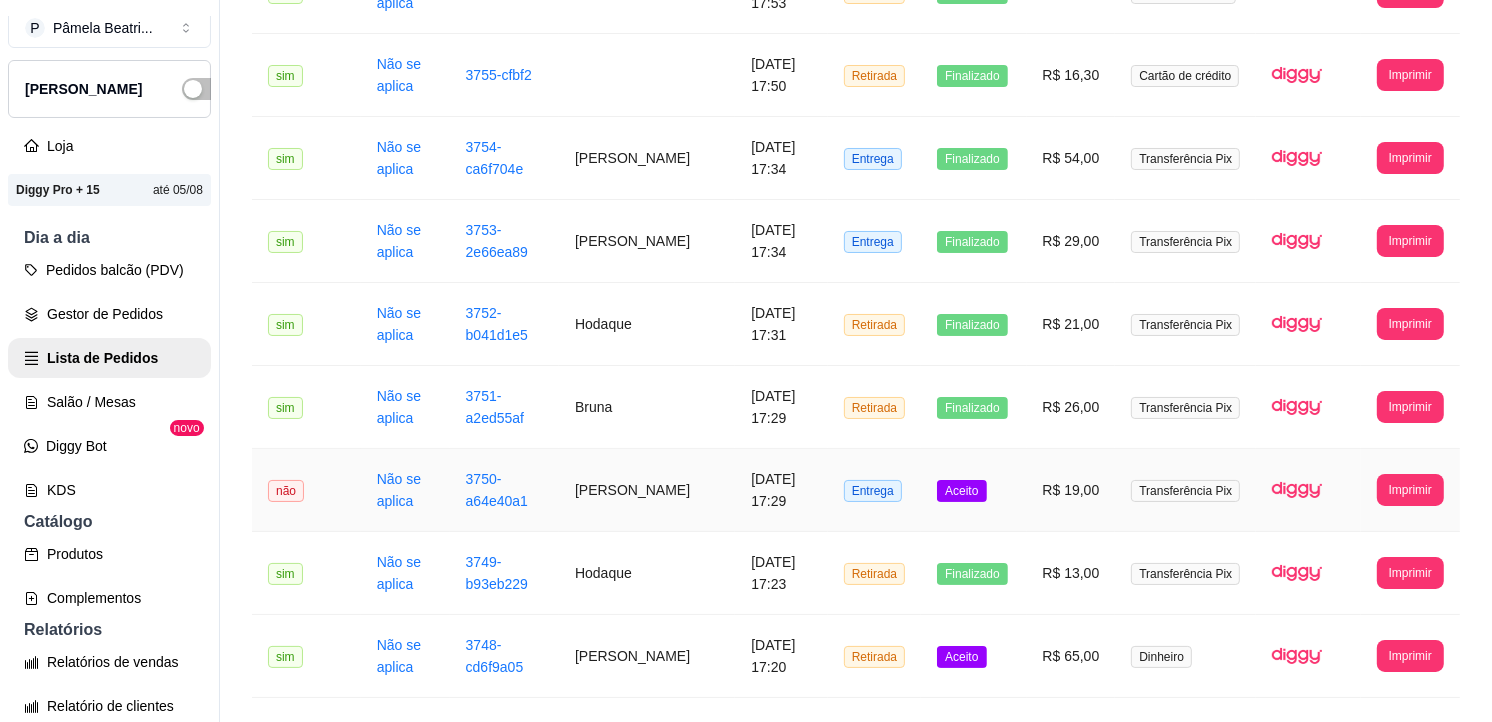 click on "R$ 19,00" at bounding box center [1071, 490] 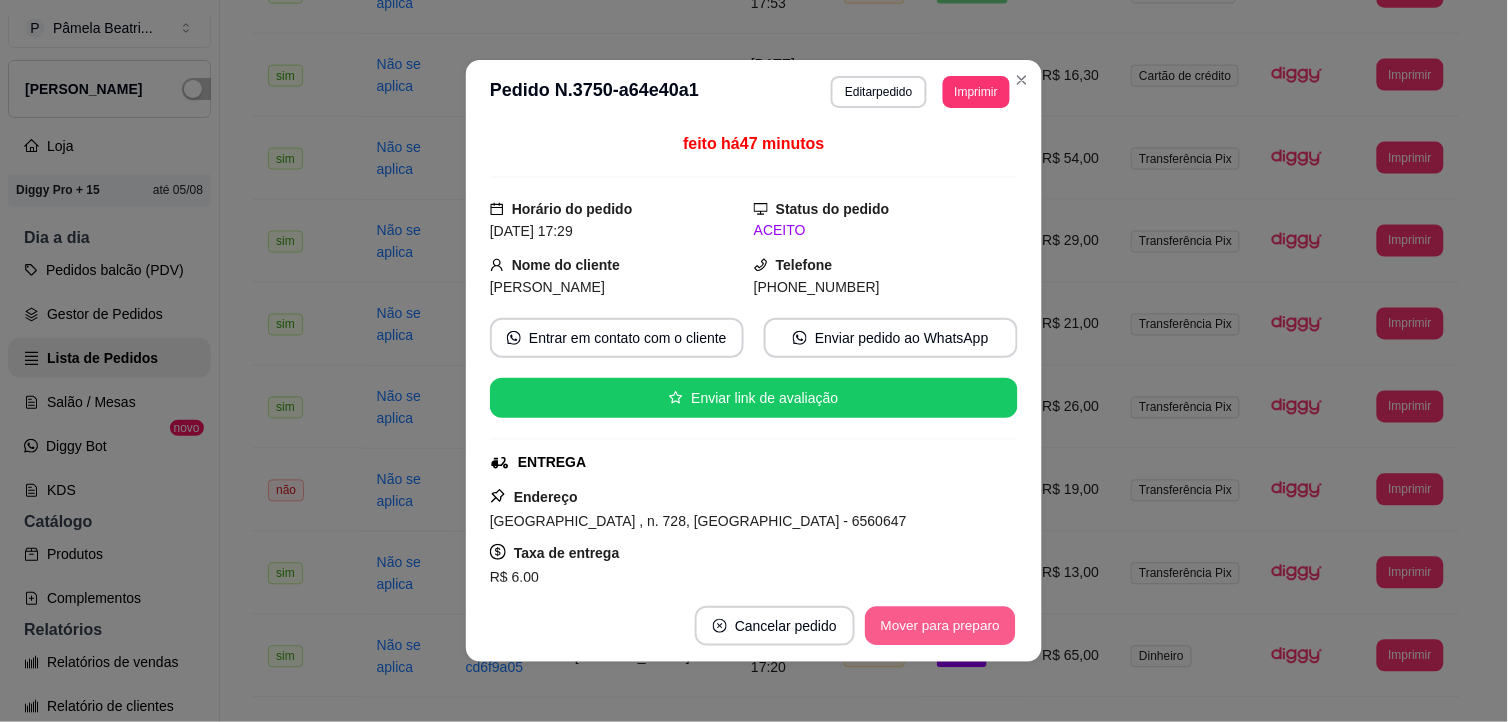 click on "Mover para preparo" at bounding box center [940, 626] 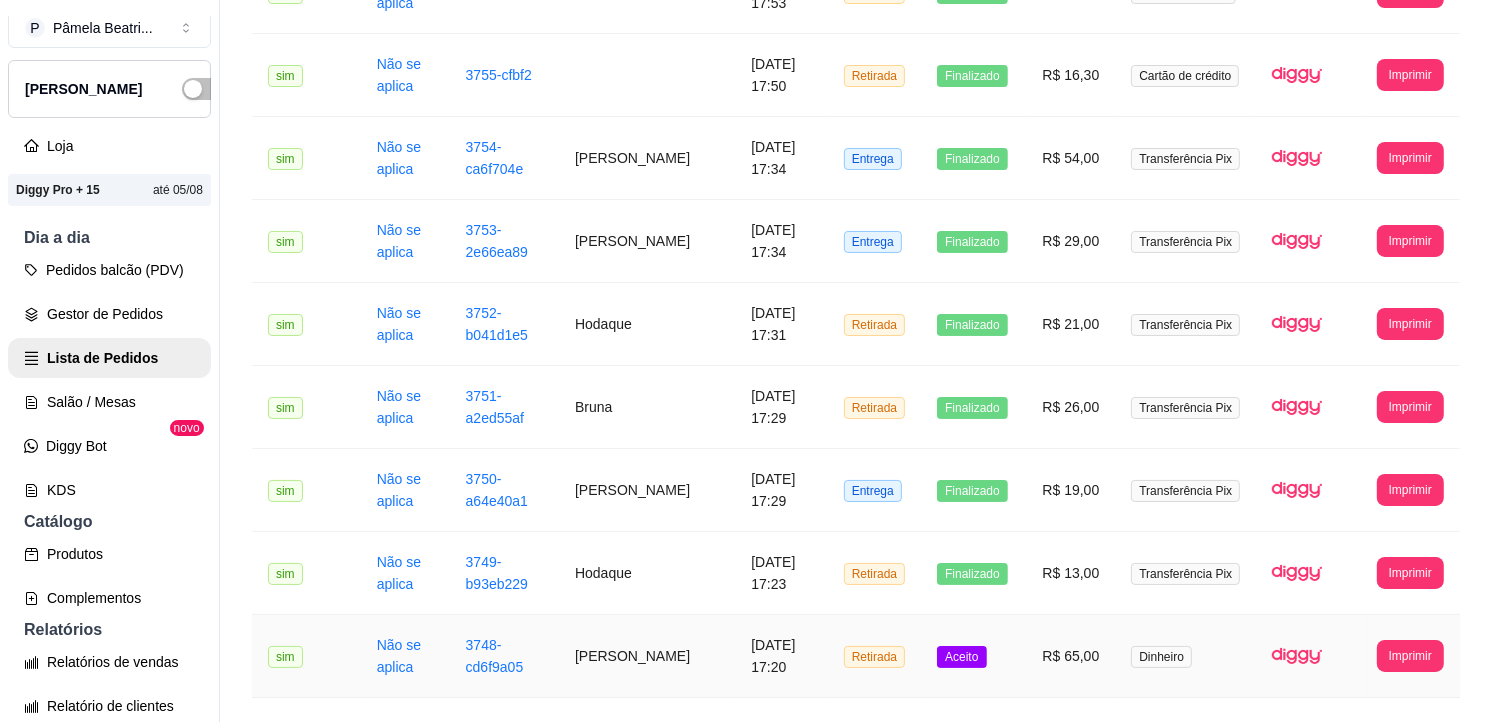click on "R$ 65,00" at bounding box center (1071, 656) 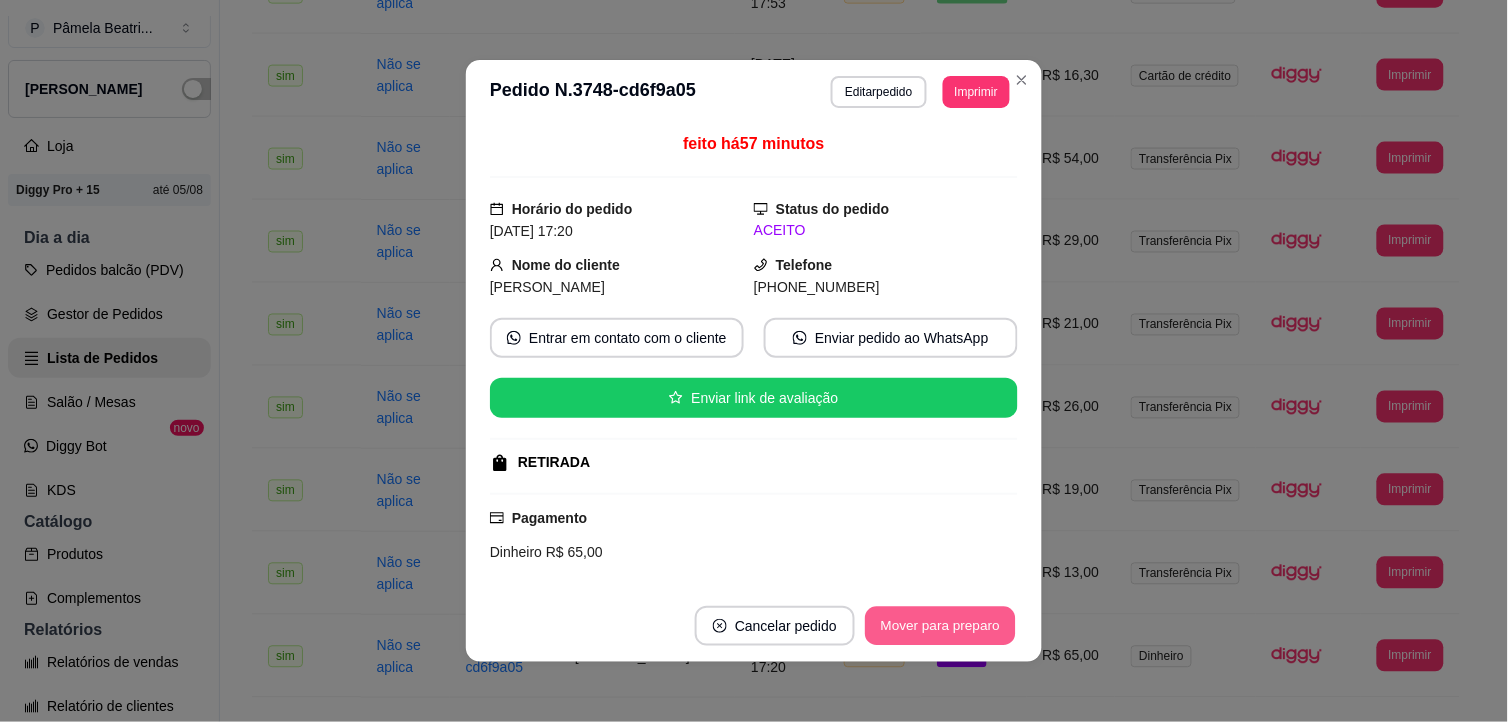 click on "Mover para preparo" at bounding box center (940, 626) 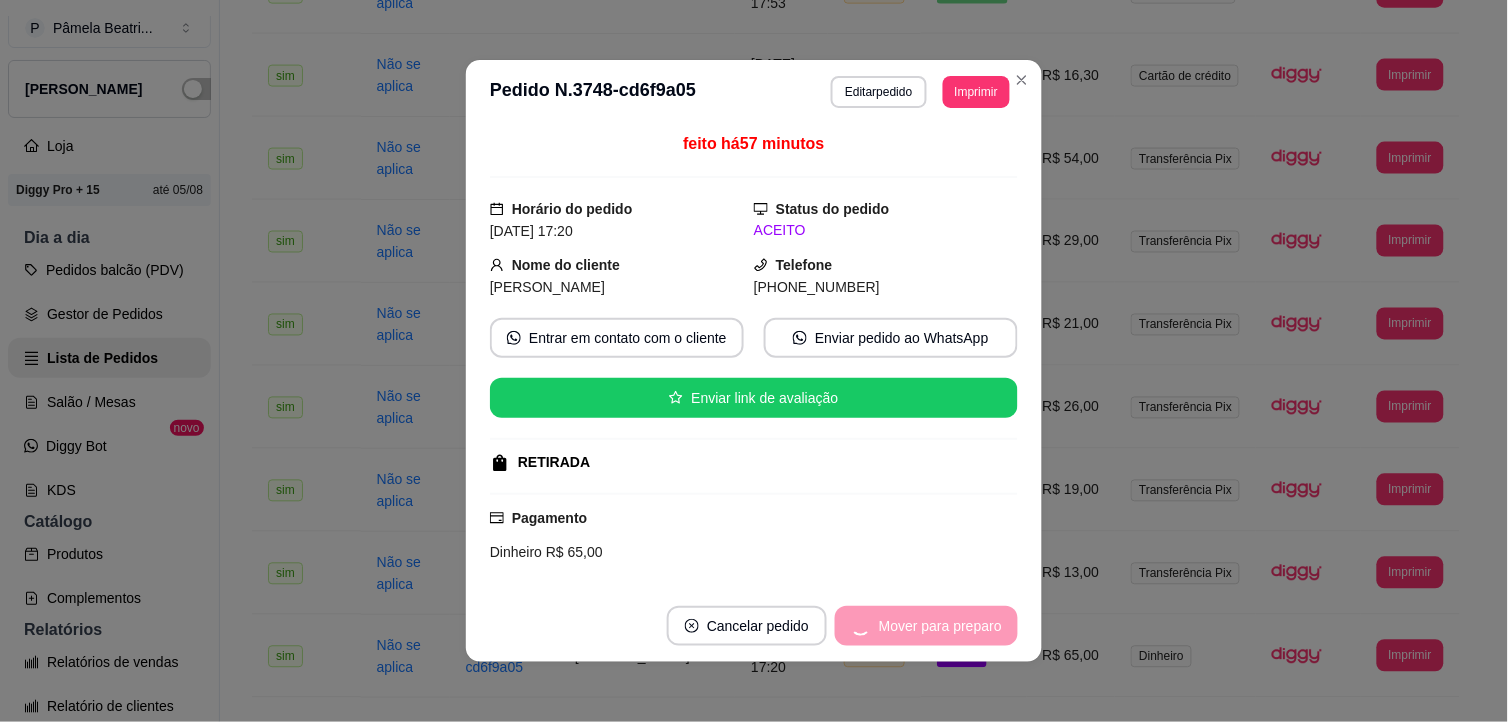 click on "Mover para preparo" at bounding box center [926, 626] 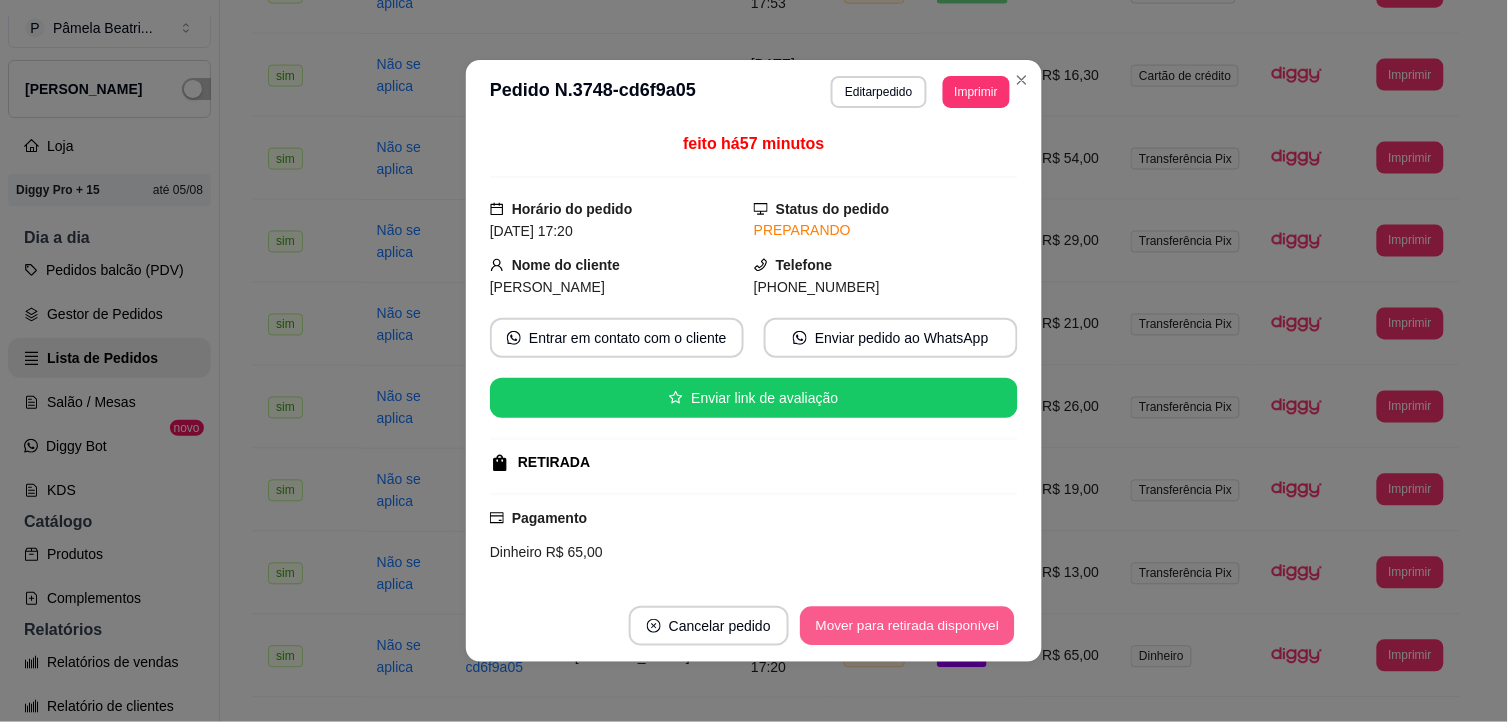 click on "Mover para retirada disponível" at bounding box center [907, 626] 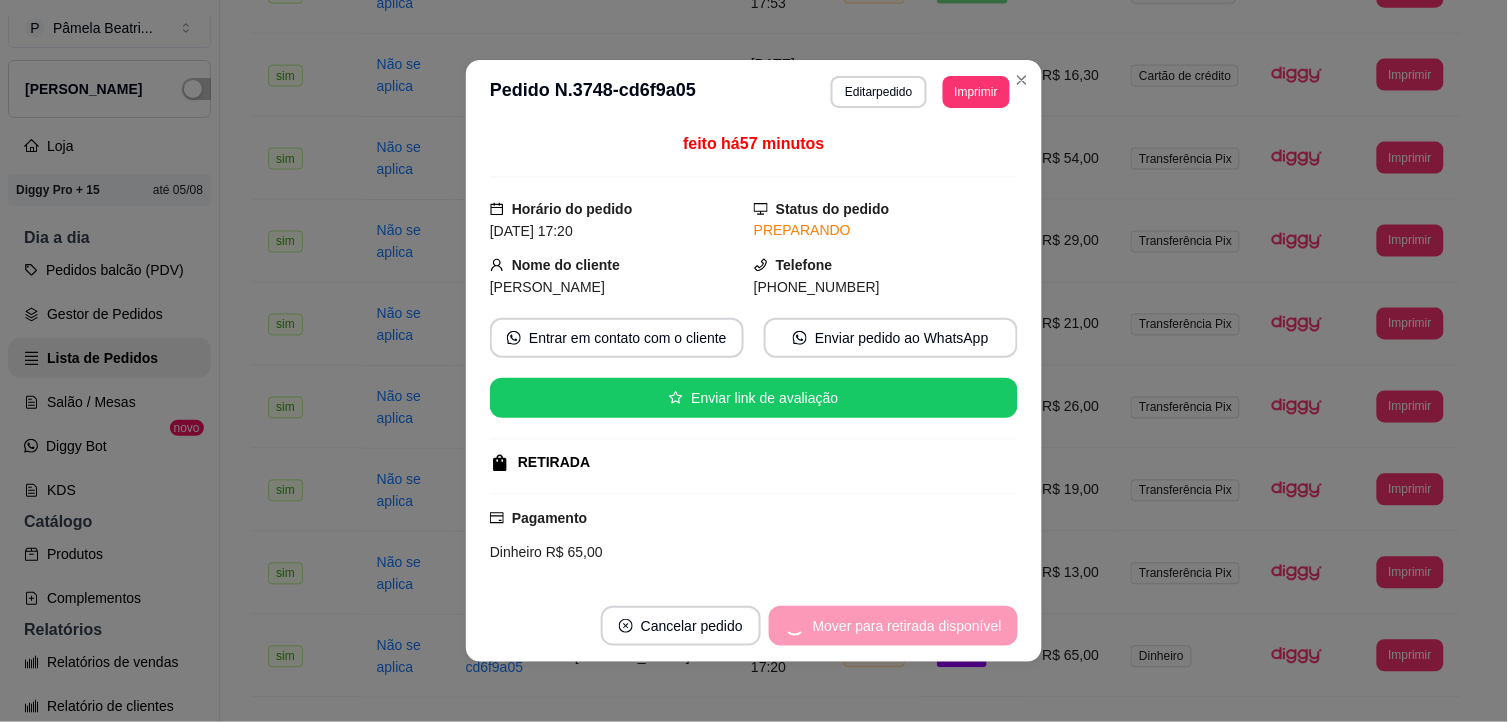 click on "Mover para retirada disponível" at bounding box center [893, 626] 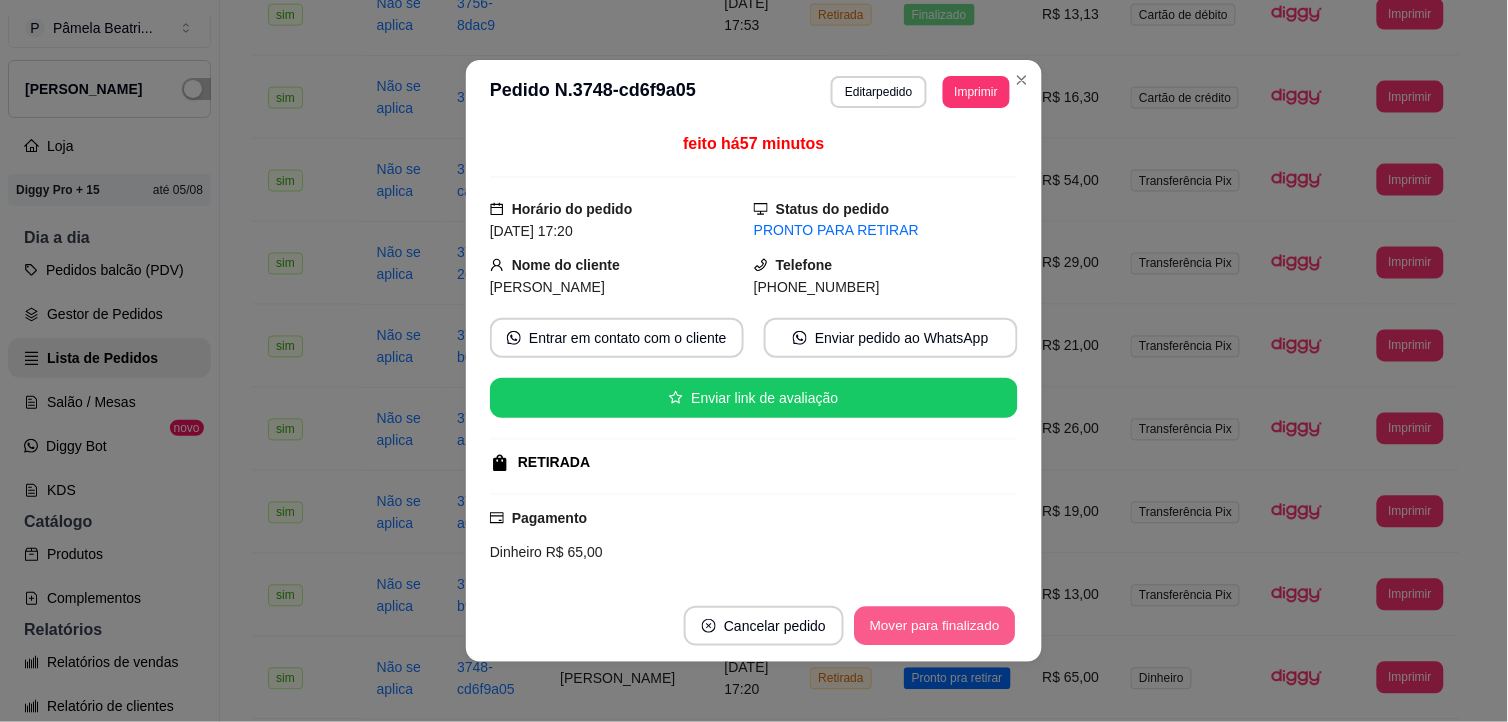 click on "Mover para finalizado" at bounding box center (935, 626) 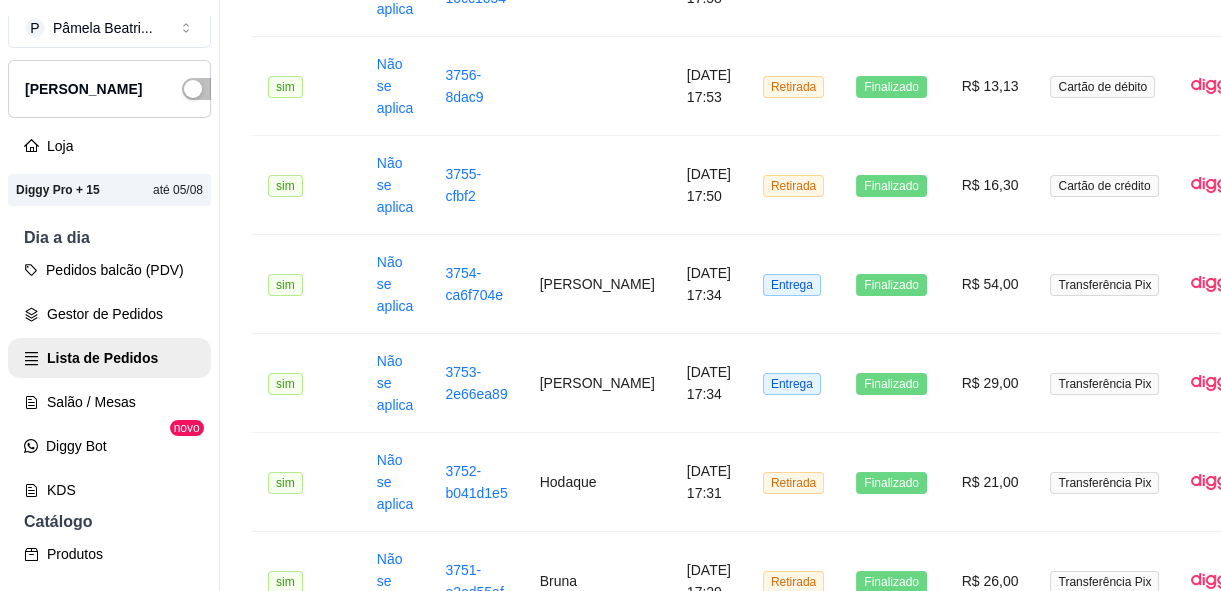 scroll, scrollTop: 17, scrollLeft: 0, axis: vertical 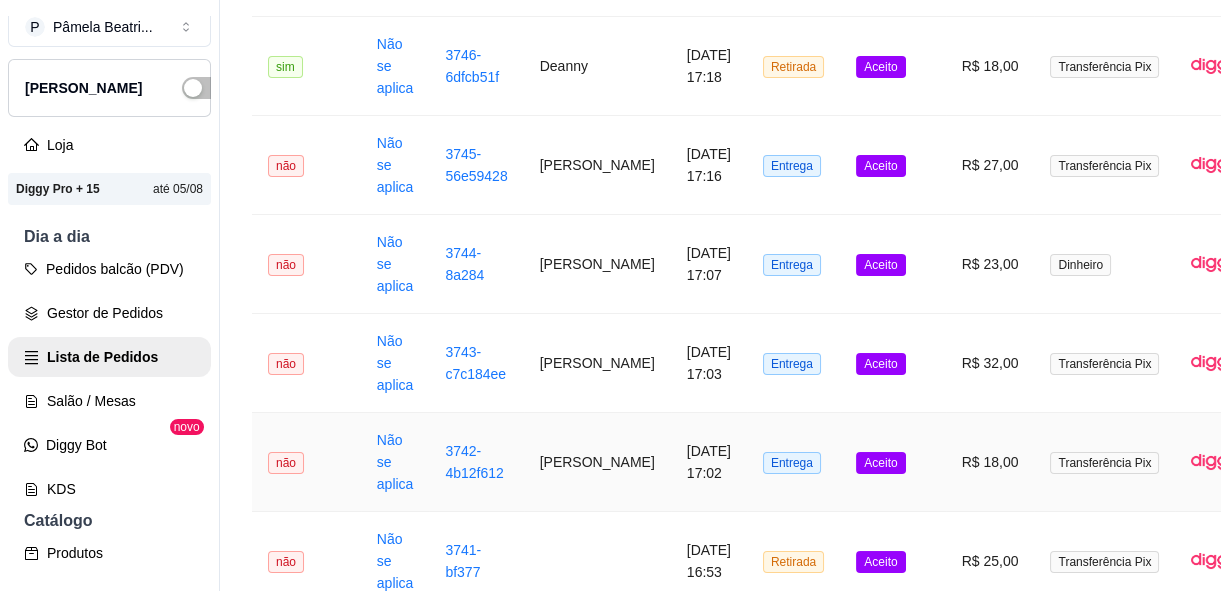 click on "R$ 18,00" at bounding box center (990, 462) 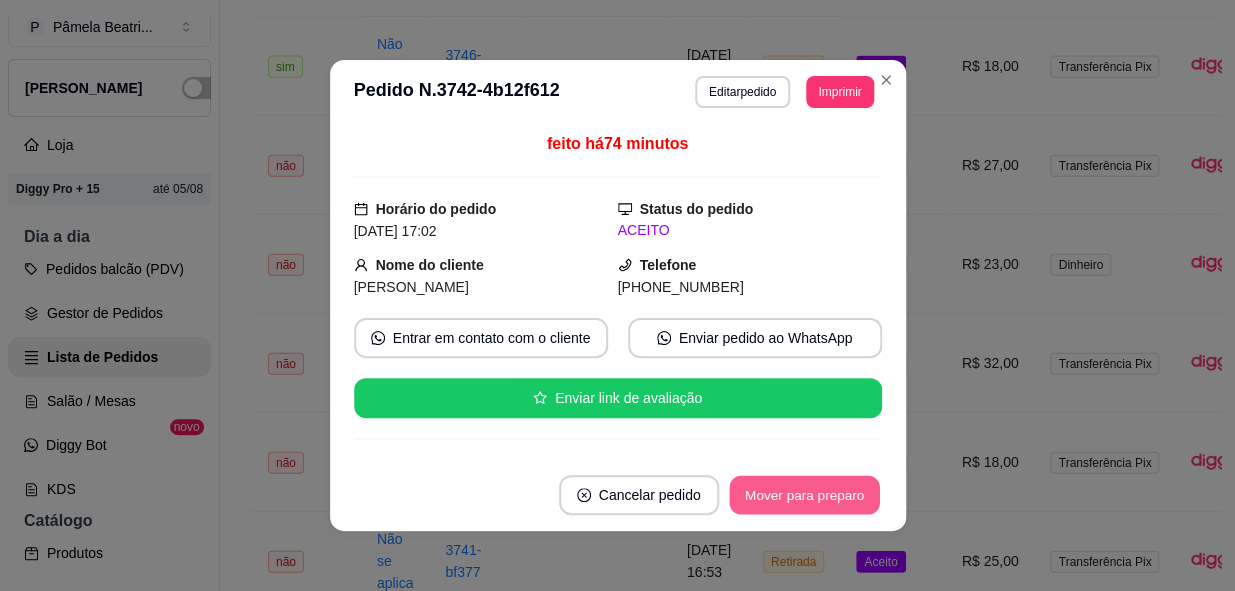 click on "Mover para preparo" at bounding box center [804, 495] 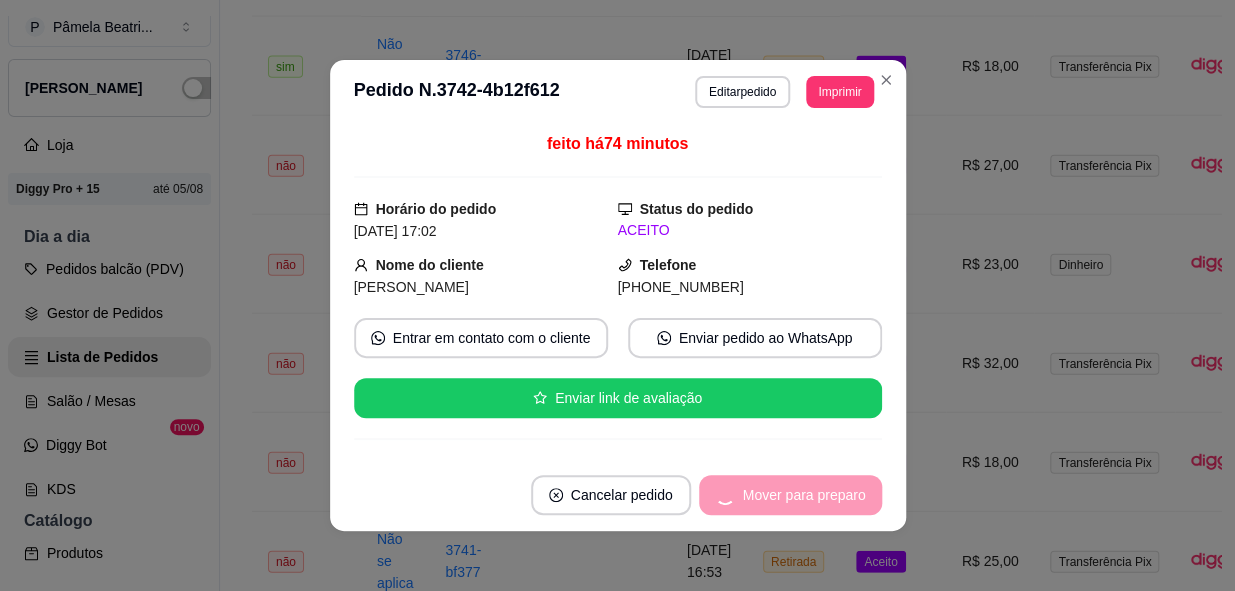 click on "Mover para preparo" at bounding box center [790, 495] 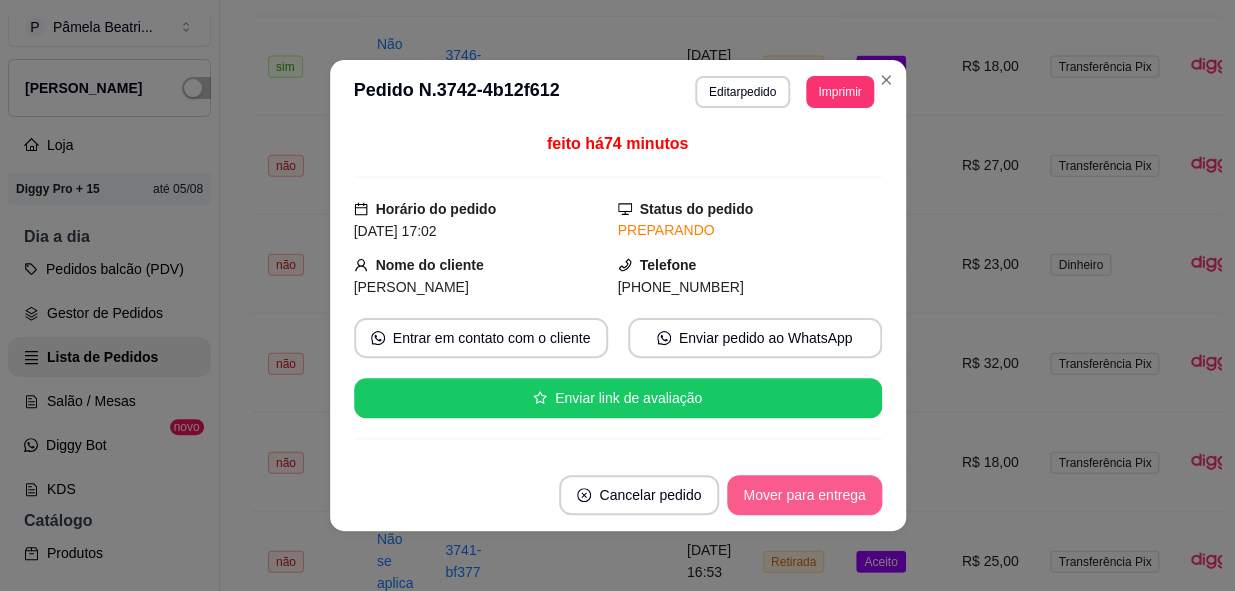 click on "Mover para entrega" at bounding box center (804, 495) 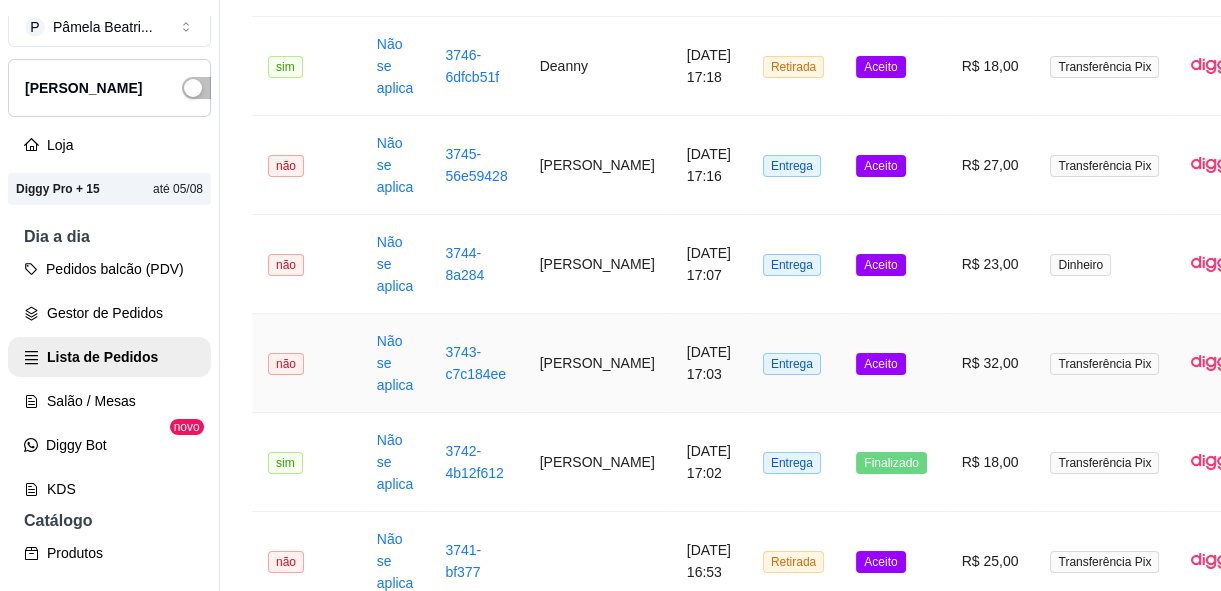 click on "R$ 32,00" at bounding box center [990, 363] 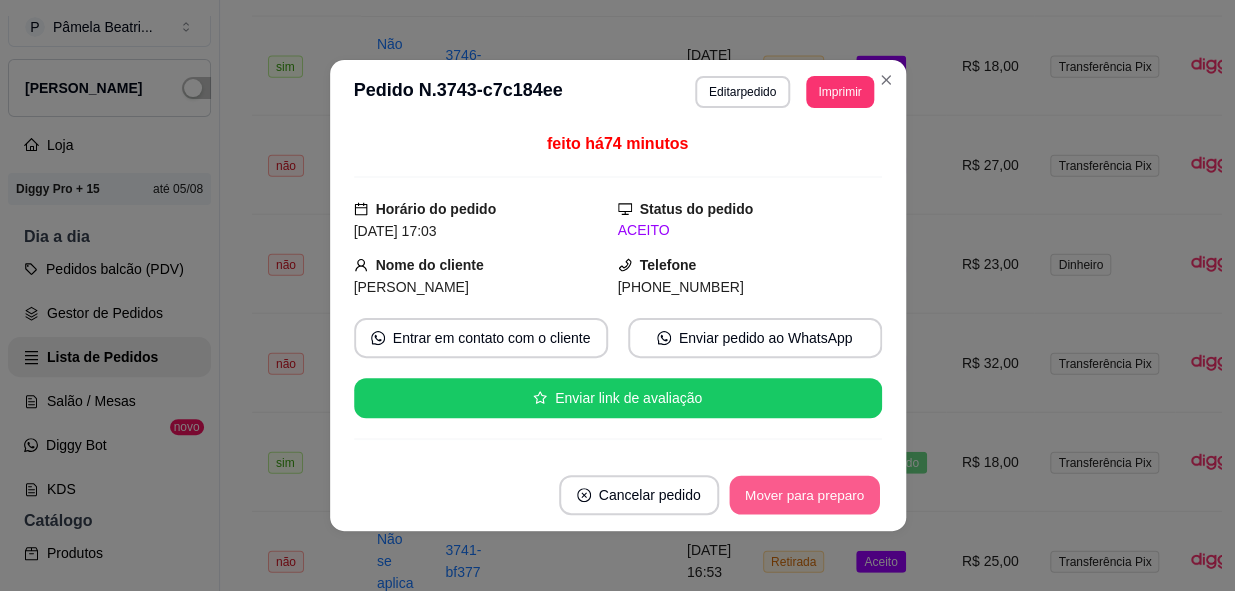 click on "Mover para preparo" at bounding box center (804, 495) 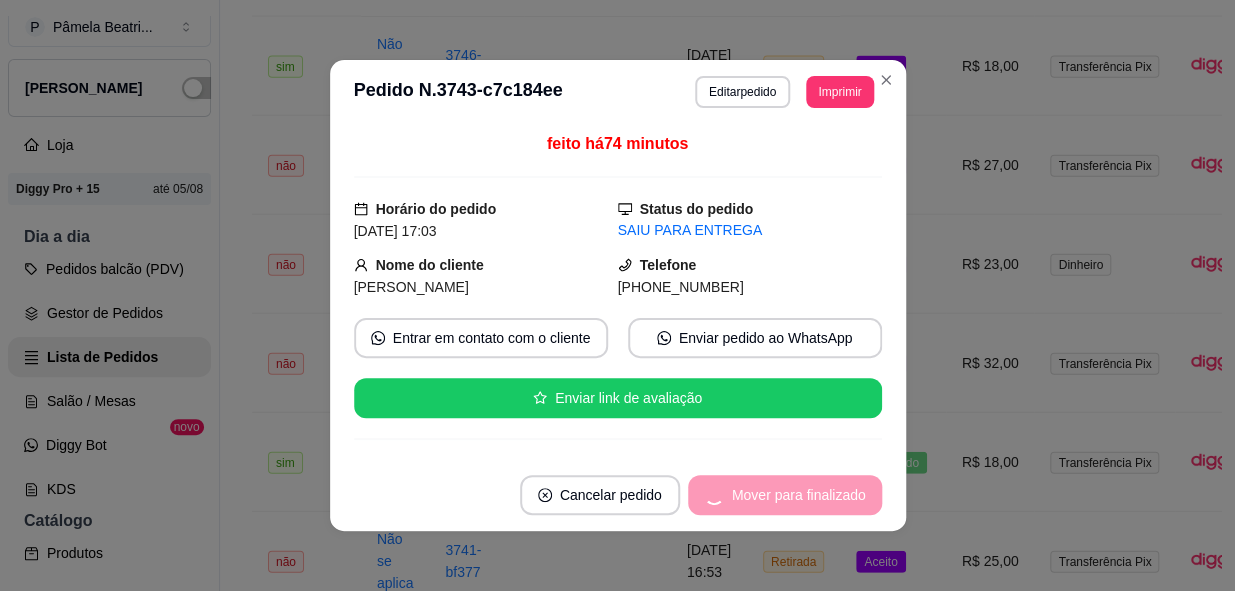 click on "Mover para finalizado" at bounding box center [785, 495] 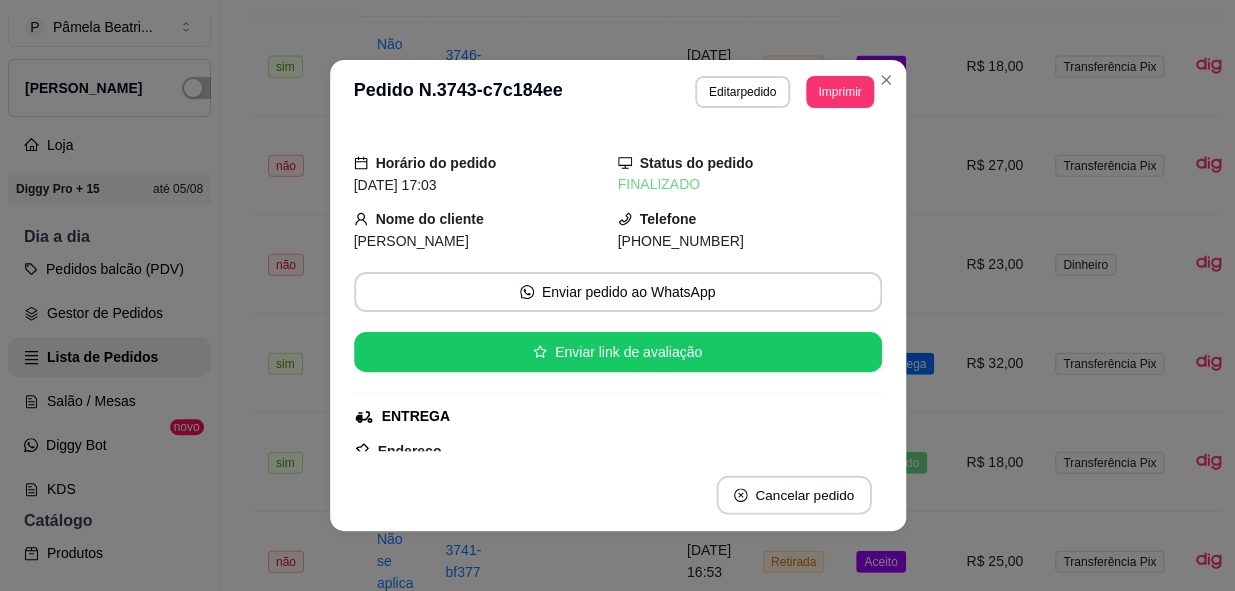 click on "Cancelar pedido" at bounding box center [793, 495] 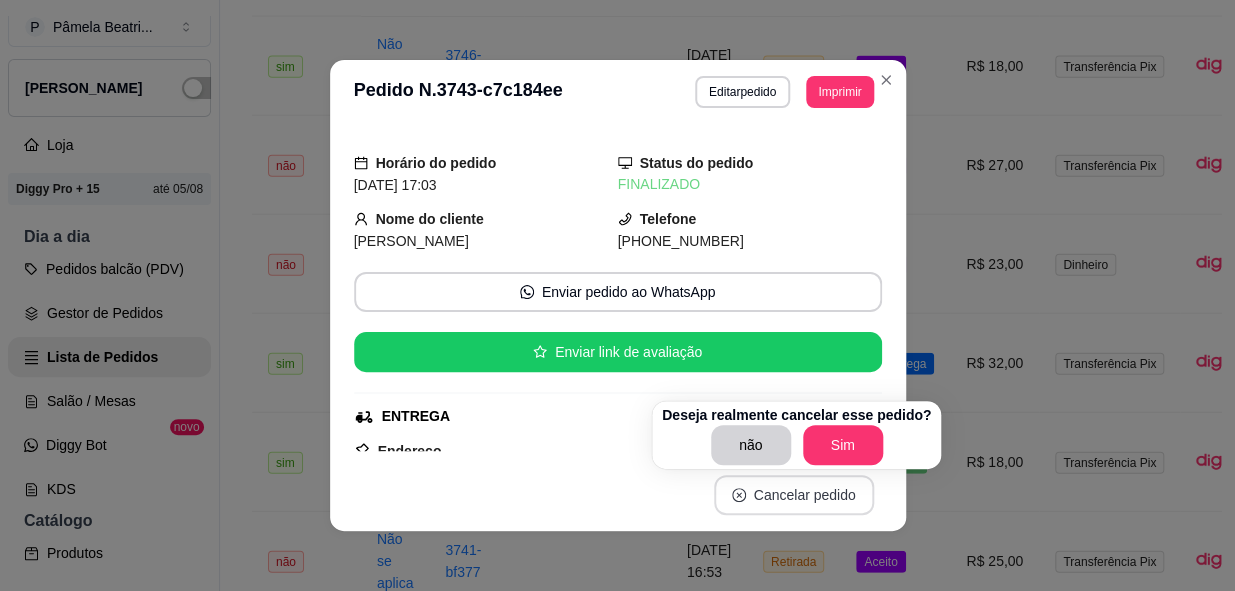 click on "Cancelar pedido" at bounding box center (794, 495) 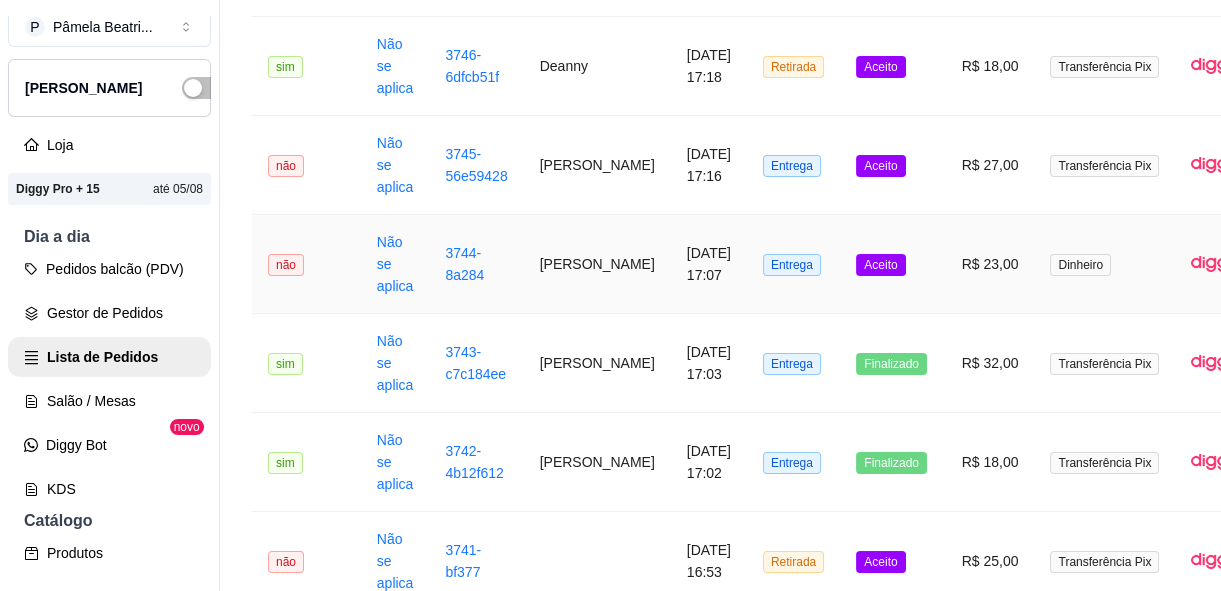 click on "R$ 23,00" at bounding box center (990, 264) 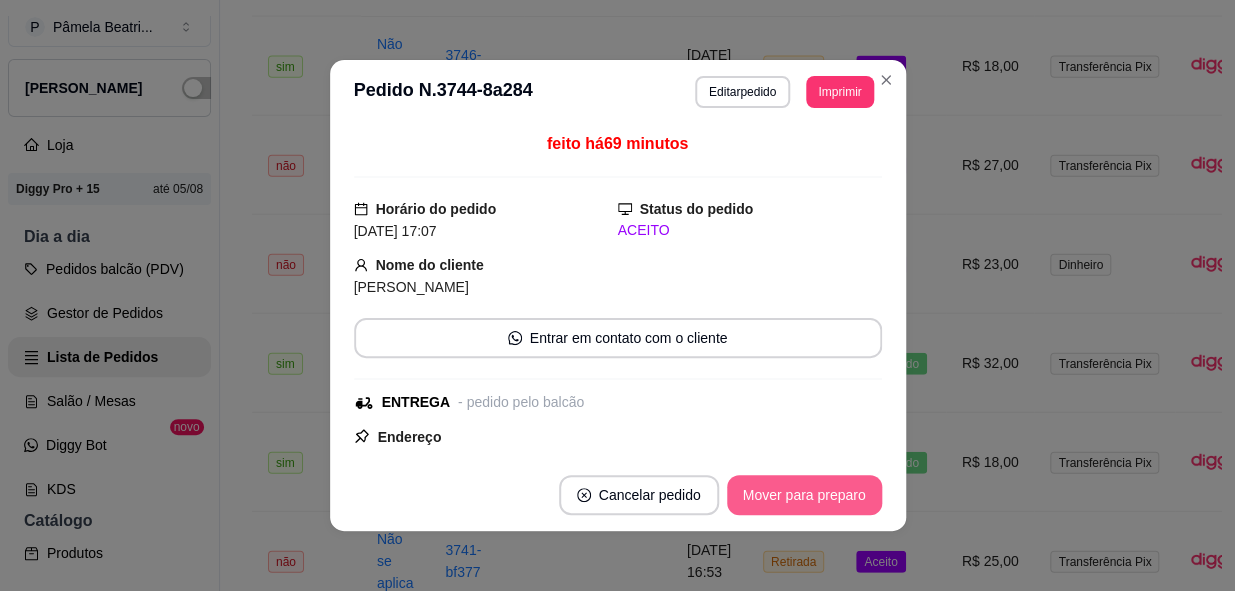 click on "Mover para preparo" at bounding box center (804, 495) 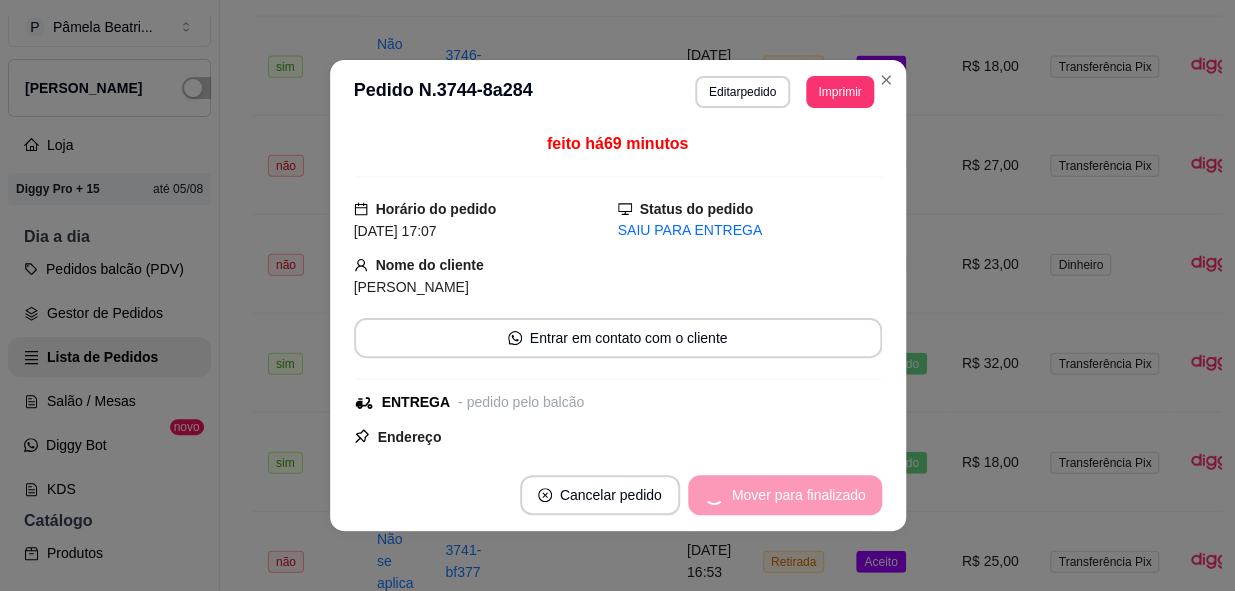 click on "Mover para finalizado" at bounding box center (785, 495) 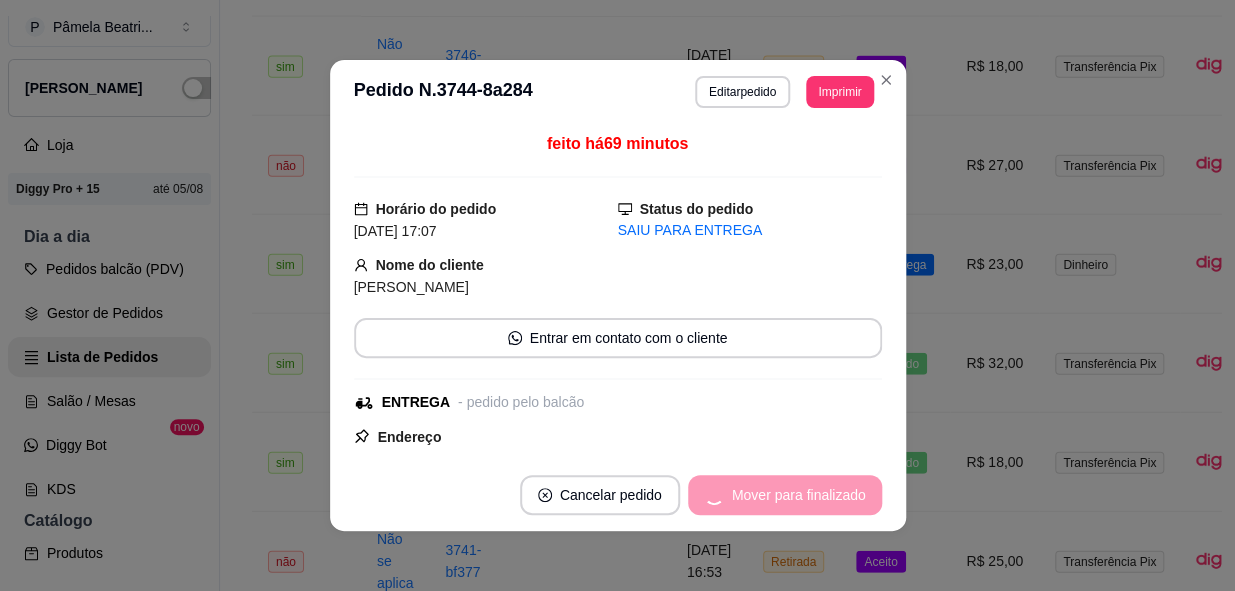 click on "Cancelar pedido" at bounding box center (600, 495) 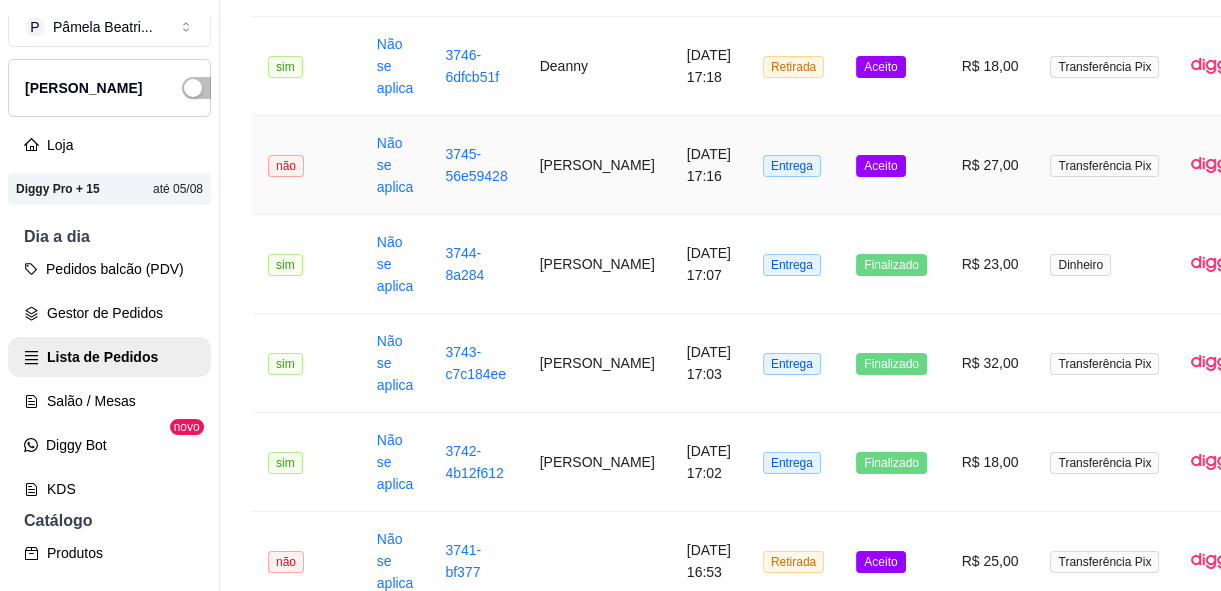 click on "R$ 27,00" at bounding box center (990, 165) 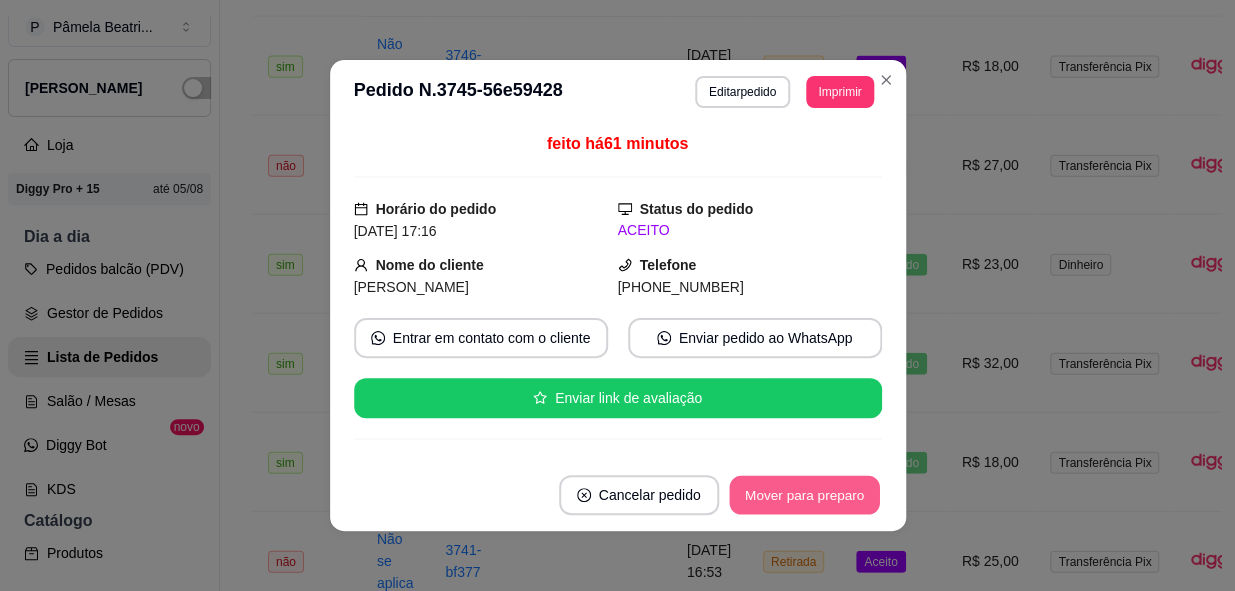 click on "Mover para preparo" at bounding box center (804, 495) 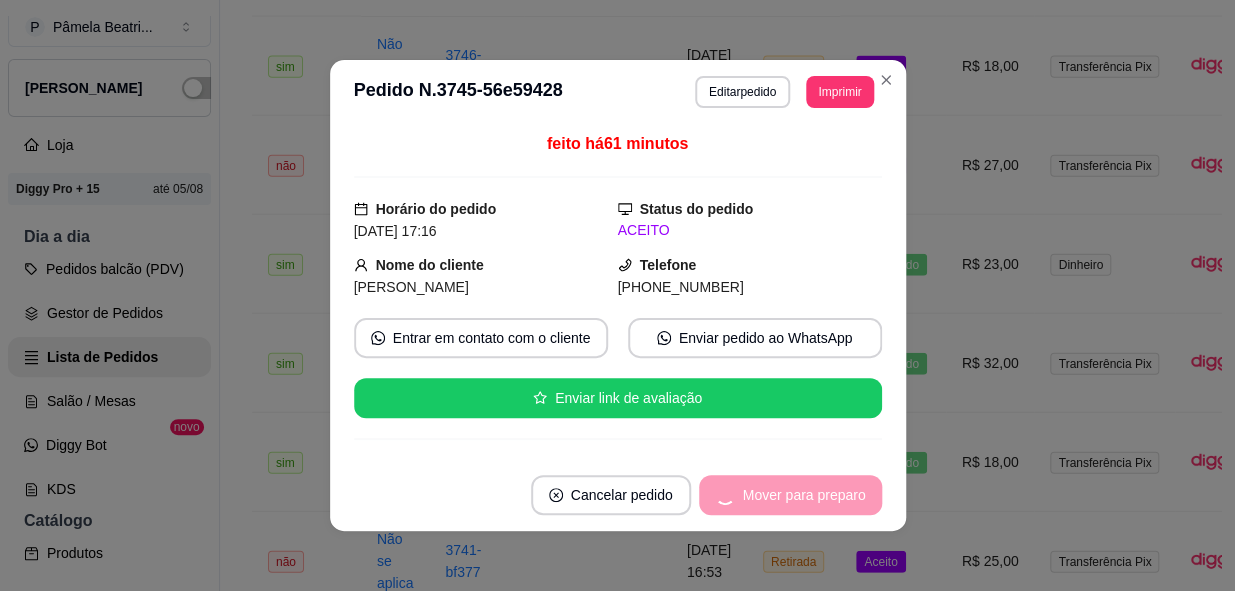 click on "Mover para preparo" at bounding box center [790, 495] 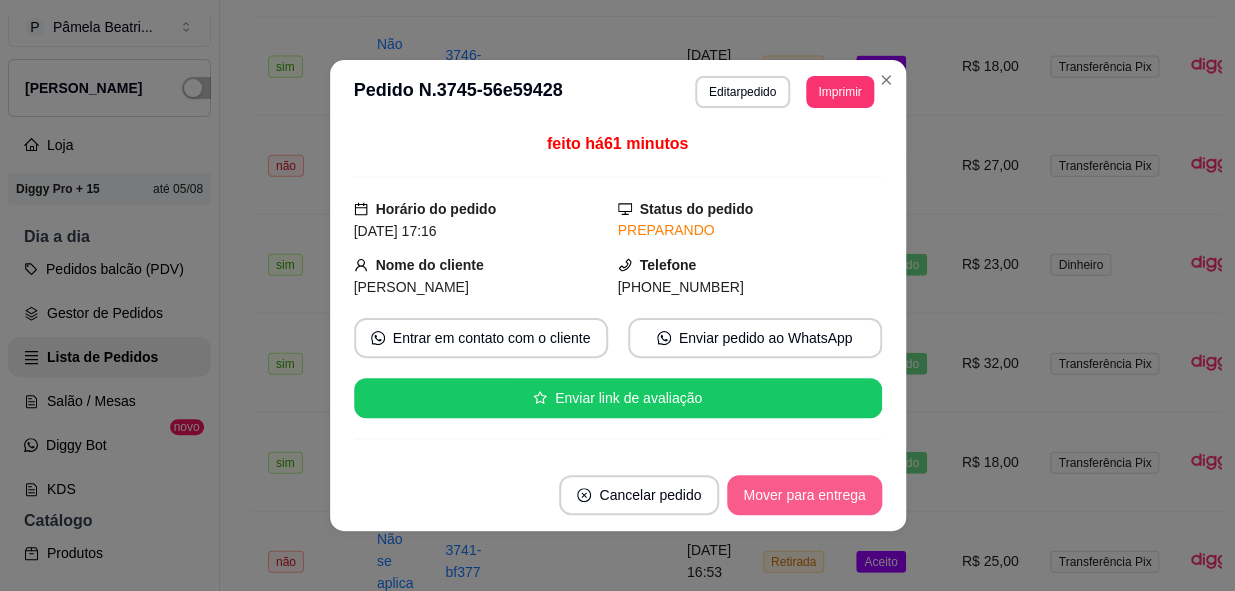 click on "Mover para entrega" at bounding box center (804, 495) 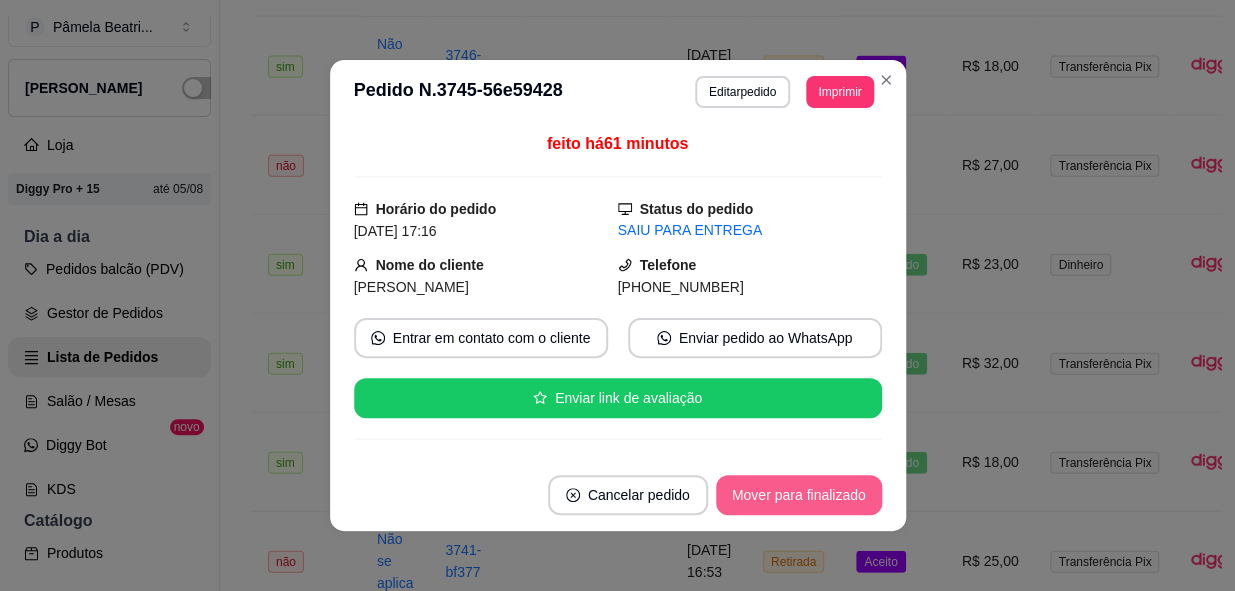 click on "Mover para finalizado" at bounding box center (799, 495) 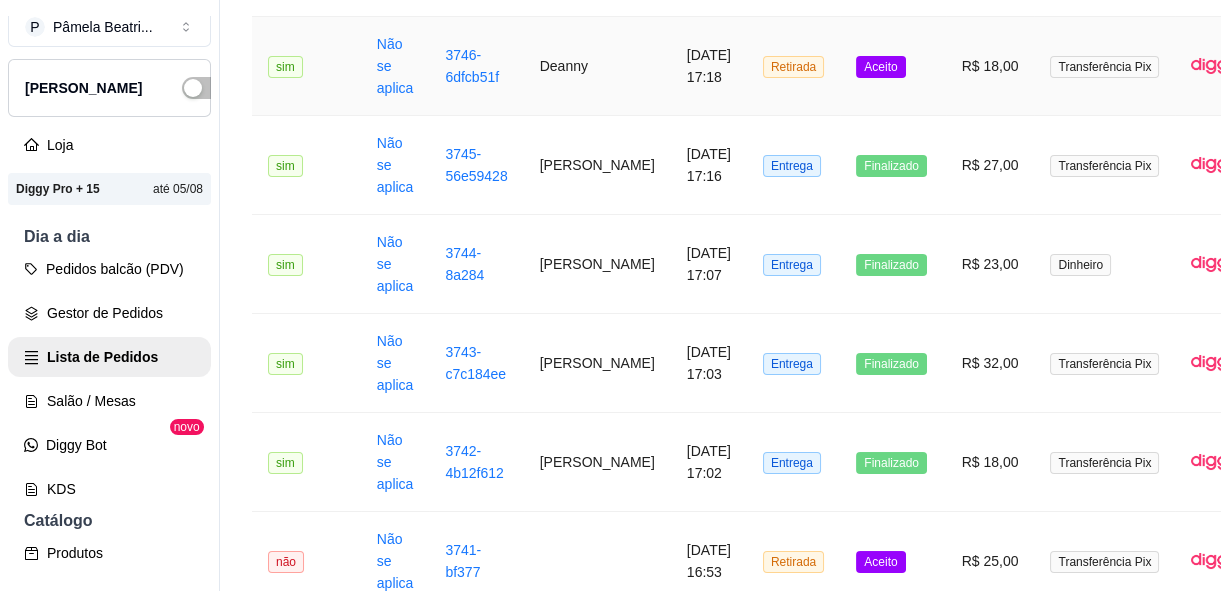 click on "R$ 18,00" at bounding box center [990, 66] 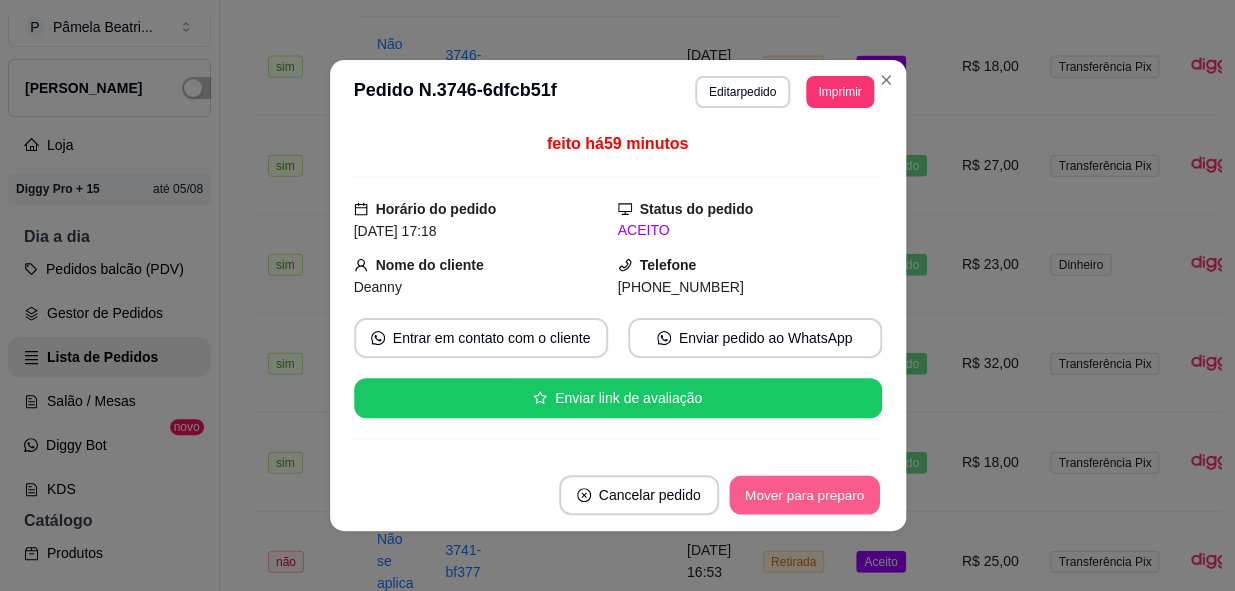 click on "Mover para preparo" at bounding box center (804, 495) 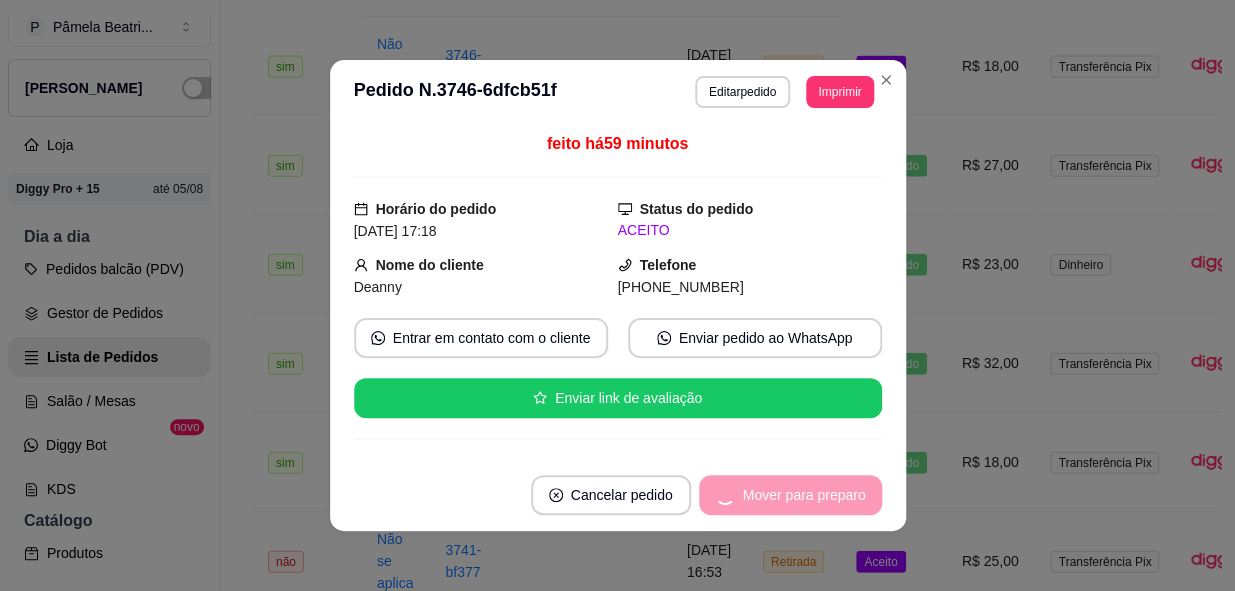 click on "Mover para preparo" at bounding box center [790, 495] 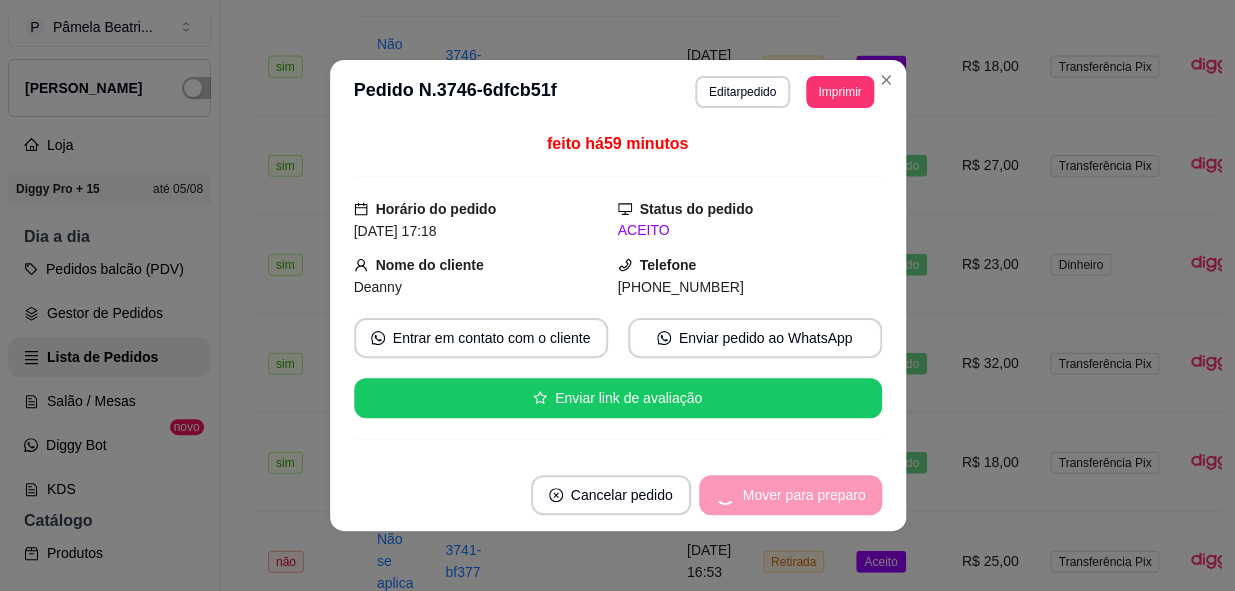 click on "Mover para preparo" at bounding box center [790, 495] 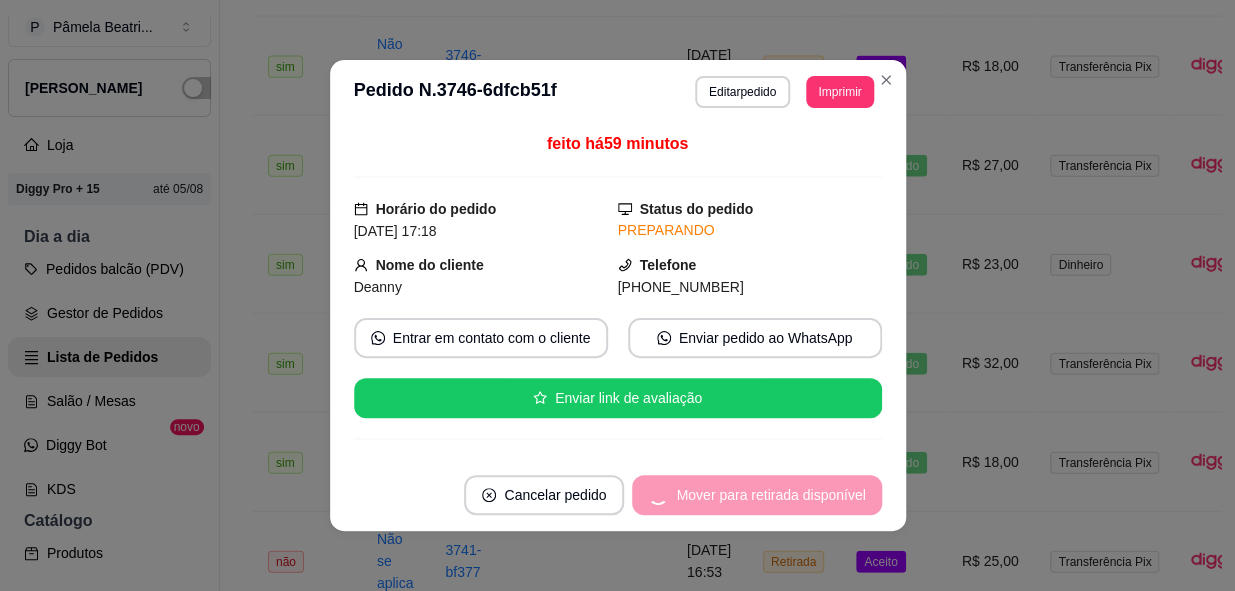 click on "Mover para retirada disponível" at bounding box center [756, 495] 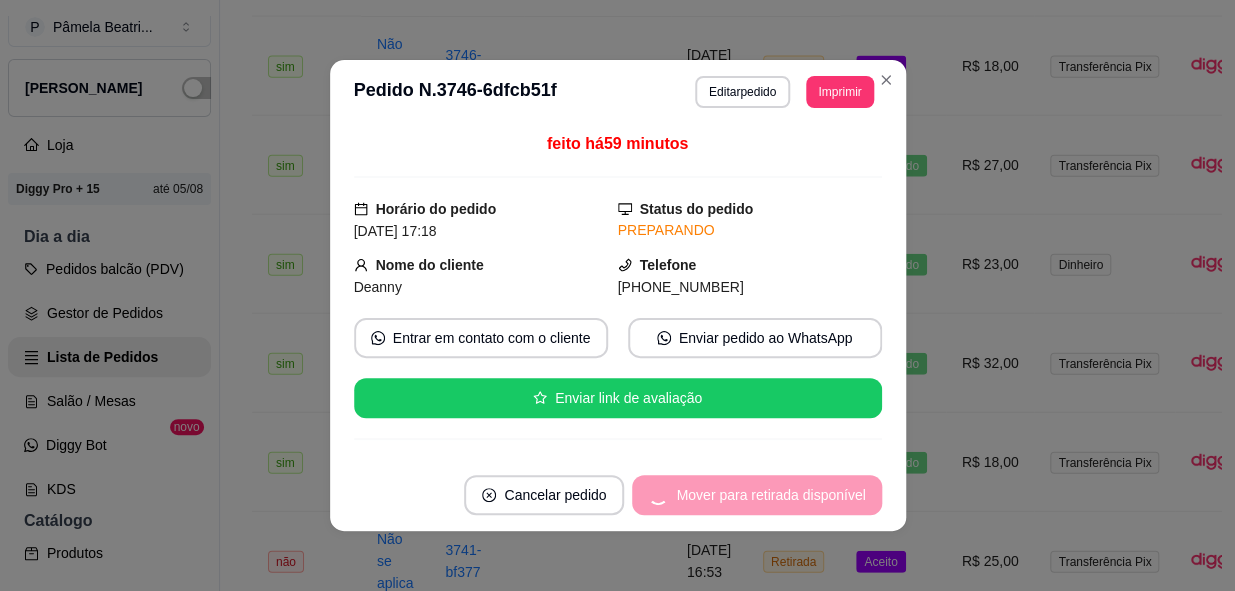 click on "Mover para retirada disponível" at bounding box center [756, 495] 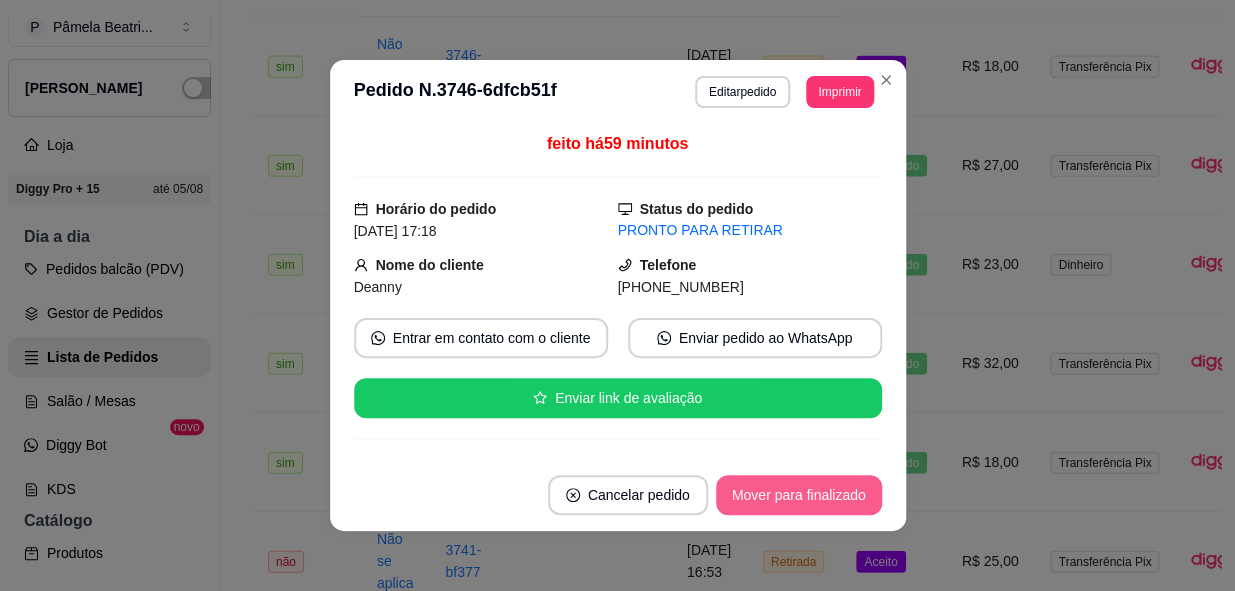click on "Mover para finalizado" at bounding box center (799, 495) 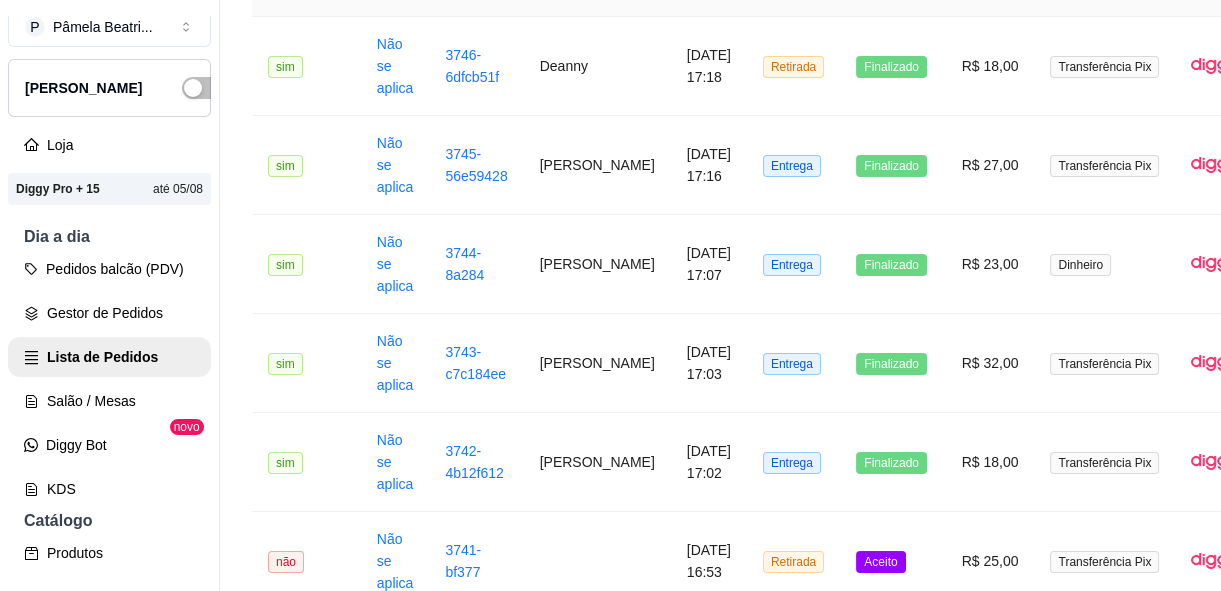 click on "R$ 33,00" at bounding box center [990, -33] 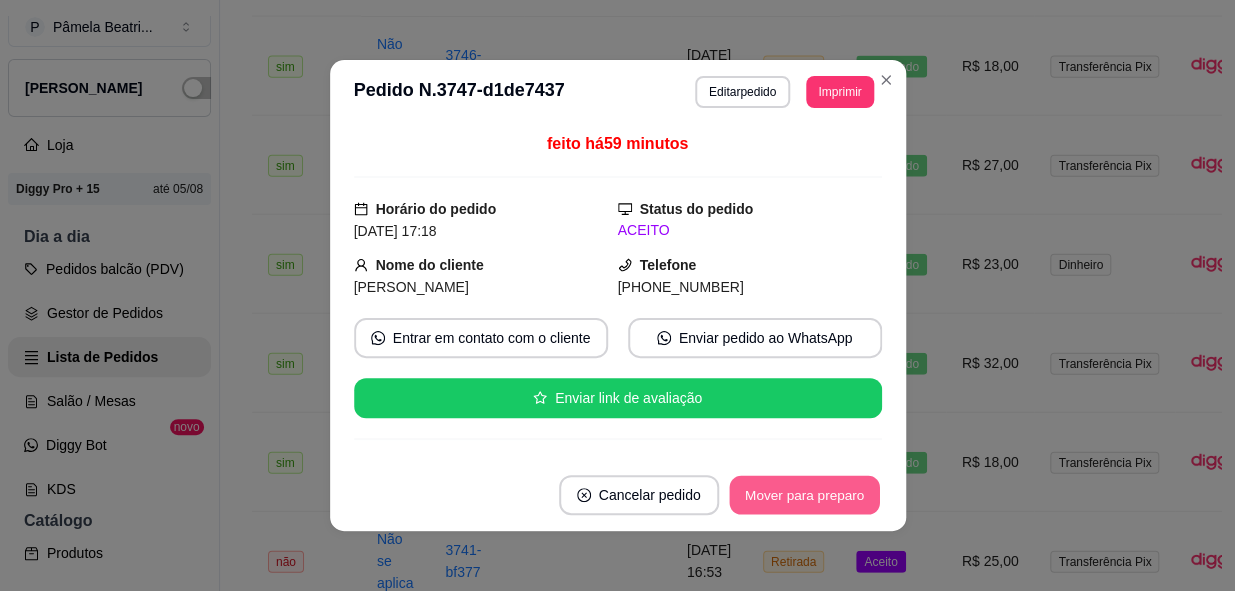 click on "Mover para preparo" at bounding box center (804, 495) 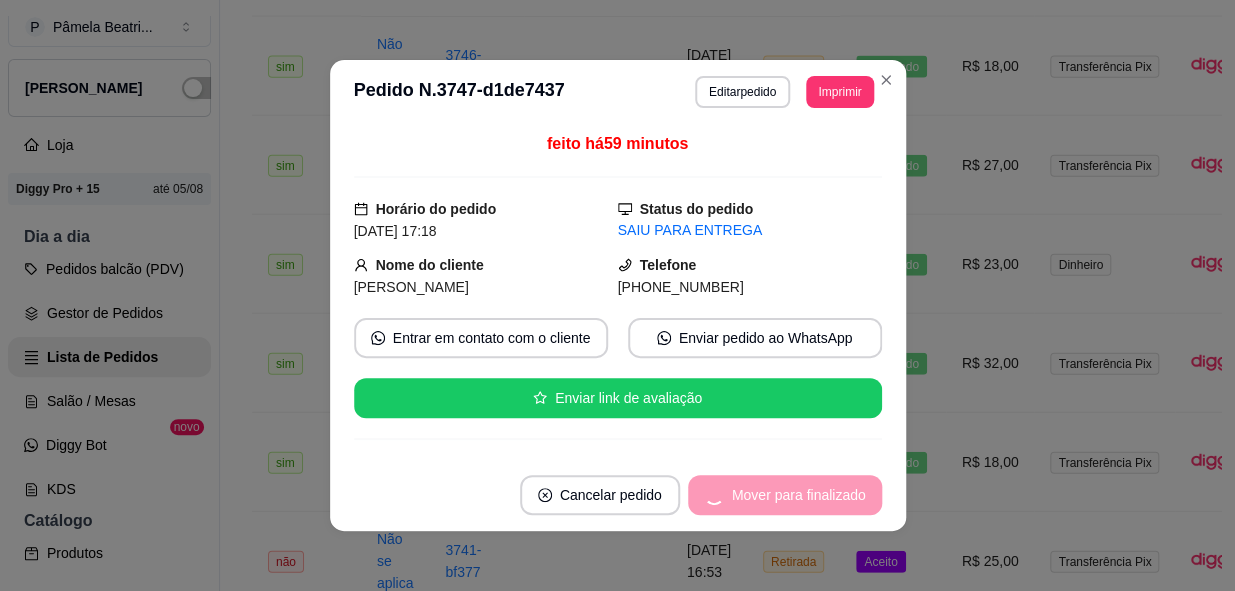 click on "Mover para finalizado" at bounding box center (785, 495) 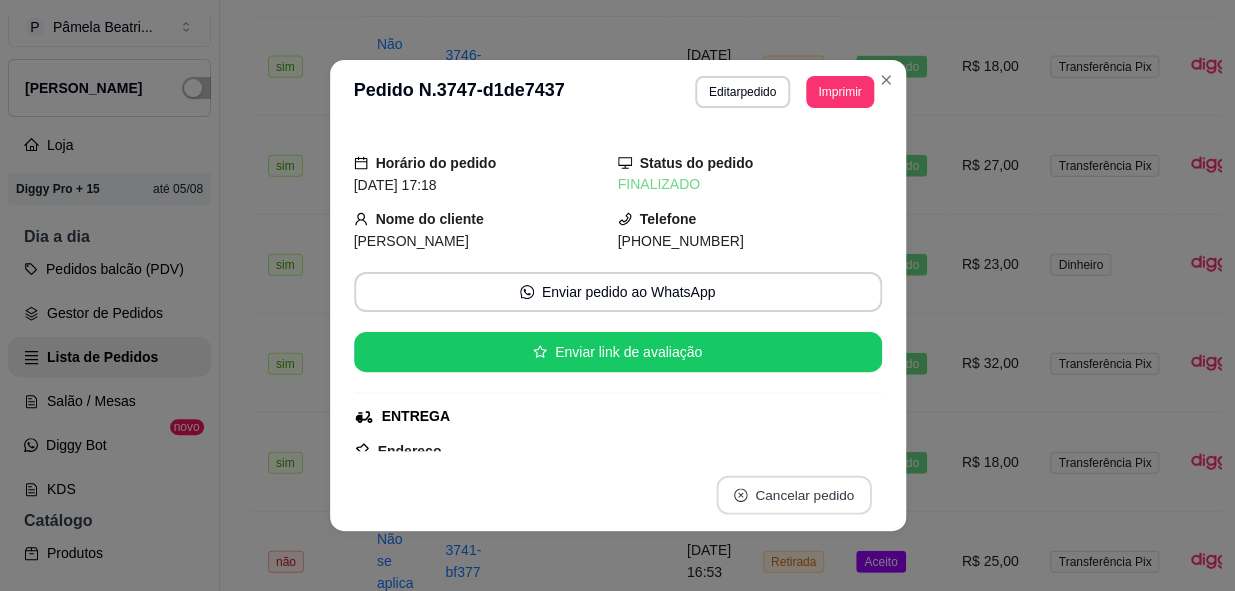 click on "Cancelar pedido" at bounding box center [793, 495] 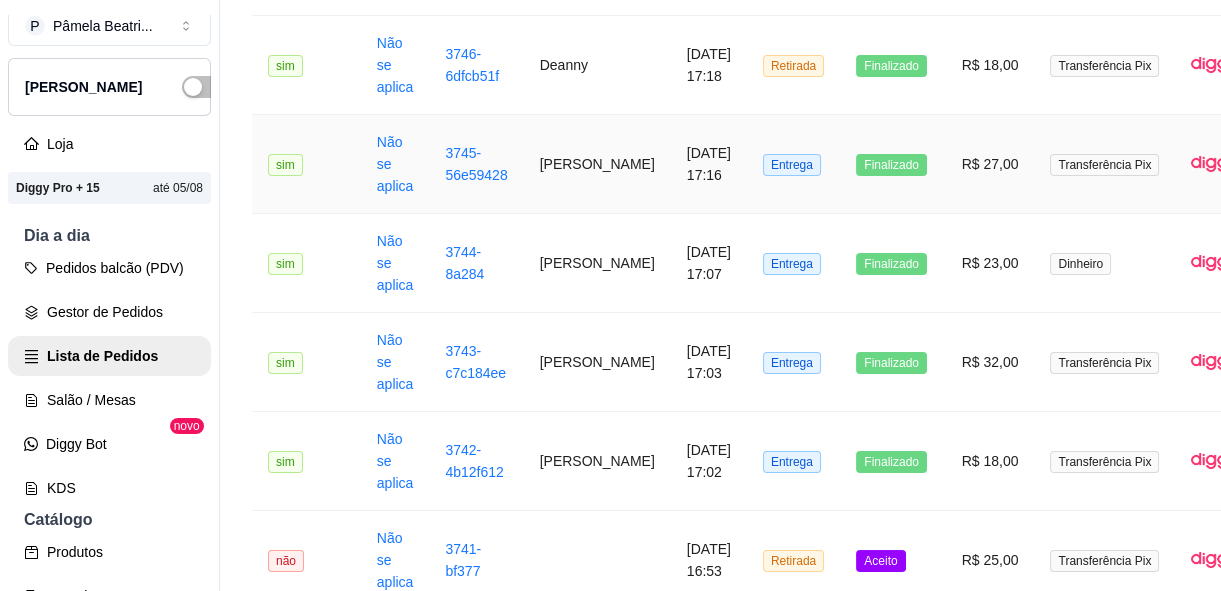 scroll, scrollTop: 0, scrollLeft: 0, axis: both 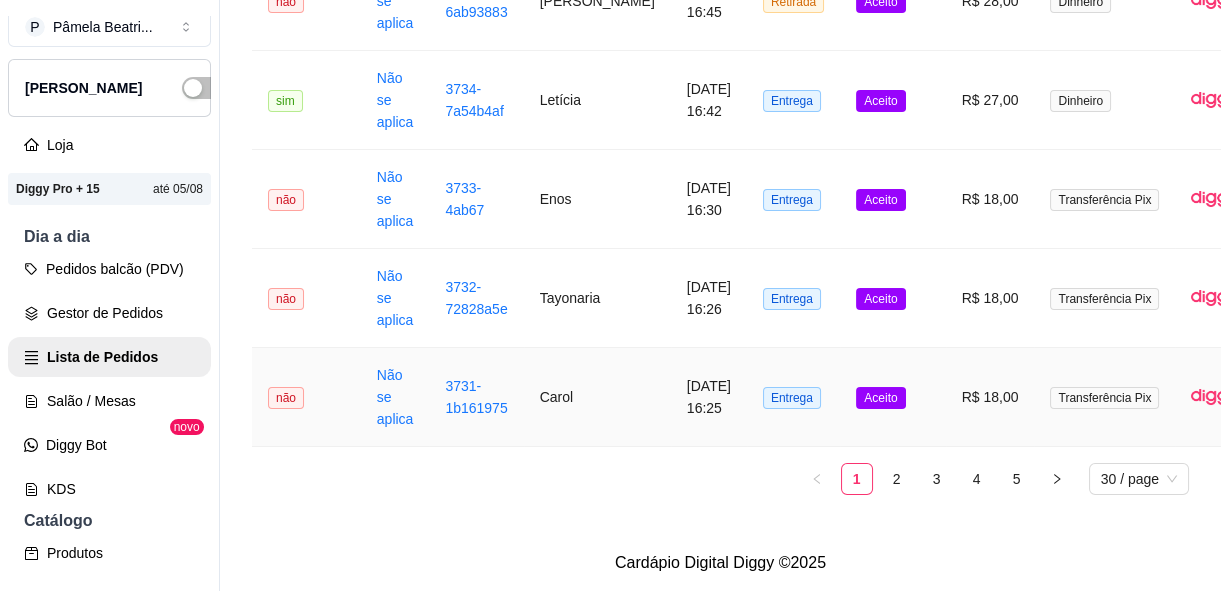 click on "R$ 18,00" at bounding box center [990, 397] 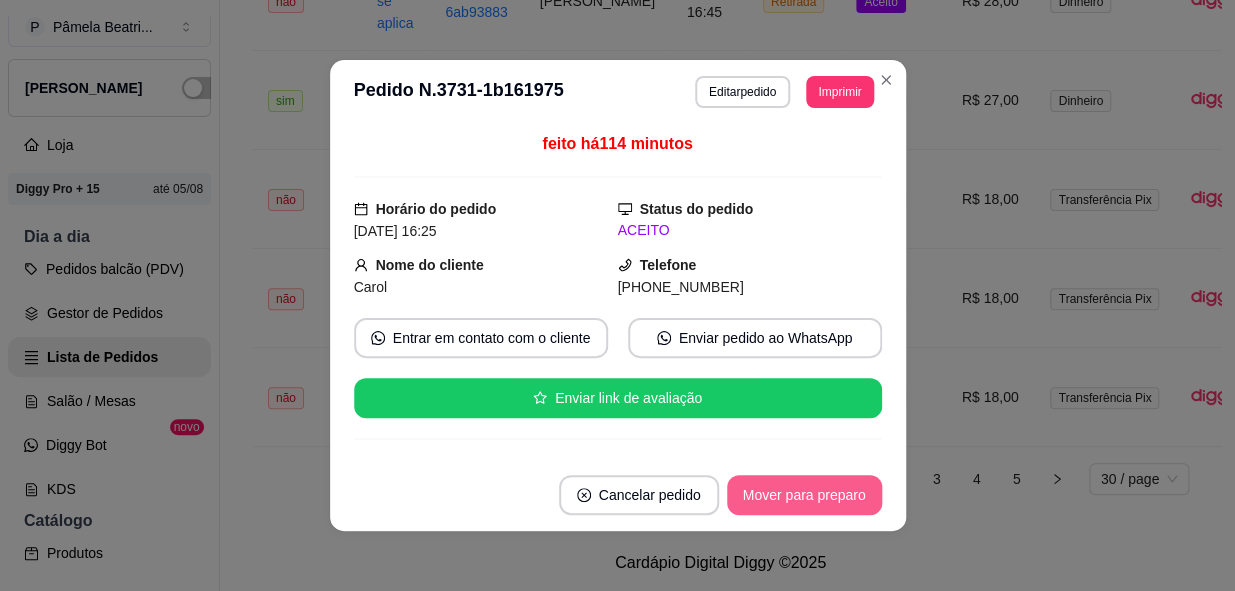 click on "Mover para preparo" at bounding box center (804, 495) 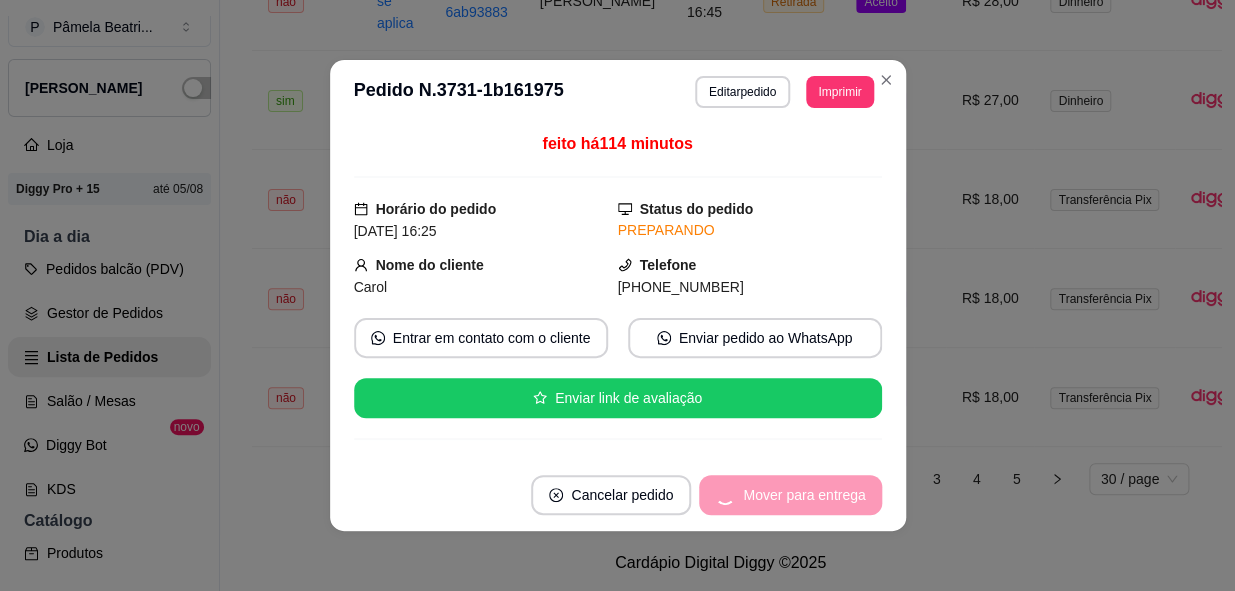 click on "Mover para entrega" at bounding box center (790, 495) 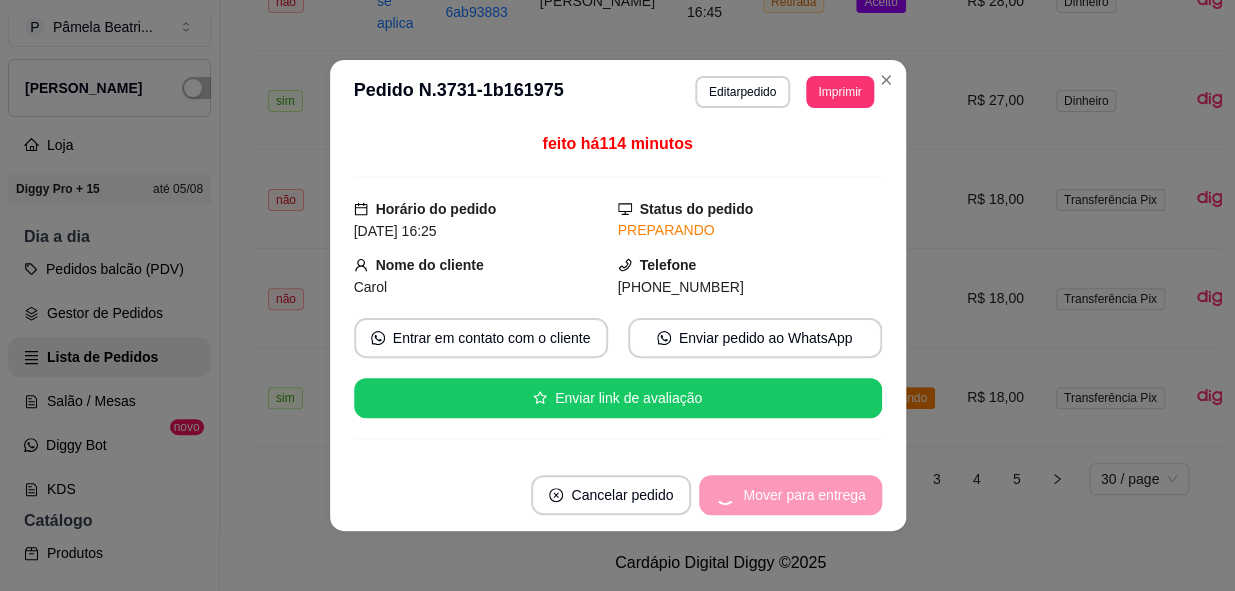 click on "Mover para entrega" at bounding box center [790, 495] 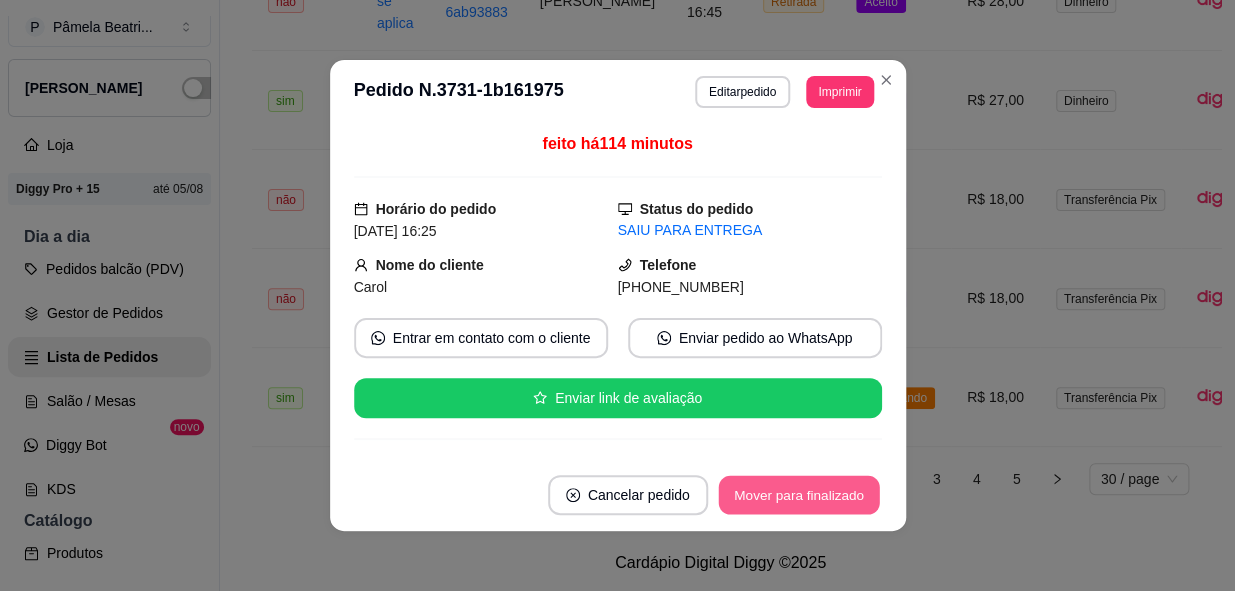 click on "Mover para finalizado" at bounding box center (798, 495) 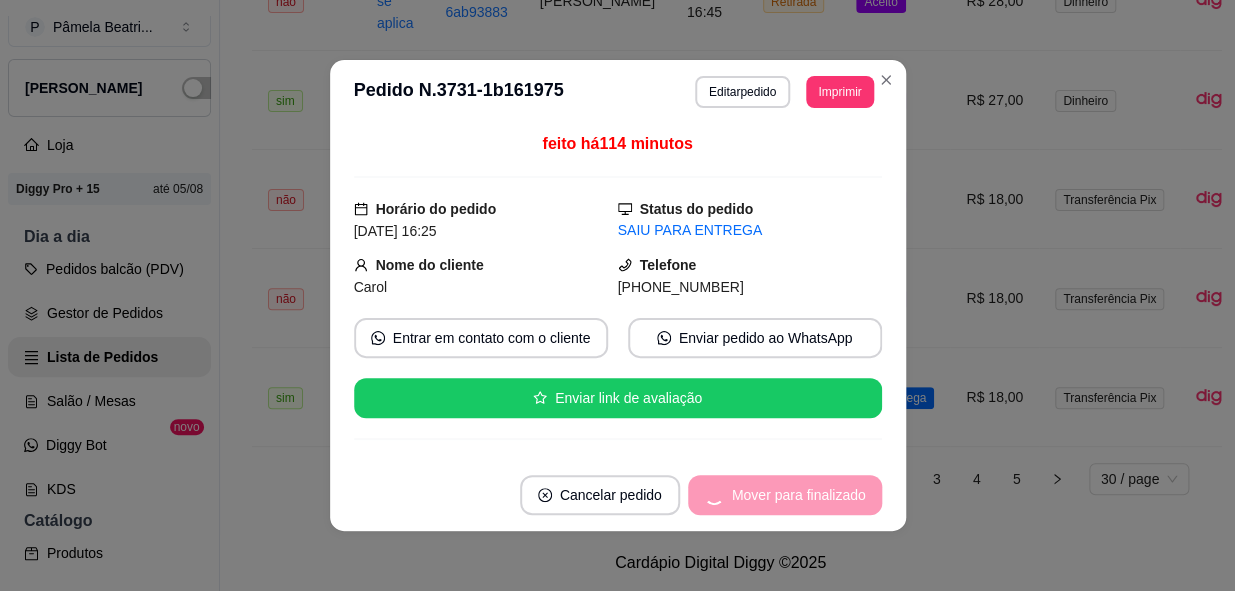 click on "Mover para finalizado" at bounding box center (785, 495) 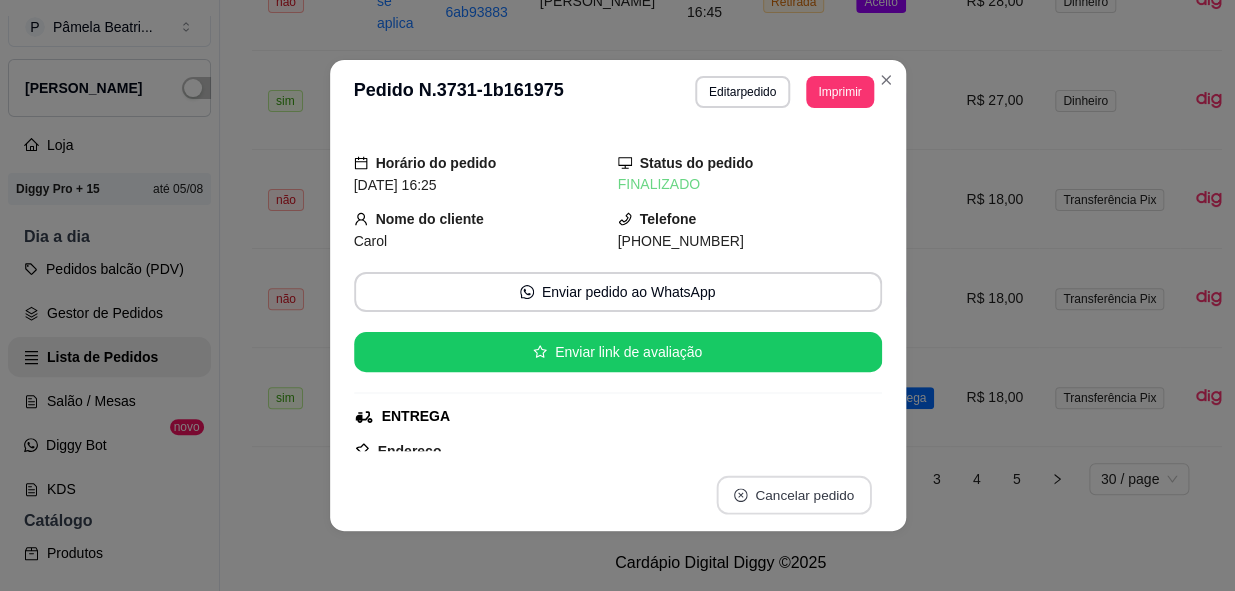 click on "Cancelar pedido" at bounding box center (793, 495) 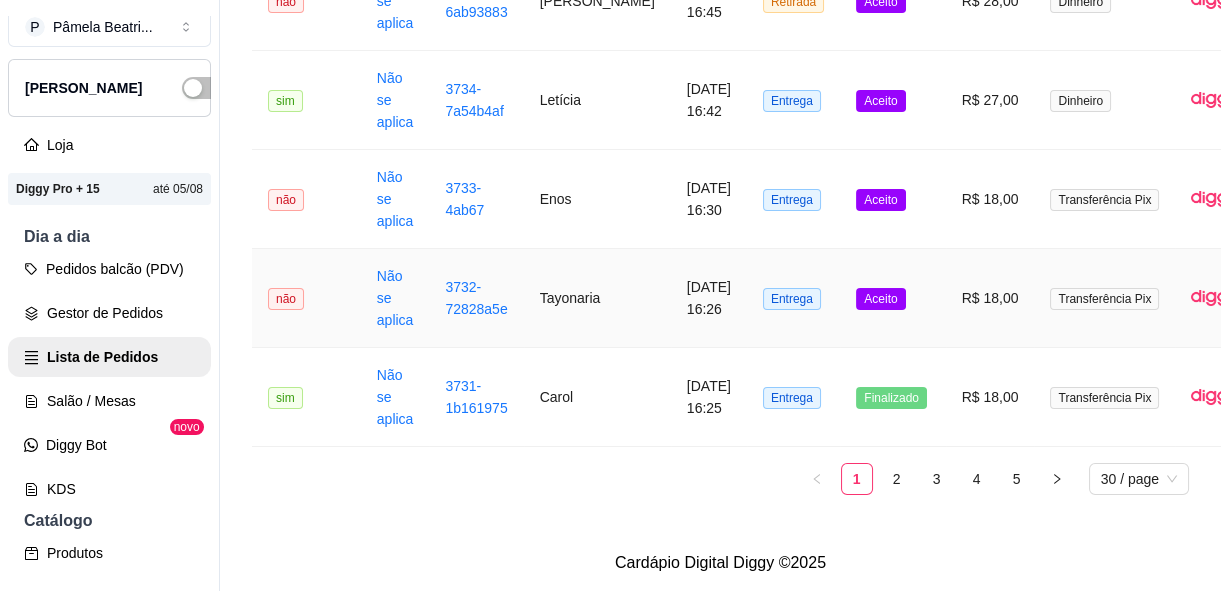 click on "R$ 18,00" at bounding box center [990, 298] 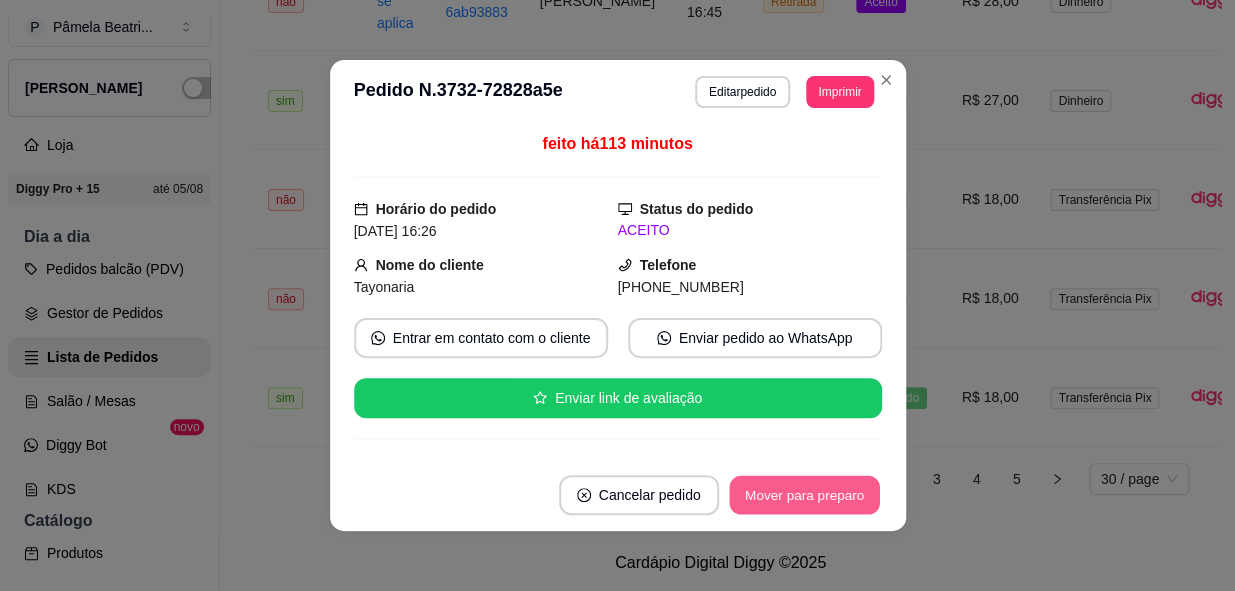 click on "Mover para preparo" at bounding box center [804, 495] 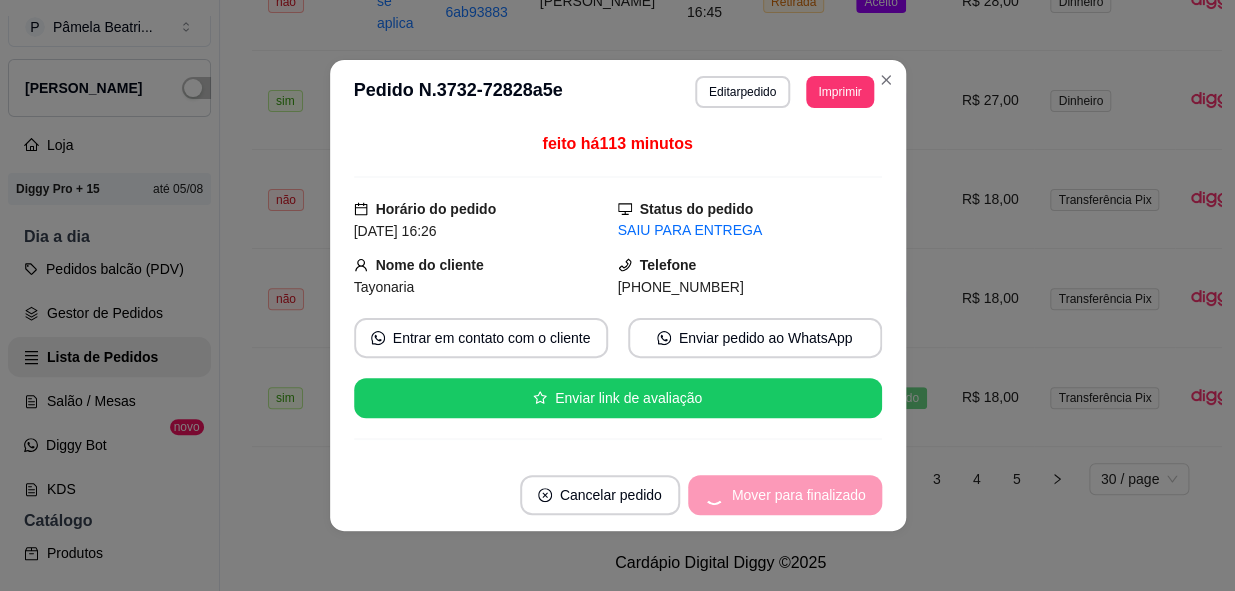 click on "Mover para finalizado" at bounding box center (785, 495) 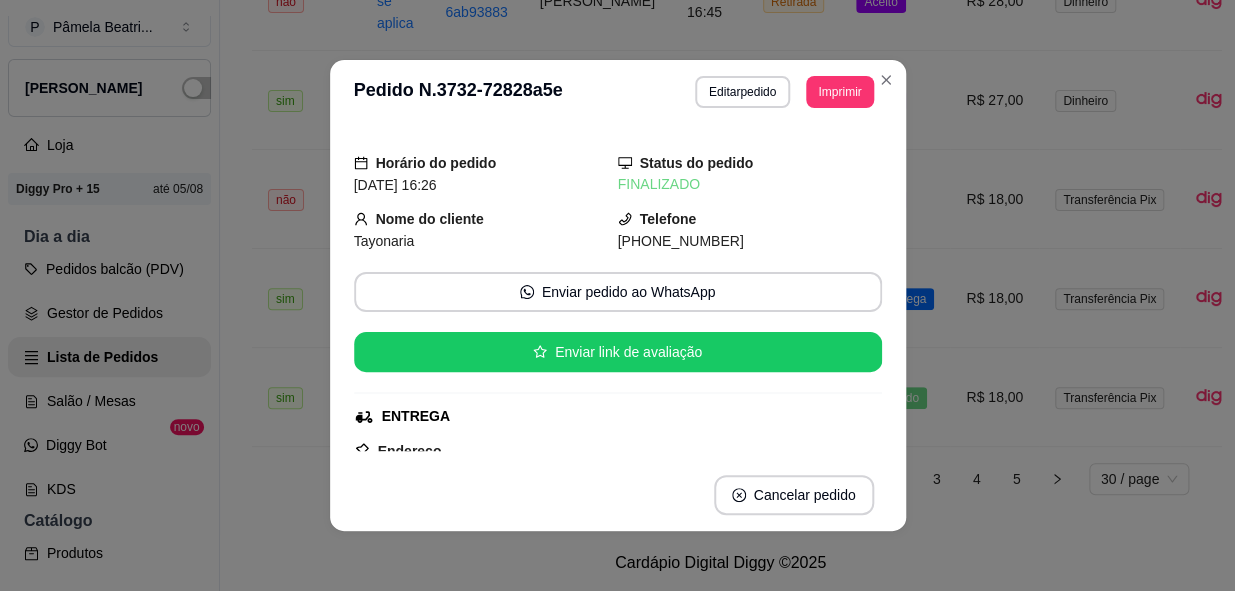 click on "Cancelar pedido" at bounding box center [794, 495] 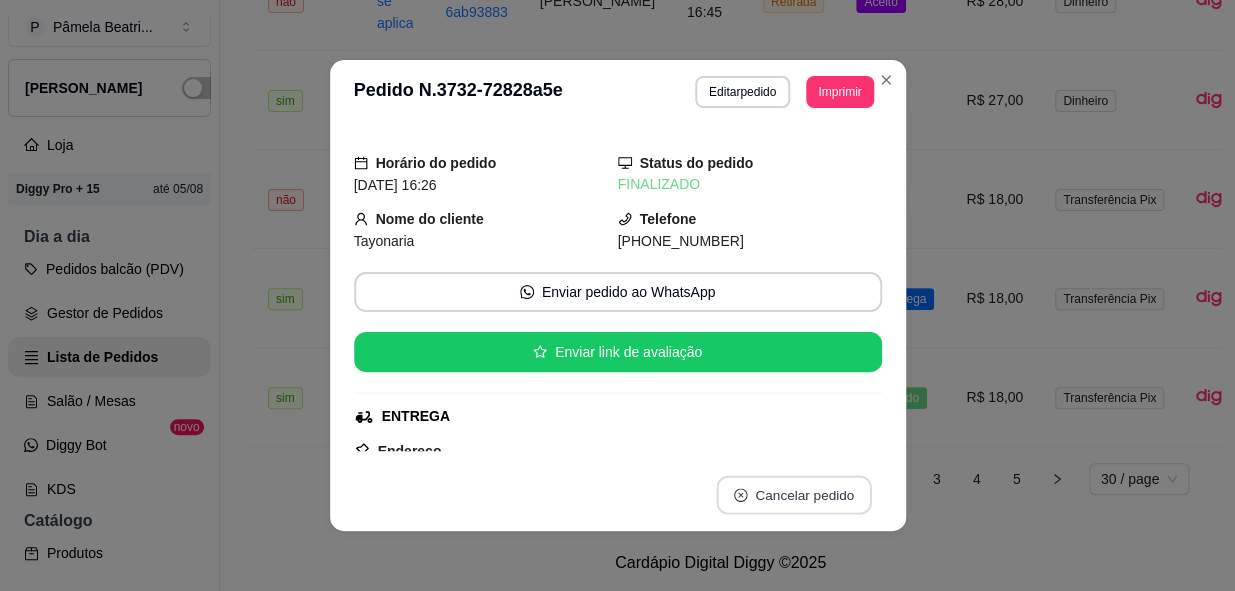 click on "Cancelar pedido" at bounding box center [793, 495] 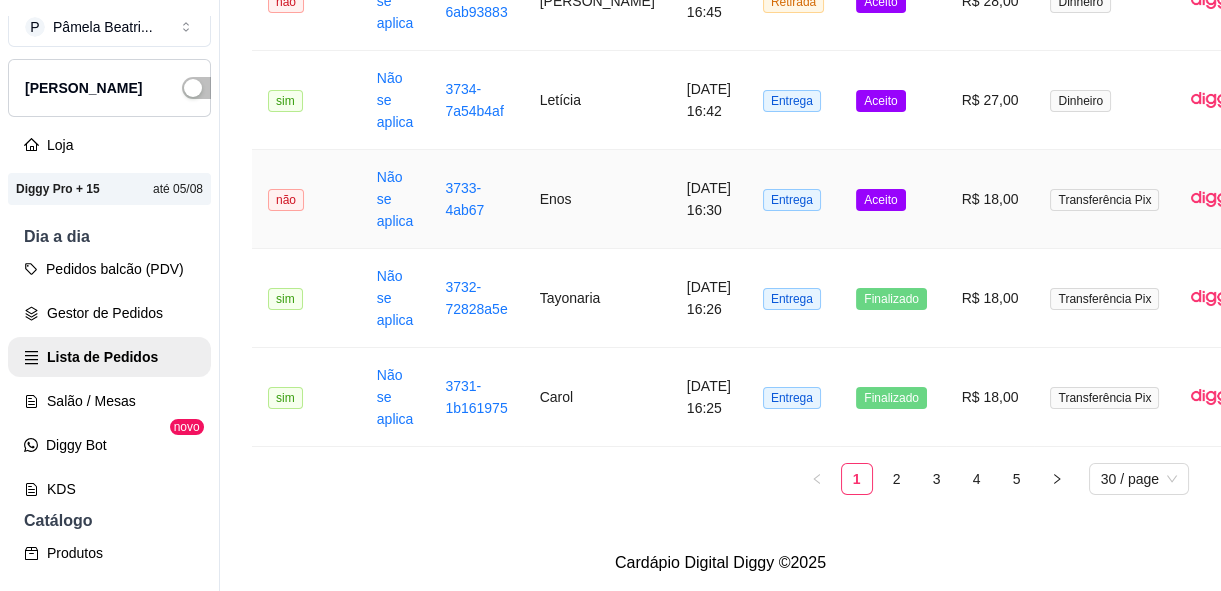 click on "R$ 18,00" at bounding box center [990, 199] 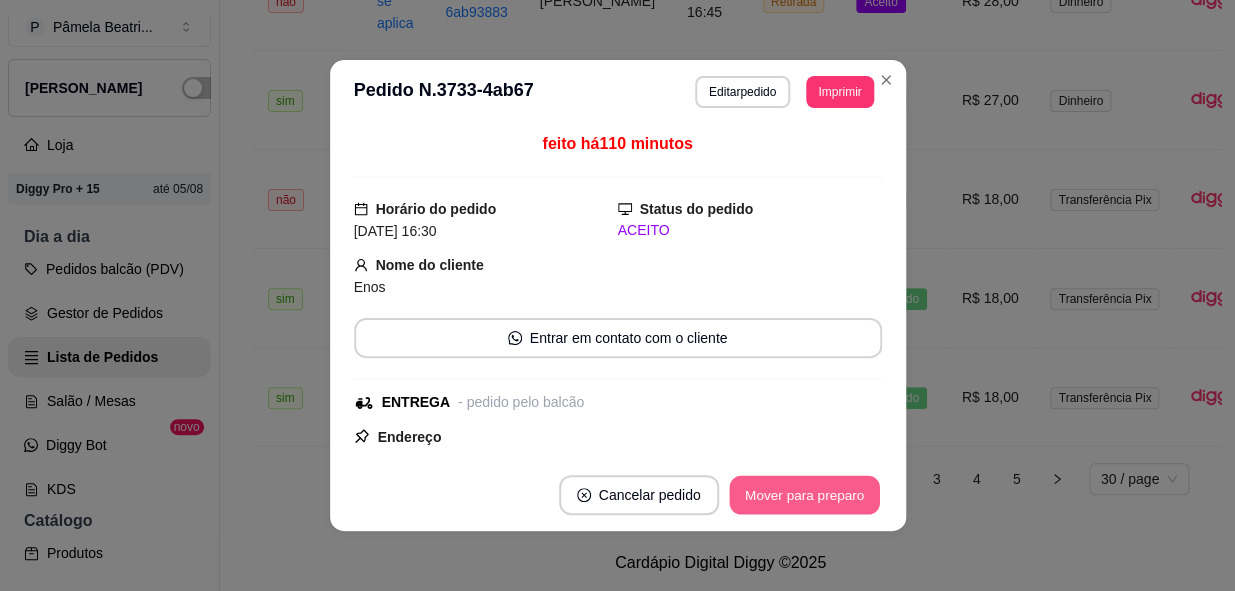 click on "Mover para preparo" at bounding box center (804, 495) 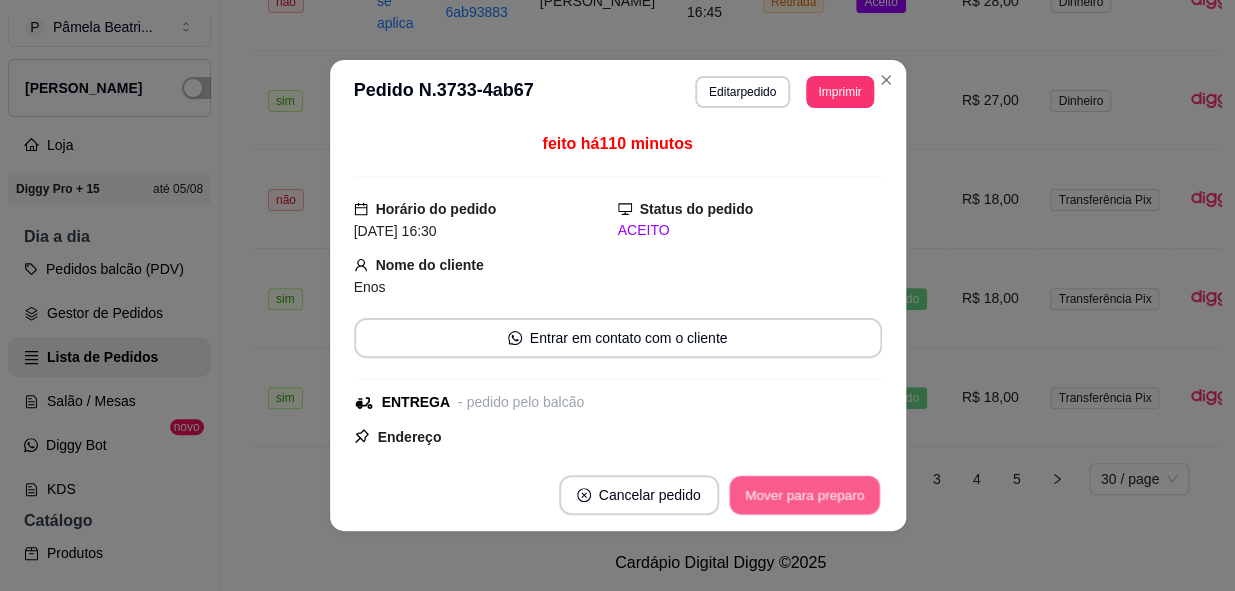 click on "Mover para preparo" at bounding box center [804, 495] 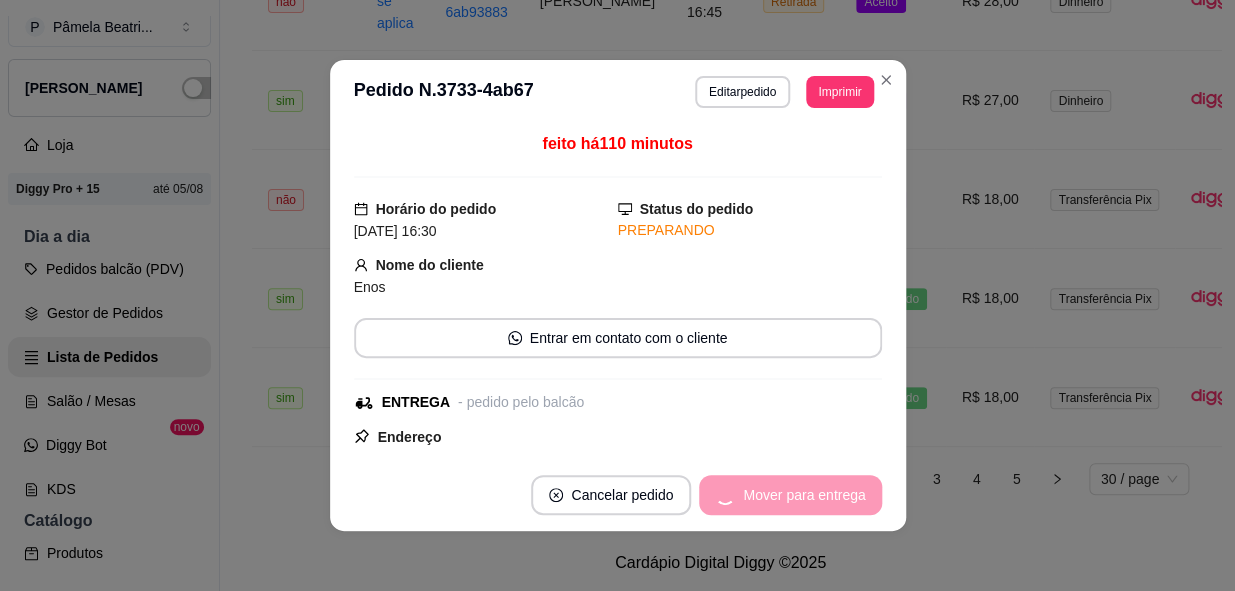 click on "Mover para entrega" at bounding box center (790, 495) 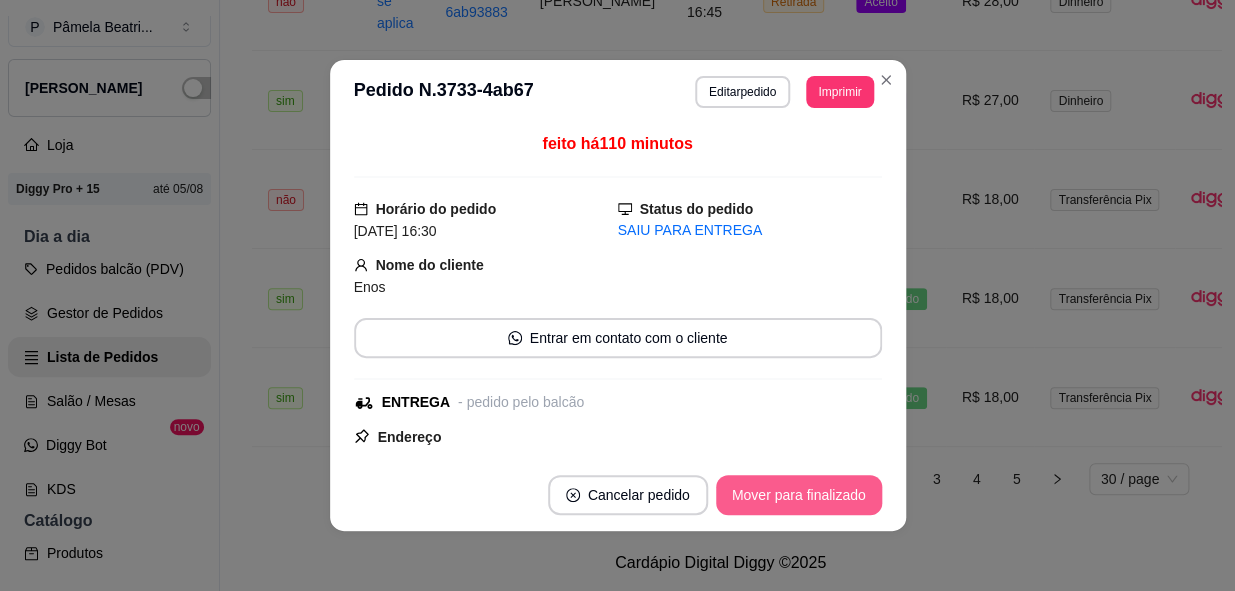 click on "Mover para finalizado" at bounding box center [799, 495] 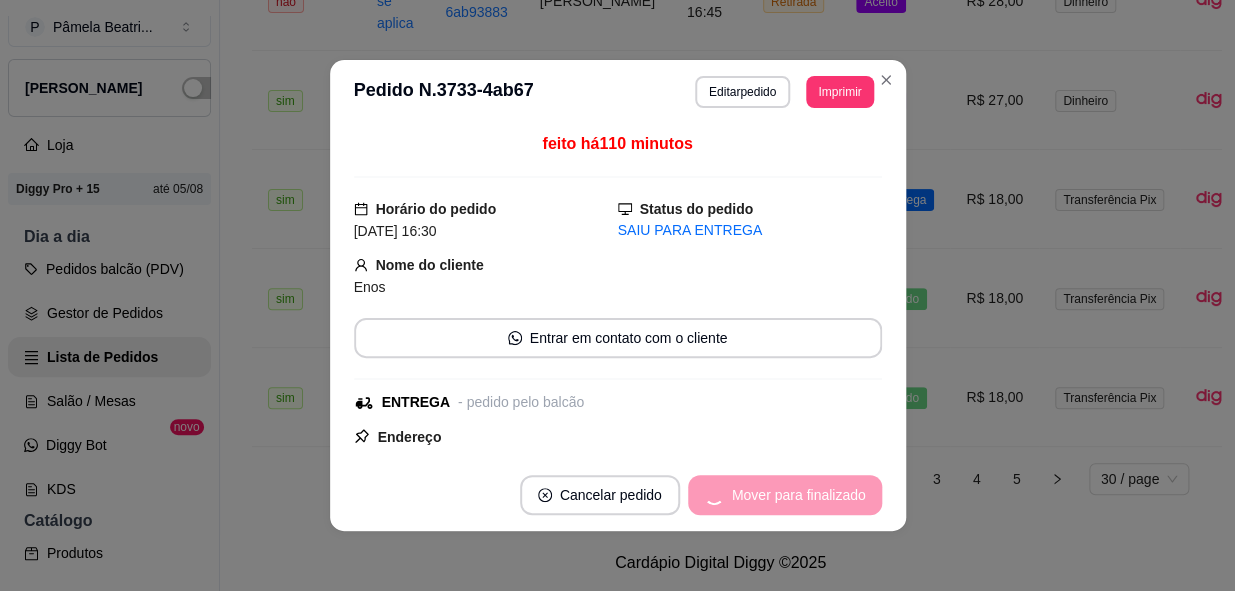 click on "Mover para finalizado" at bounding box center [785, 495] 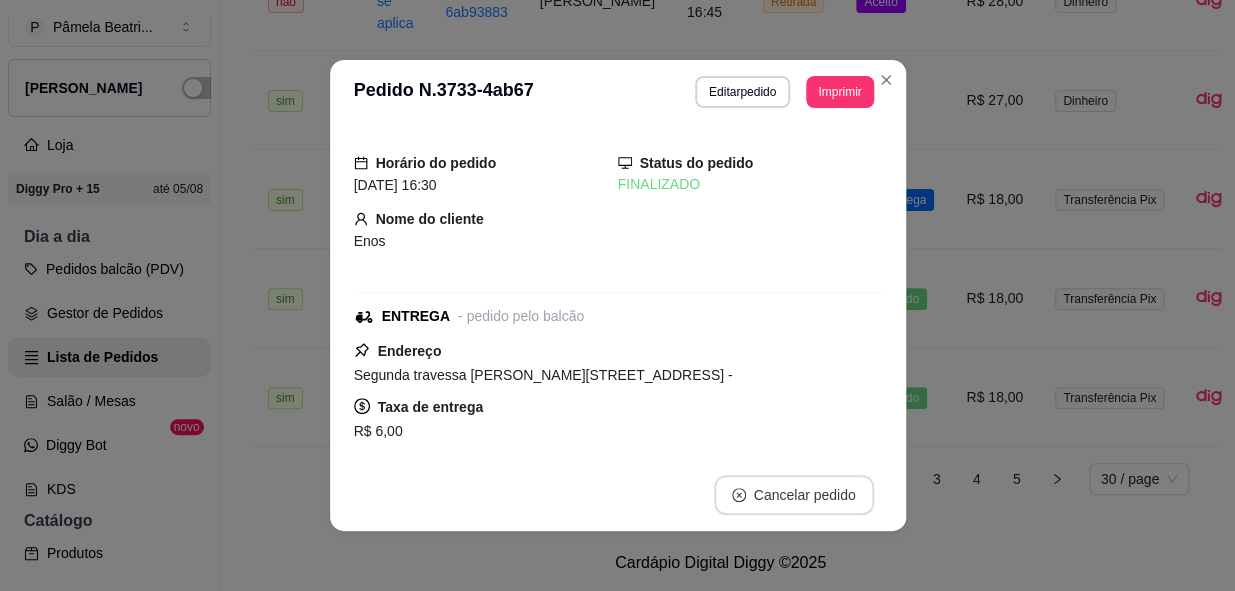 click on "Cancelar pedido" at bounding box center [794, 495] 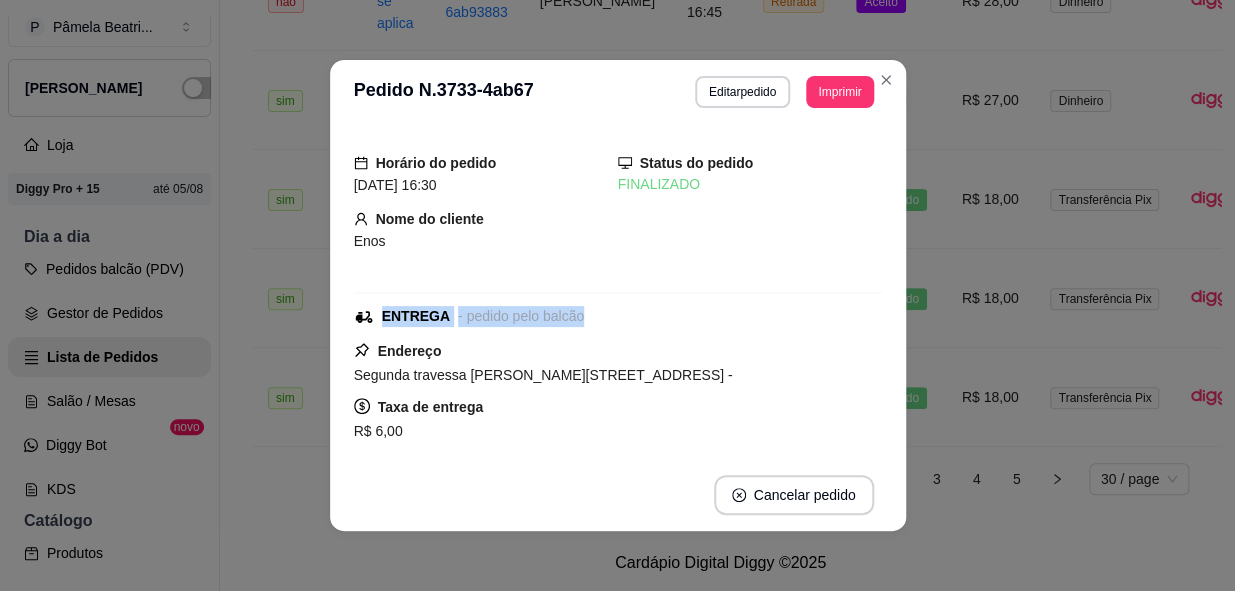 drag, startPoint x: 848, startPoint y: 321, endPoint x: 833, endPoint y: 269, distance: 54.120235 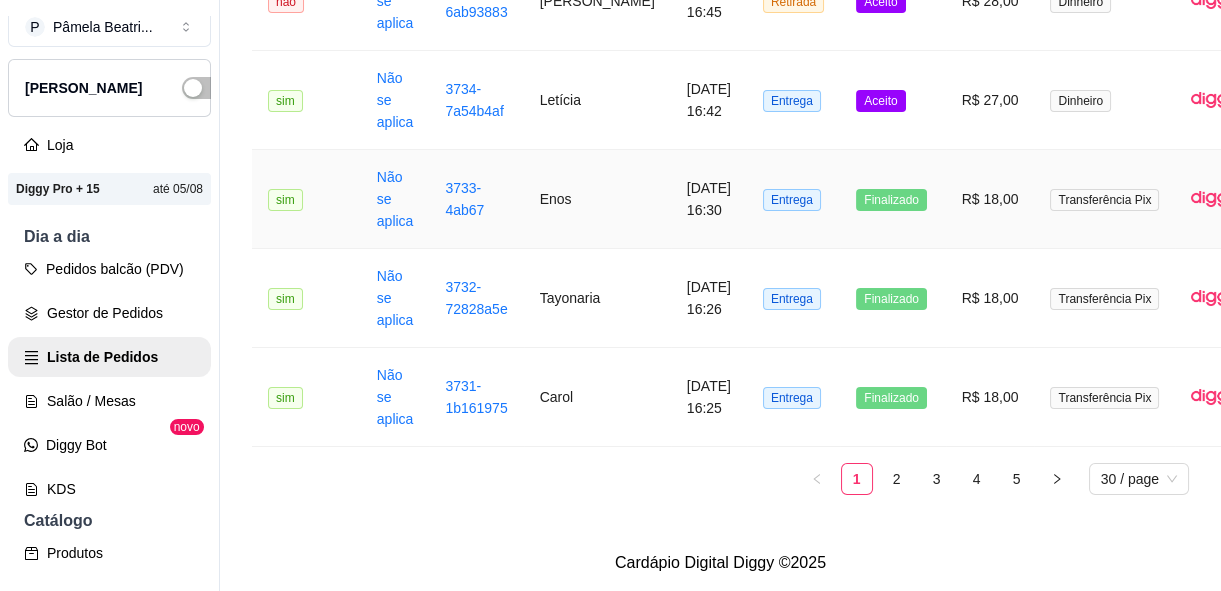 click on "Transferência Pix" at bounding box center [1104, 199] 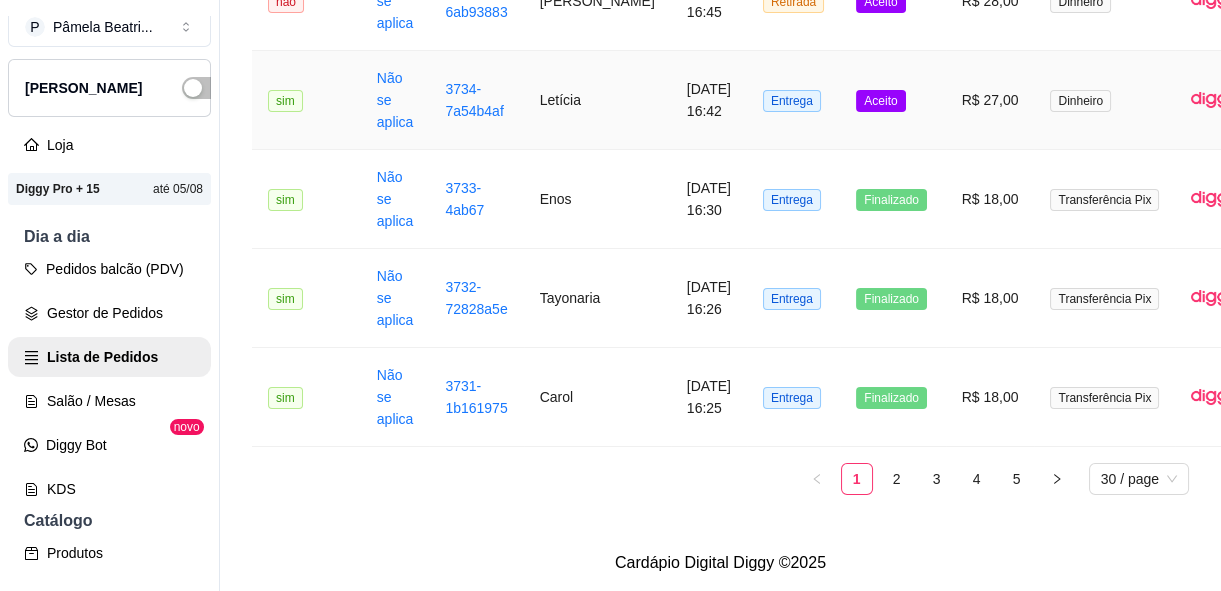 click on "R$ 27,00" at bounding box center [990, 100] 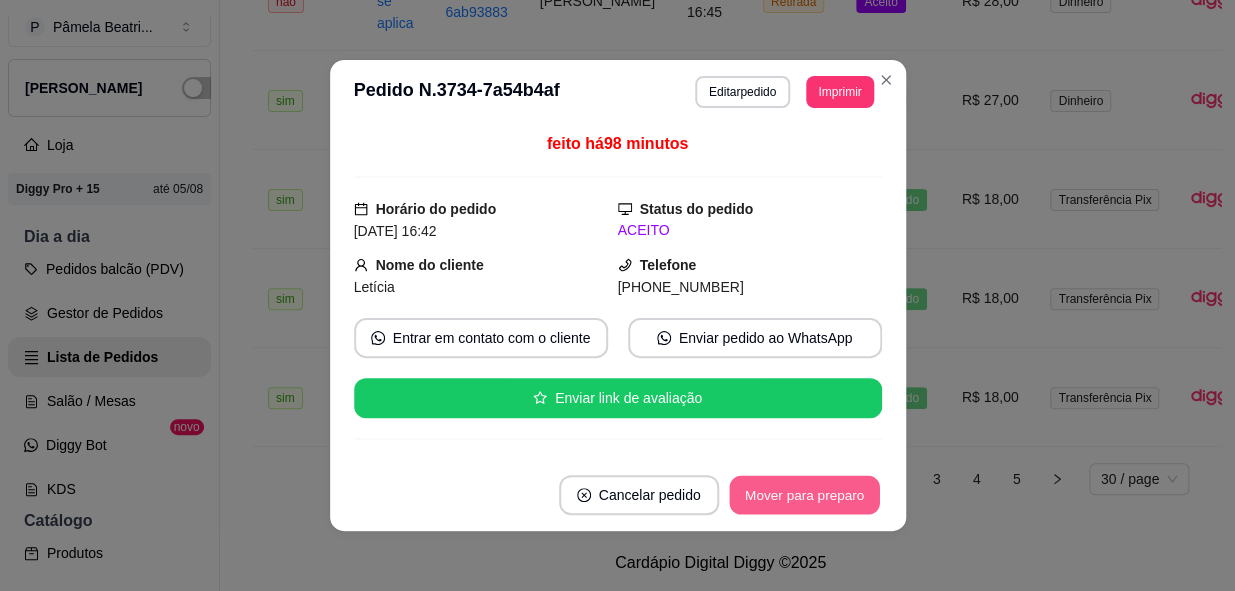 click on "Mover para preparo" at bounding box center (804, 495) 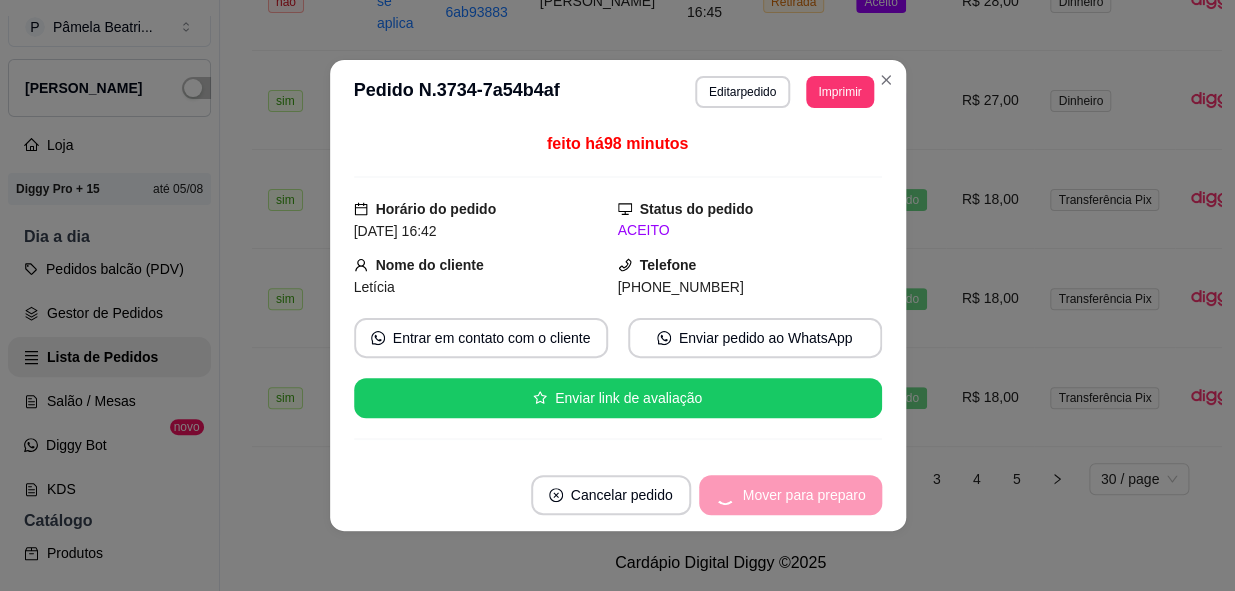 click on "Mover para preparo" at bounding box center [790, 495] 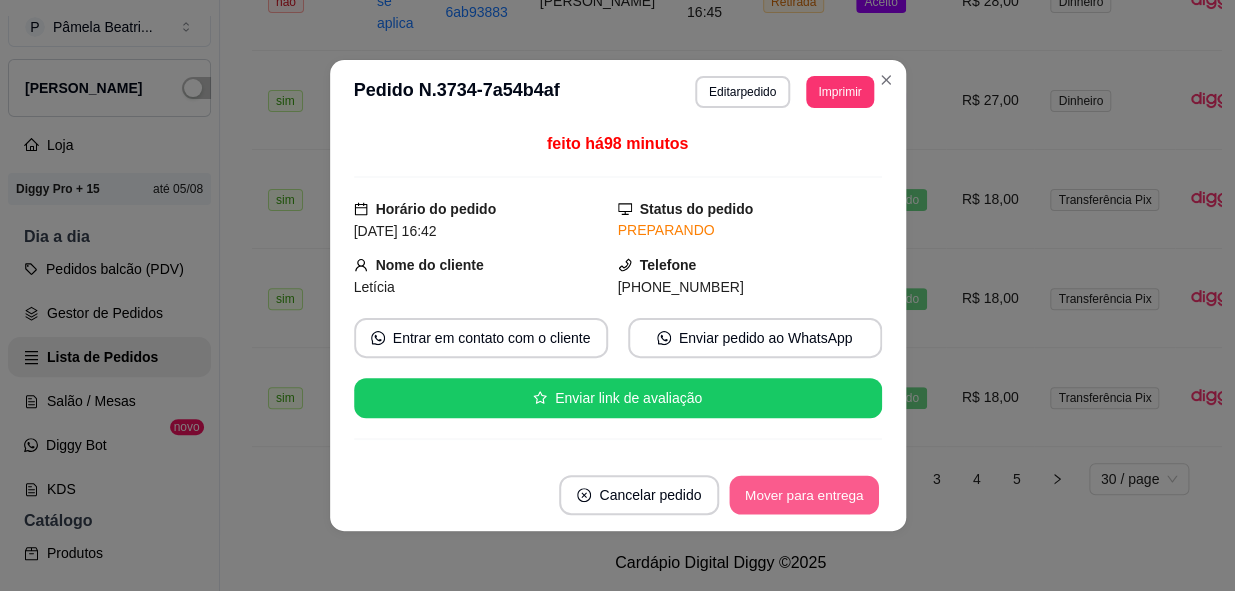 click on "Mover para entrega" at bounding box center [805, 495] 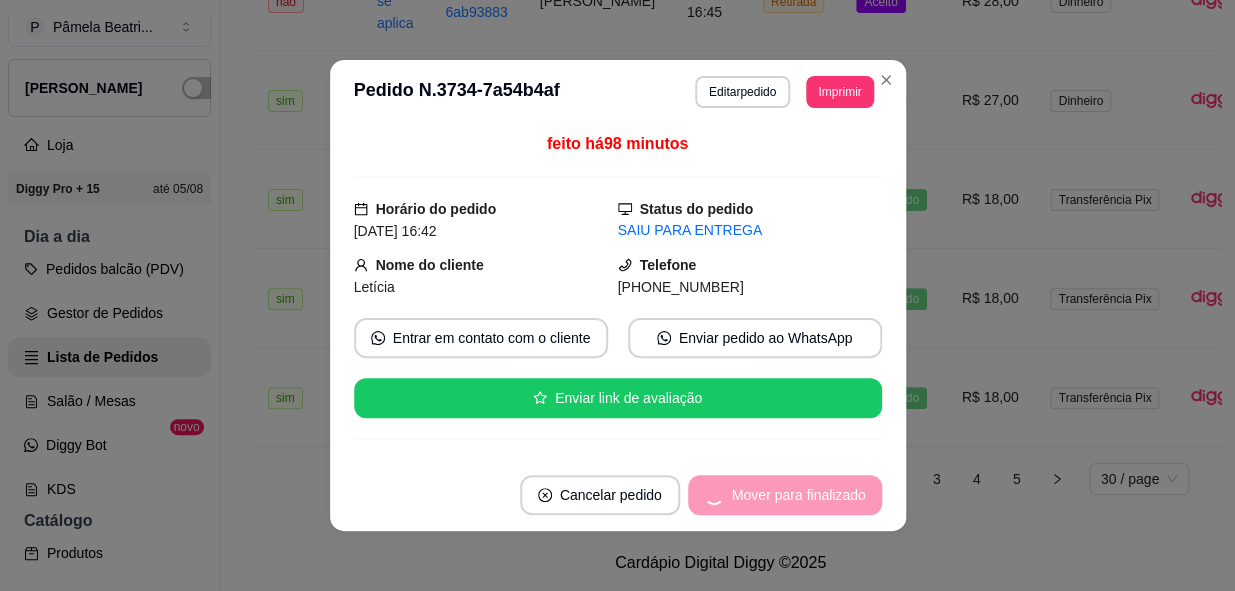 click on "Mover para finalizado" at bounding box center (785, 495) 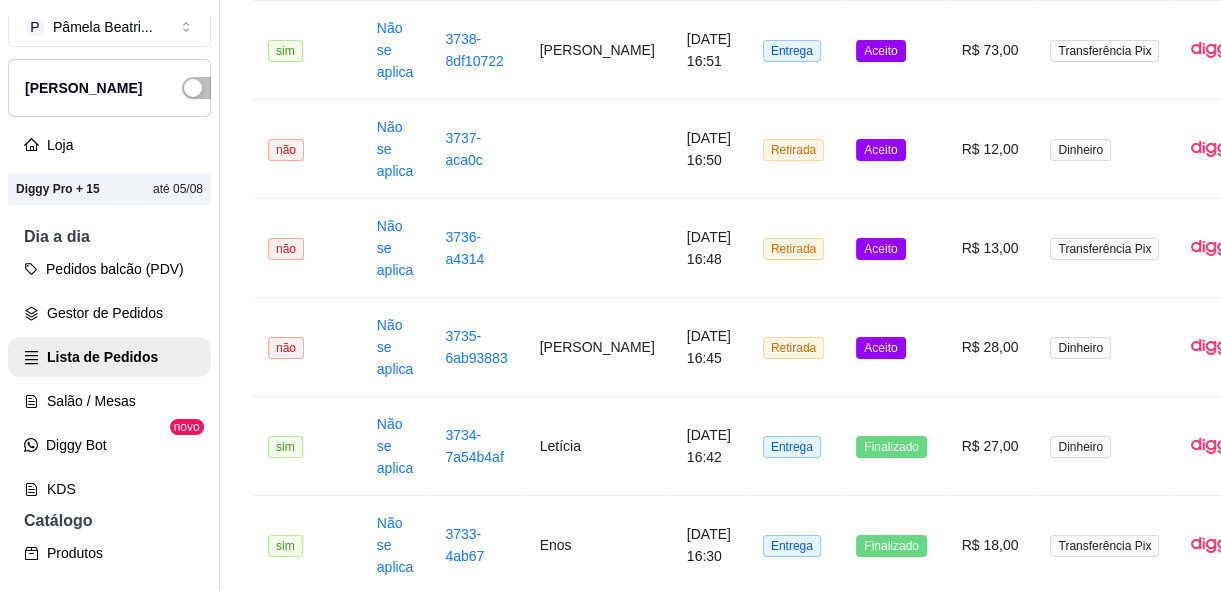 scroll, scrollTop: 2374, scrollLeft: 0, axis: vertical 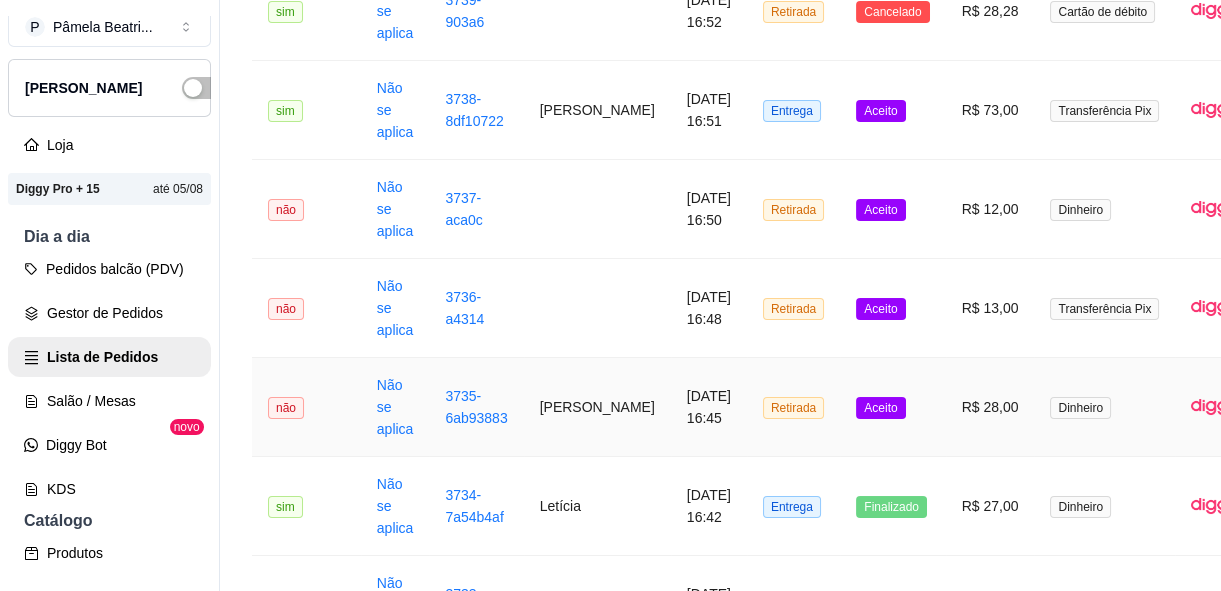 click on "Dinheiro" at bounding box center [1104, 407] 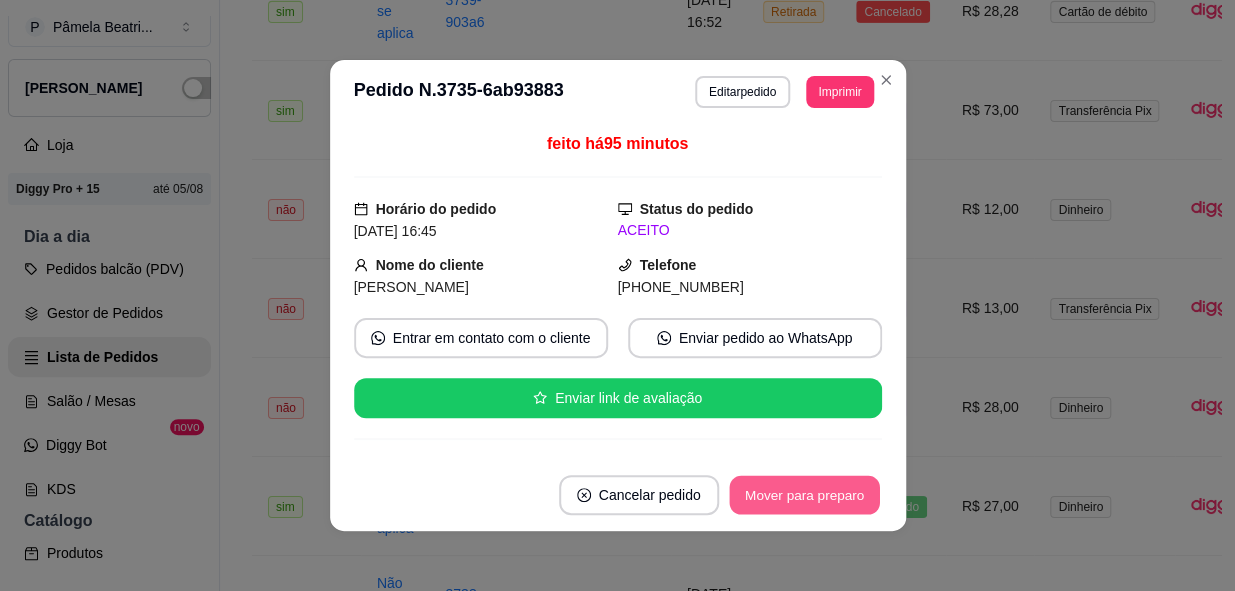 click on "Mover para preparo" at bounding box center (804, 495) 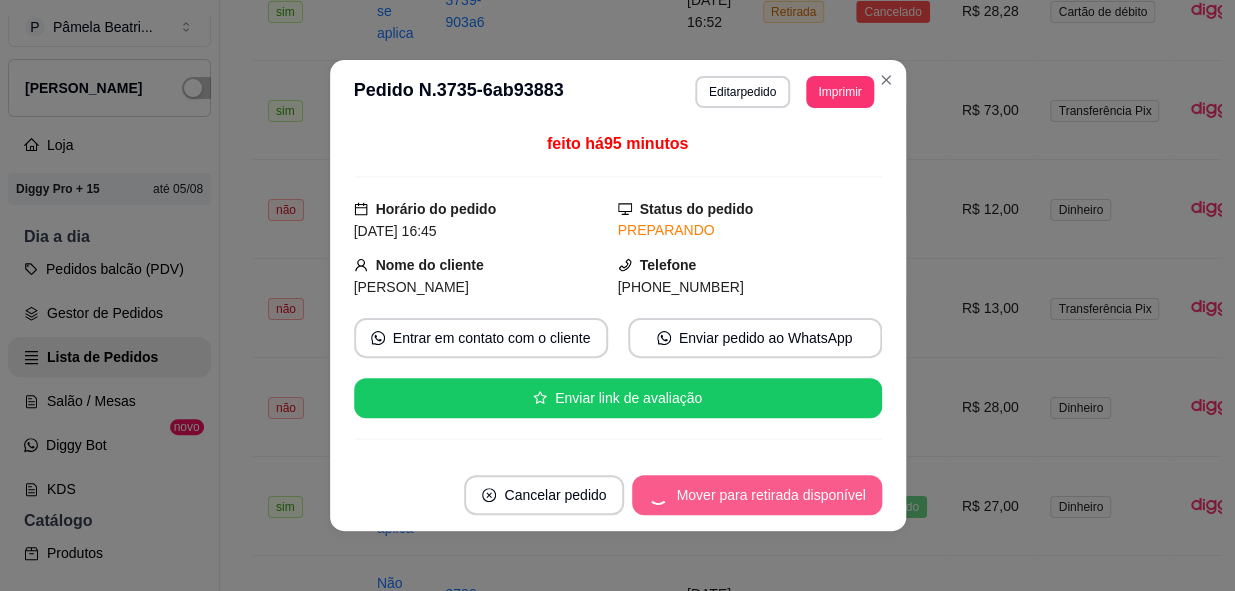 click on "Mover para retirada disponível" at bounding box center [756, 495] 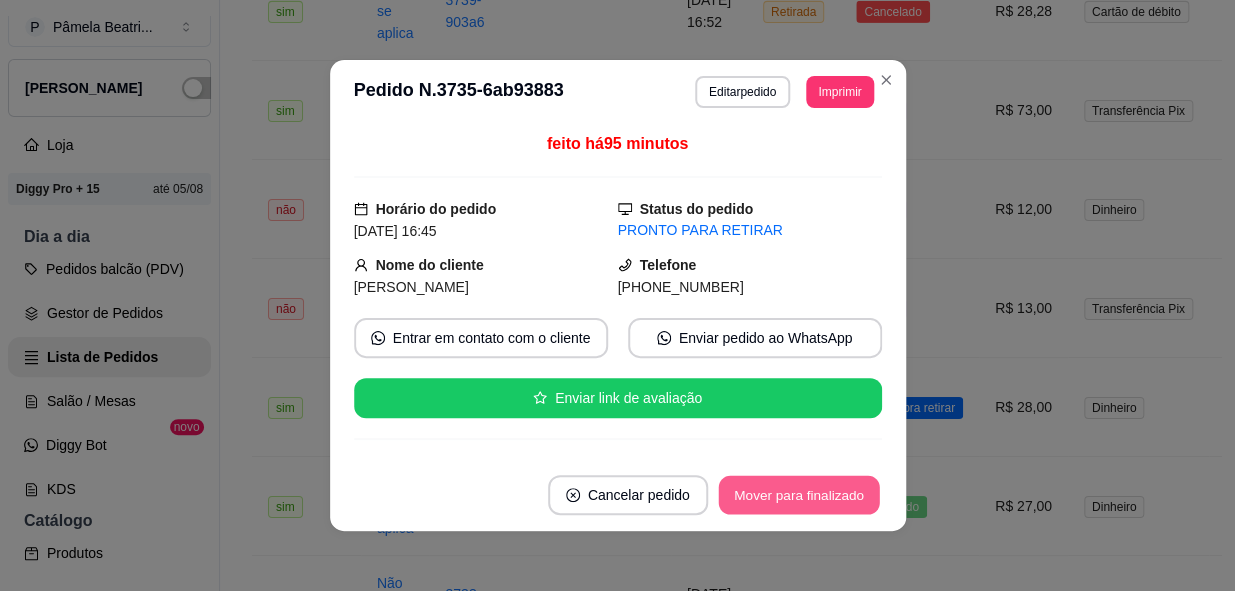 click on "Mover para finalizado" at bounding box center (798, 495) 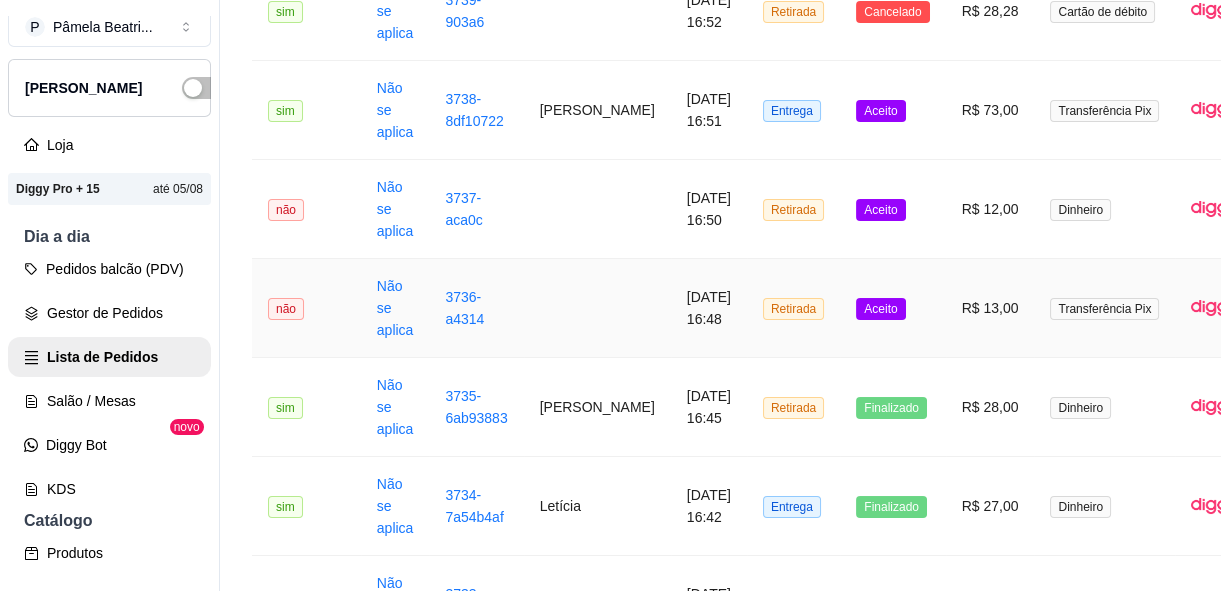 click on "R$ 13,00" at bounding box center (990, 308) 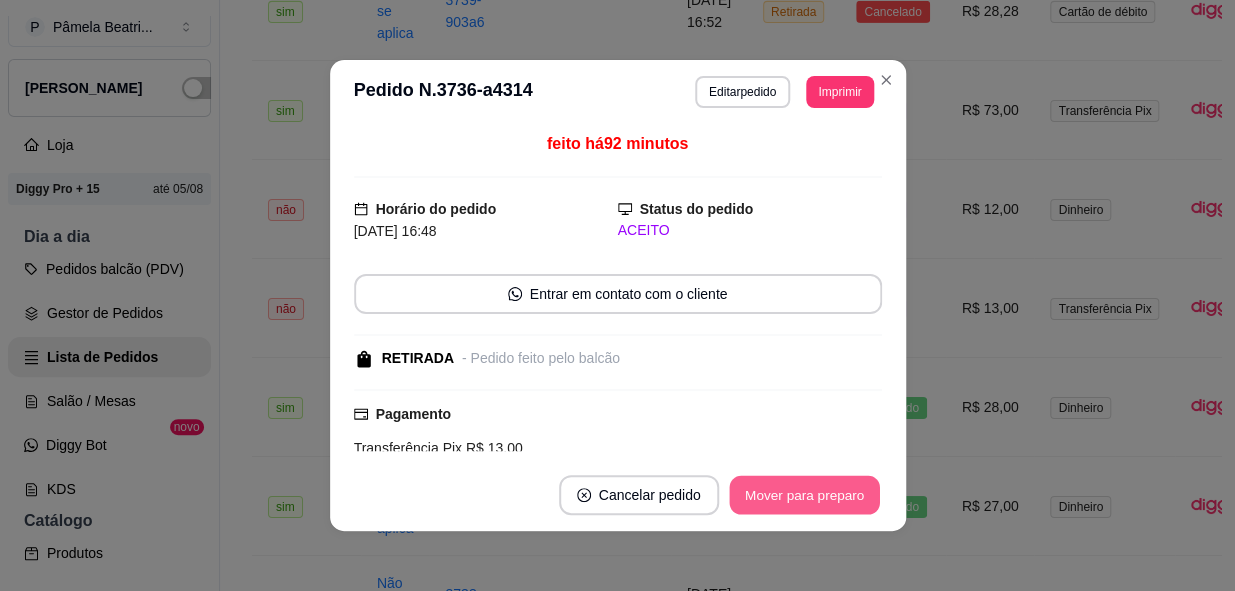 click on "Mover para preparo" at bounding box center [804, 495] 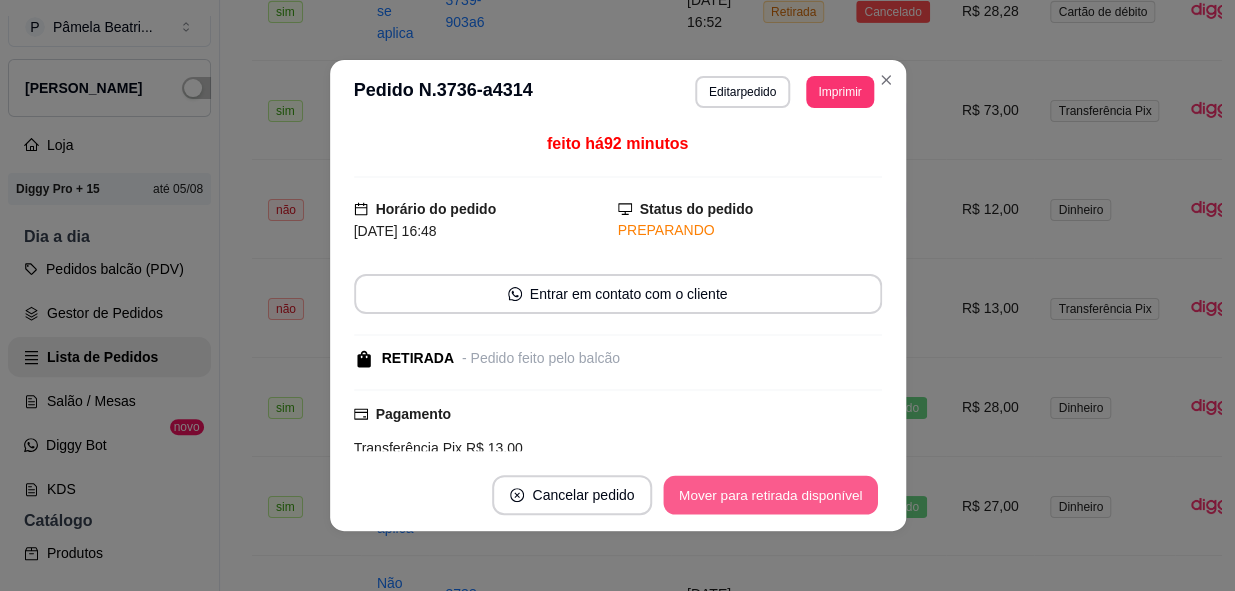 click on "Mover para retirada disponível" at bounding box center (771, 495) 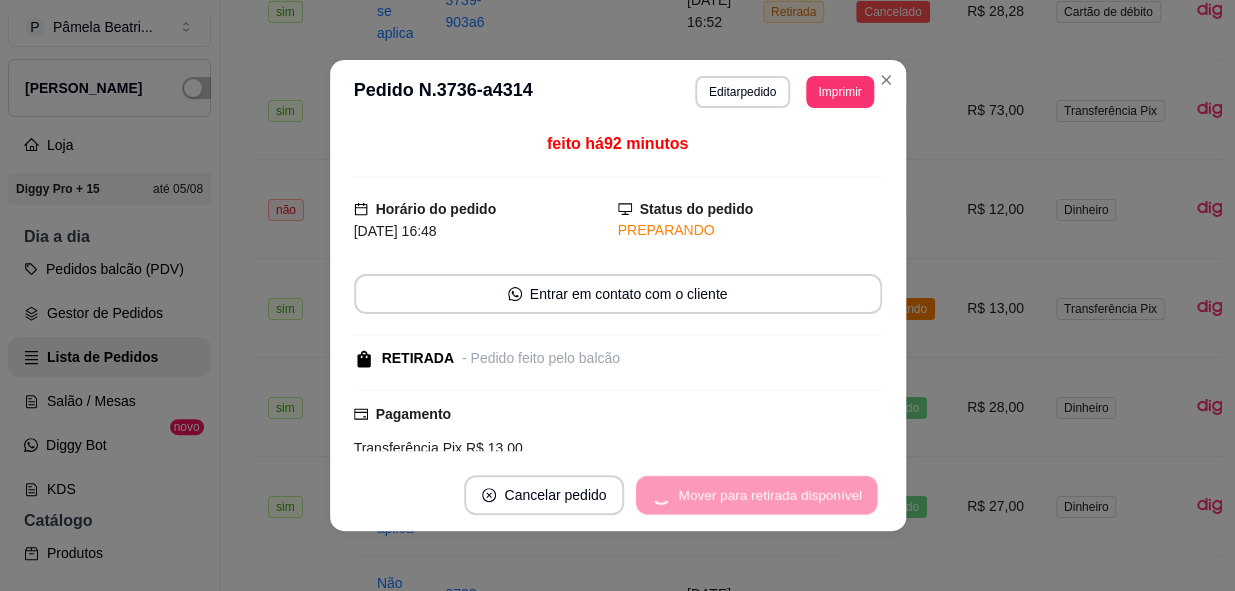 click on "Mover para retirada disponível" at bounding box center (757, 495) 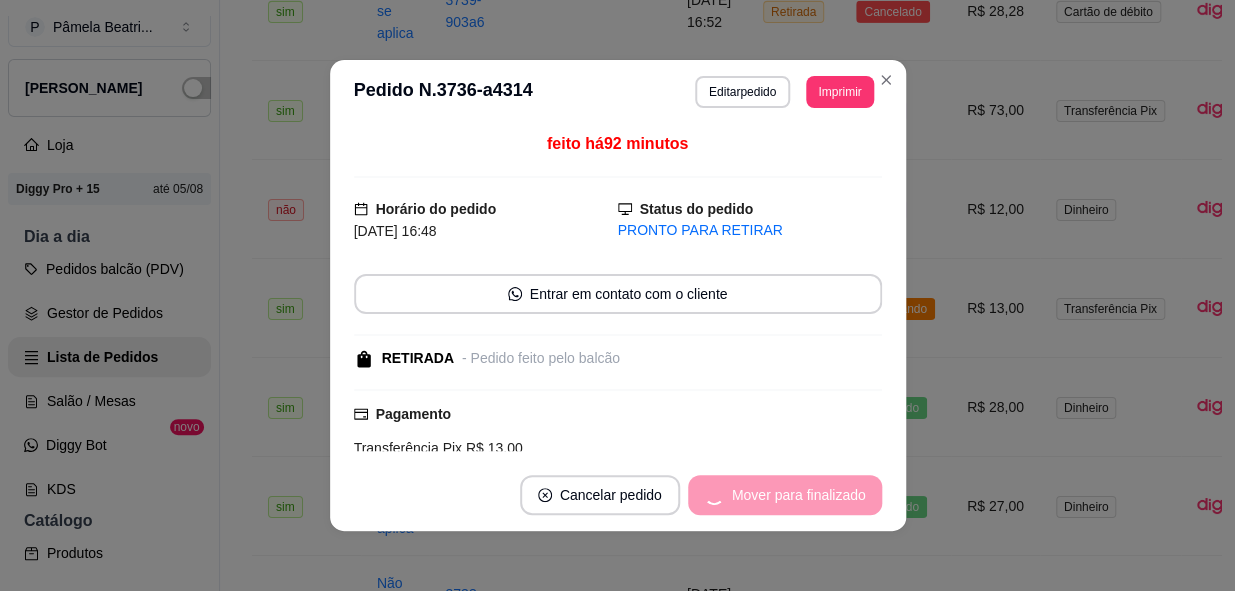 click on "Mover para finalizado" at bounding box center (785, 495) 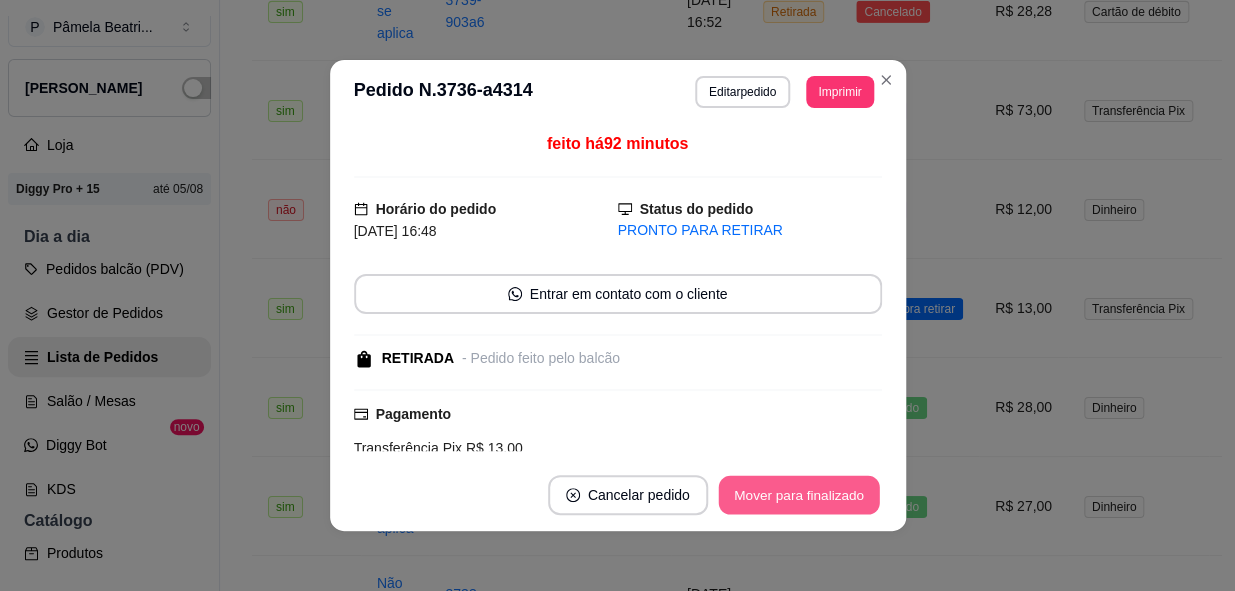click on "Mover para finalizado" at bounding box center [798, 495] 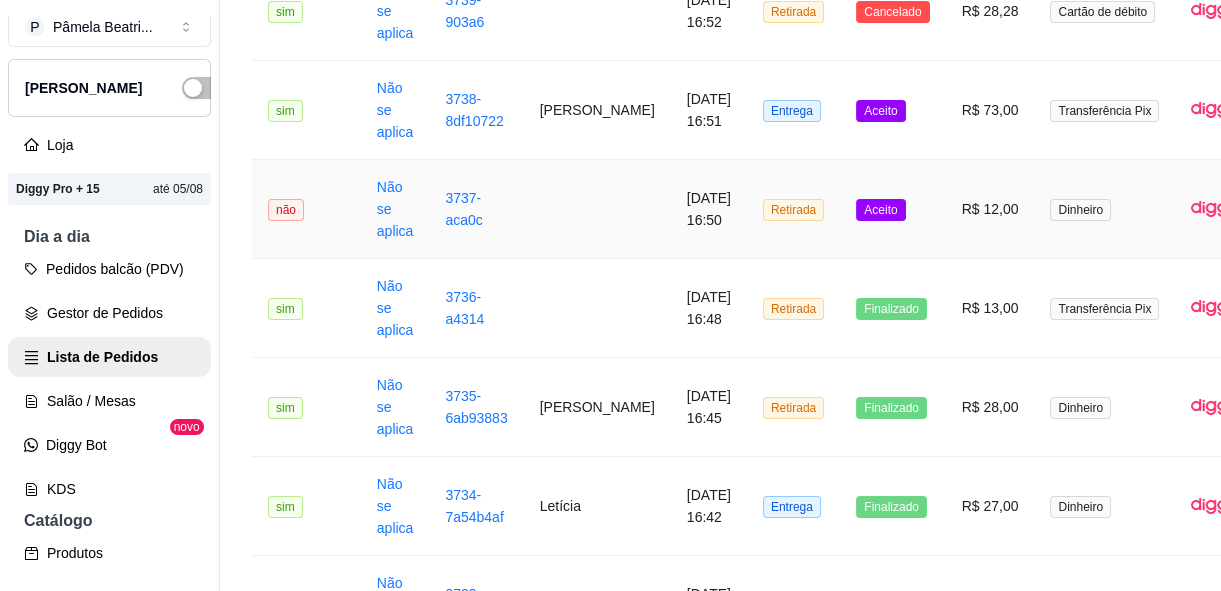 click on "R$ 12,00" at bounding box center [990, 209] 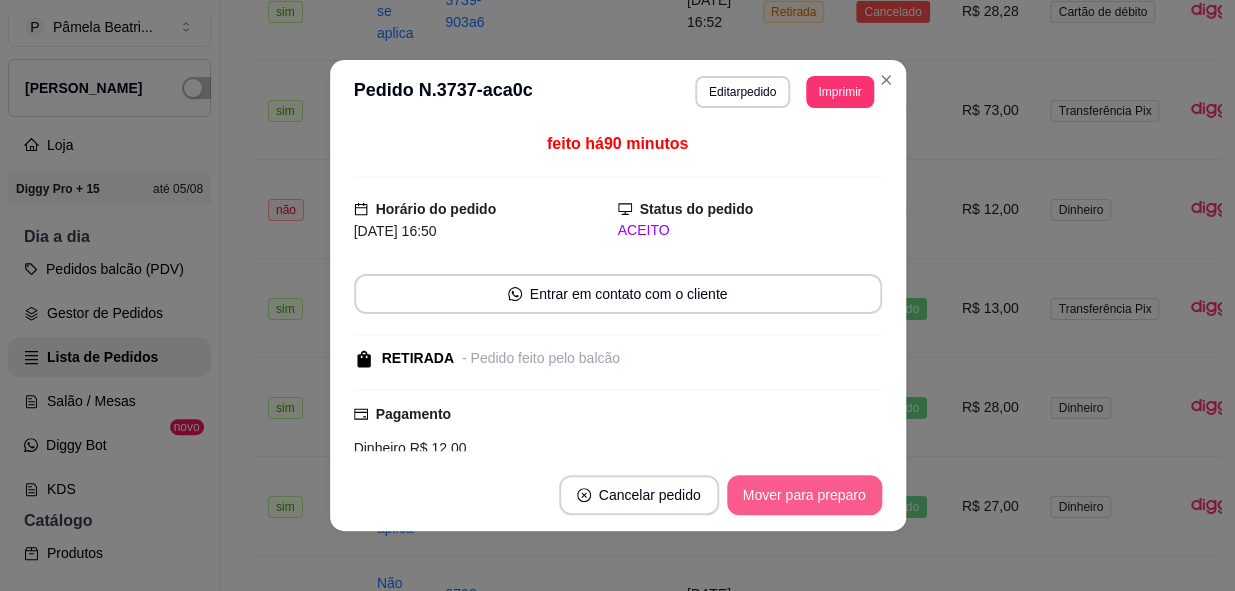 click on "Mover para preparo" at bounding box center [804, 495] 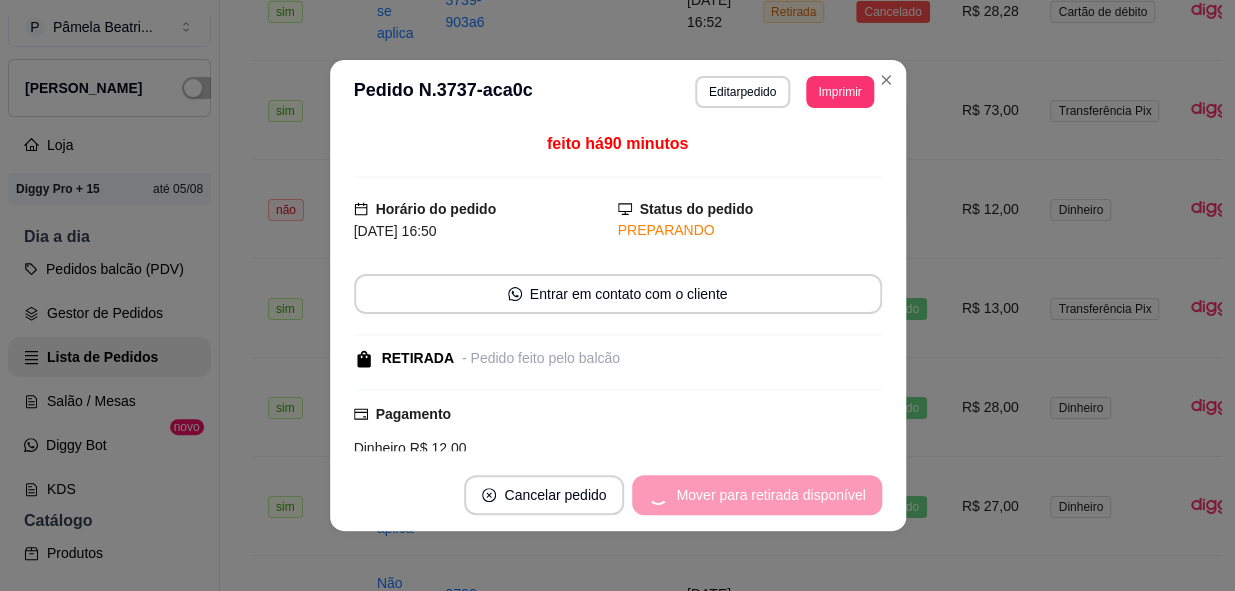 click on "Mover para retirada disponível" at bounding box center [756, 495] 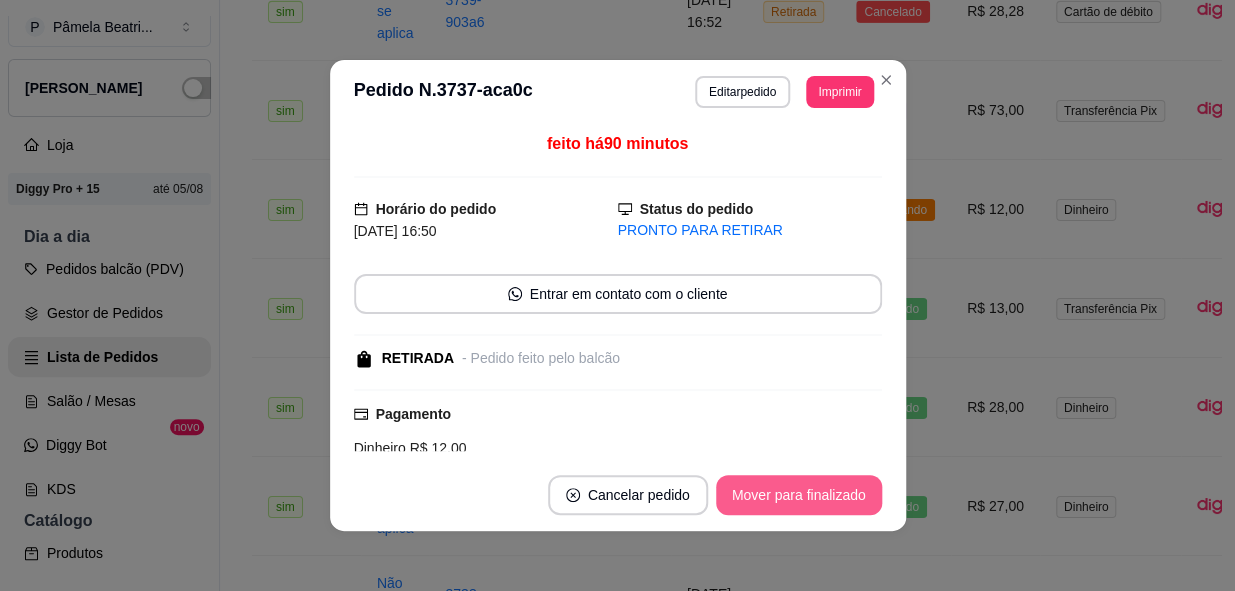 click on "Mover para finalizado" at bounding box center (799, 495) 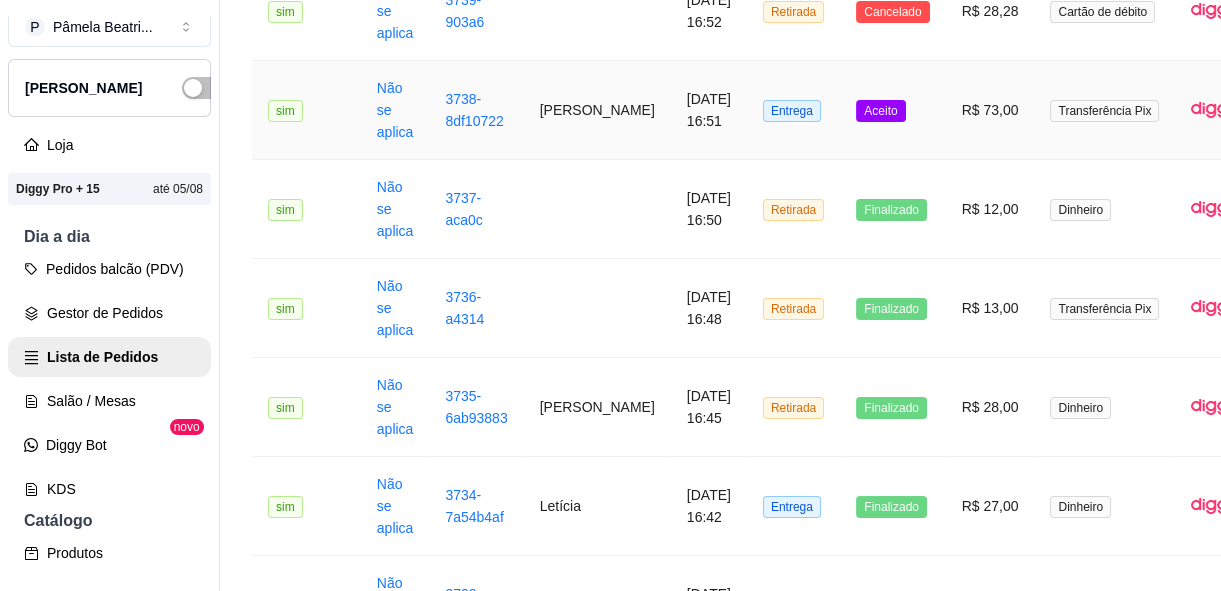 click on "R$ 73,00" at bounding box center (990, 110) 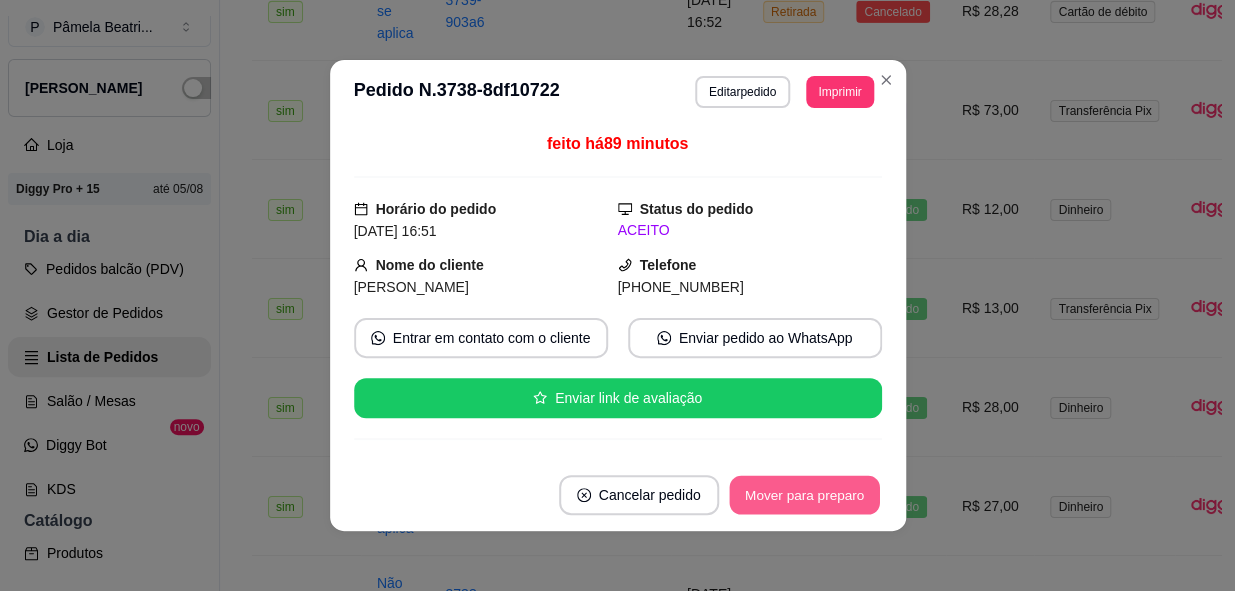 click on "Mover para preparo" at bounding box center (804, 495) 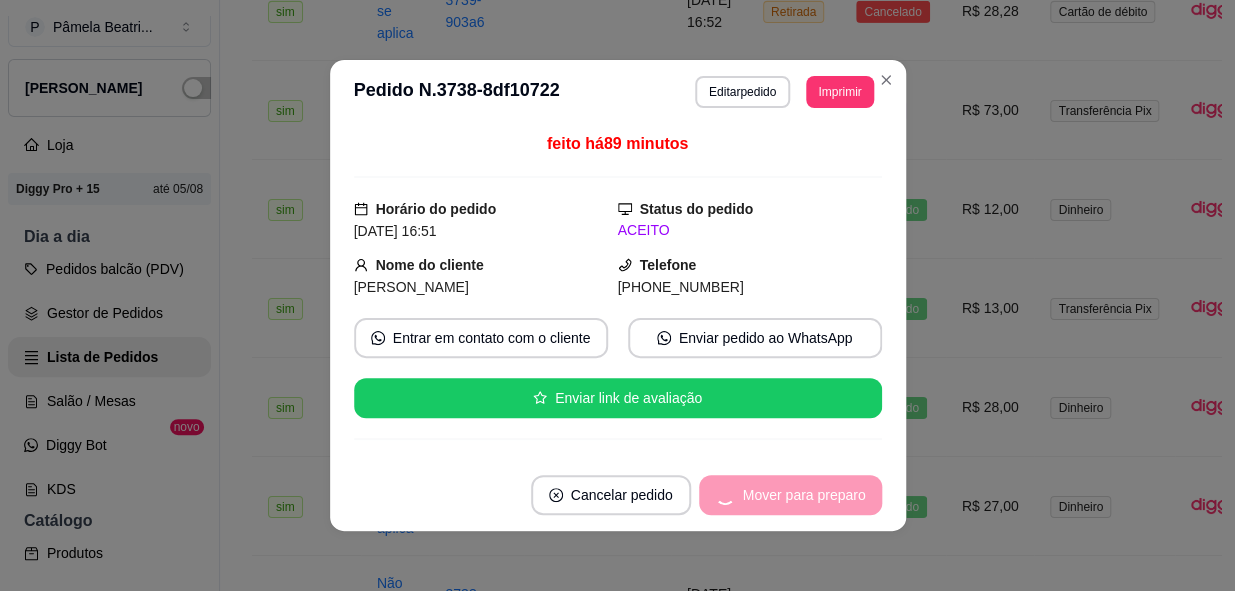 click on "Mover para preparo" at bounding box center (790, 495) 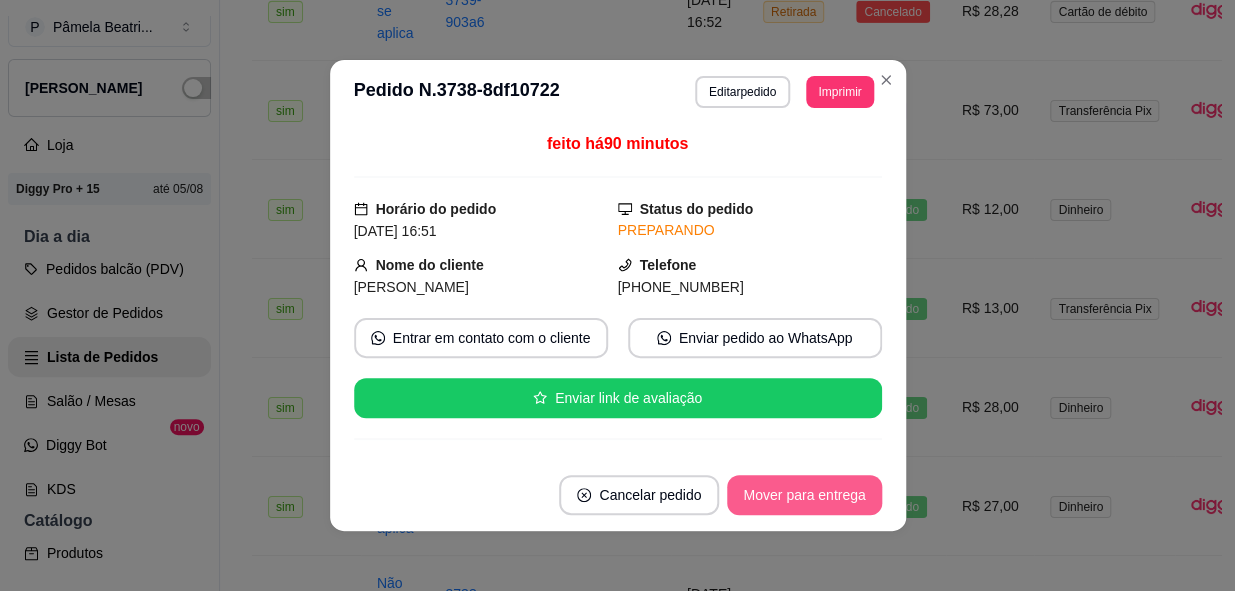 click on "Mover para entrega" at bounding box center [804, 495] 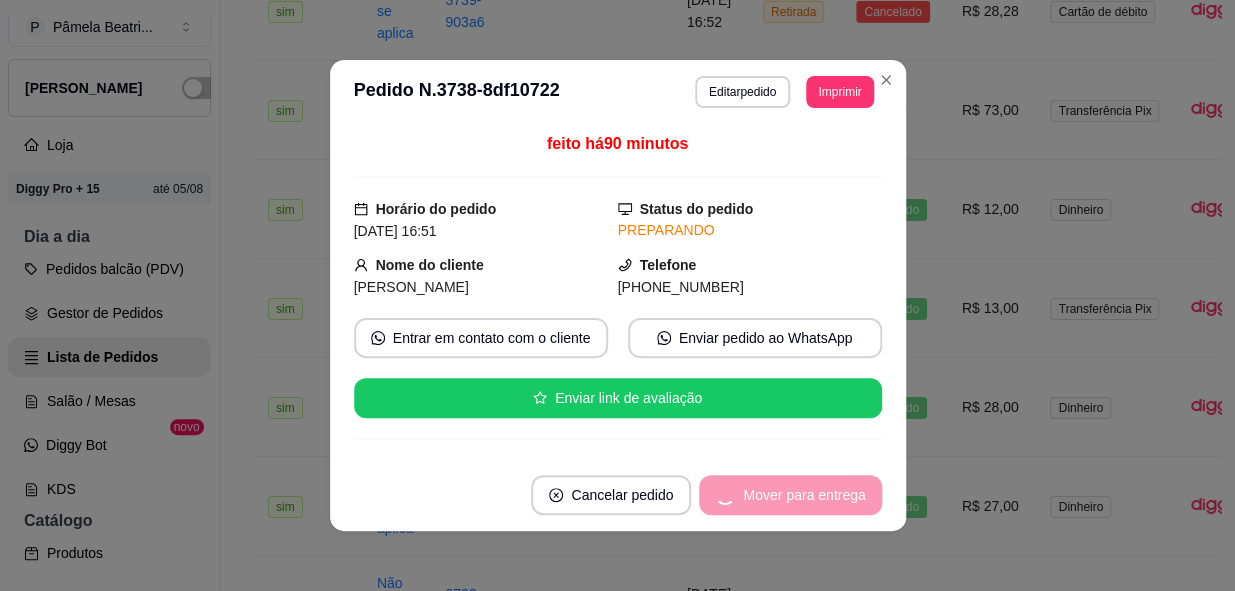 click on "Mover para entrega" at bounding box center (790, 495) 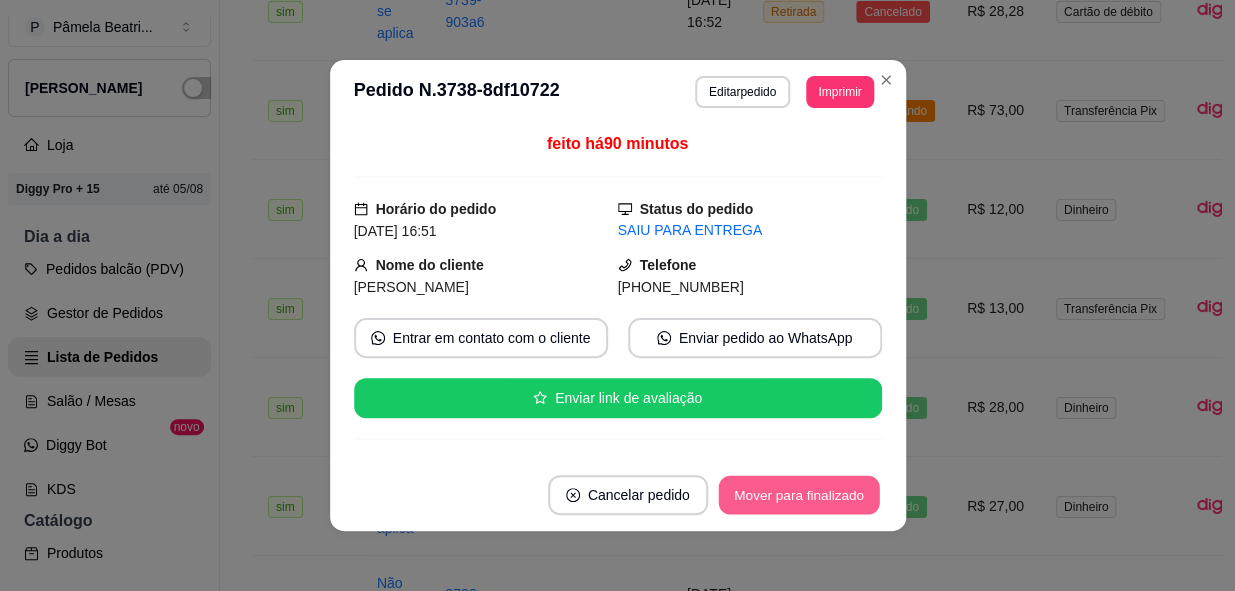 click on "Mover para finalizado" at bounding box center [798, 495] 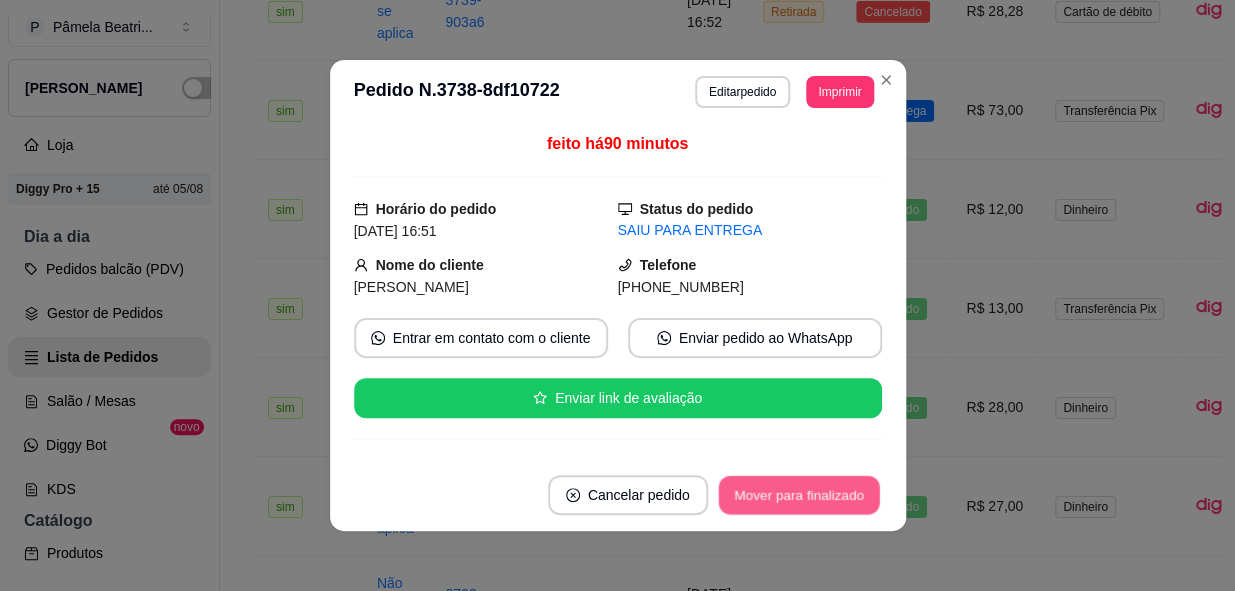 click on "Mover para finalizado" at bounding box center (799, 495) 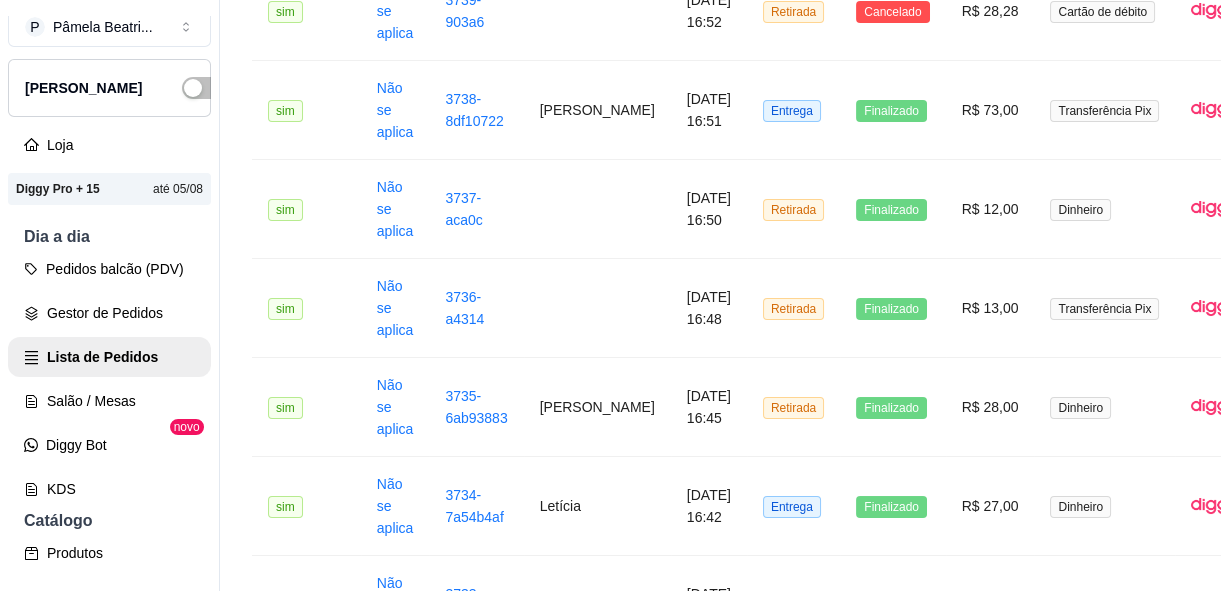 scroll, scrollTop: 1870, scrollLeft: 0, axis: vertical 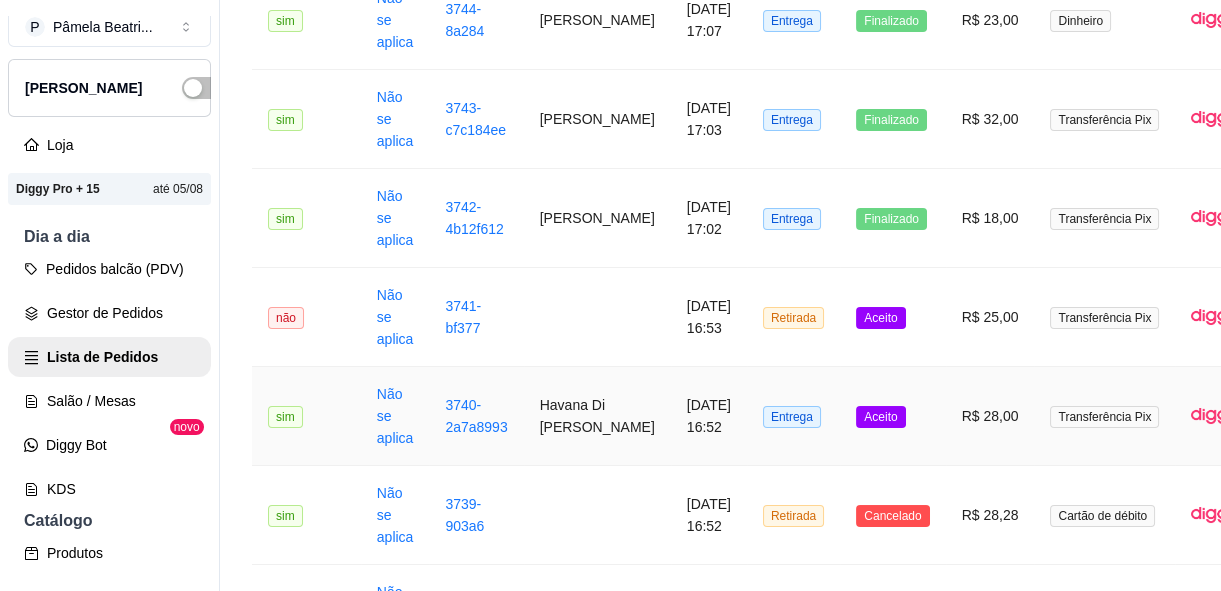 click on "Aceito" at bounding box center [892, 416] 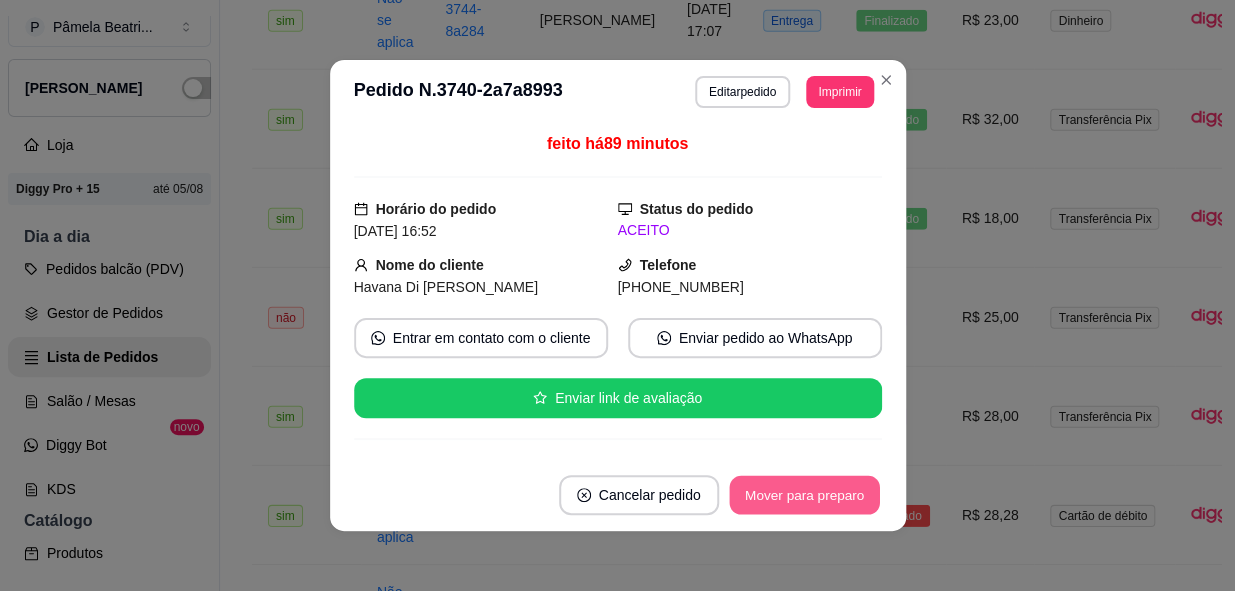 click on "Mover para preparo" at bounding box center [804, 495] 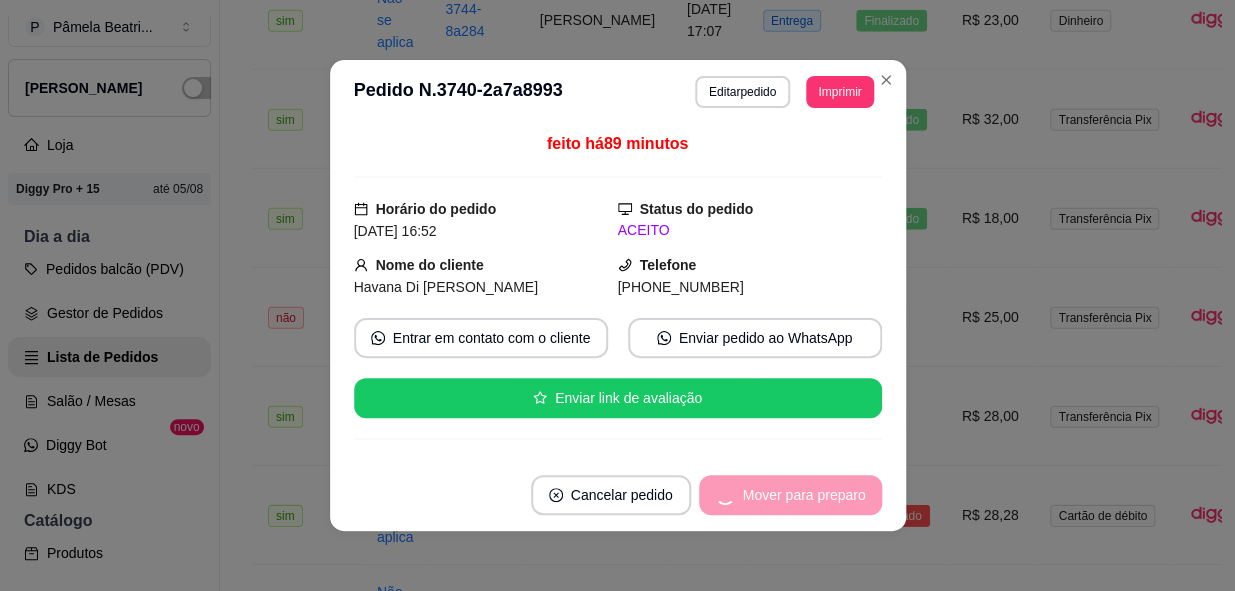 click on "Mover para preparo" at bounding box center [790, 495] 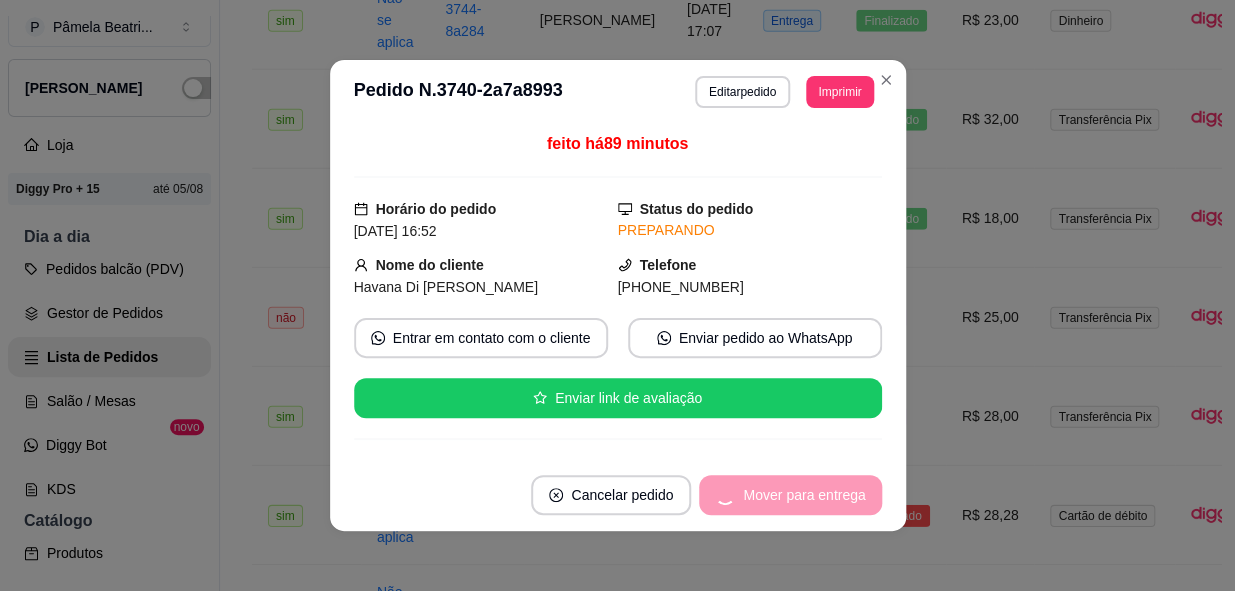 click on "Mover para entrega" at bounding box center (790, 495) 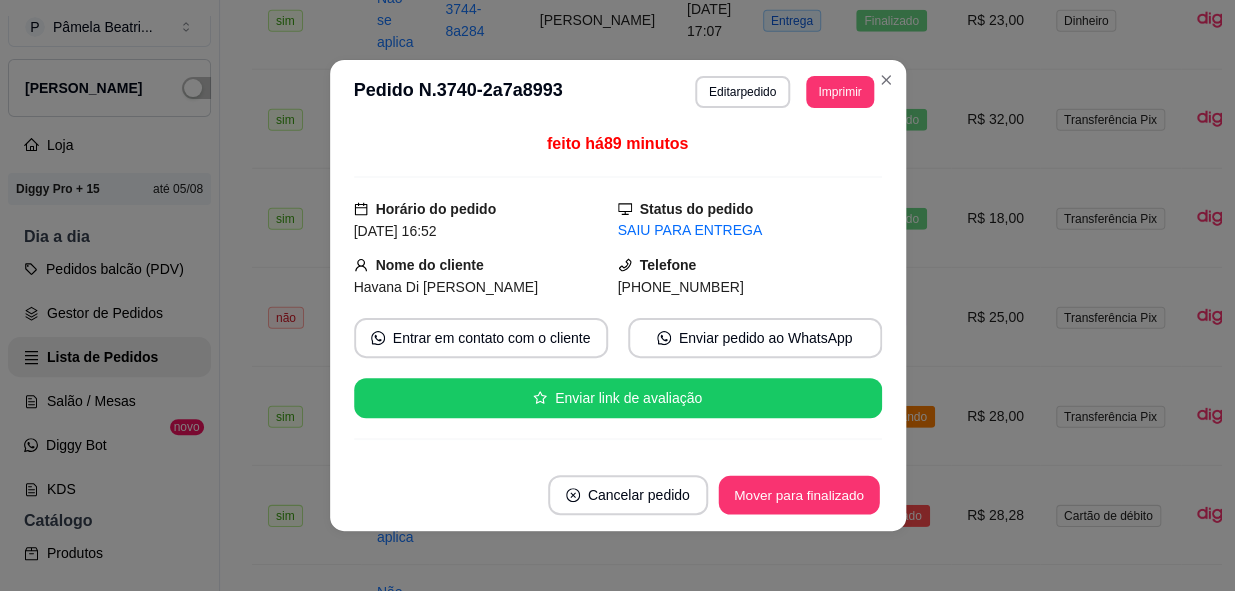 click on "Mover para finalizado" at bounding box center [798, 495] 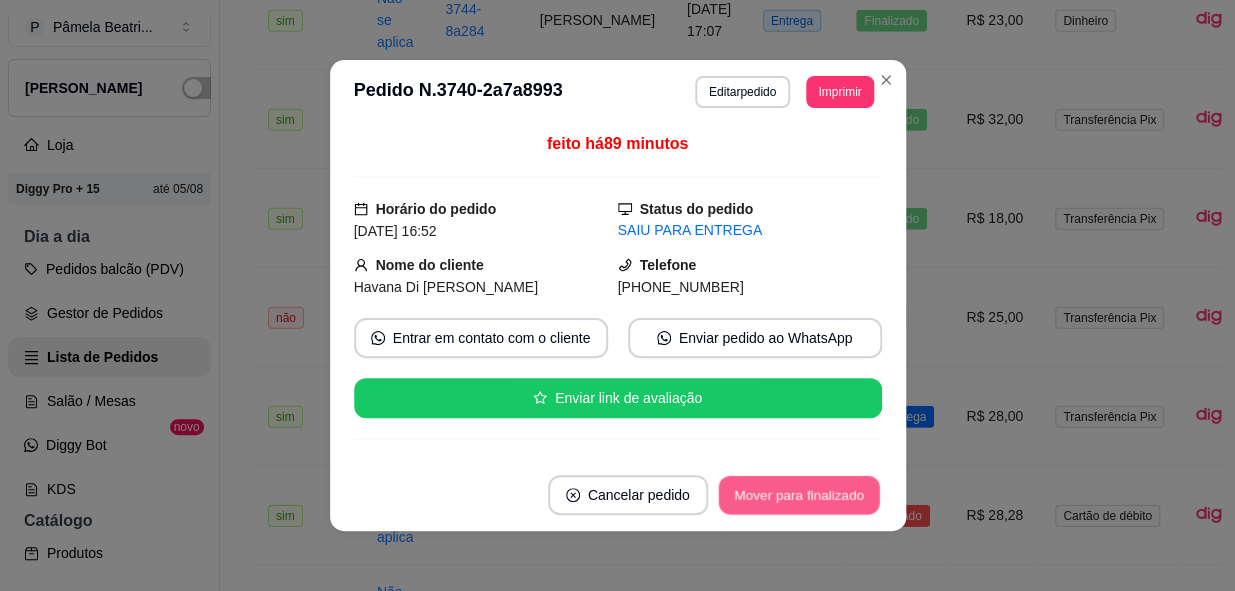 click on "Mover para finalizado" at bounding box center [799, 495] 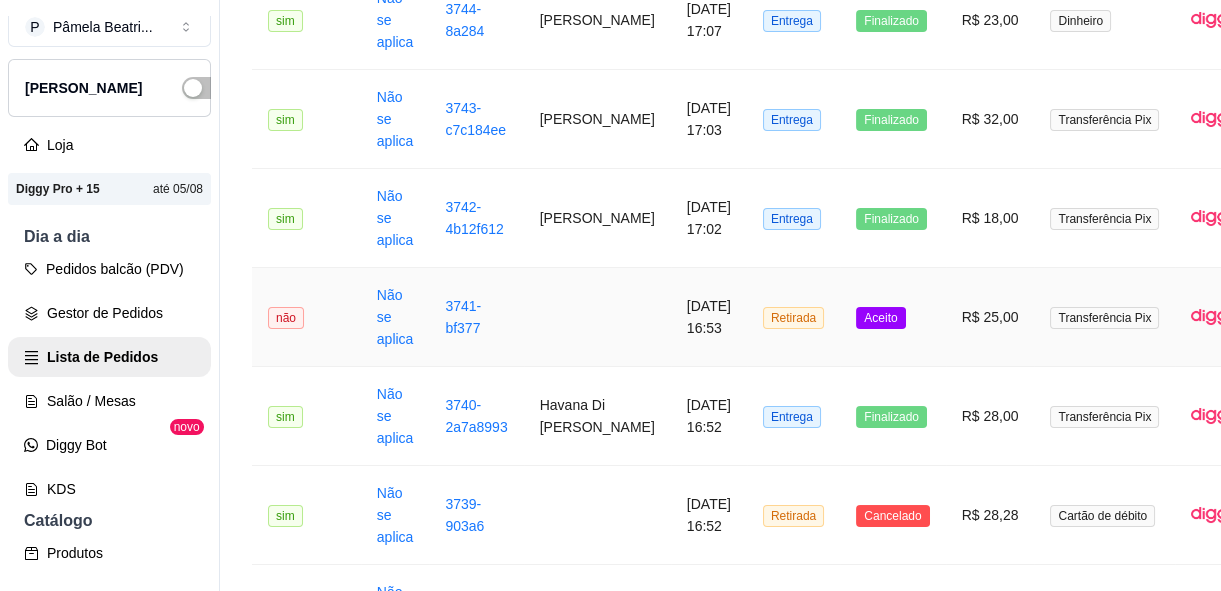 click on "R$ 25,00" at bounding box center (990, 317) 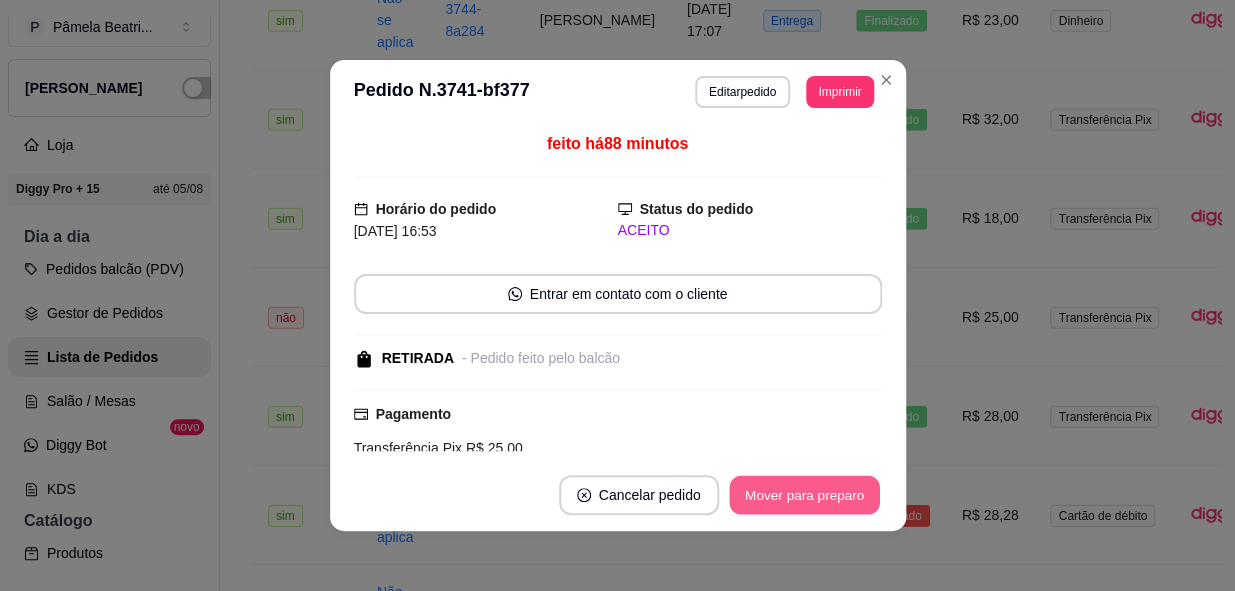 click on "Mover para preparo" at bounding box center [804, 495] 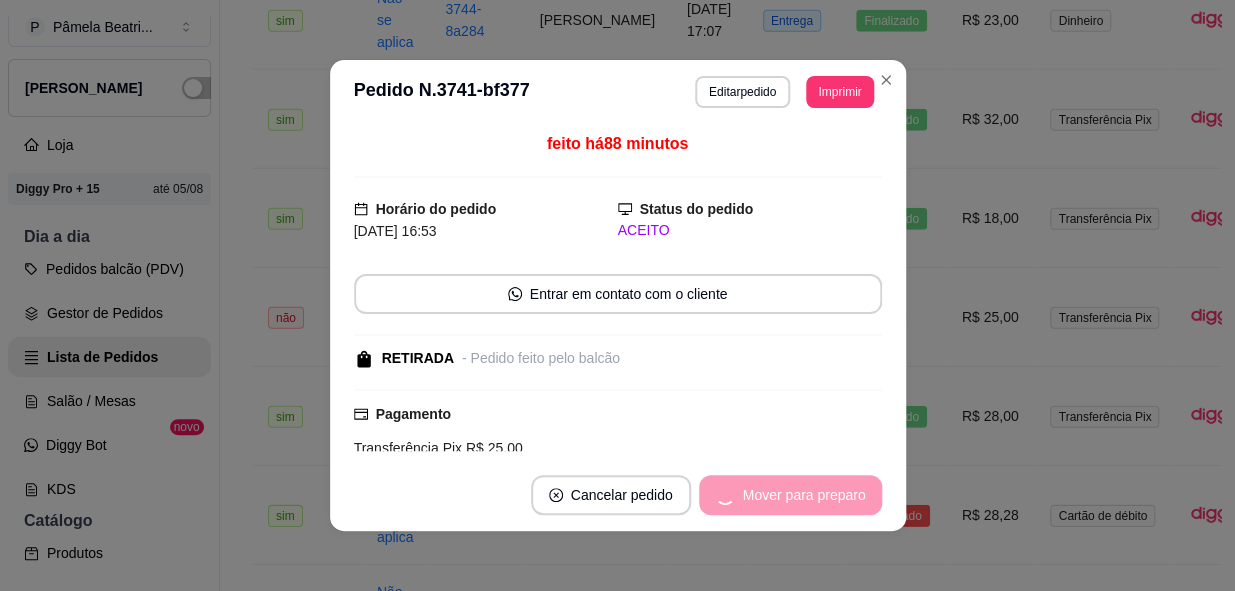 click on "Mover para preparo" at bounding box center (790, 495) 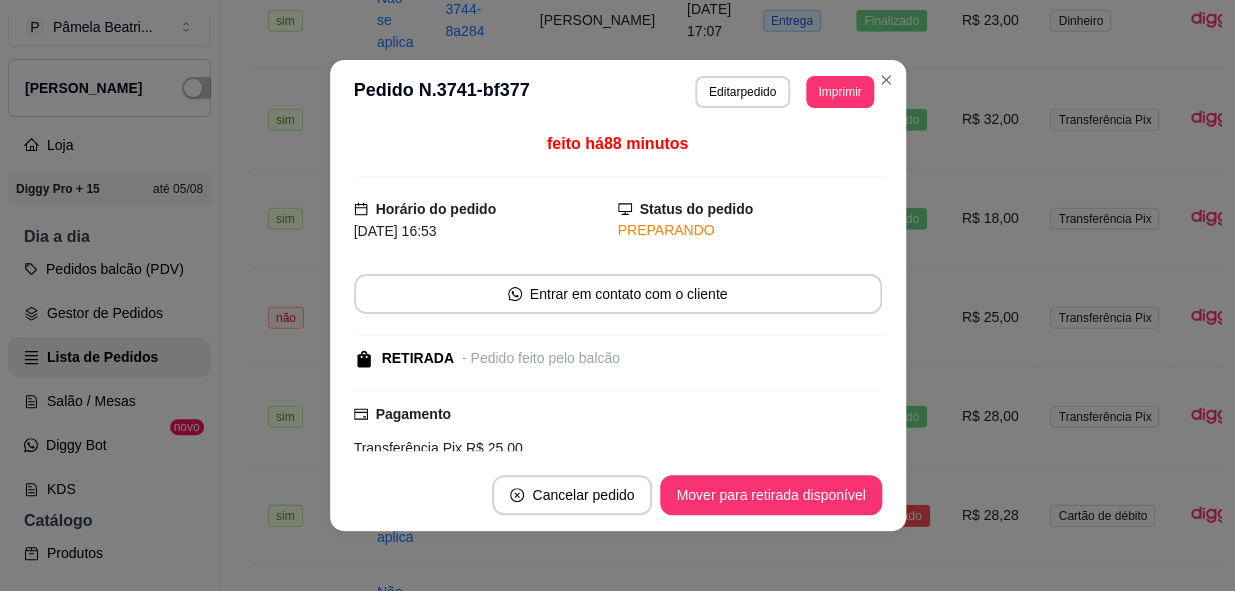 click on "Mover para retirada disponível" at bounding box center (770, 495) 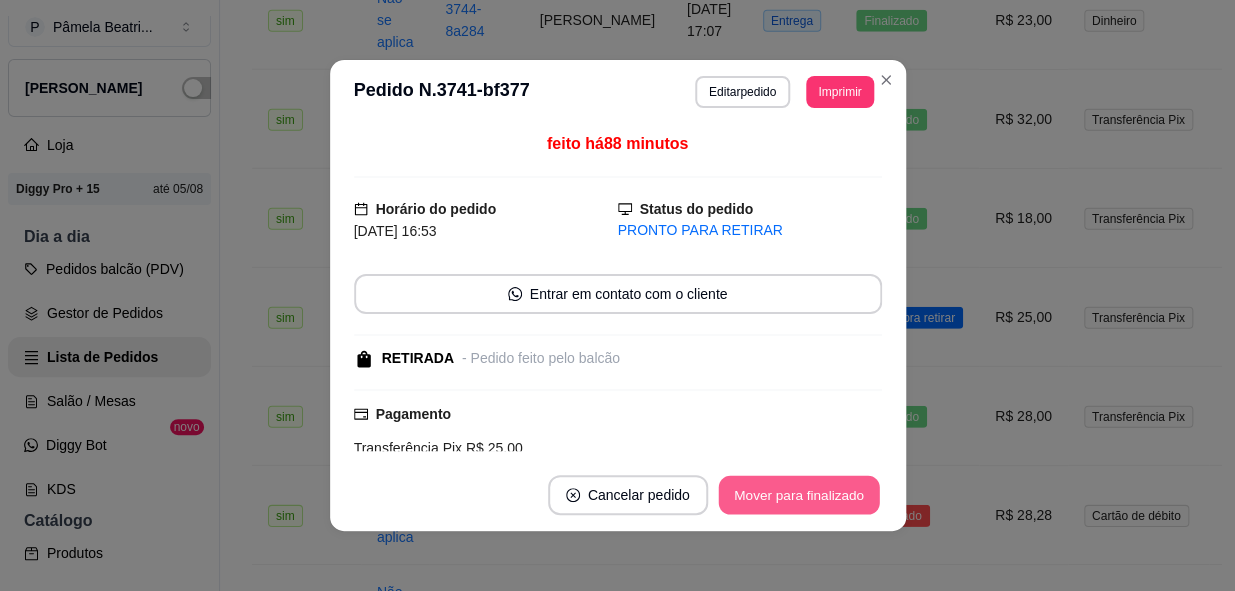 click on "Mover para finalizado" at bounding box center [798, 495] 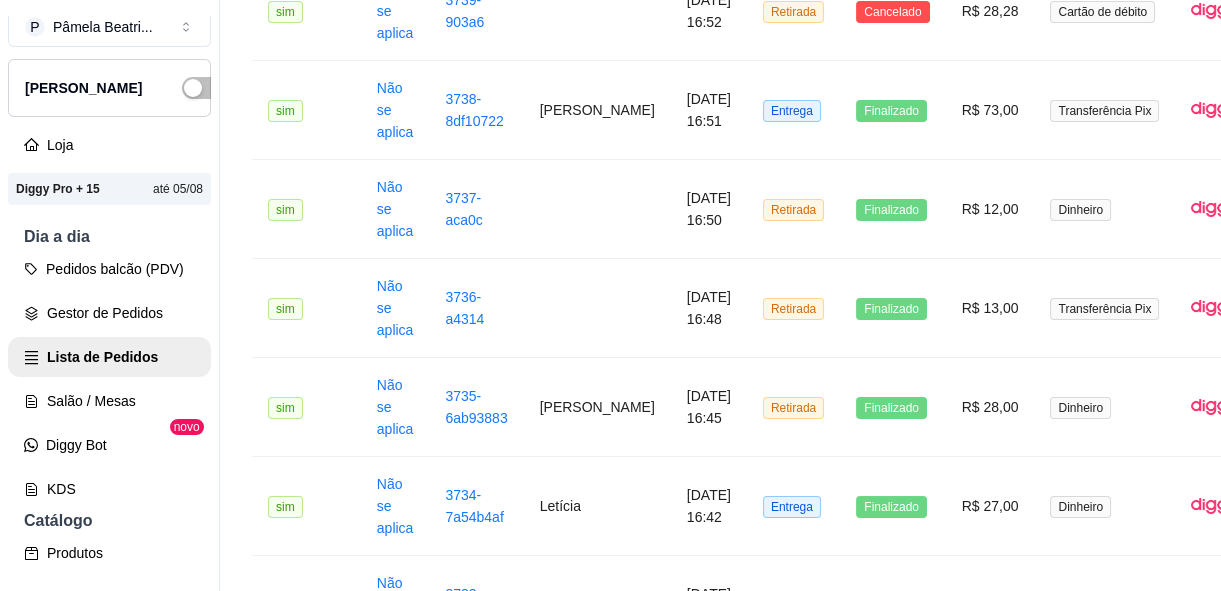 scroll, scrollTop: 2879, scrollLeft: 0, axis: vertical 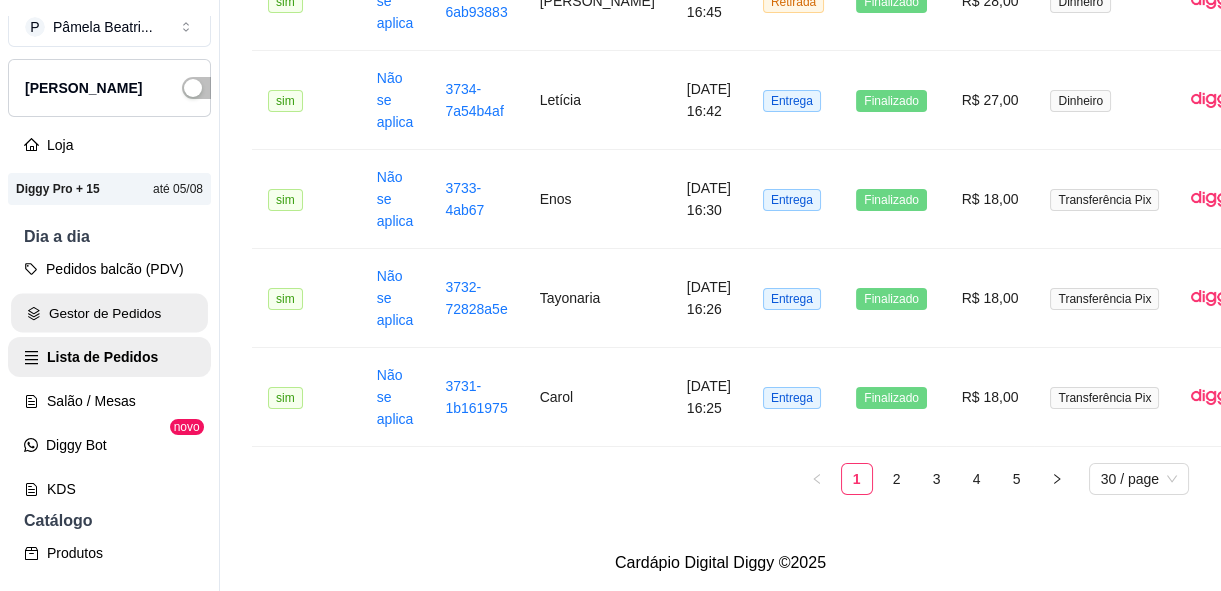 click on "Gestor de Pedidos" at bounding box center (109, 313) 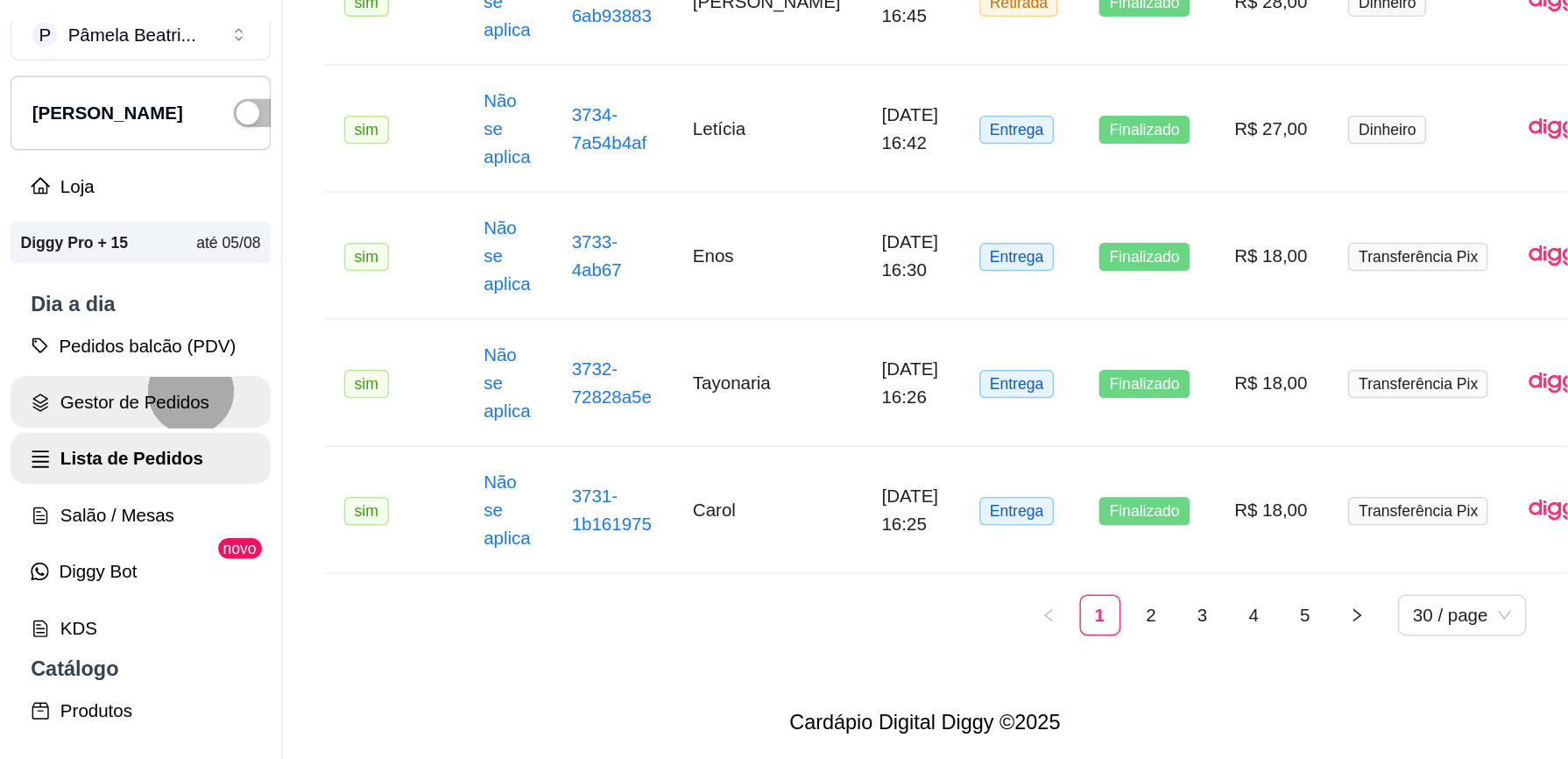 scroll, scrollTop: 0, scrollLeft: 0, axis: both 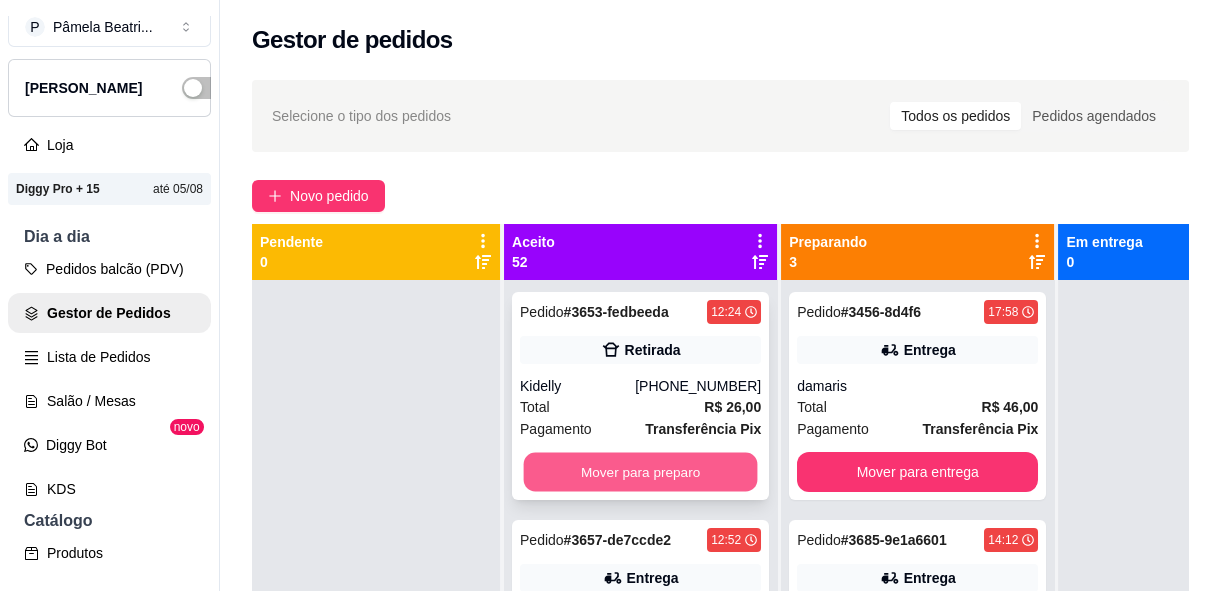 click on "Mover para preparo" at bounding box center [641, 472] 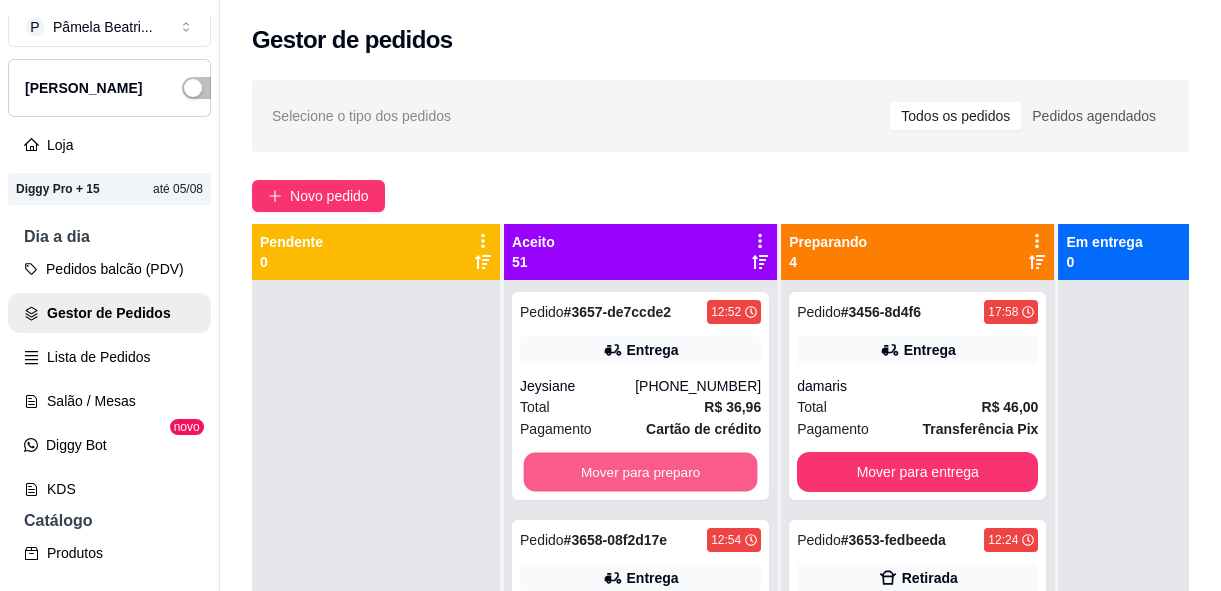 click on "Mover para preparo" at bounding box center [641, 472] 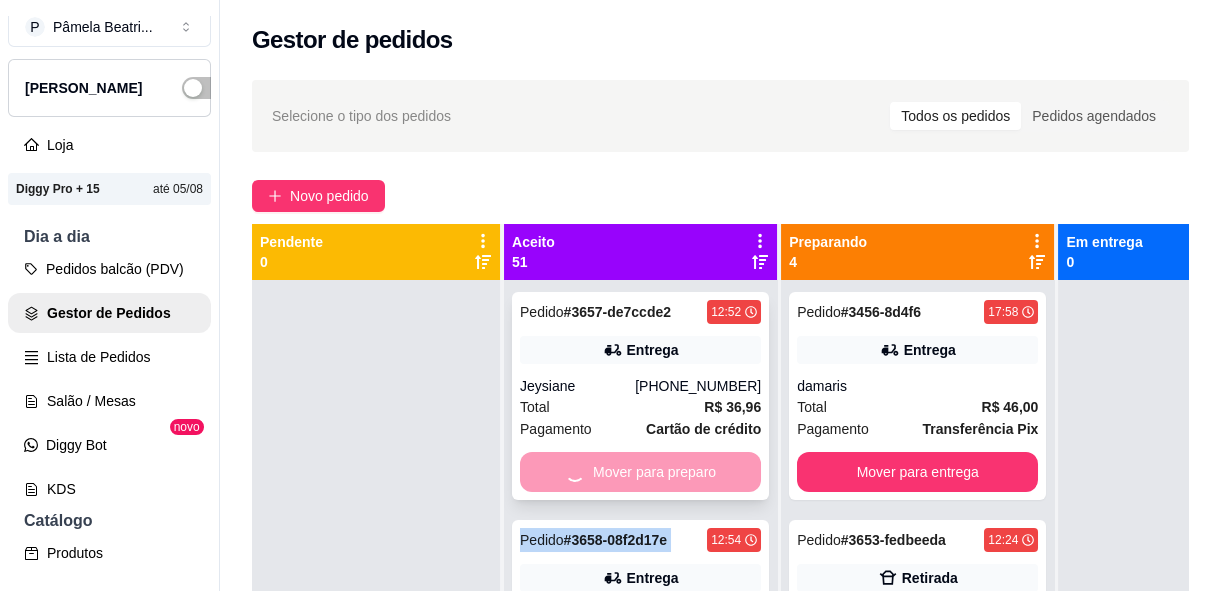click on "Mover para preparo" at bounding box center (640, 472) 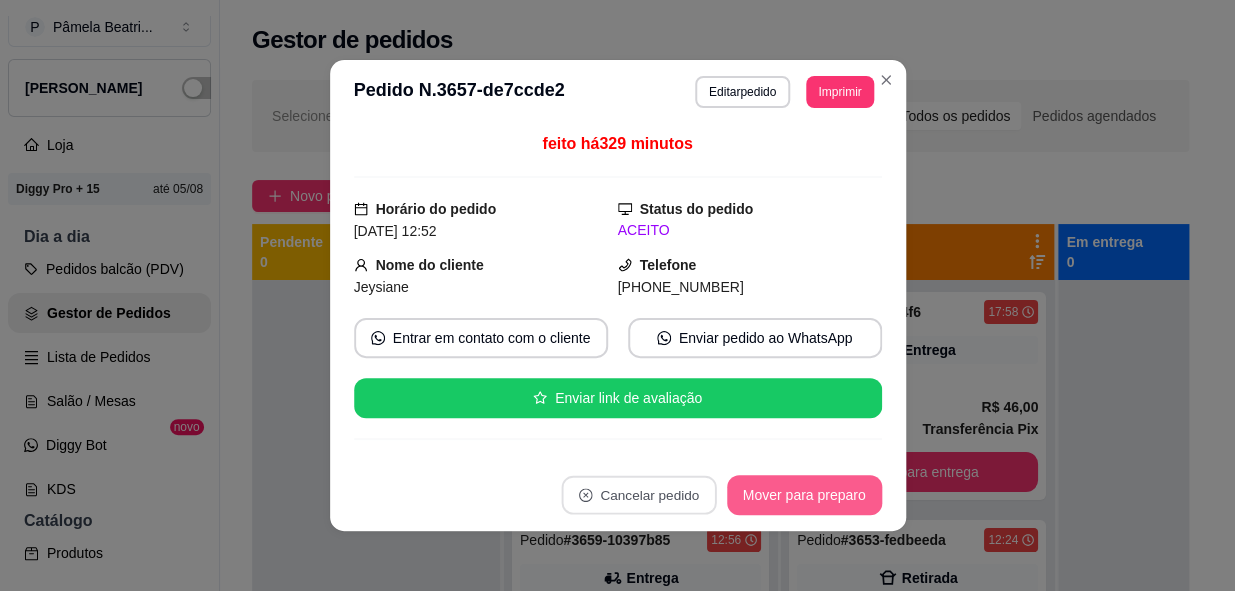 click on "Mover para preparo" at bounding box center (804, 495) 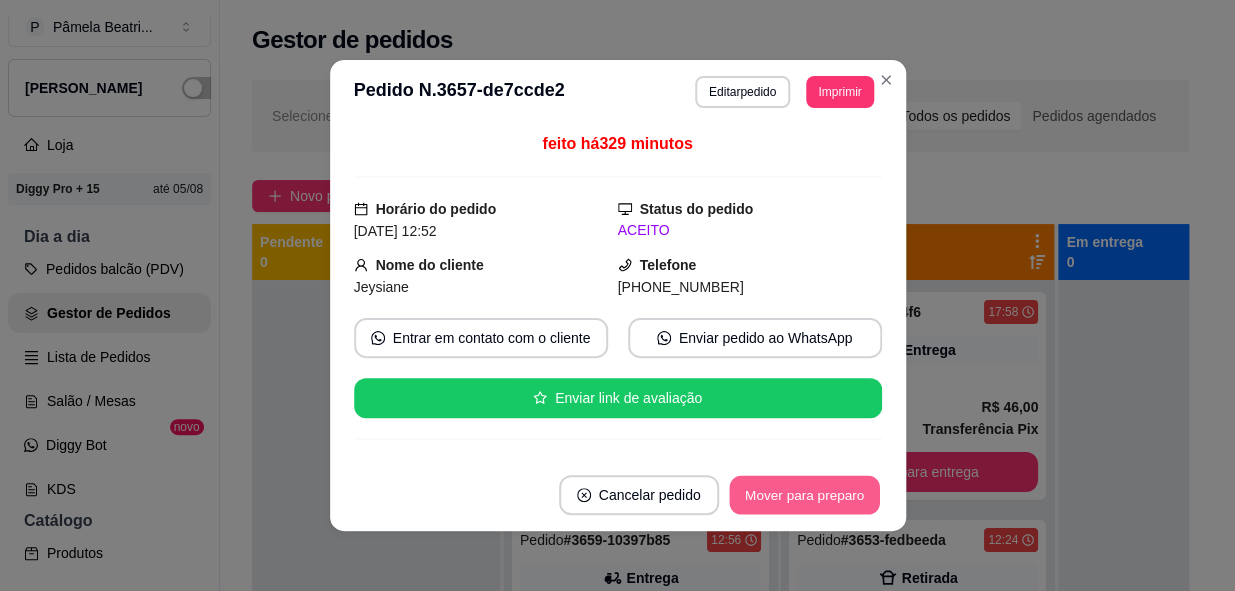 click on "Mover para preparo" at bounding box center [804, 495] 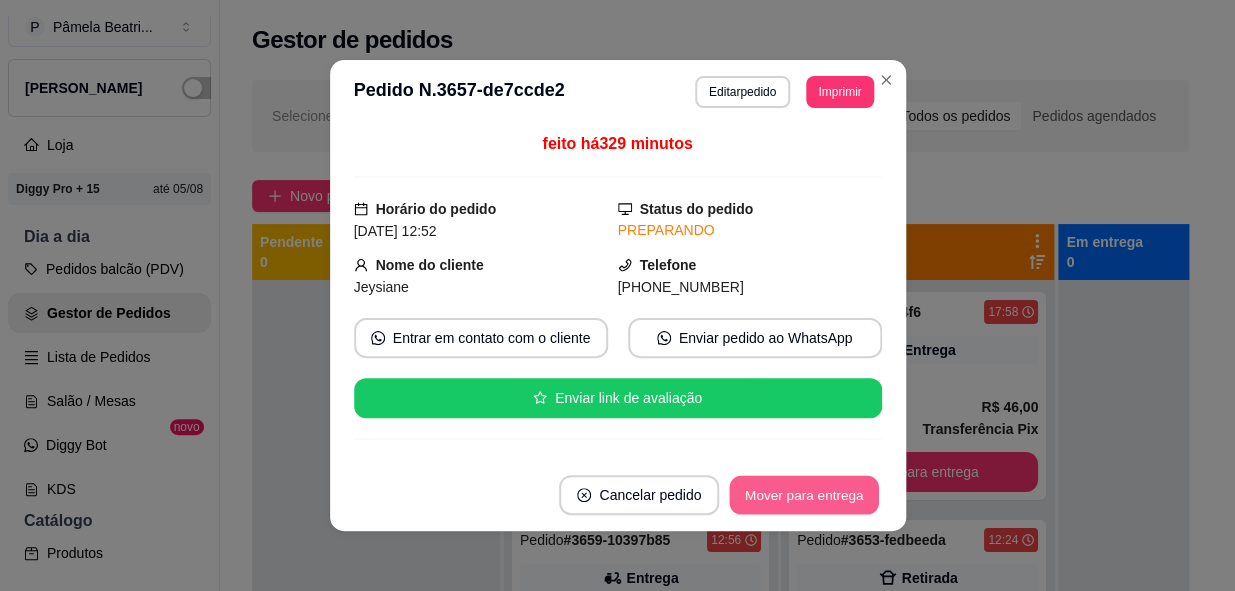 click on "Mover para entrega" at bounding box center [805, 495] 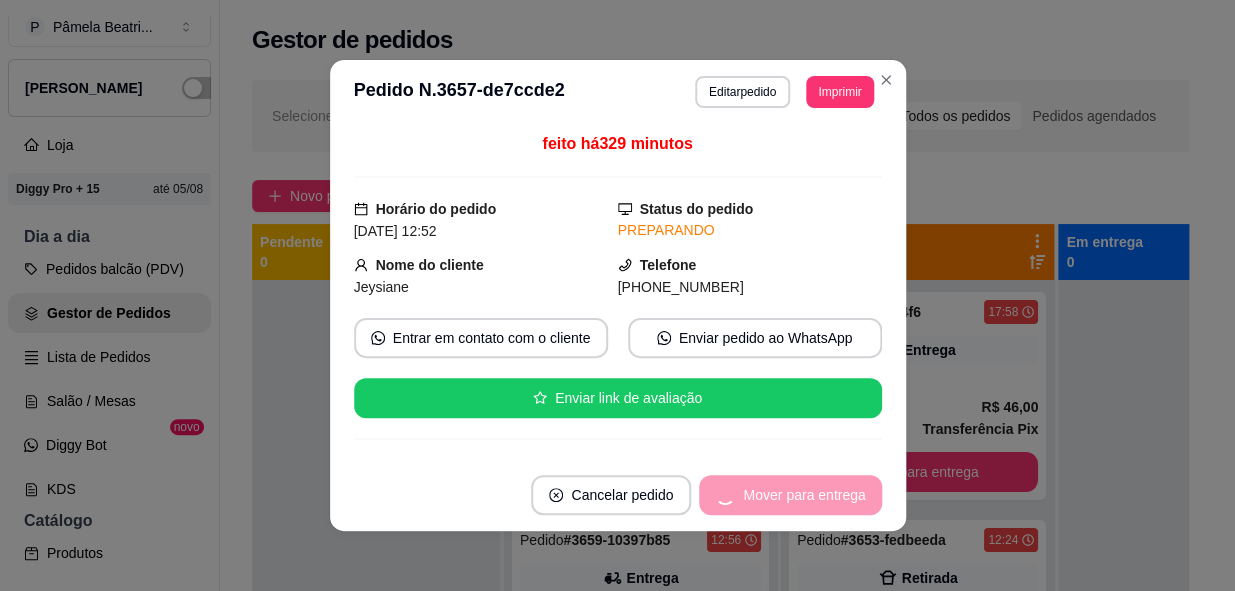 click on "Mover para entrega" at bounding box center (790, 495) 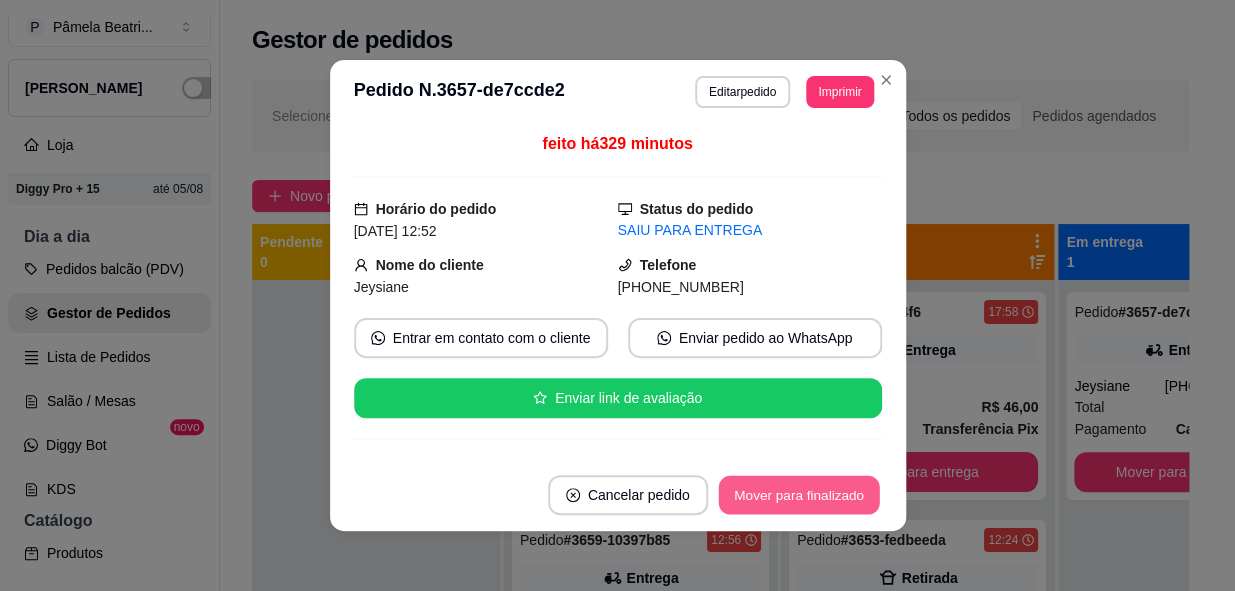 click on "Mover para finalizado" at bounding box center (798, 495) 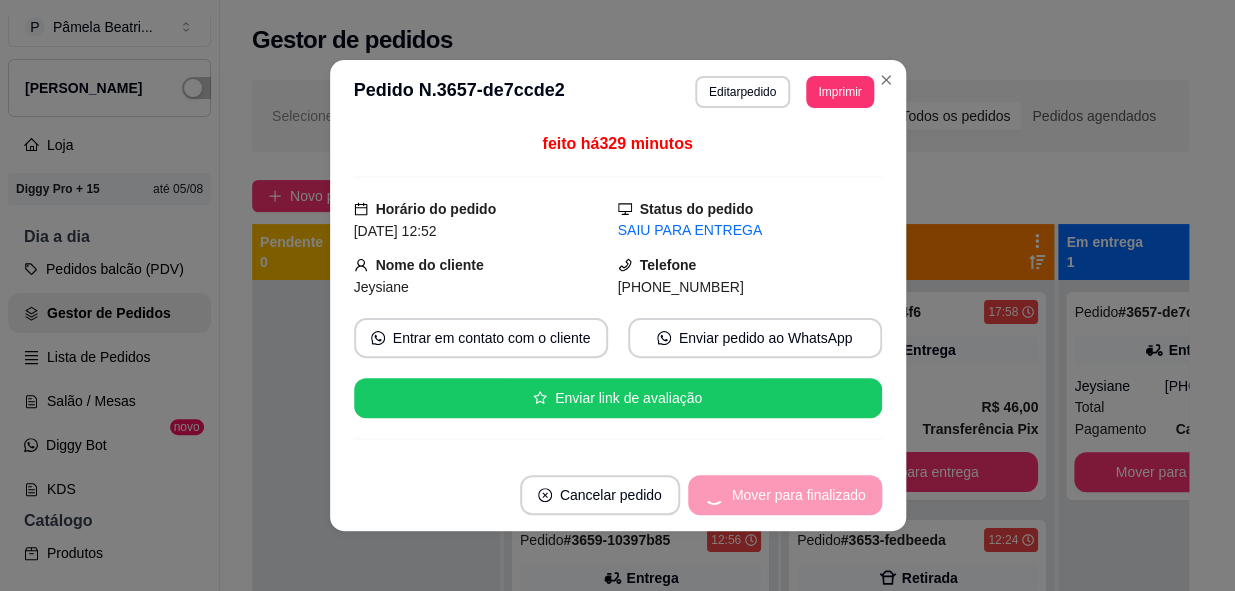 click on "Mover para finalizado" at bounding box center (785, 495) 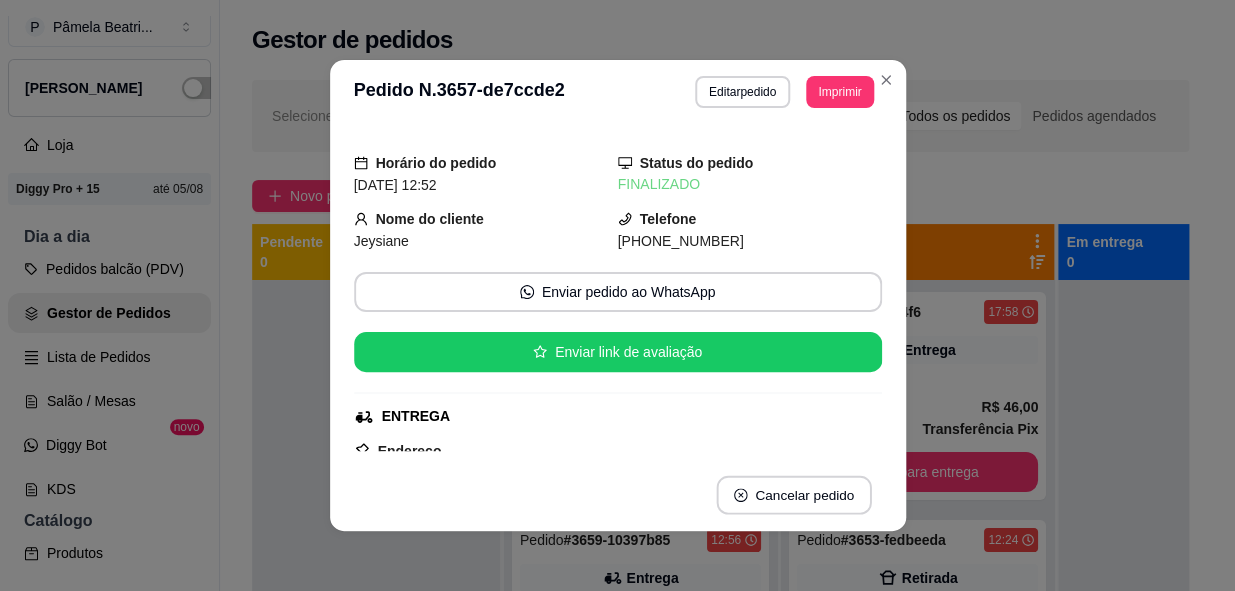 click on "Cancelar pedido" at bounding box center [793, 495] 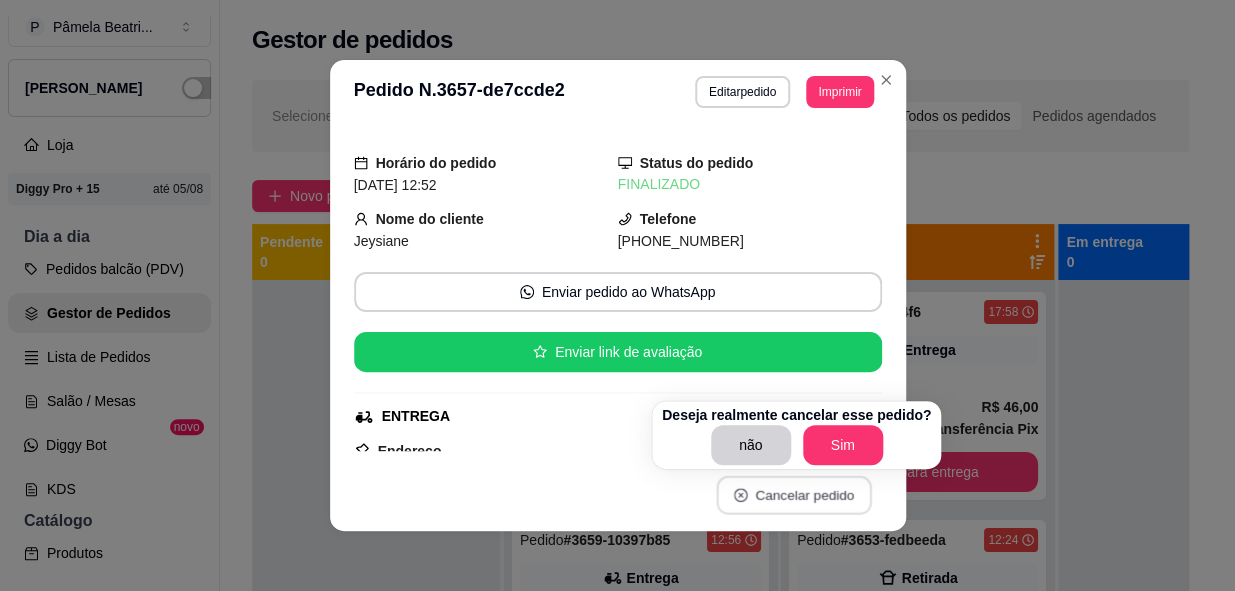 click on "Cancelar pedido" at bounding box center (793, 495) 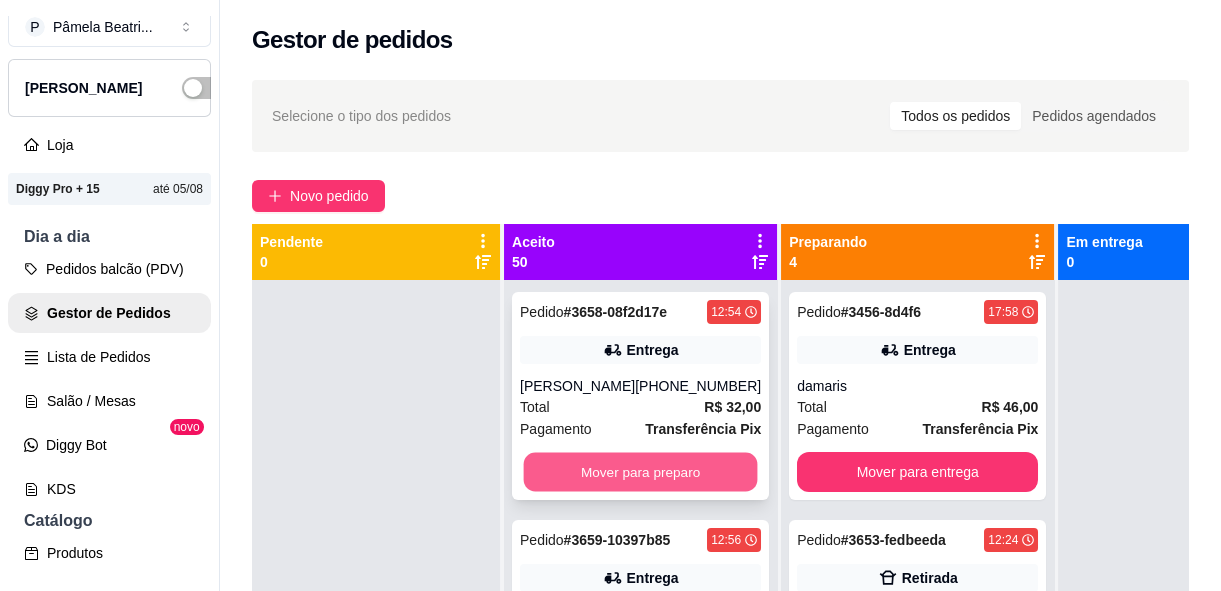 click on "Mover para preparo" at bounding box center (641, 472) 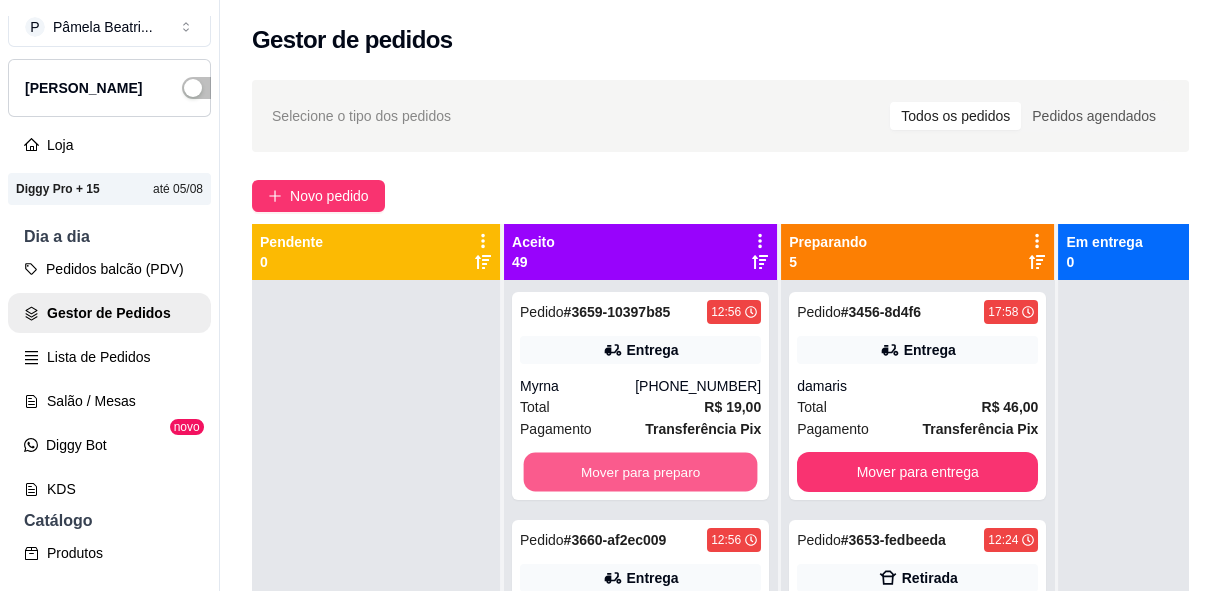 click on "Mover para preparo" at bounding box center [641, 472] 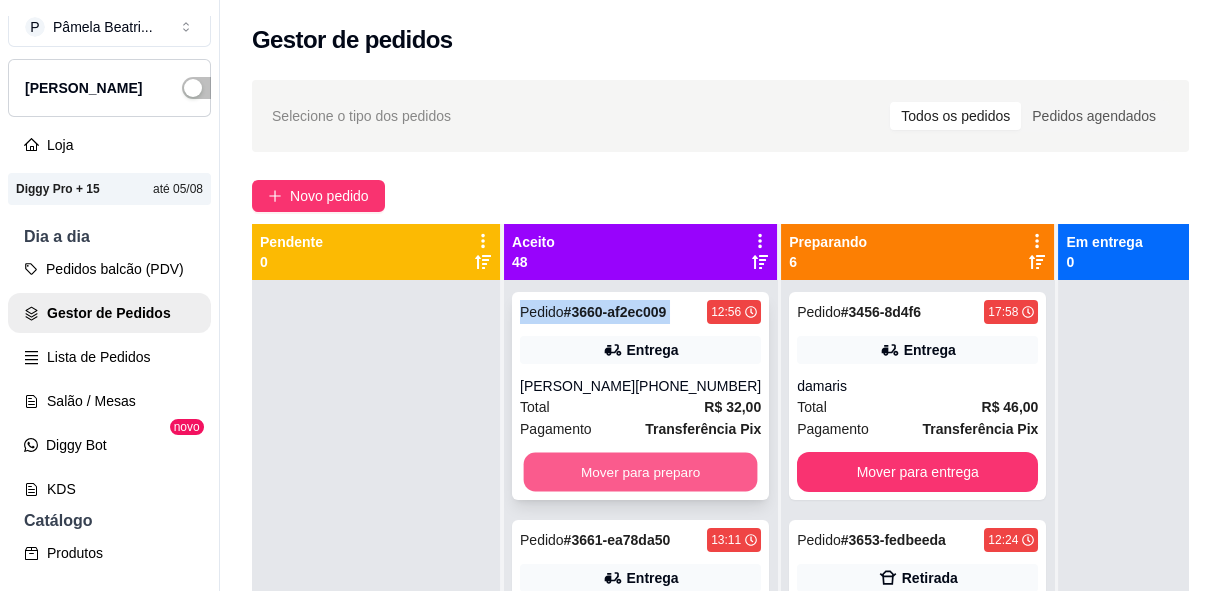 click on "Mover para preparo" at bounding box center (641, 472) 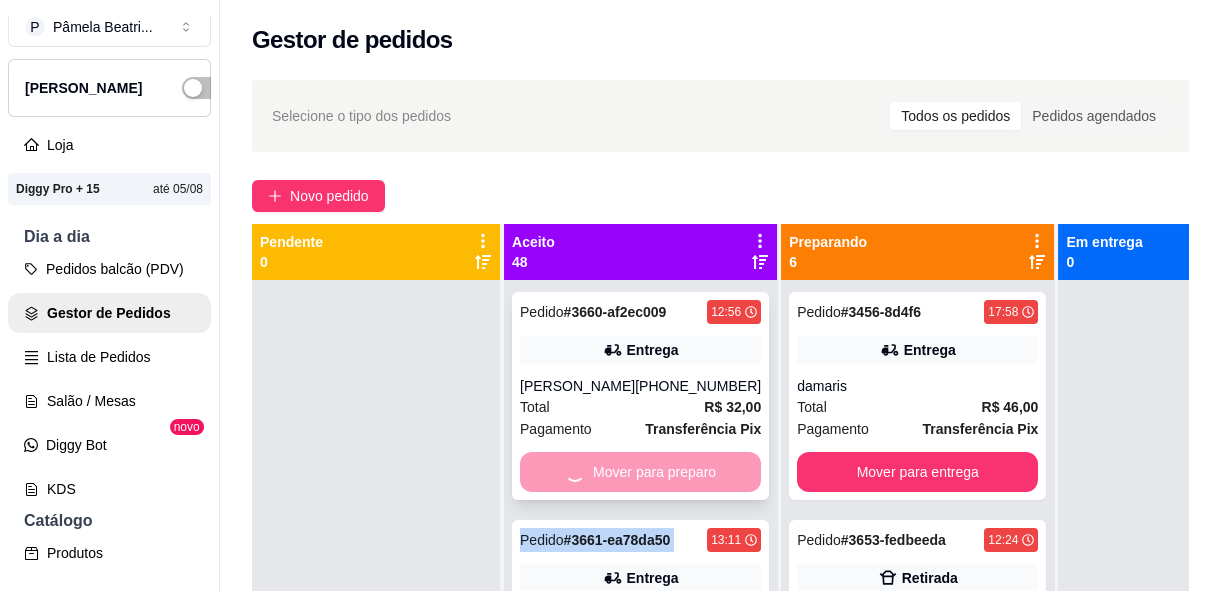 click on "Pagamento Dinheiro" at bounding box center (640, 657) 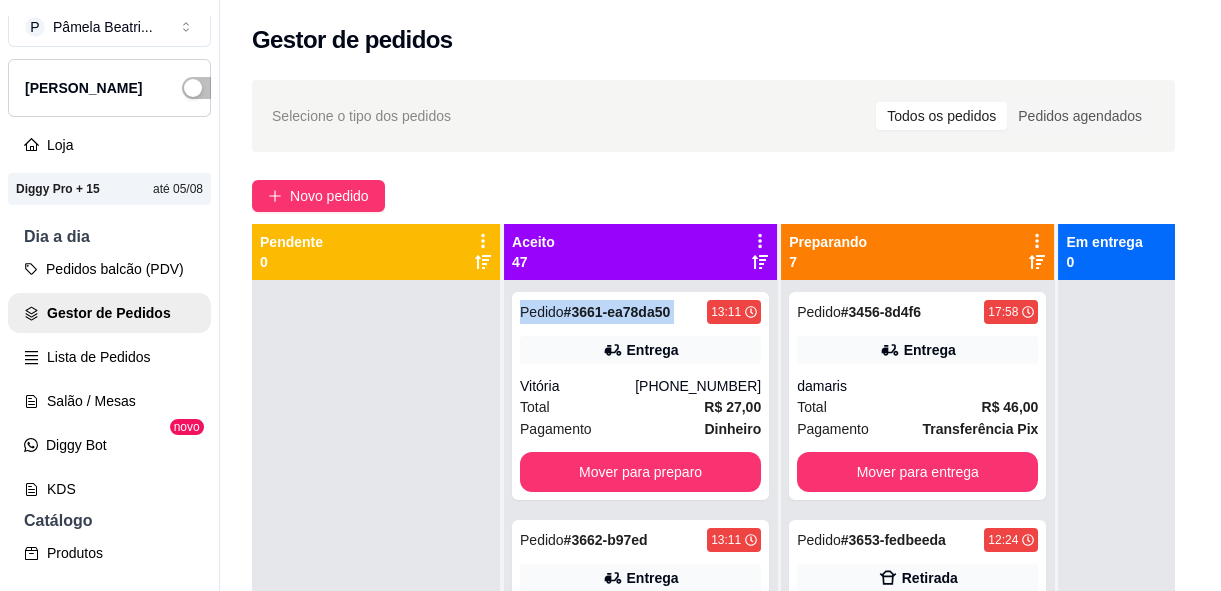click on "feito há  311   minutos Horário do pedido [DATE] 13:11 Status do pedido ACEITO Nome do cliente Vitória  Telefone [PHONE_NUMBER] Entrar em contato com o cliente Enviar pedido ao WhatsApp Enviar link de avaliação ENTREGA Endereço  [STREET_ADDRESS] 1736, [GEOGRAPHIC_DATA] - 65605300  Taxa de entrega  R$ 7,00 Copiar Endereço Pagamento Dinheiro   R$ 27,00 Resumo do pedido 1 x     Copo da Felicidade  R$ 15,00 1 x     Alagadinho de ninho com brigadeiro  R$ 5,00 Subtotal R$ 20,00 Total R$ 27,00" at bounding box center (610, 291) 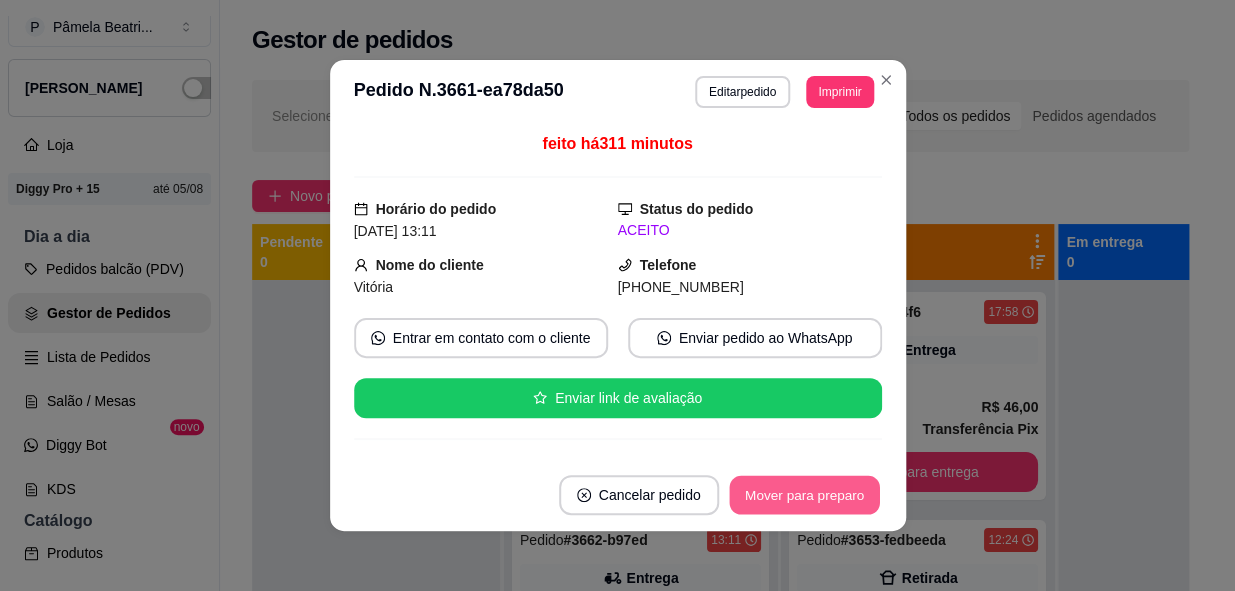 click on "Mover para preparo" at bounding box center [804, 495] 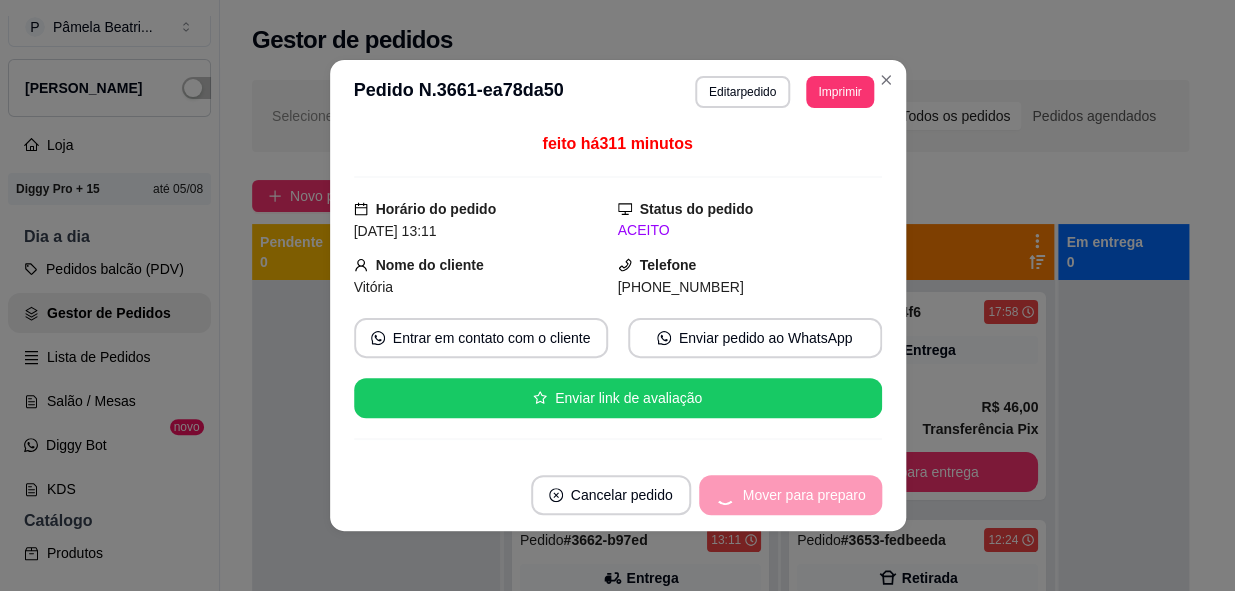 click on "Mover para preparo" at bounding box center [790, 495] 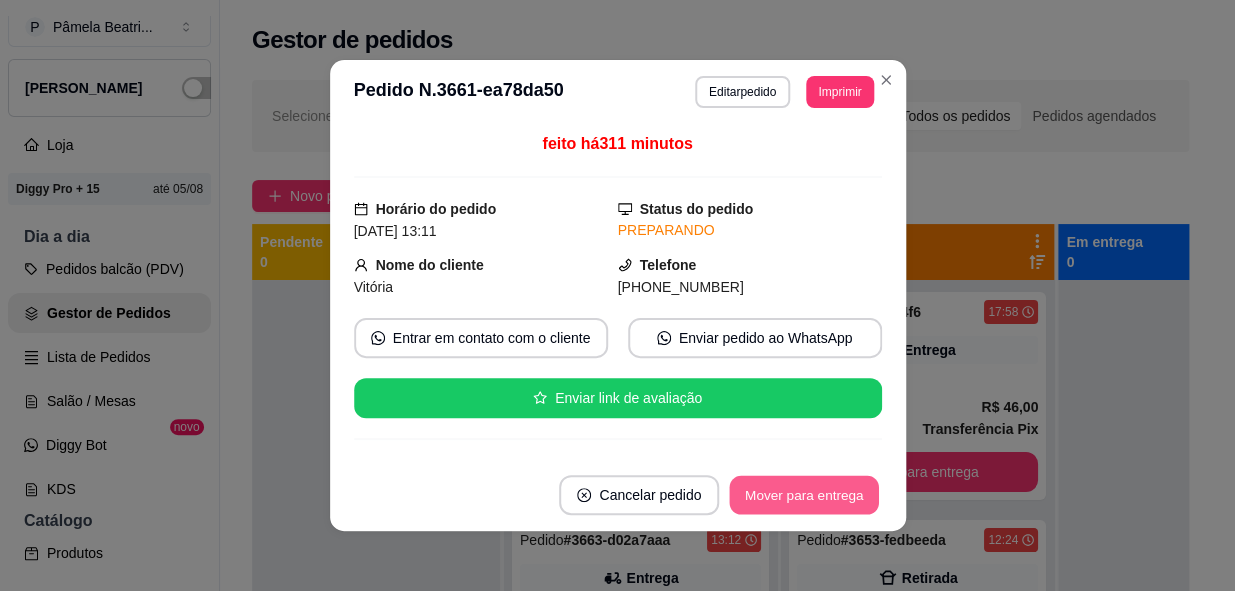 click on "Mover para entrega" at bounding box center (805, 495) 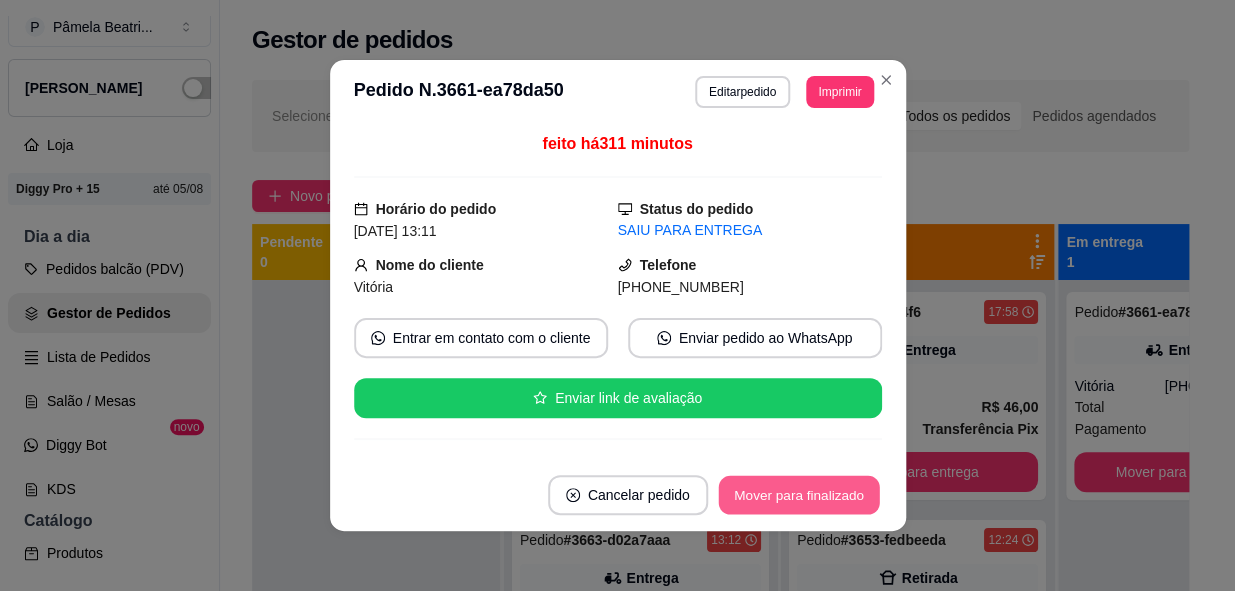 click on "Mover para finalizado" at bounding box center (798, 495) 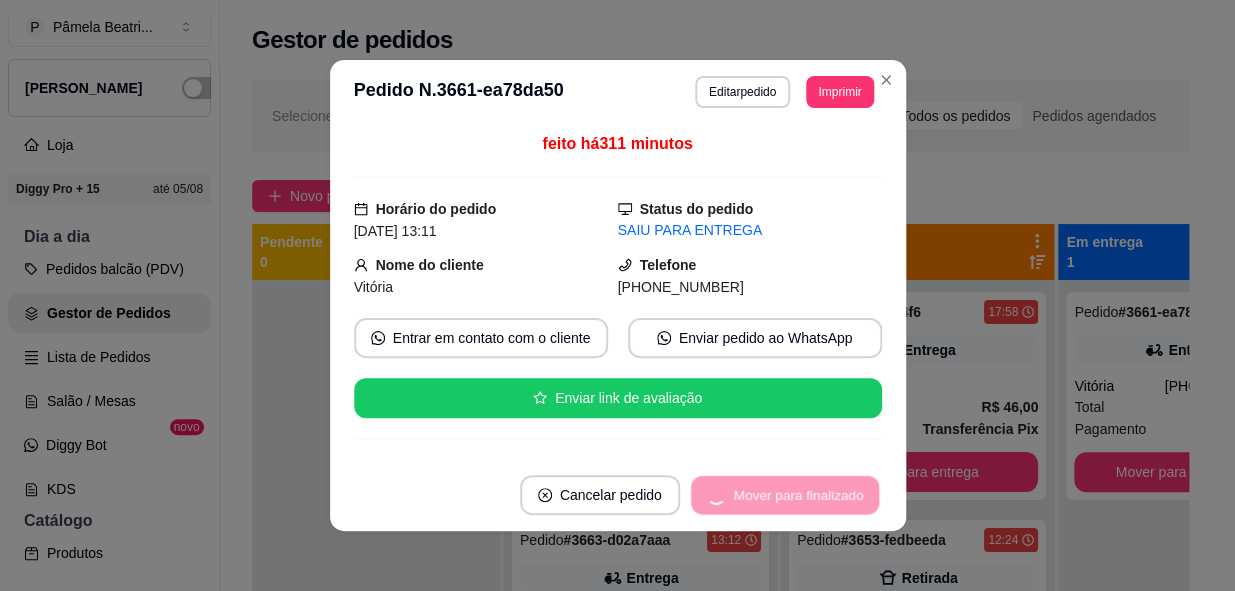 click on "Mover para finalizado" at bounding box center [785, 495] 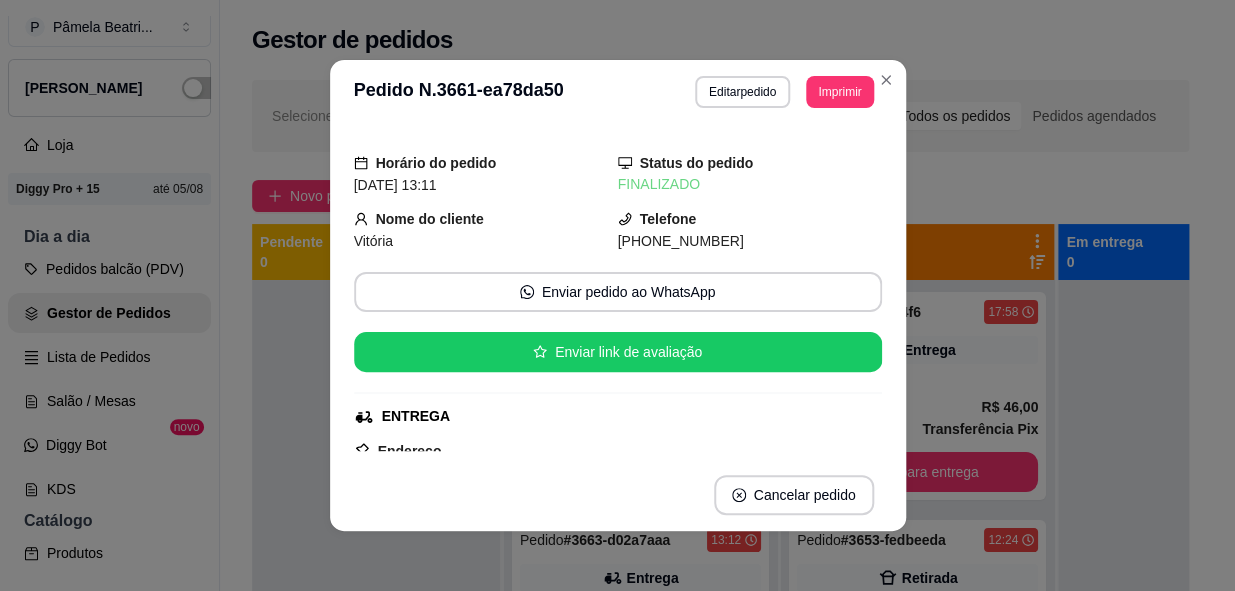 click on "Cancelar pedido" at bounding box center [618, 495] 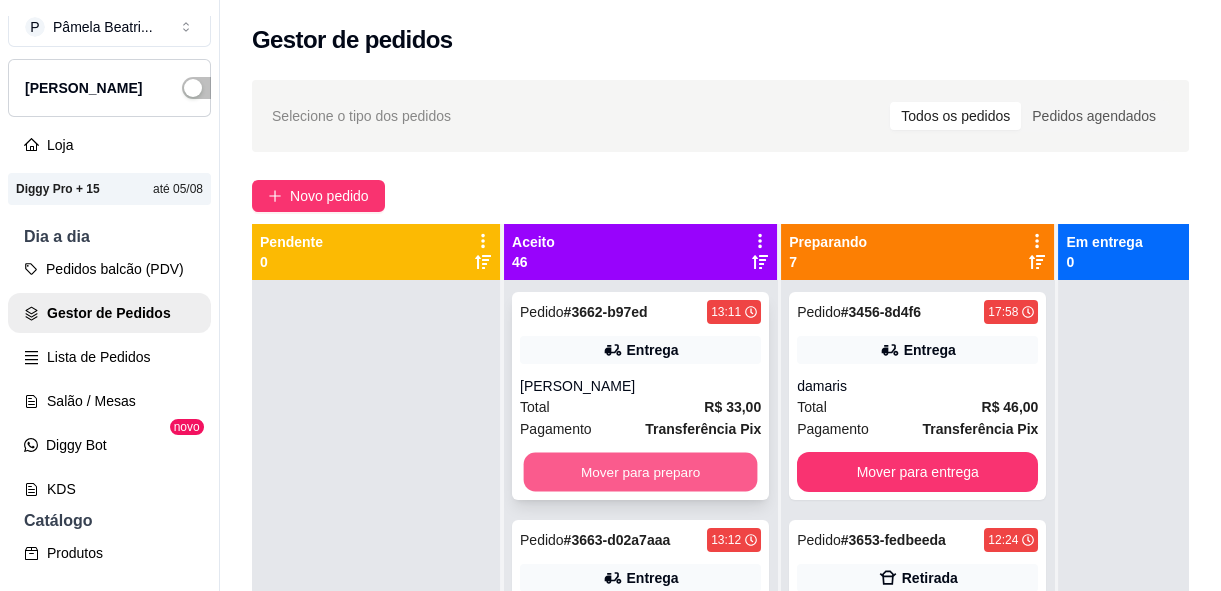 click on "Mover para preparo" at bounding box center (641, 472) 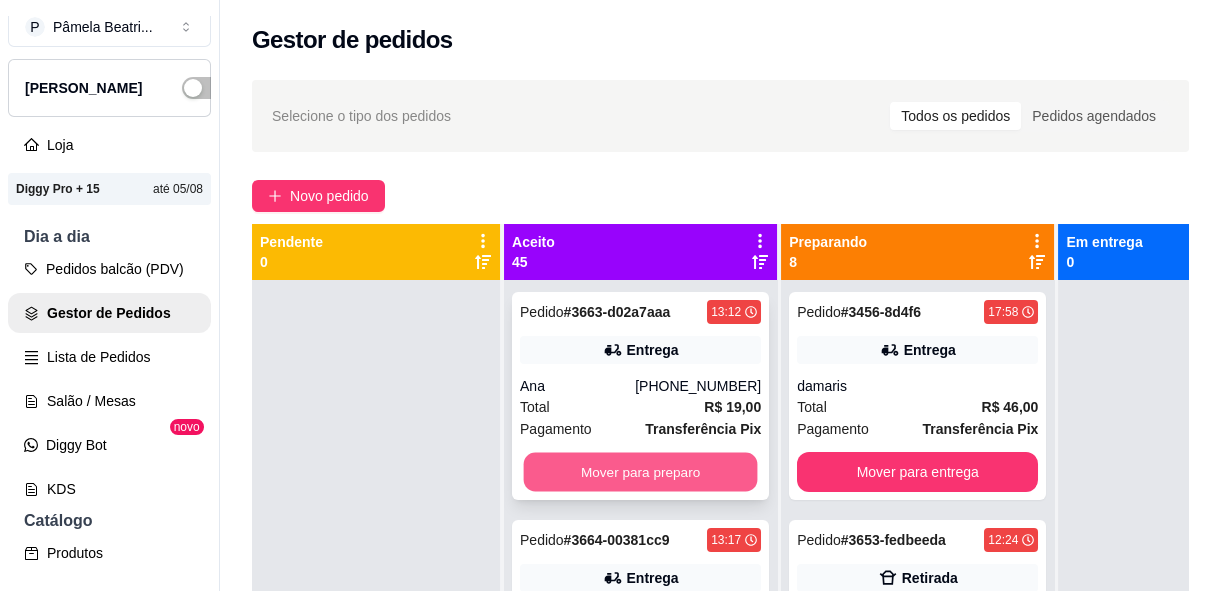 click on "Mover para preparo" at bounding box center (641, 472) 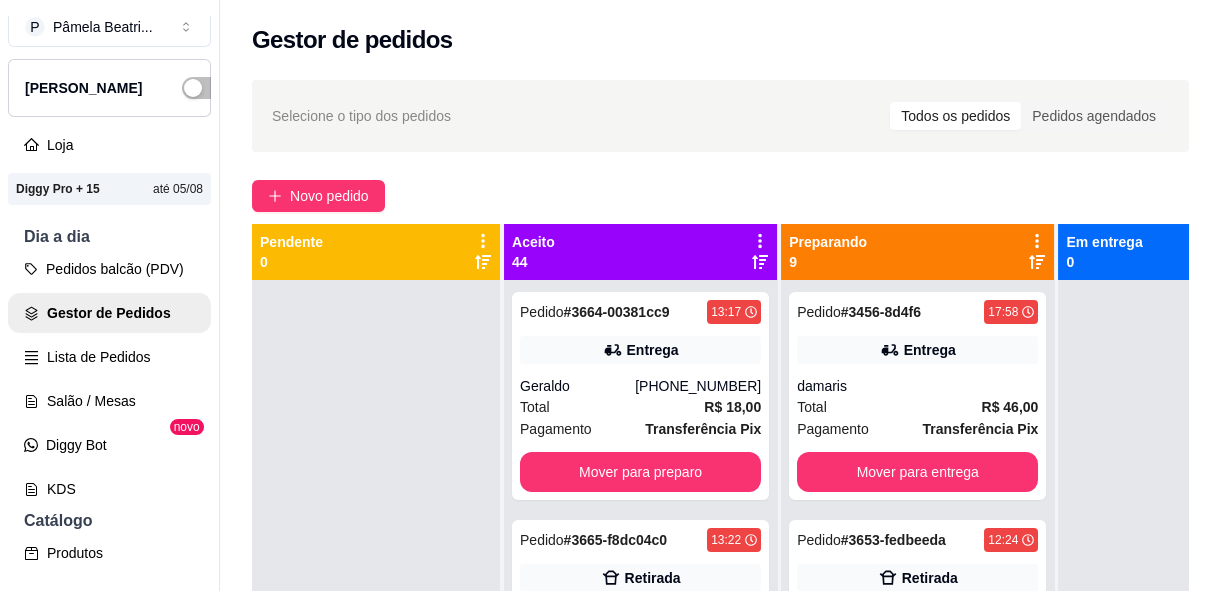 click on "Pedido  # 3664-00381cc9 13:17 Entrega Geraldo [PHONE_NUMBER] Total R$ 18,00 Pagamento Transferência Pix Mover para preparo" at bounding box center [640, 396] 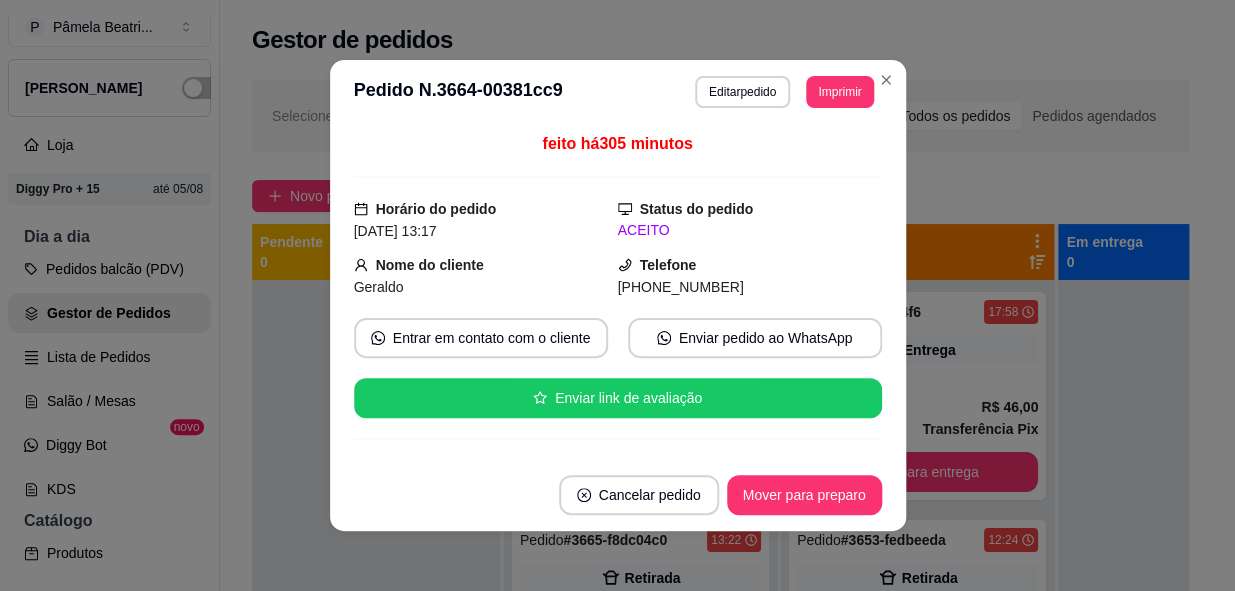 click on "Cancelar pedido Mover para preparo" at bounding box center (618, 495) 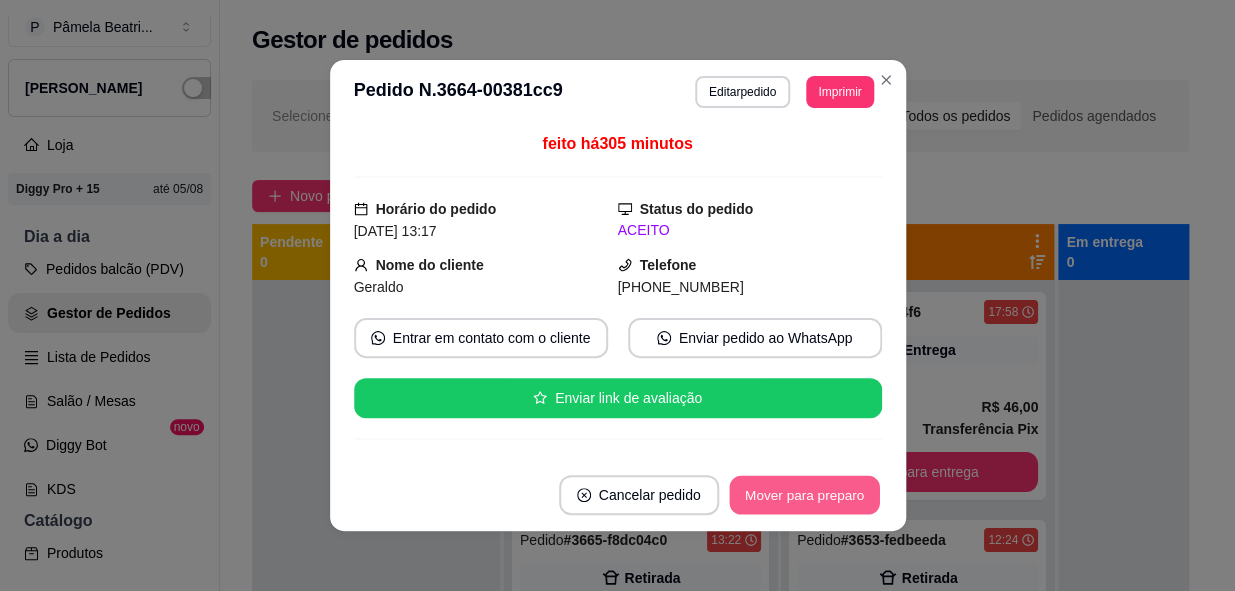 click on "Mover para preparo" at bounding box center [804, 495] 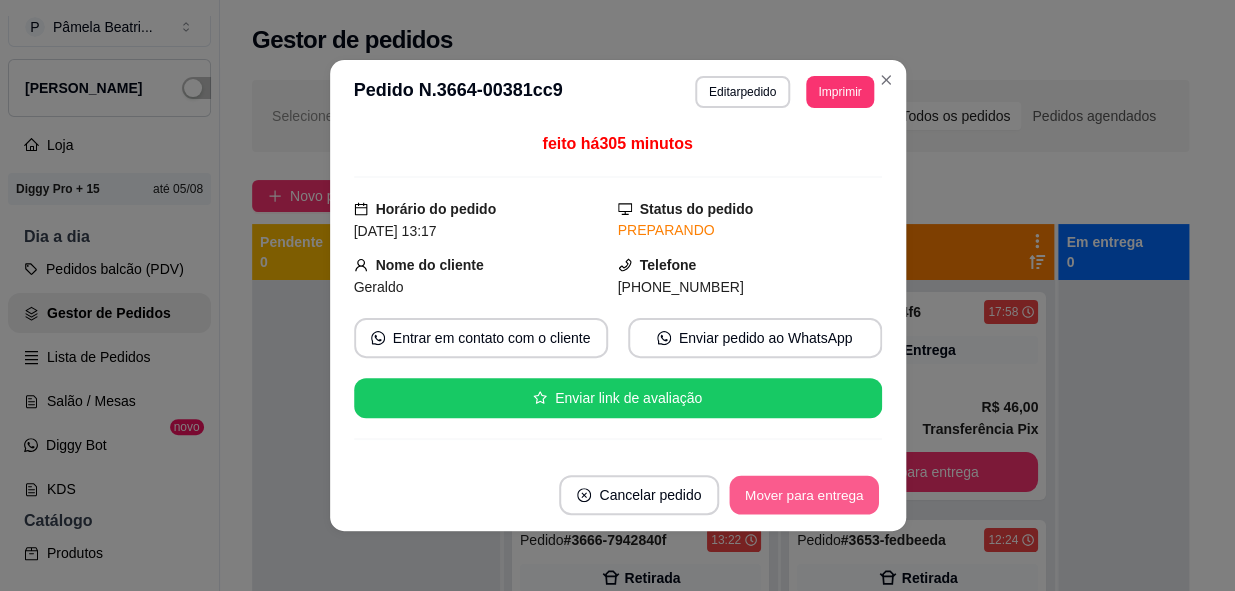click on "Mover para entrega" at bounding box center (805, 495) 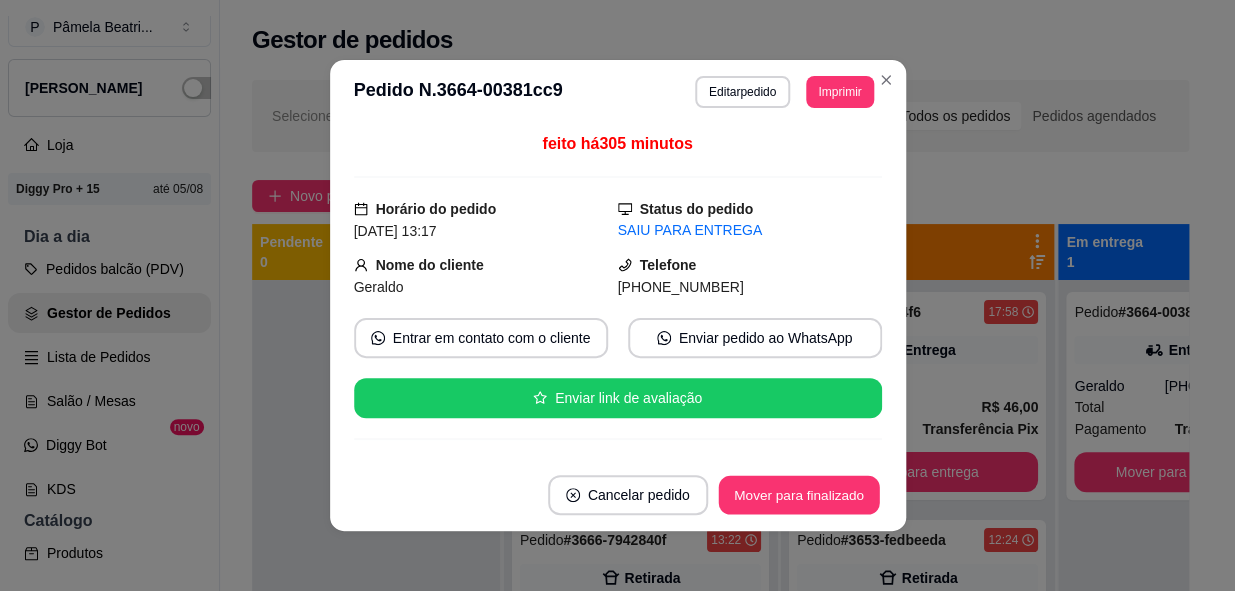 click on "Mover para finalizado" at bounding box center (798, 495) 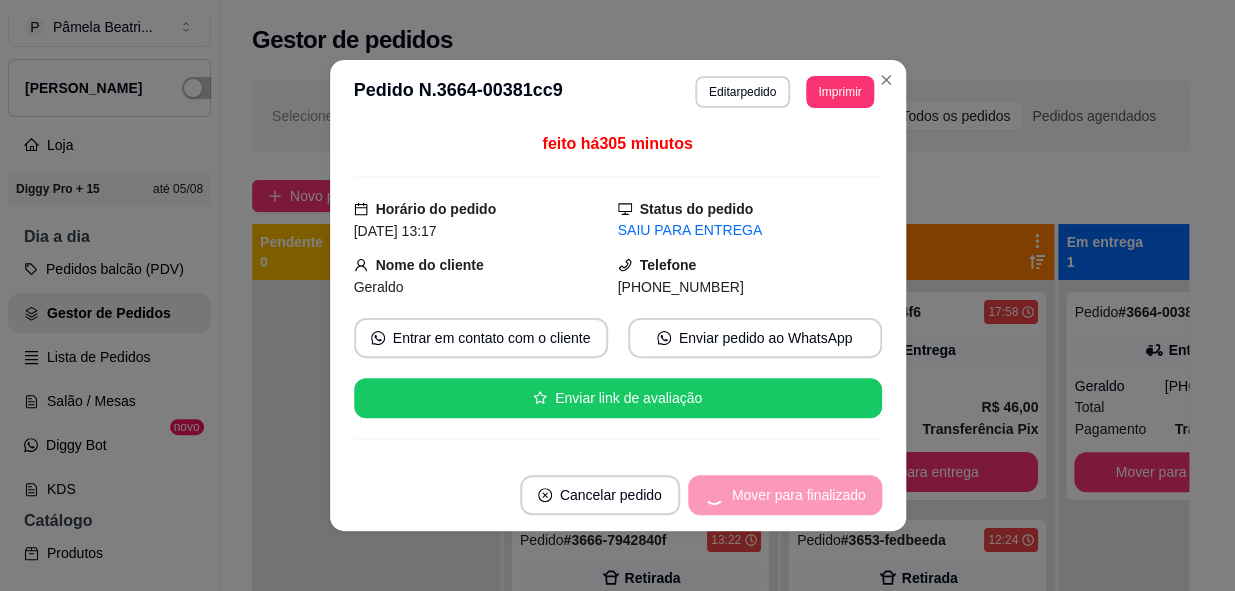 click on "Mover para finalizado" at bounding box center [785, 495] 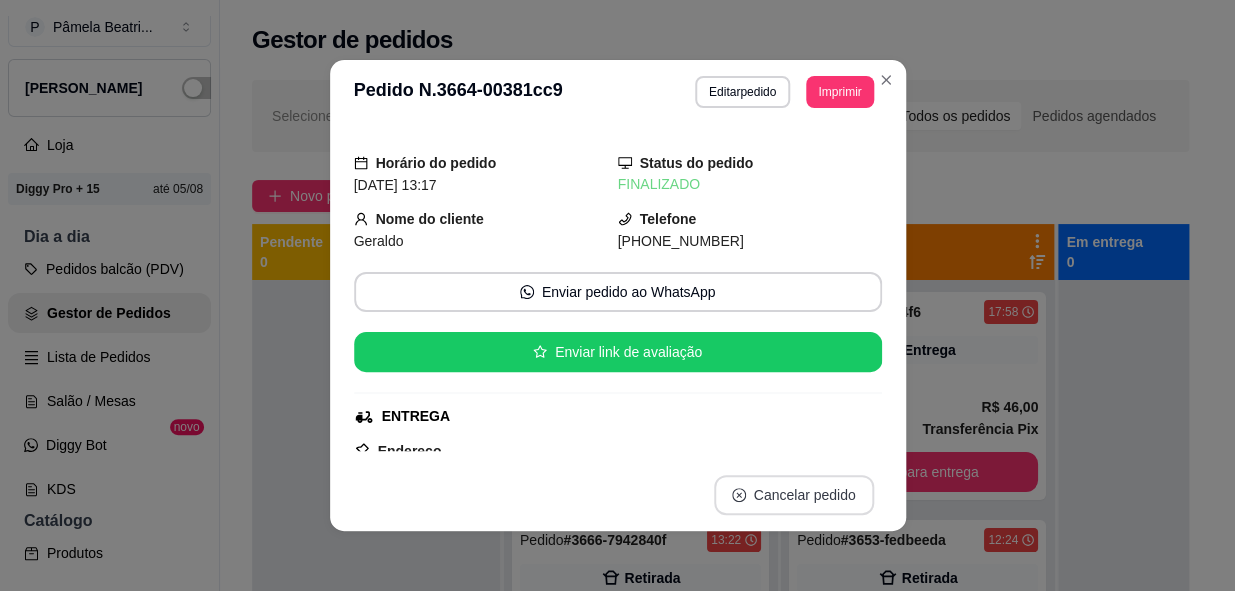 click on "Cancelar pedido" at bounding box center (794, 495) 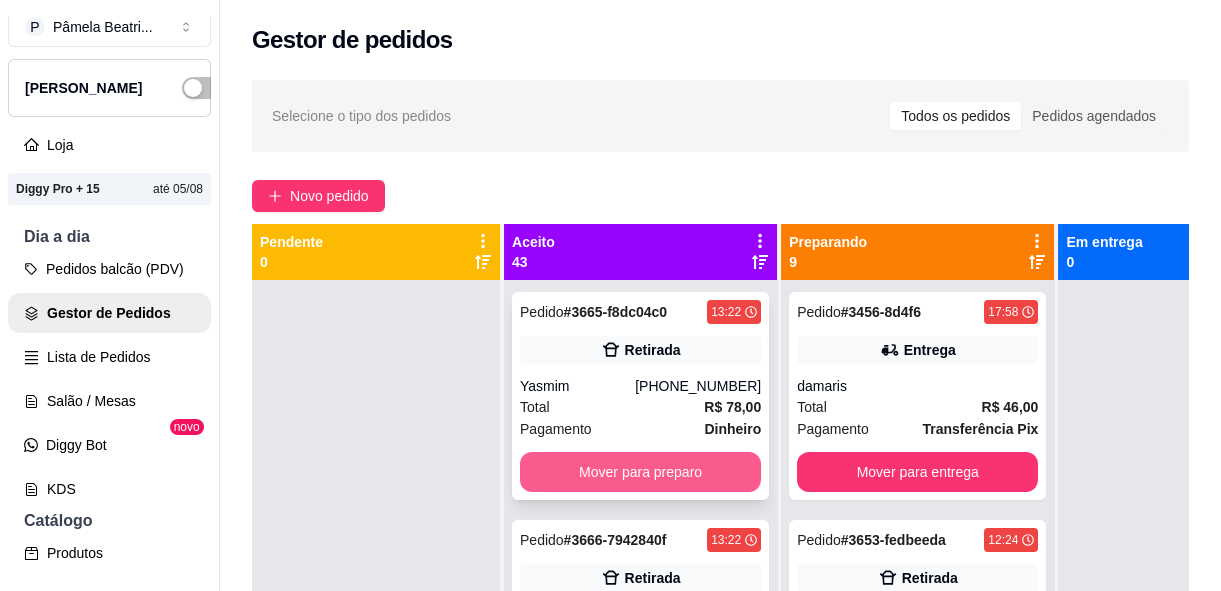 click on "Mover para preparo" at bounding box center (640, 472) 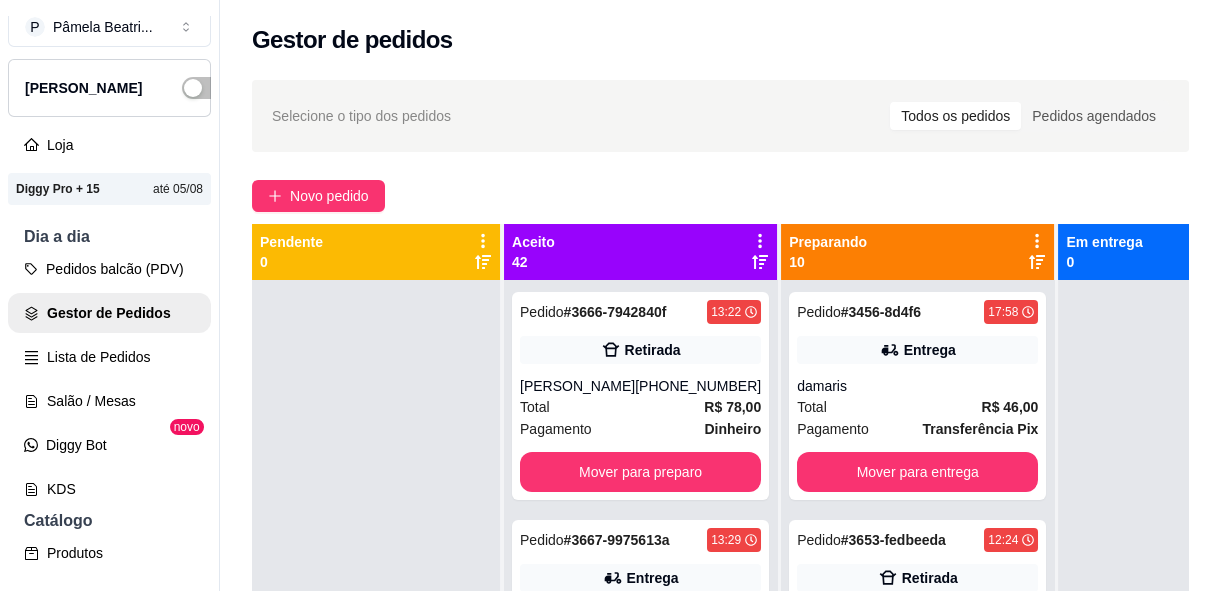 click on "Dinheiro" at bounding box center [732, 429] 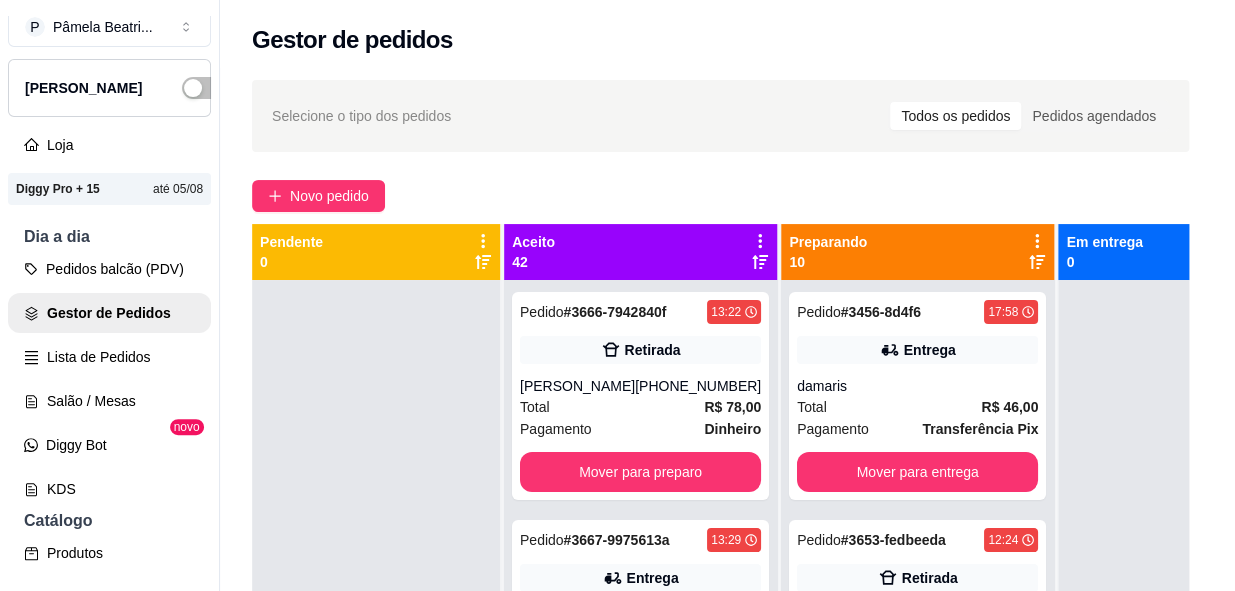 click on "Cancelar pedido Mover para preparo" at bounding box center [618, 495] 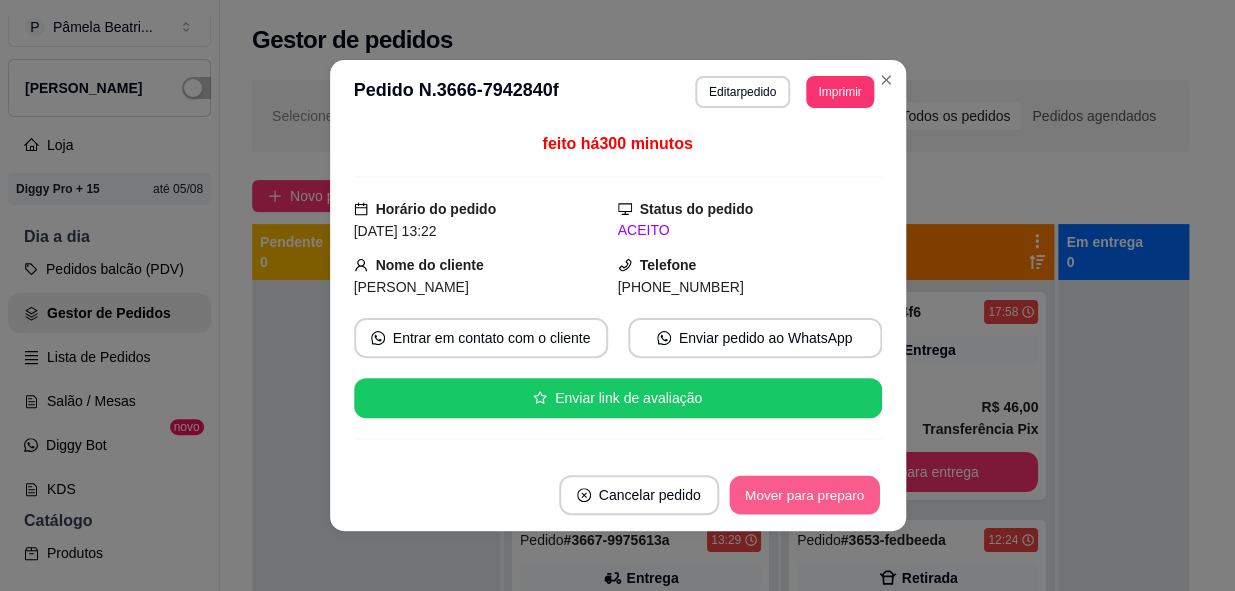 click on "Mover para preparo" at bounding box center (804, 495) 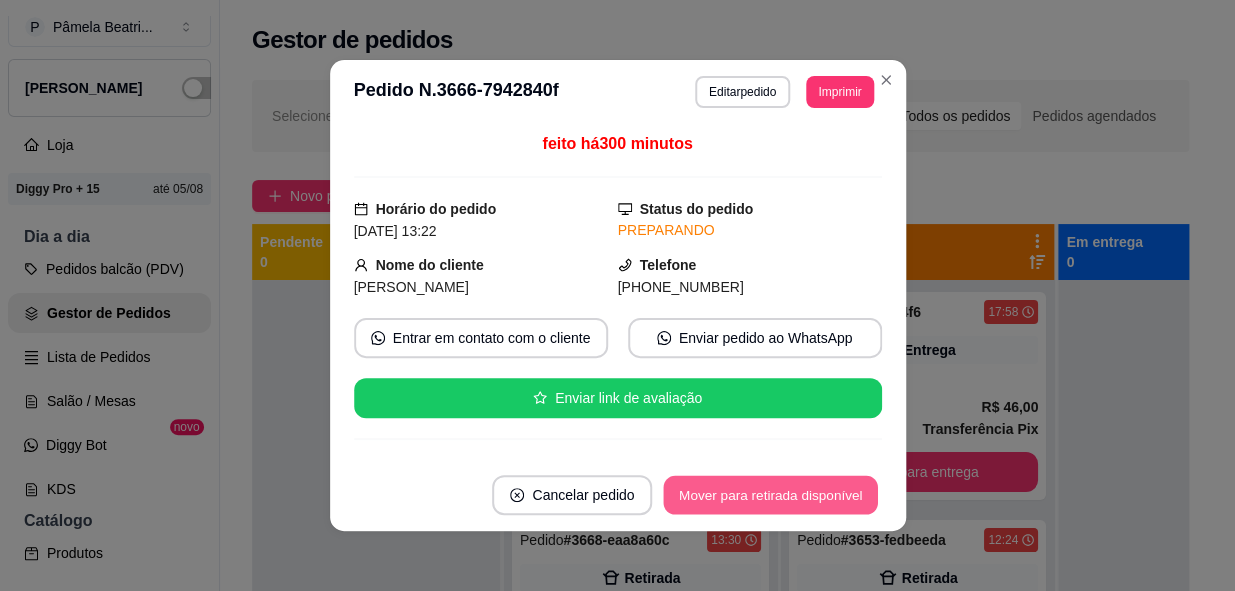 click on "Mover para retirada disponível" at bounding box center (771, 495) 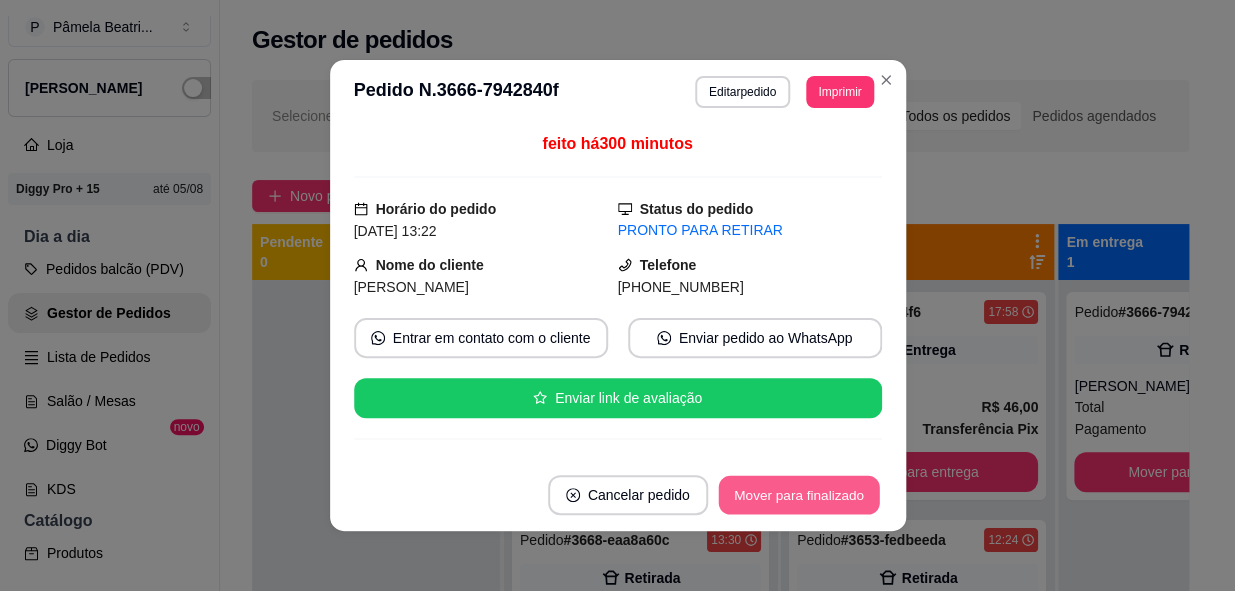 click on "Mover para finalizado" at bounding box center (798, 495) 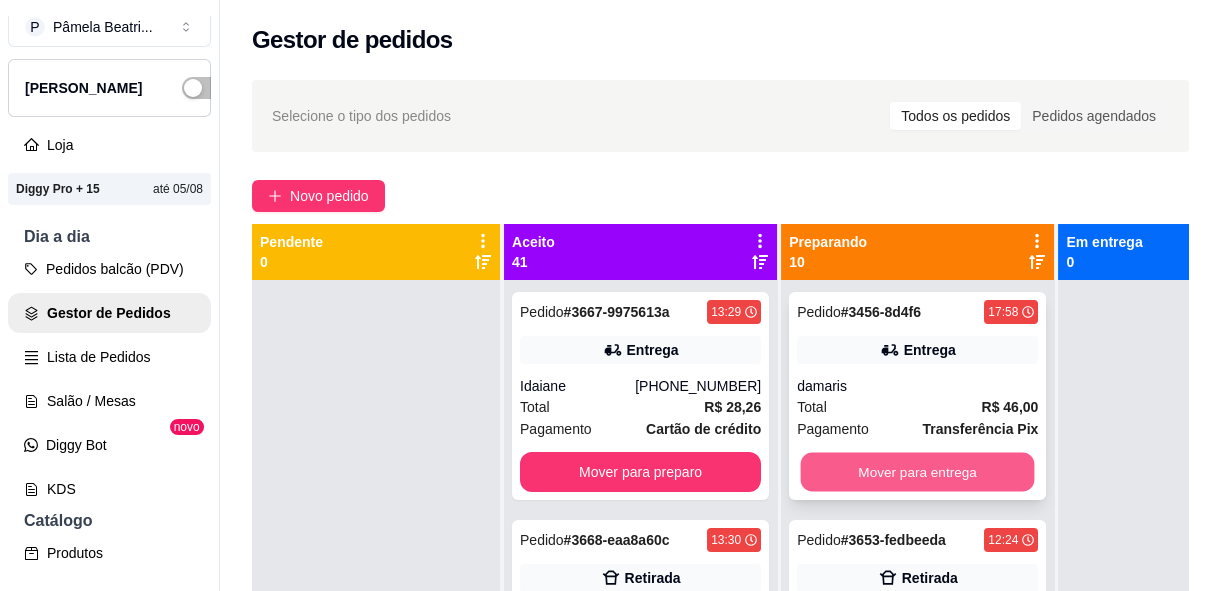 click on "Mover para entrega" at bounding box center [918, 472] 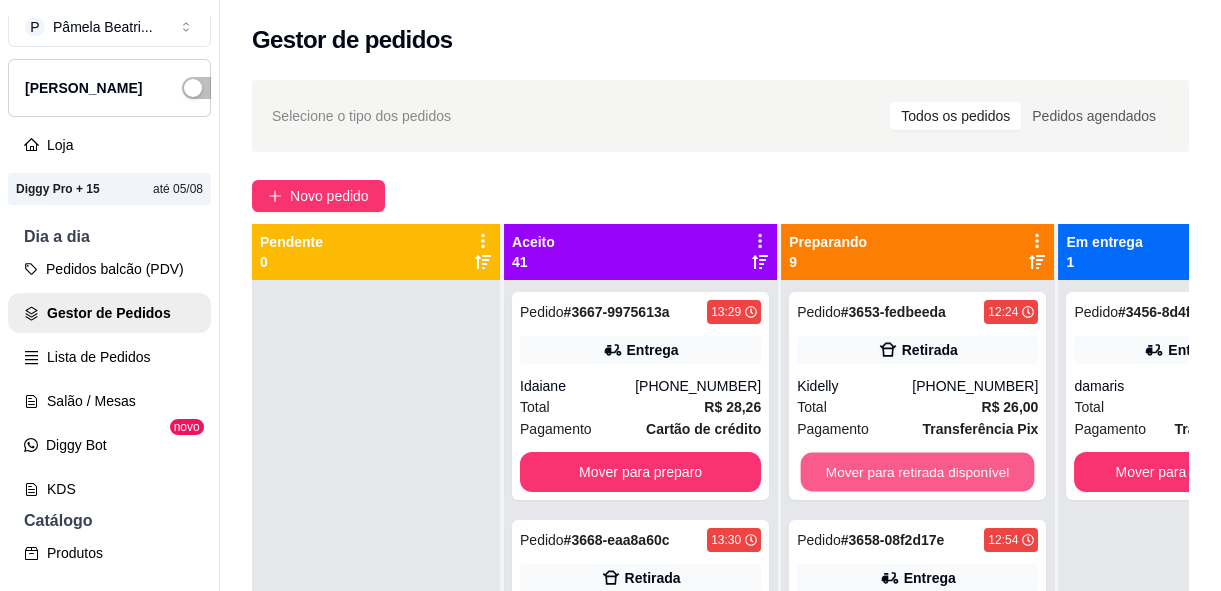 click on "Mover para retirada disponível" at bounding box center [918, 472] 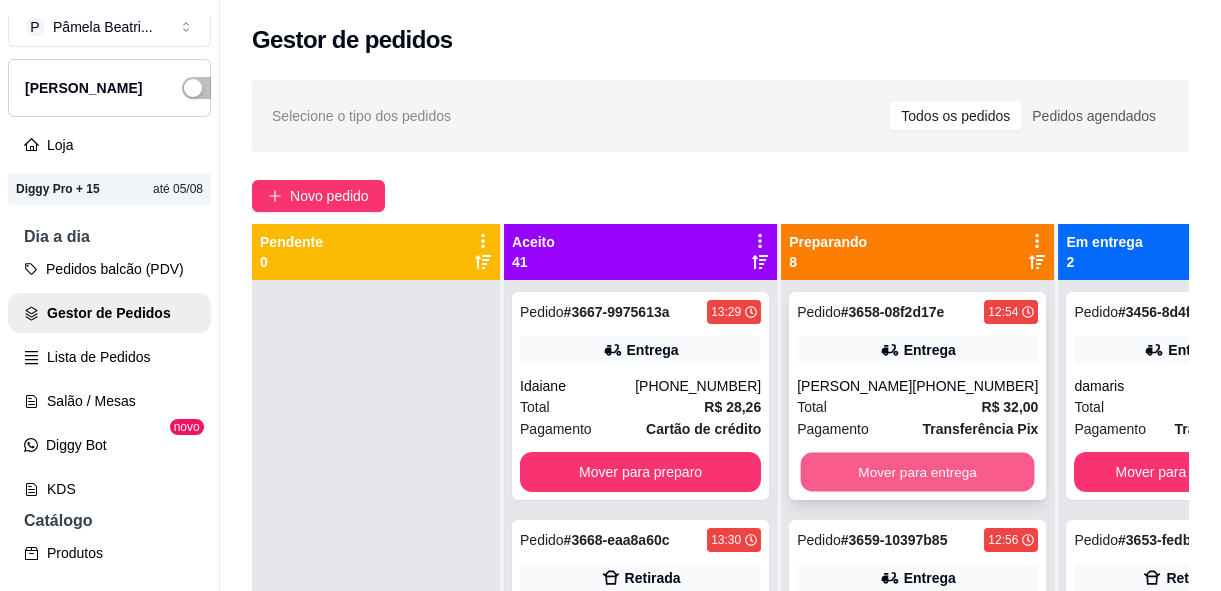 click on "Mover para entrega" at bounding box center [918, 472] 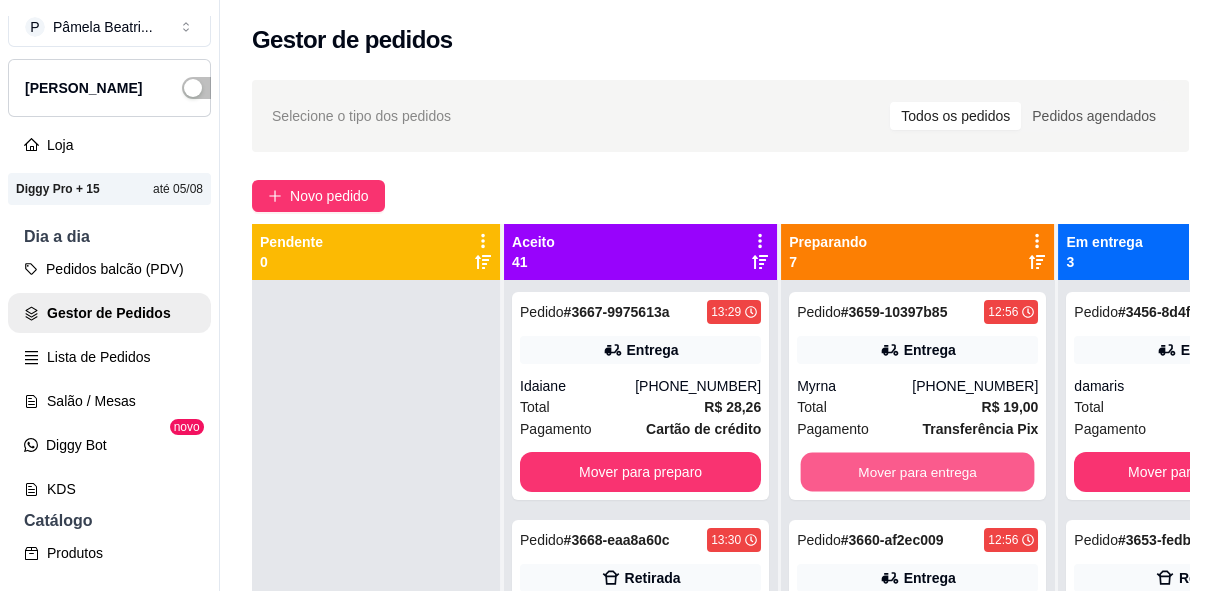 click on "Mover para entrega" at bounding box center (918, 472) 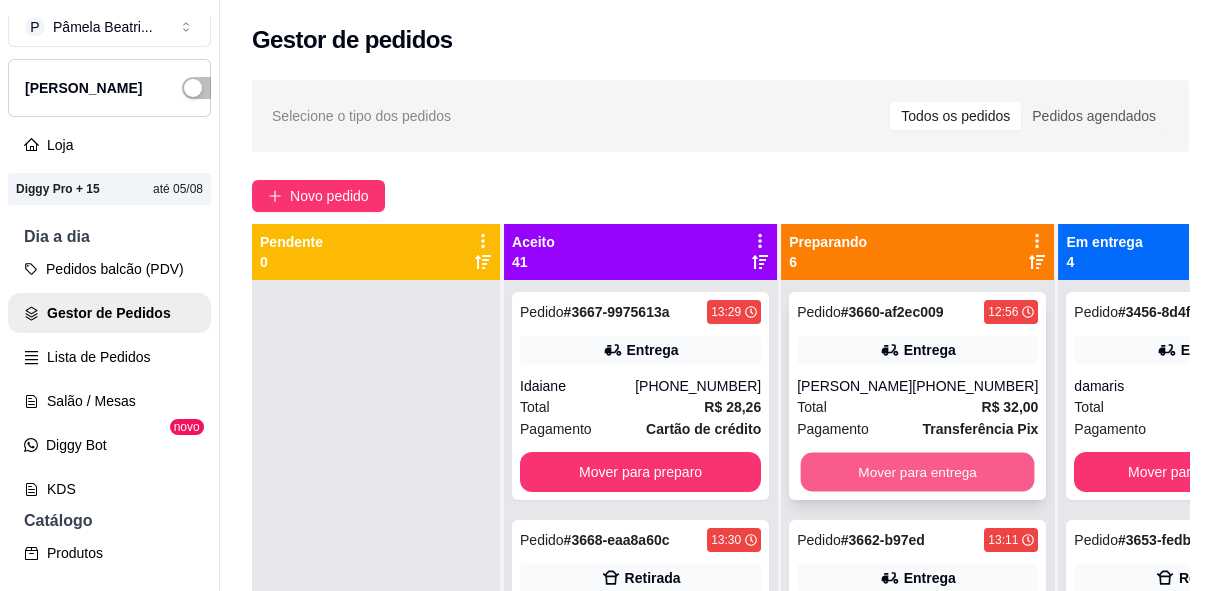click on "Mover para entrega" at bounding box center (918, 472) 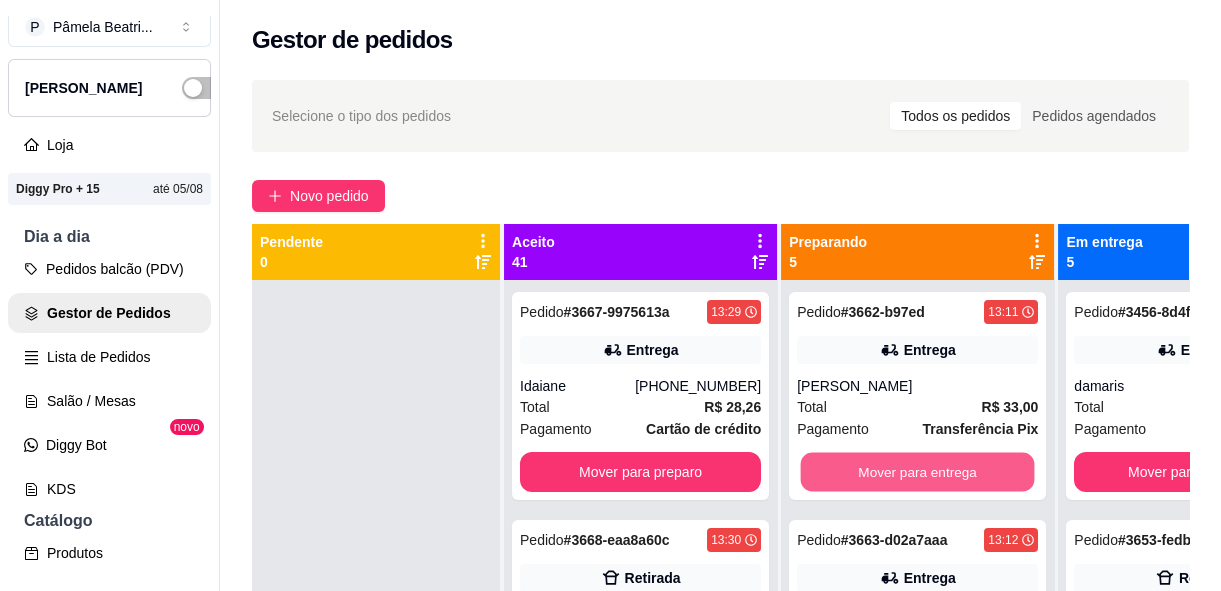 click on "Mover para entrega" at bounding box center (918, 472) 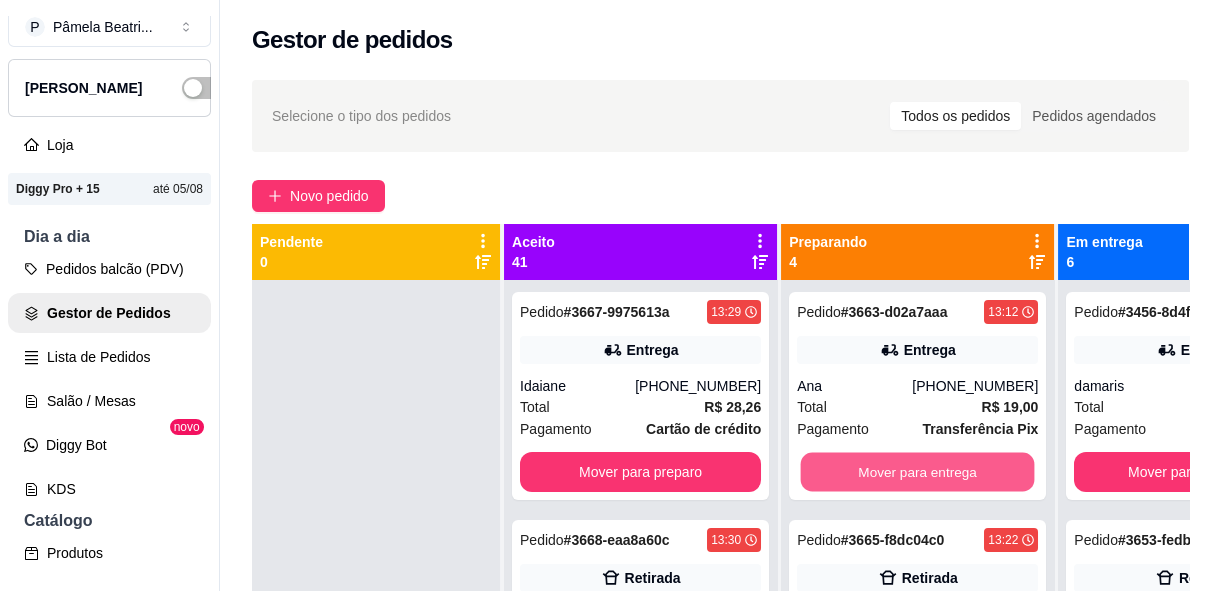 click on "Mover para entrega" at bounding box center [918, 472] 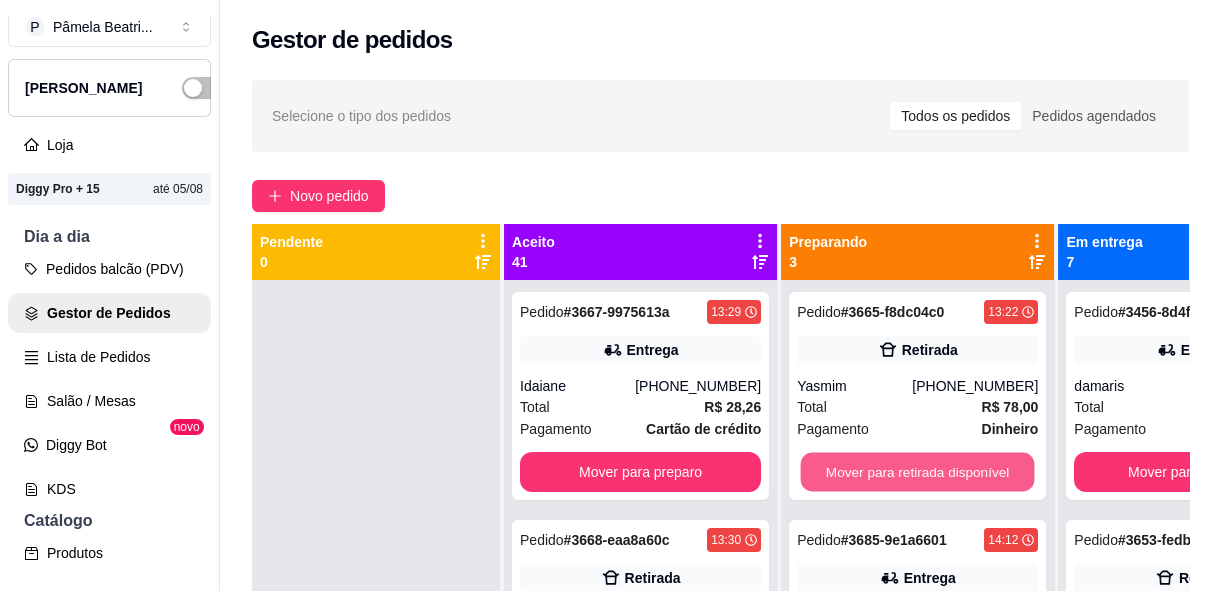 click on "Mover para retirada disponível" at bounding box center (918, 472) 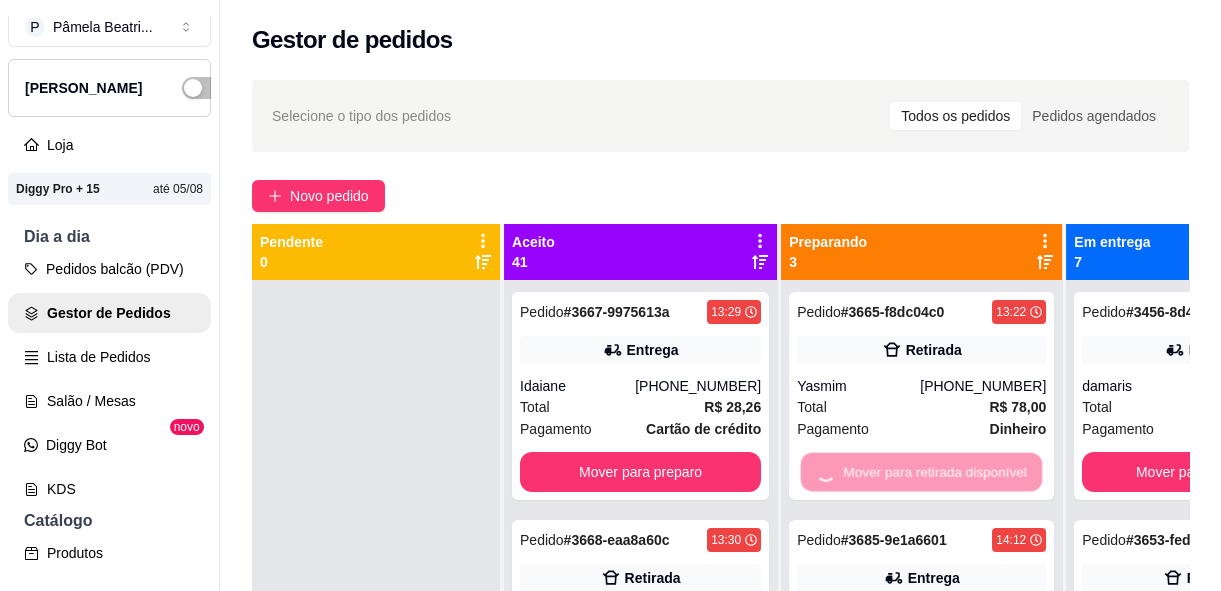 click on "Mover para retirada disponível" at bounding box center [921, 472] 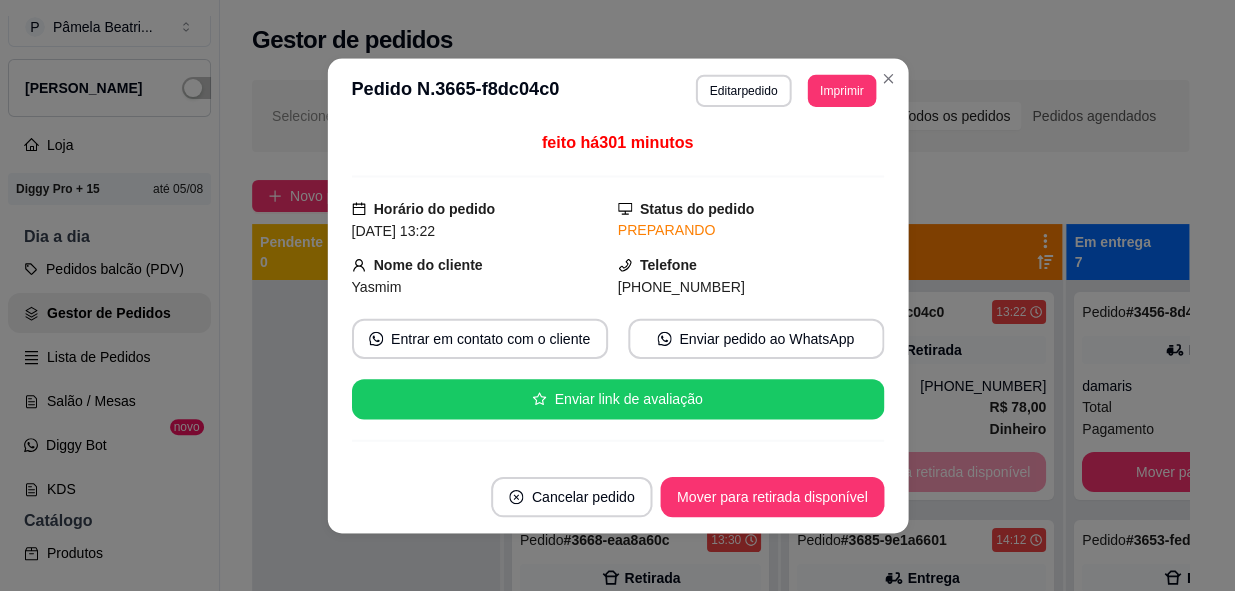 click on "Cancelar pedido Mover para retirada disponível" at bounding box center [617, 496] 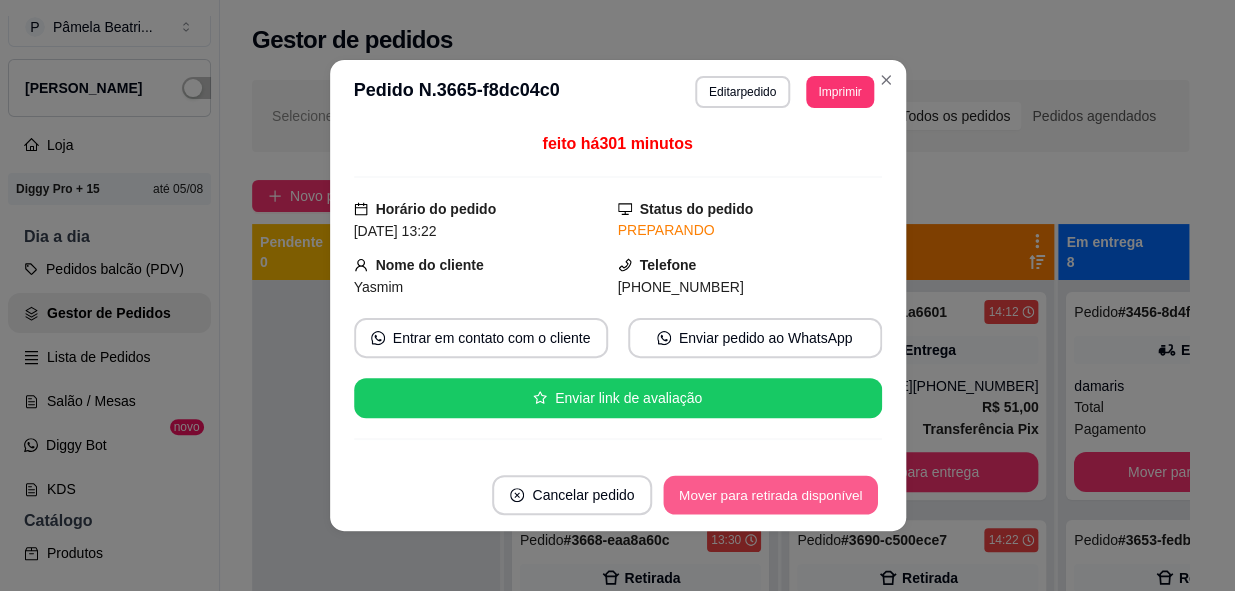 click on "Mover para retirada disponível" at bounding box center [771, 495] 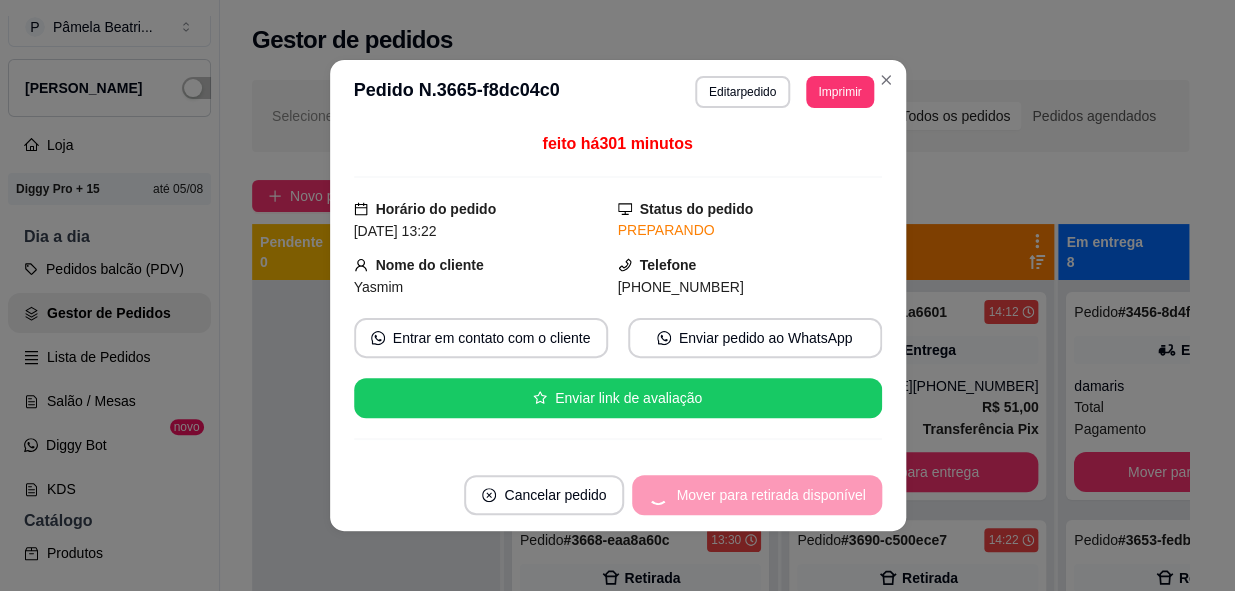 click on "Mover para retirada disponível" at bounding box center [756, 495] 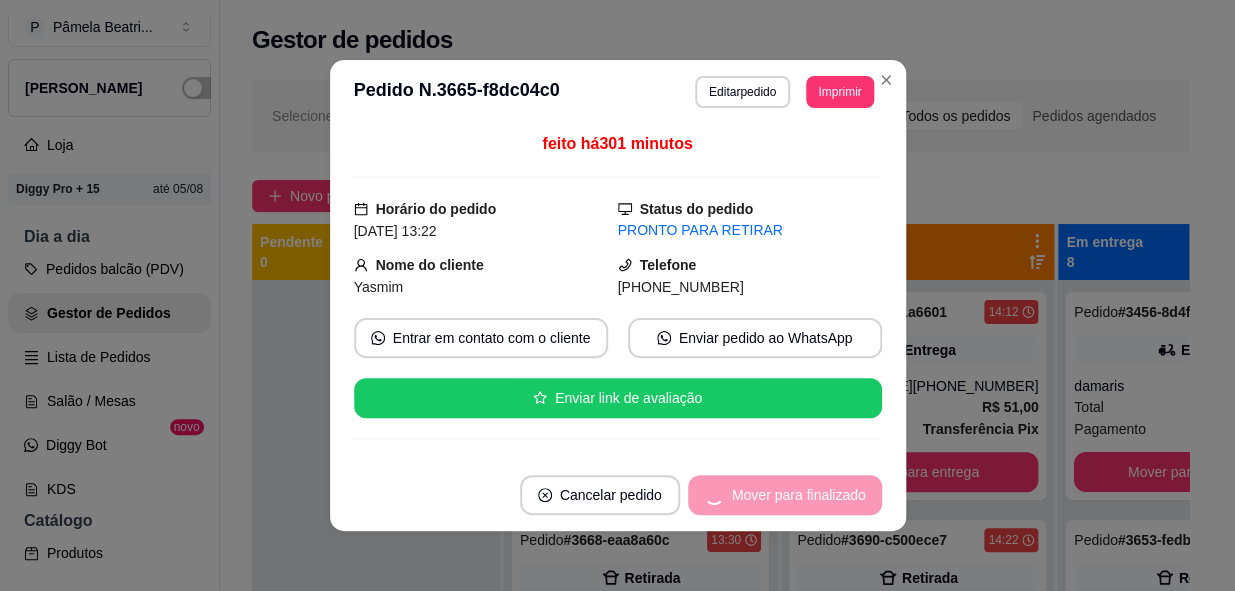 click on "Mover para finalizado" at bounding box center [785, 495] 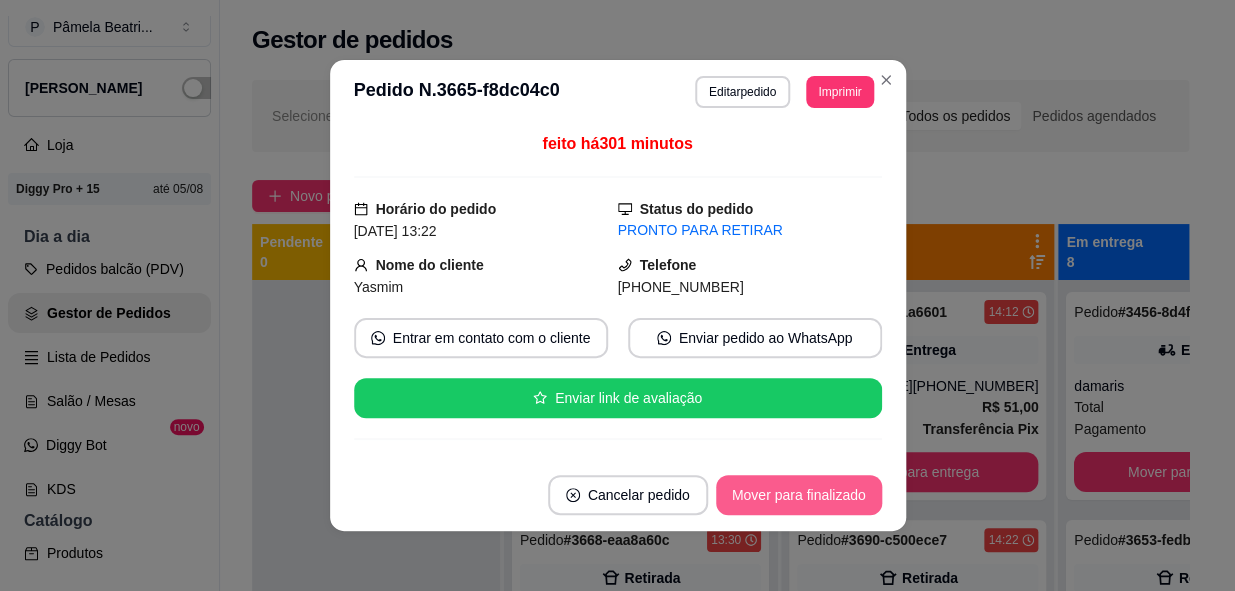 click on "Mover para finalizado" at bounding box center [799, 495] 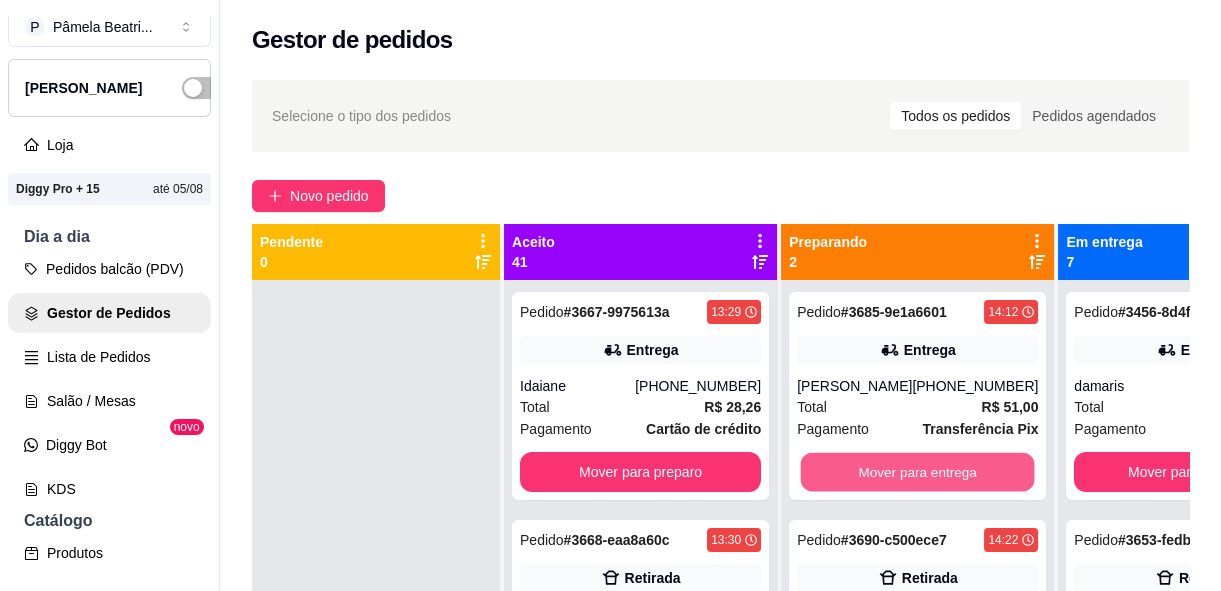 click on "Mover para entrega" at bounding box center (918, 472) 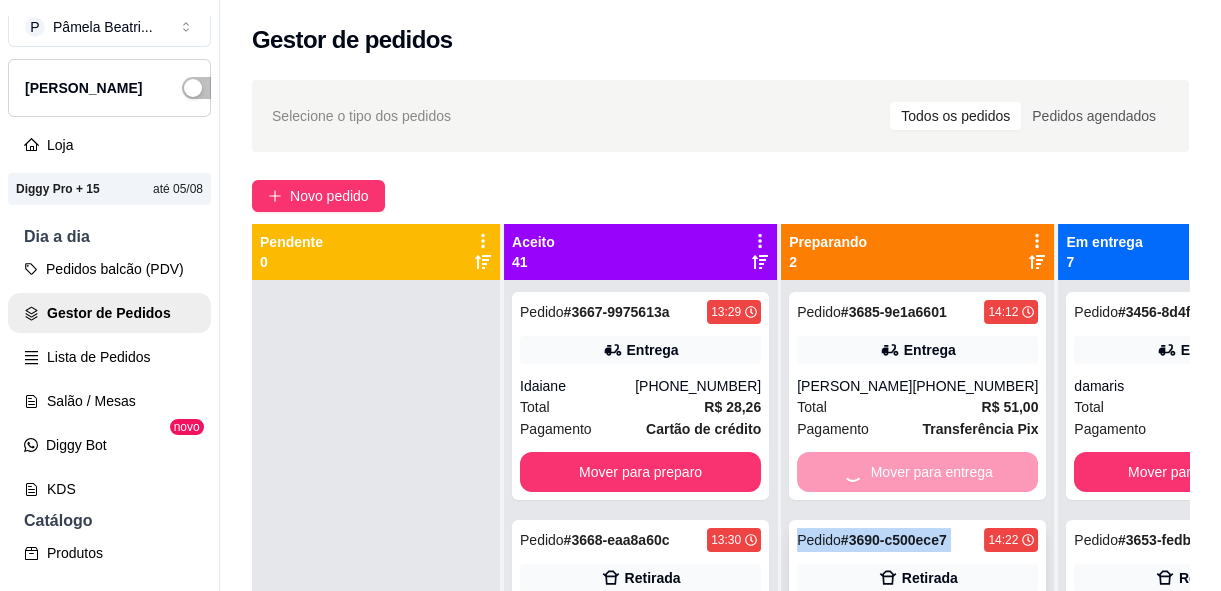 click on "Mover para retirada disponível" at bounding box center (917, 700) 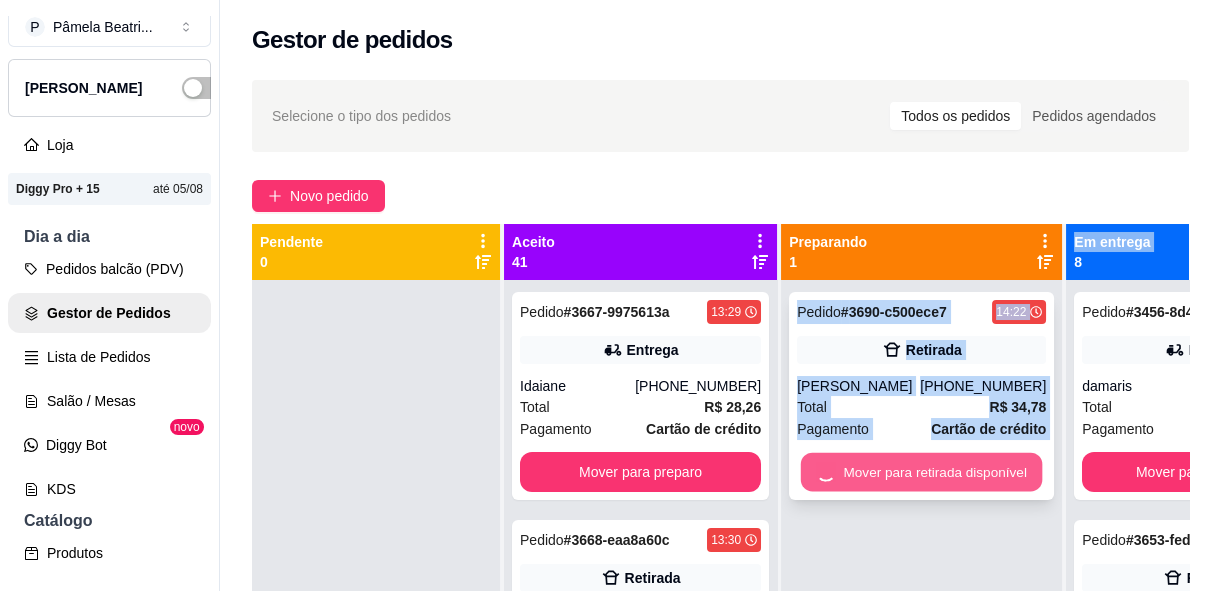 click on "Mover para retirada disponível" at bounding box center [921, 472] 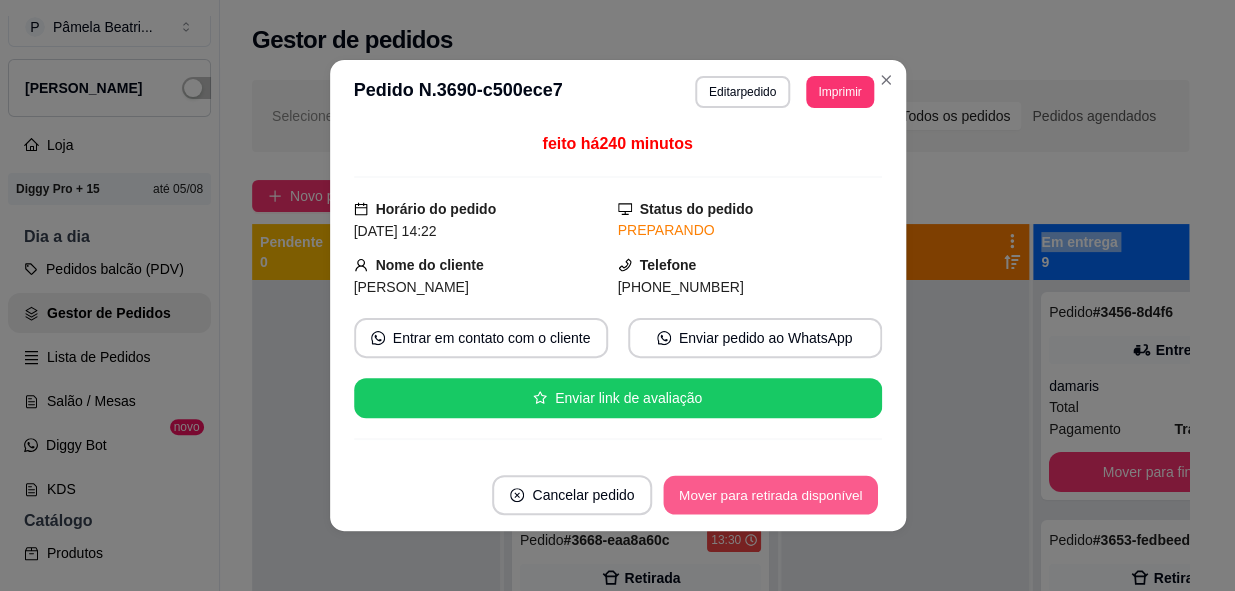 click on "Mover para retirada disponível" at bounding box center (771, 495) 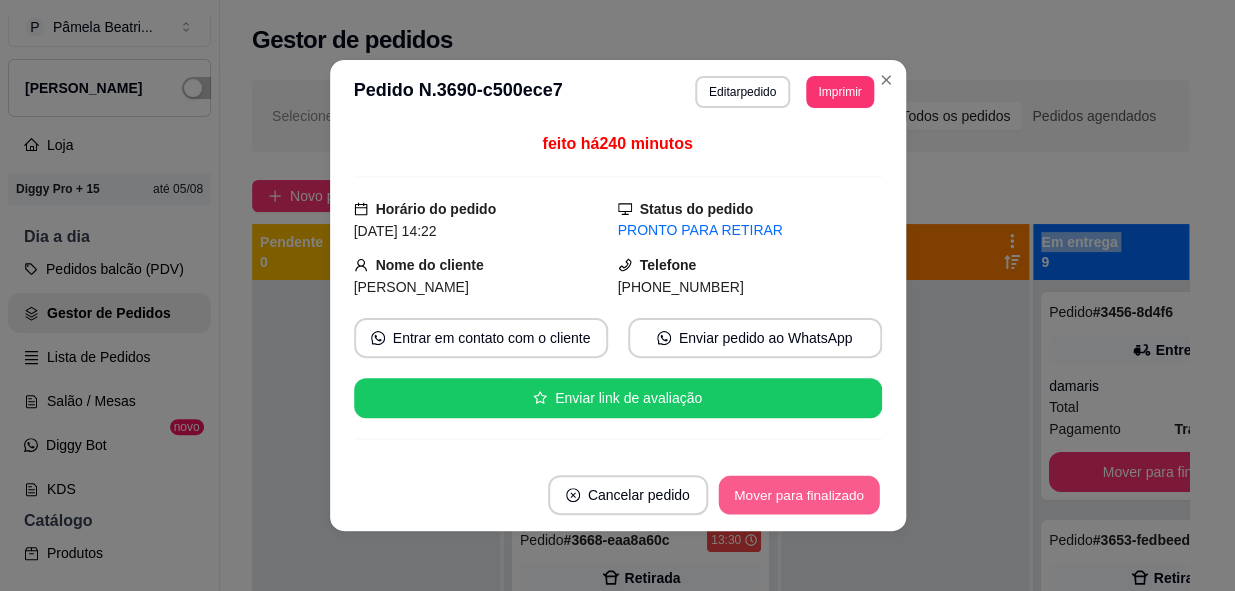click on "Mover para finalizado" at bounding box center [798, 495] 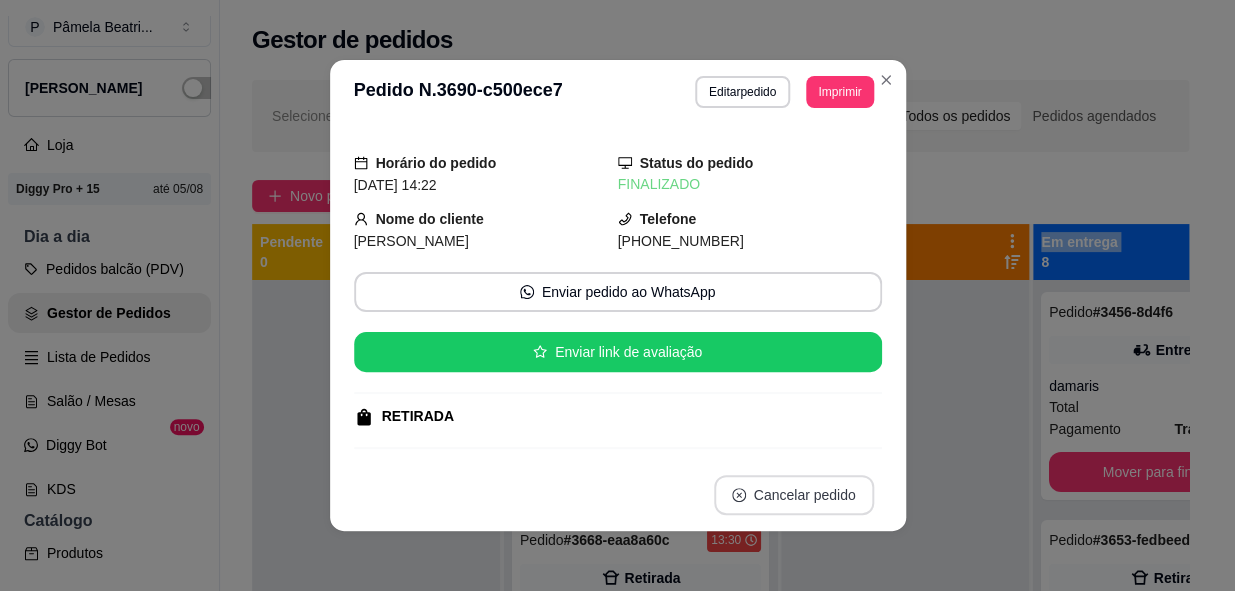 click on "Cancelar pedido" at bounding box center (794, 495) 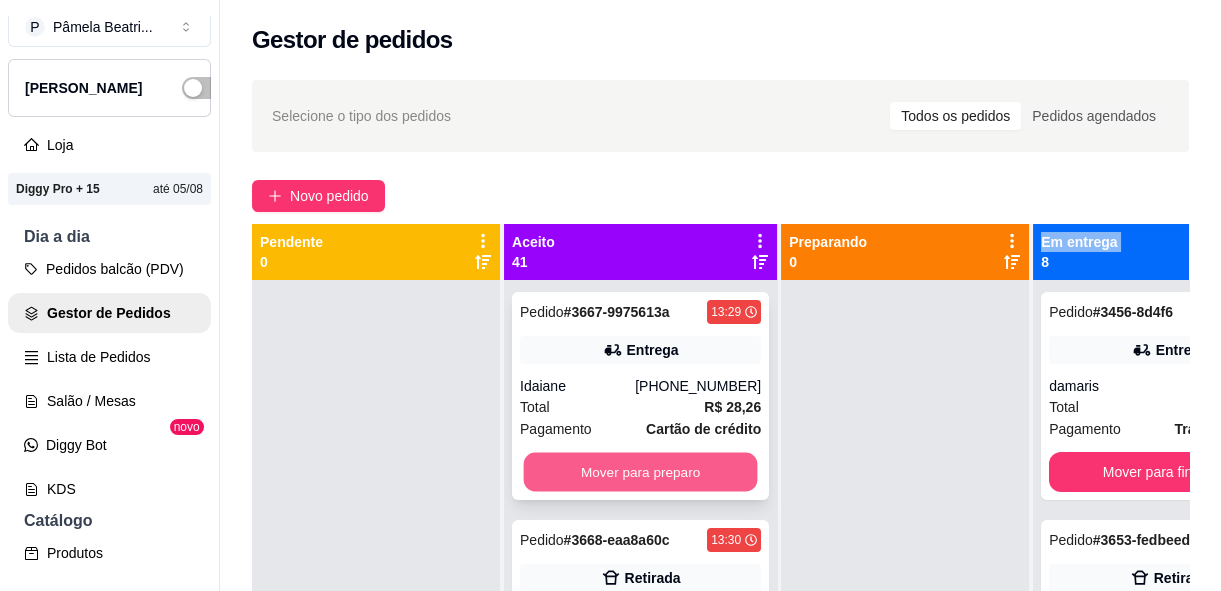 click on "Mover para preparo" at bounding box center [641, 472] 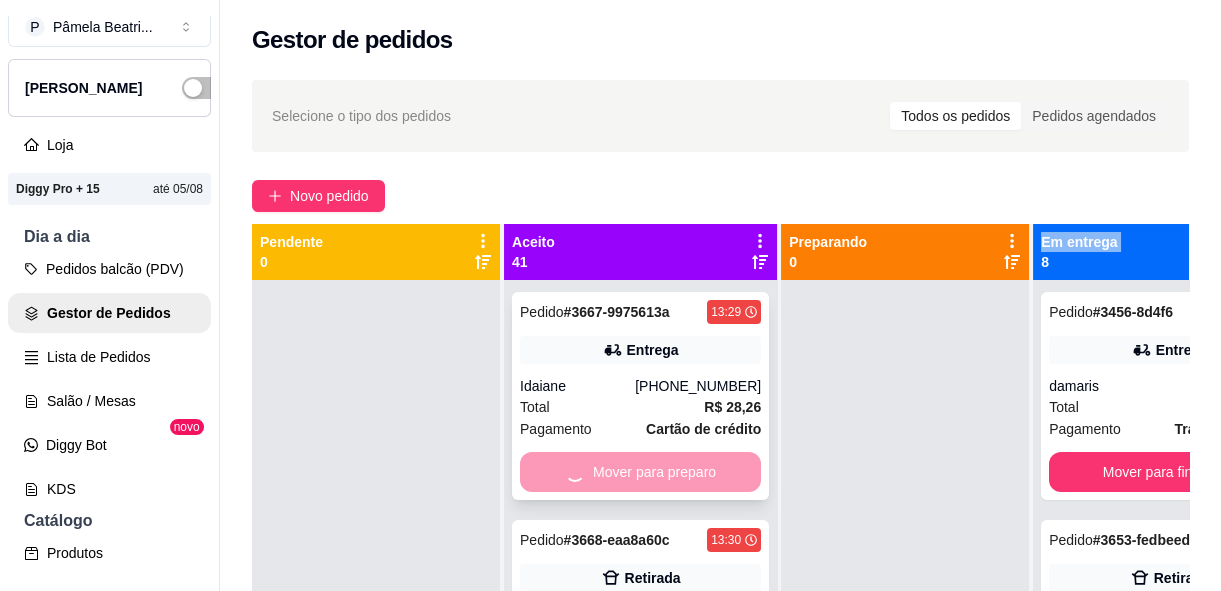 click on "Mover para preparo" at bounding box center [640, 472] 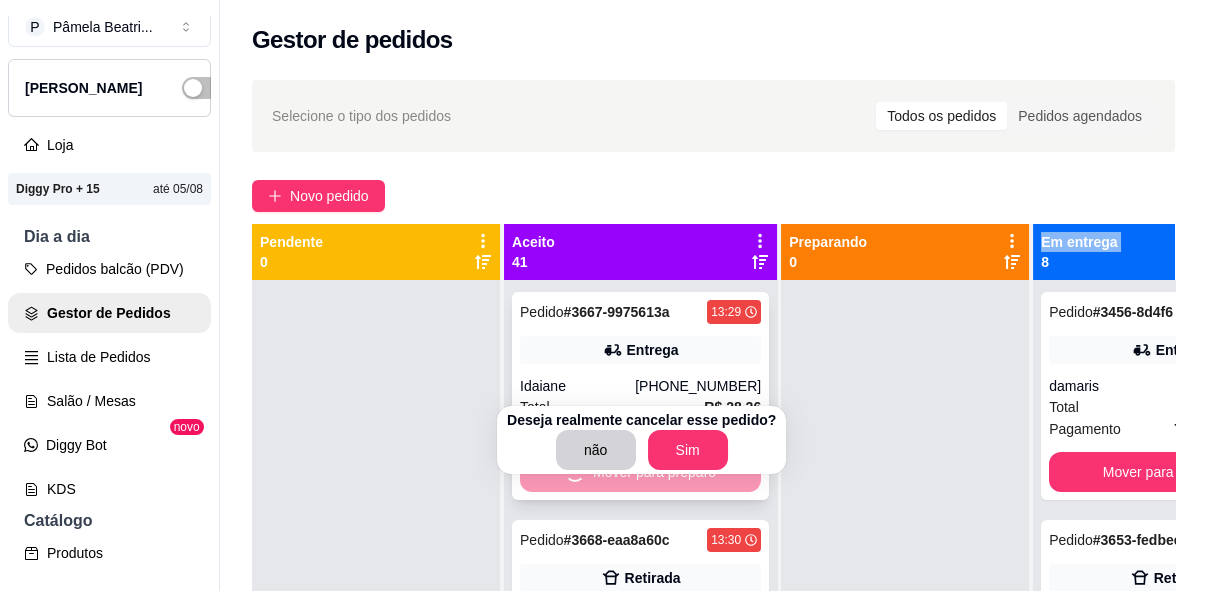 click on "Cancelar pedido" at bounding box center [632, 495] 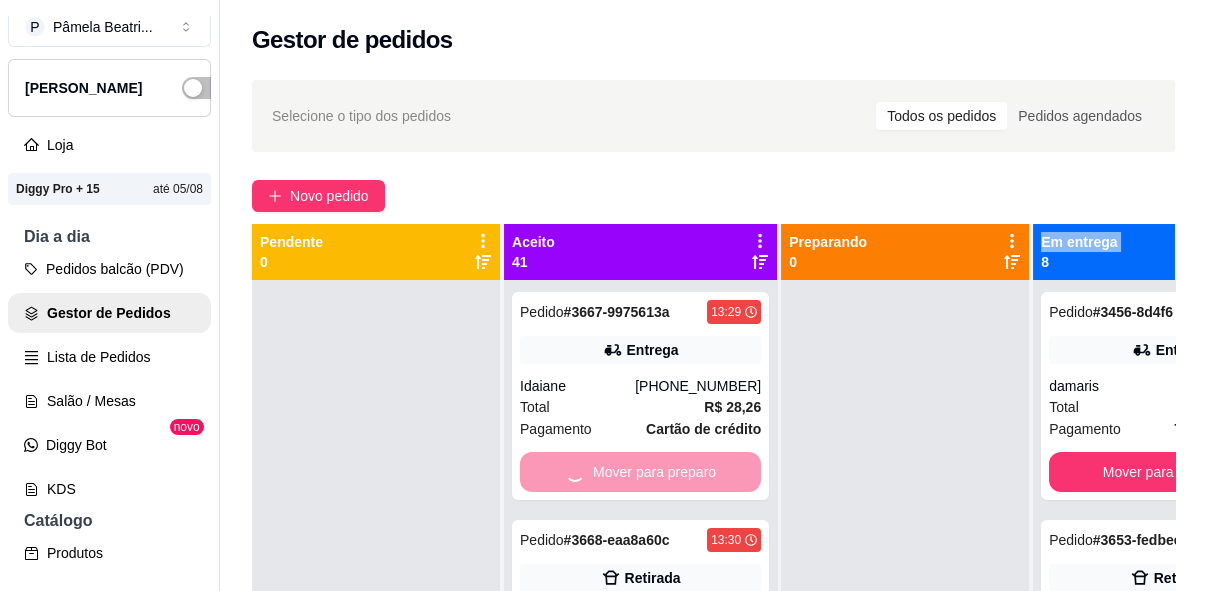 click on "Cancelar pedido" at bounding box center (632, 495) 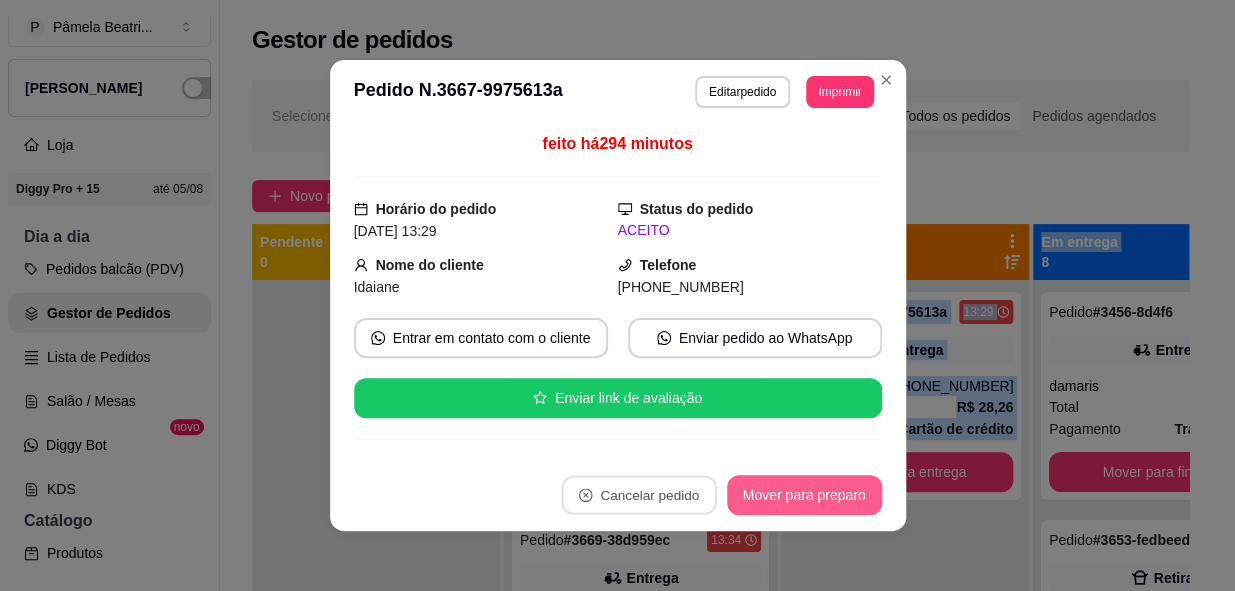 click on "Mover para preparo" at bounding box center (804, 495) 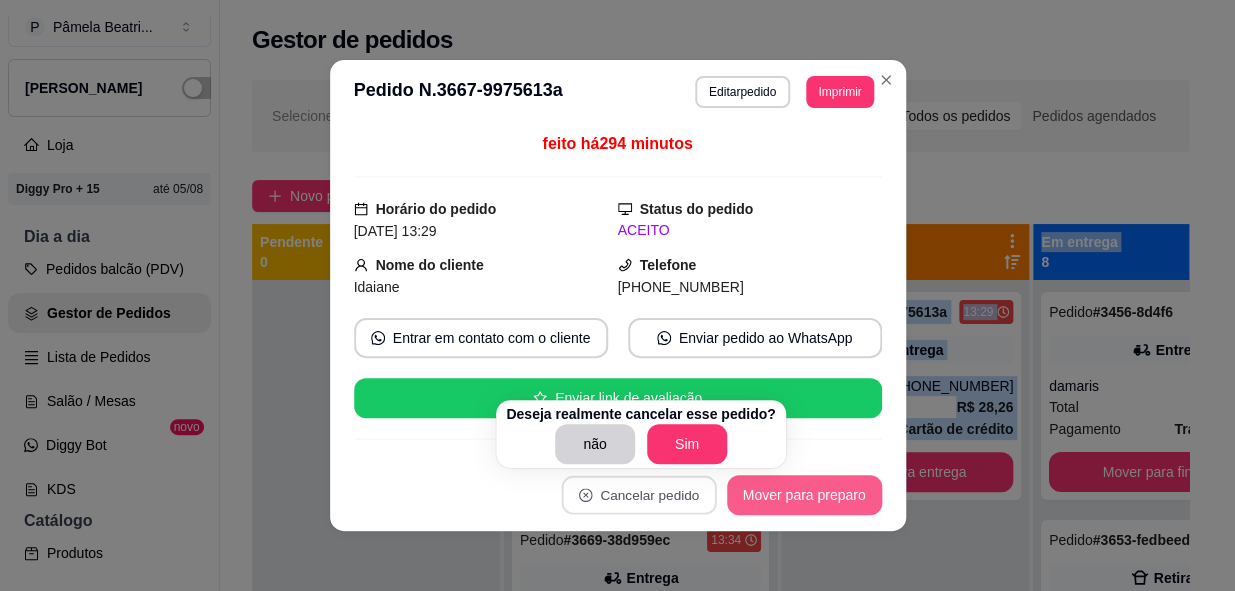 click on "Mover para preparo" at bounding box center (804, 495) 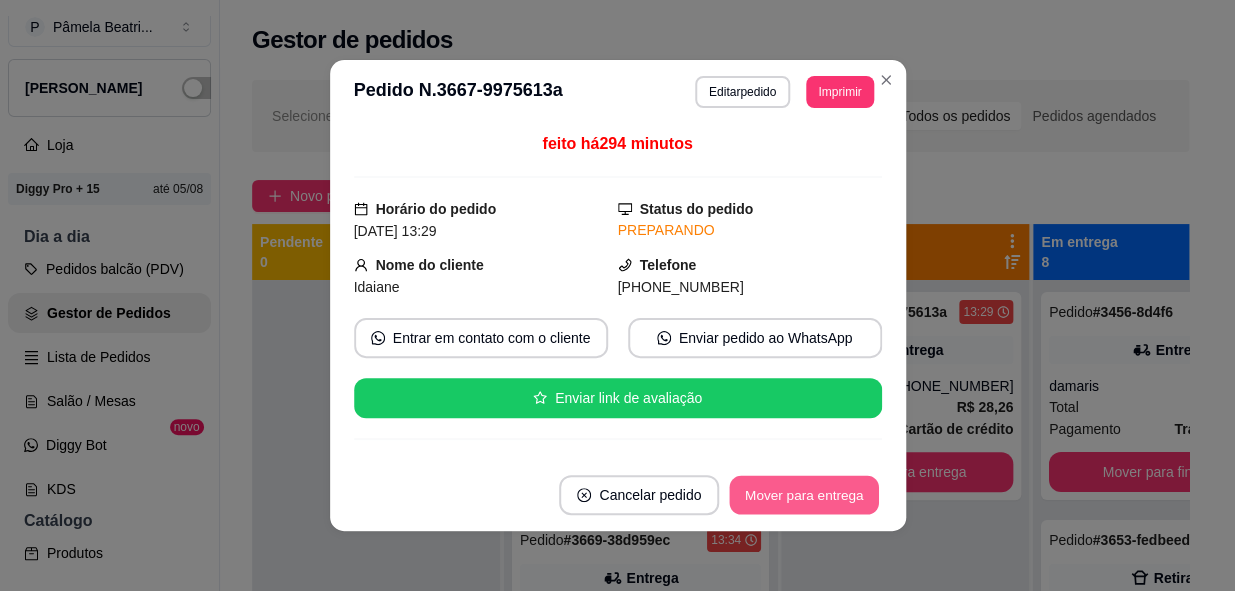 click on "Mover para entrega" at bounding box center [805, 495] 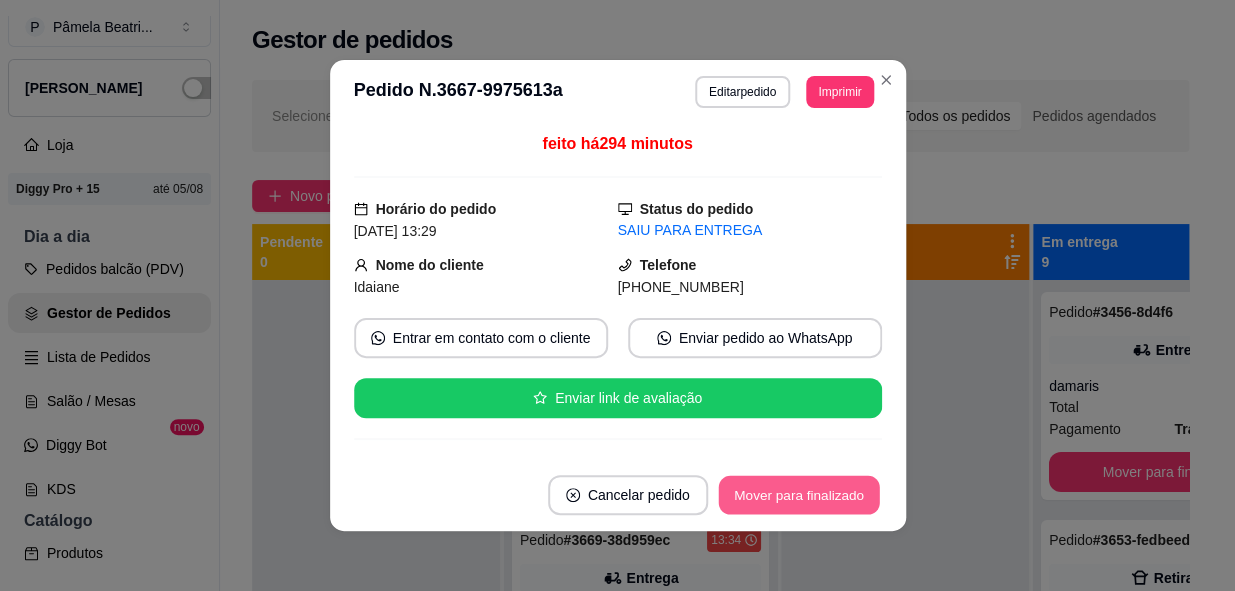 click on "Mover para finalizado" at bounding box center [798, 495] 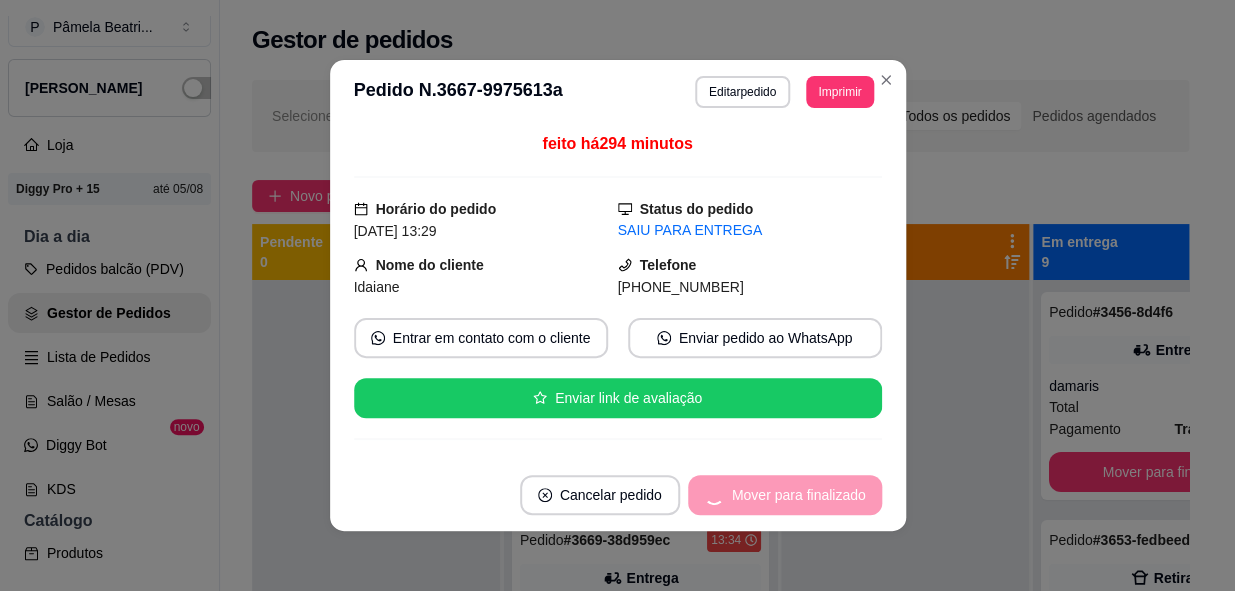 click on "Mover para finalizado" at bounding box center (785, 495) 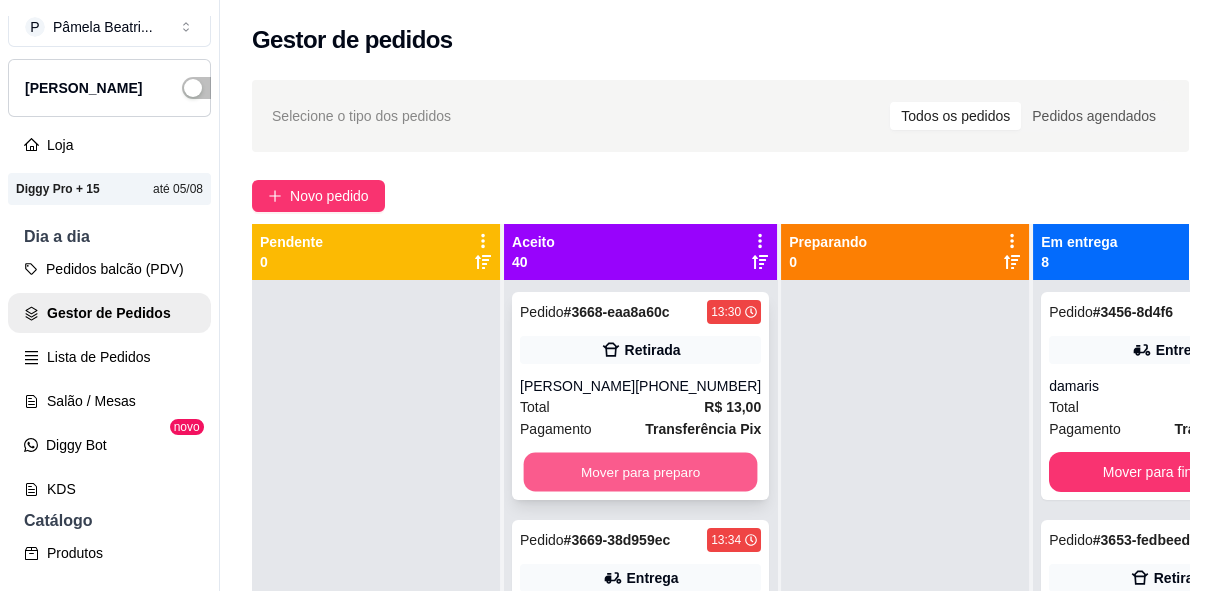 click on "Mover para preparo" at bounding box center (641, 472) 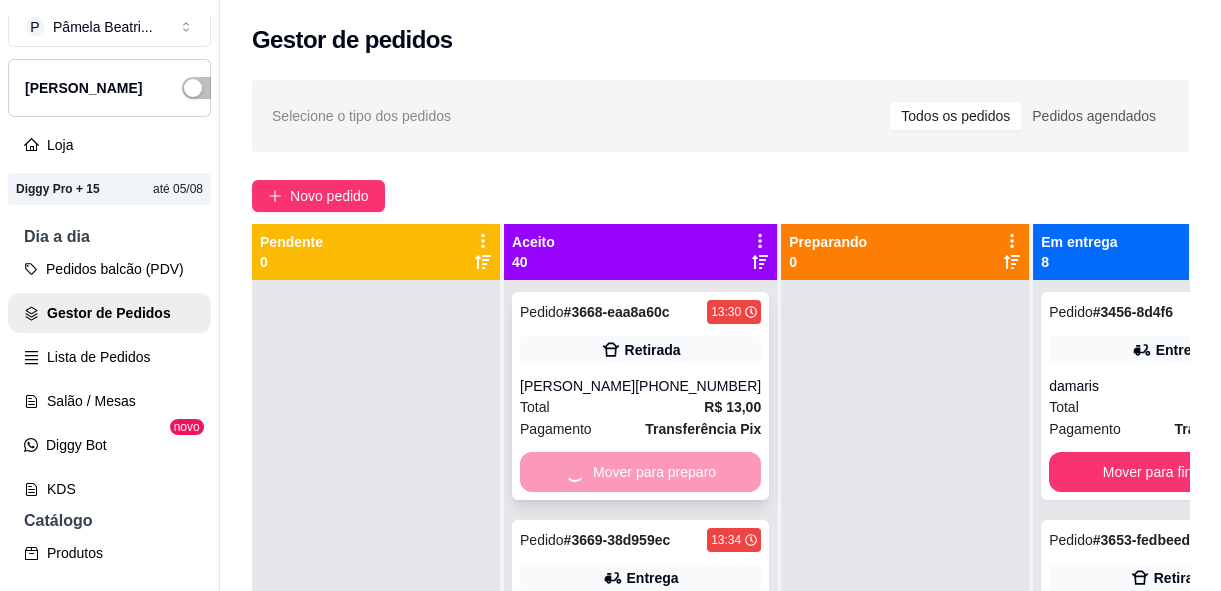click on "Mover para preparo" at bounding box center [640, 472] 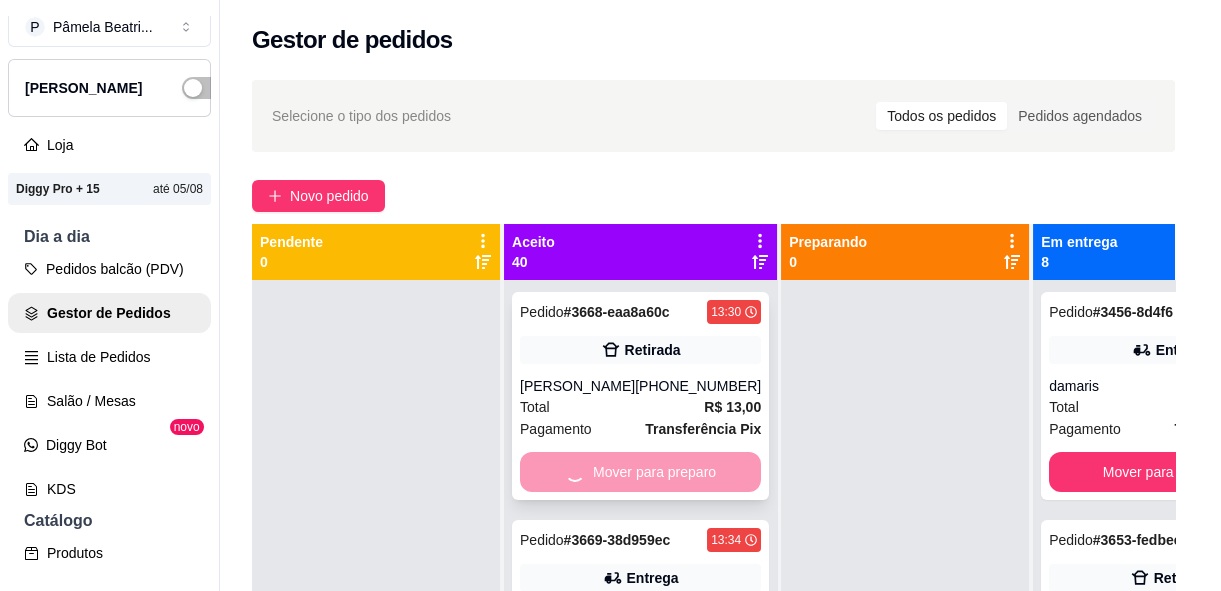 click on "Cancelar pedido" at bounding box center (632, 496) 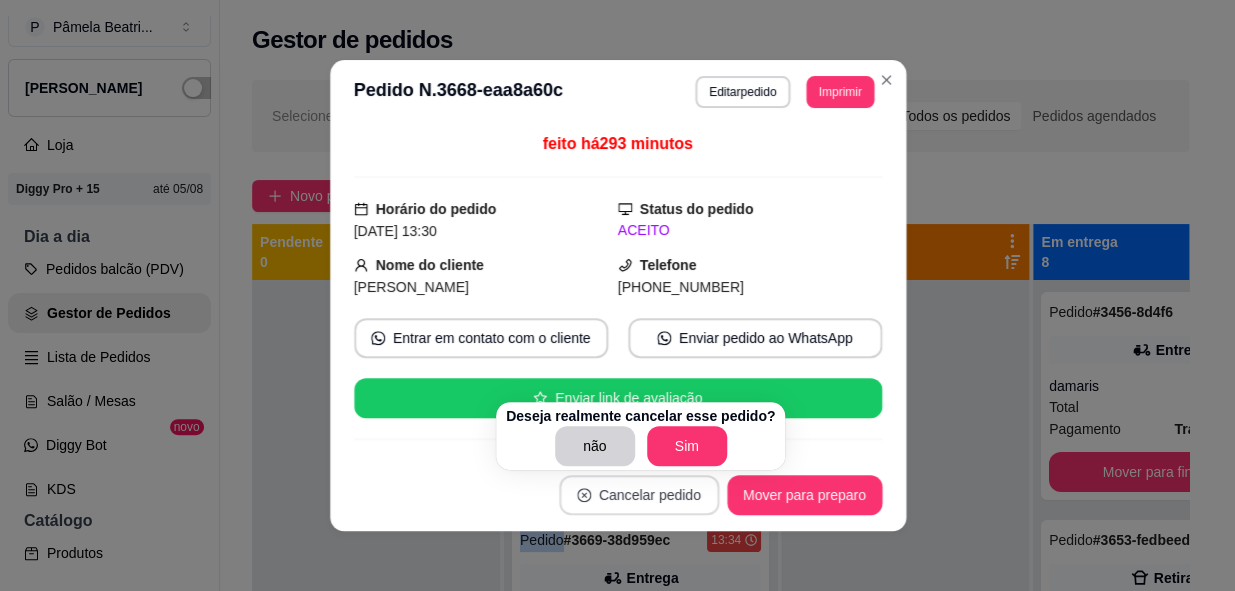 click on "Cancelar pedido" at bounding box center (639, 495) 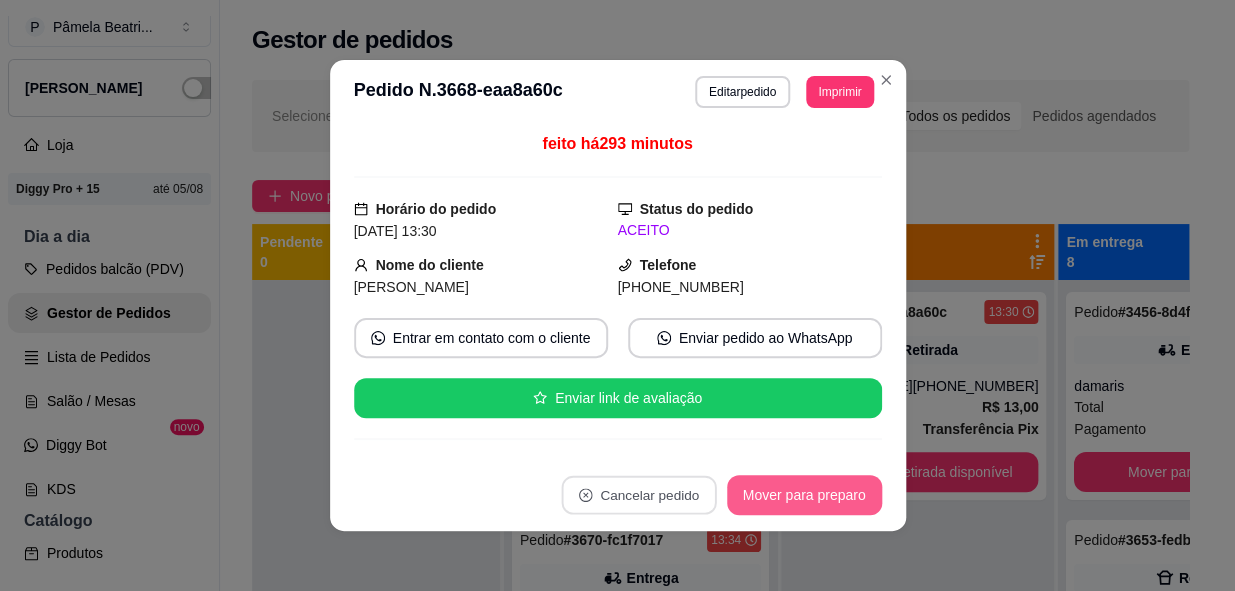 click on "Mover para preparo" at bounding box center [804, 495] 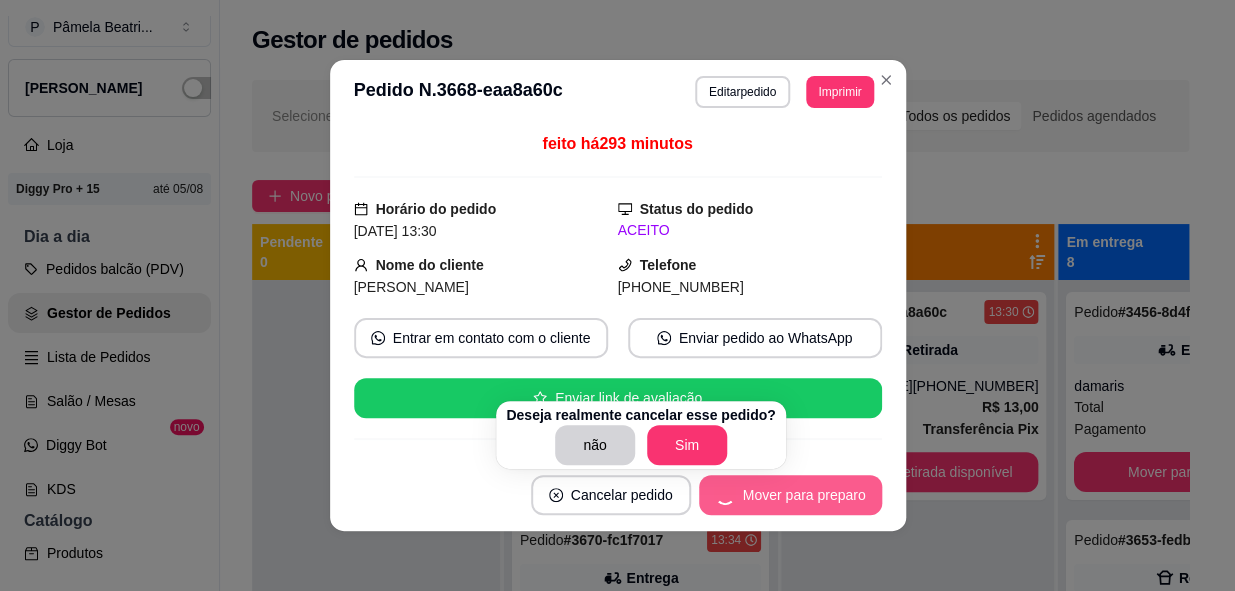 click on "Mover para preparo" at bounding box center (790, 495) 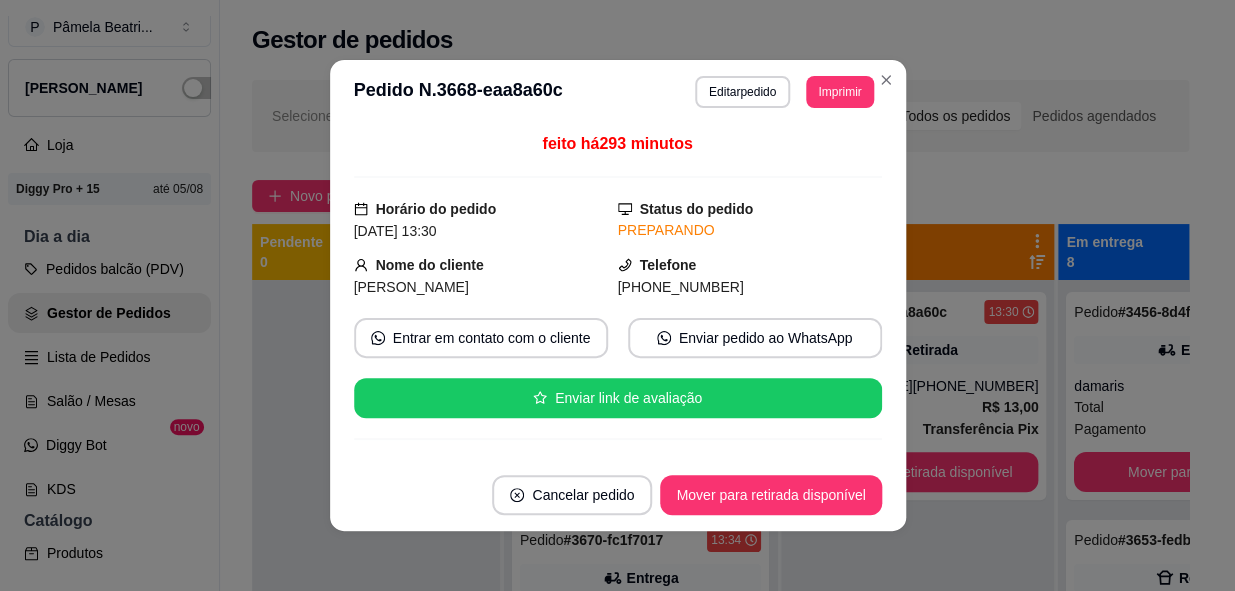 click on "Mover para retirada disponível" at bounding box center (770, 495) 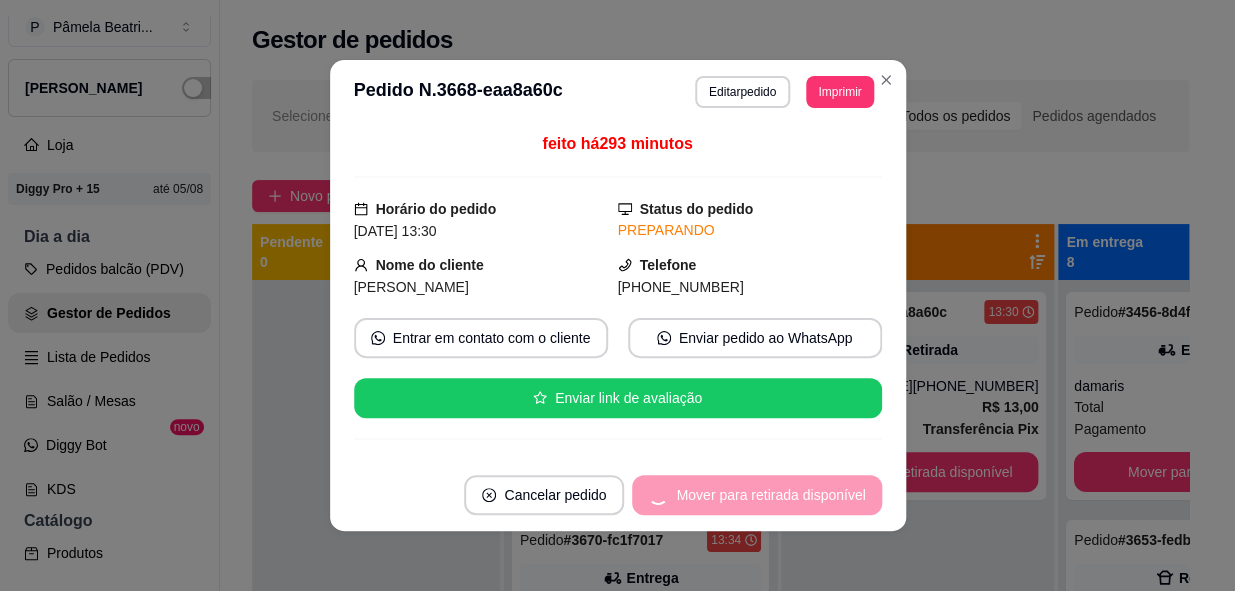 click on "Mover para retirada disponível" at bounding box center (756, 495) 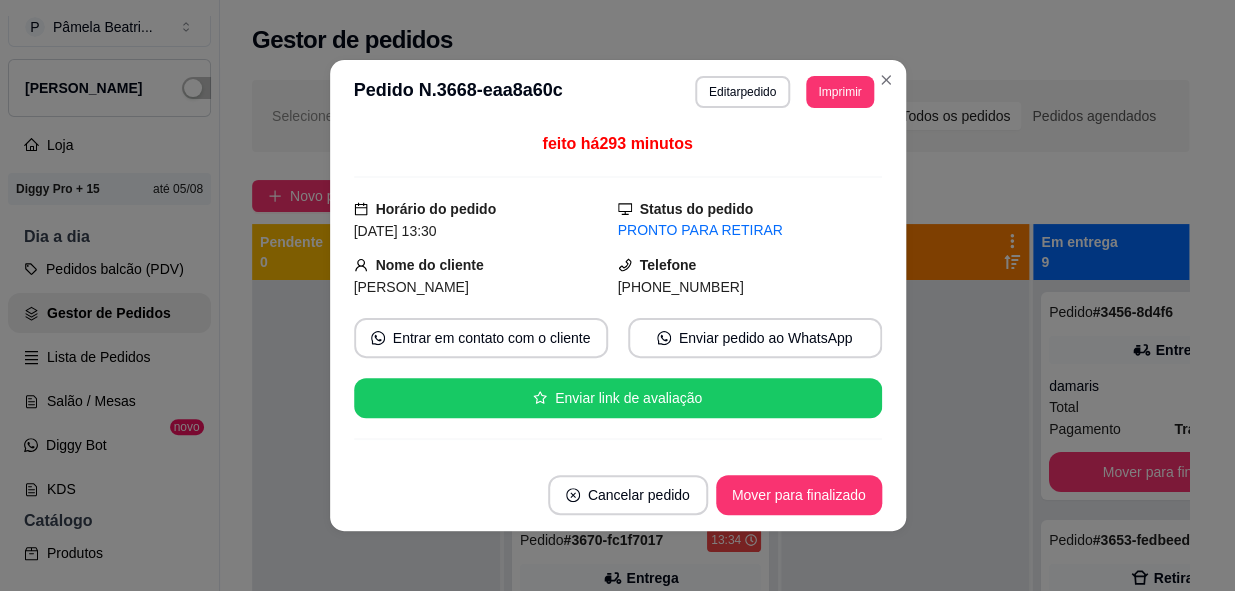 click on "Mover para finalizado" at bounding box center (799, 495) 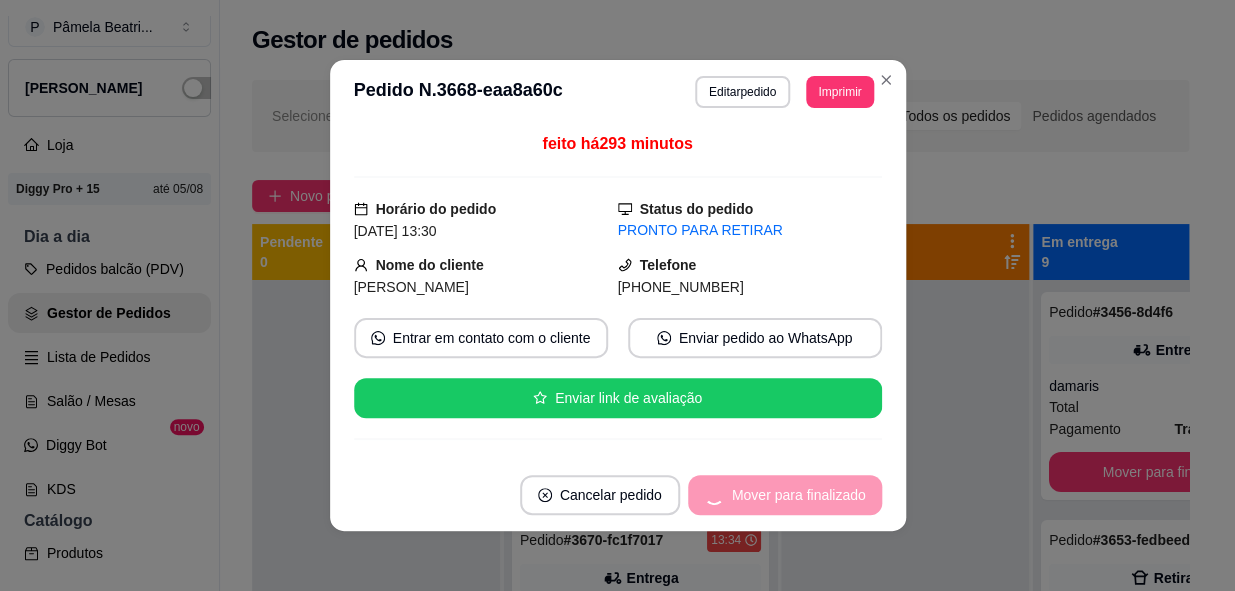 click on "Mover para finalizado" at bounding box center [785, 495] 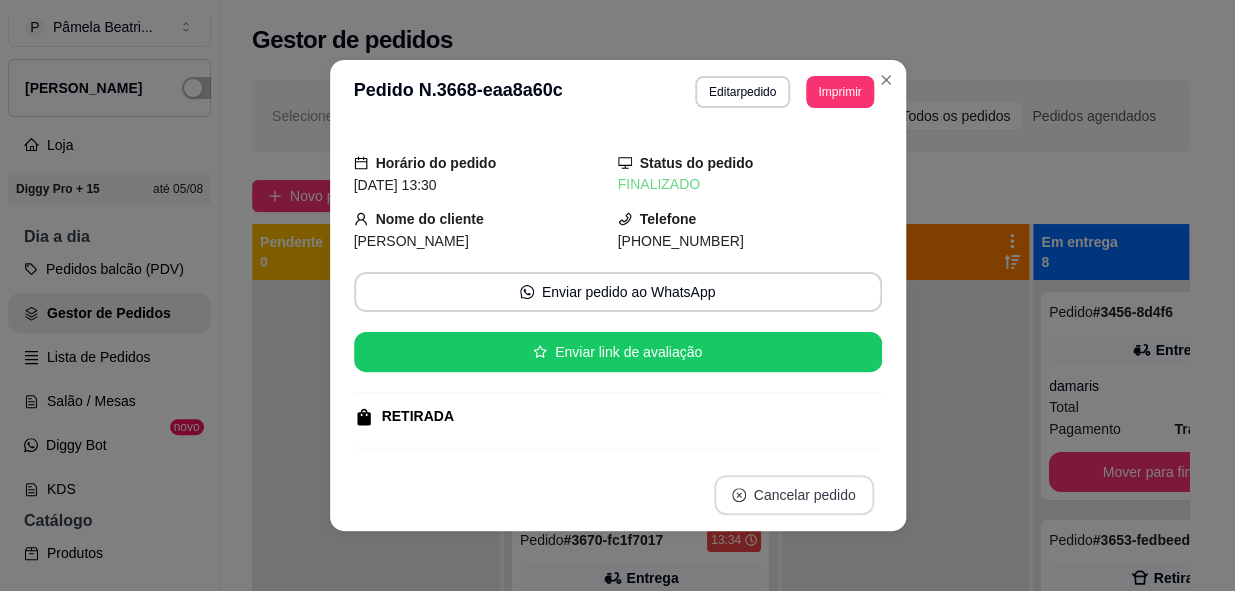 click on "Cancelar pedido" at bounding box center (794, 495) 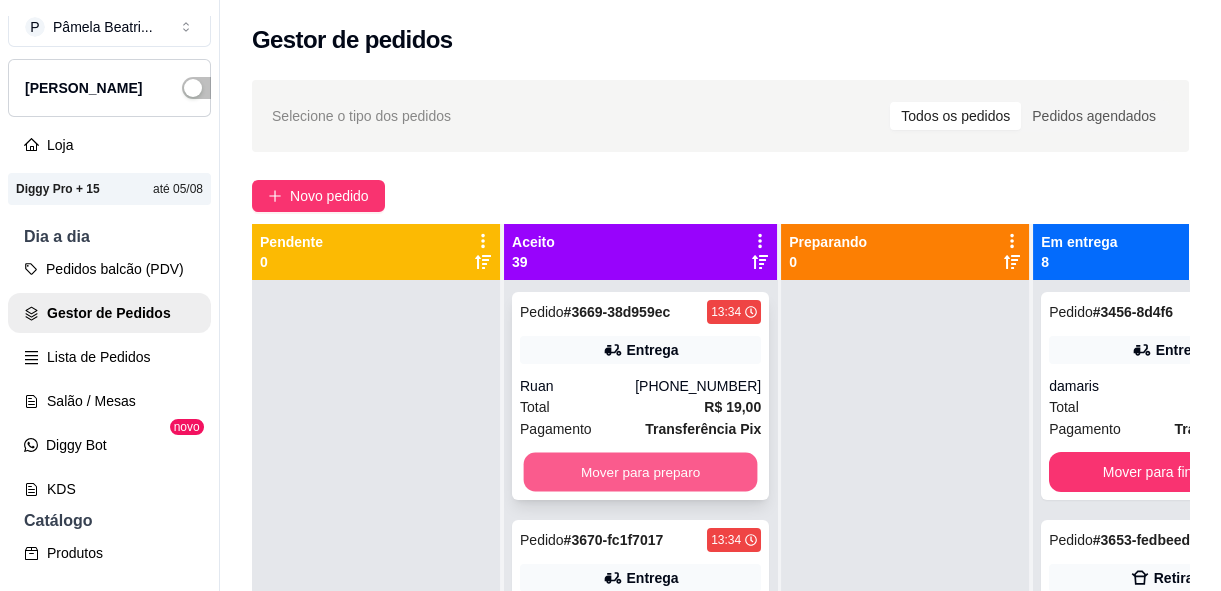 click on "Mover para preparo" at bounding box center [641, 472] 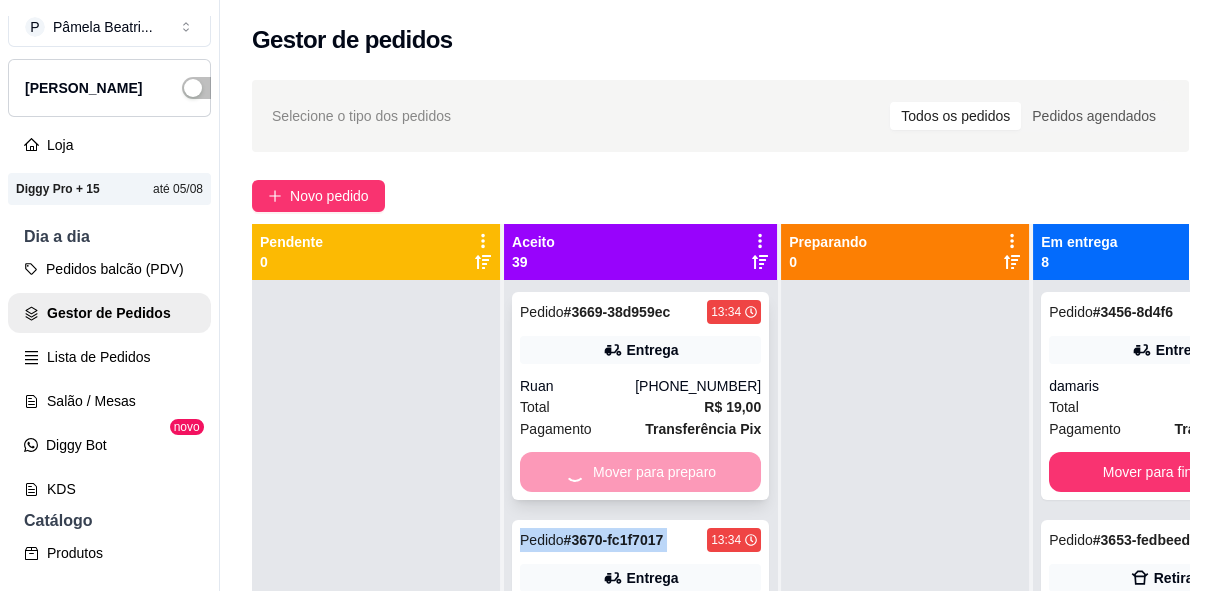 click on "Mover para preparo" at bounding box center (640, 472) 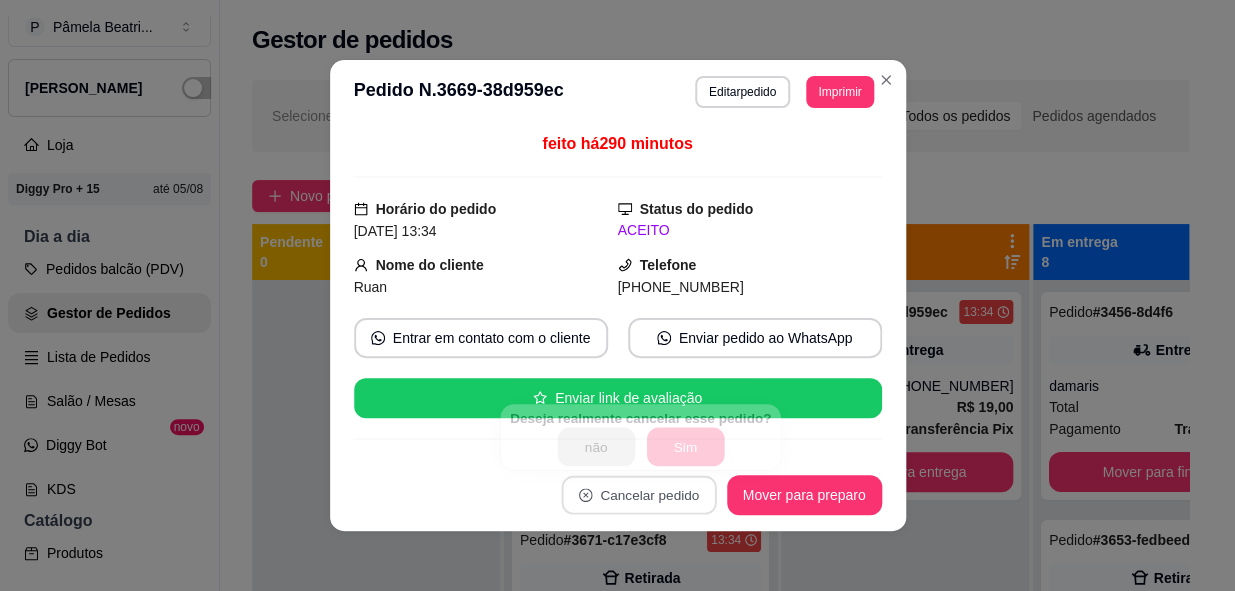 click on "Mover para preparo" at bounding box center [804, 495] 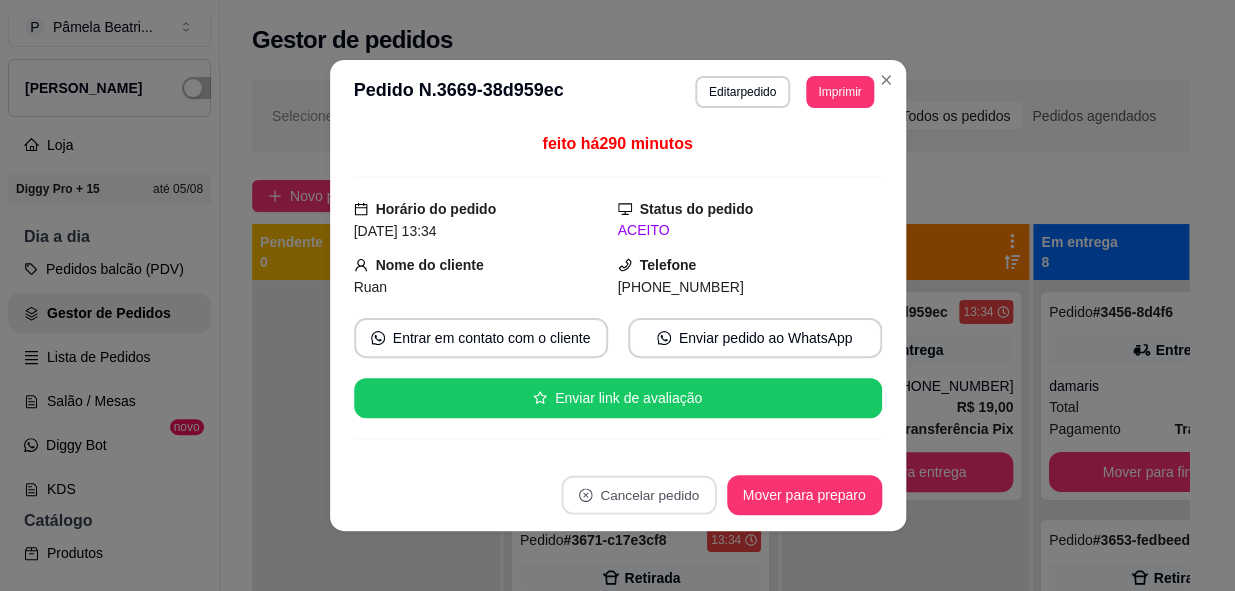 click on "Mover para preparo" at bounding box center [804, 495] 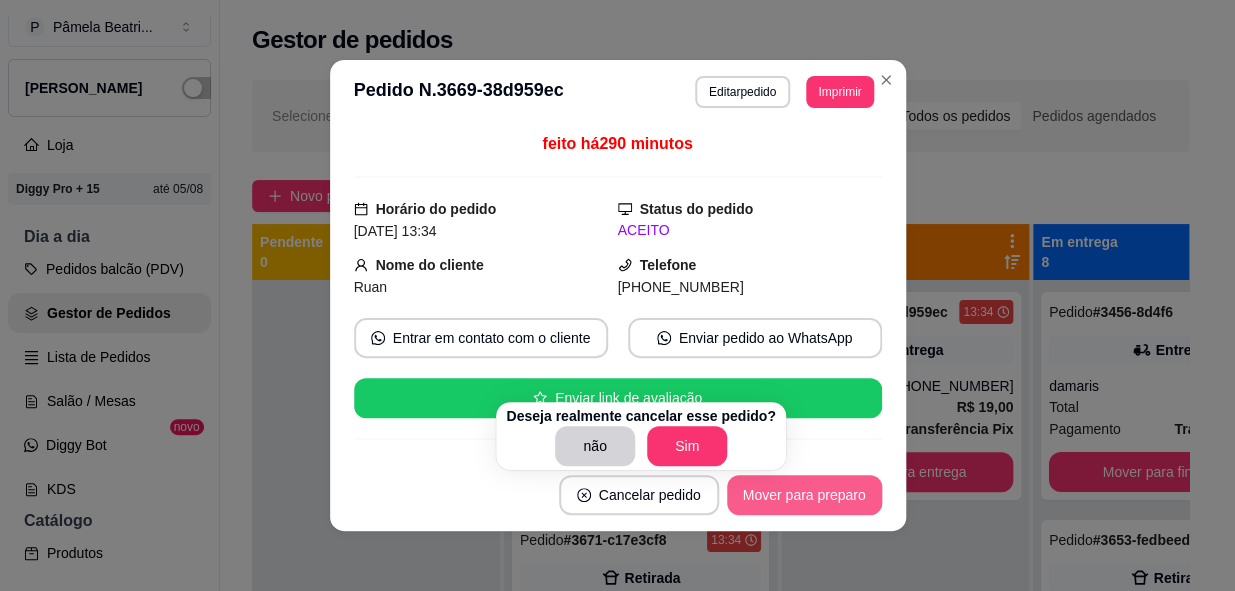 click on "Mover para preparo" at bounding box center (804, 495) 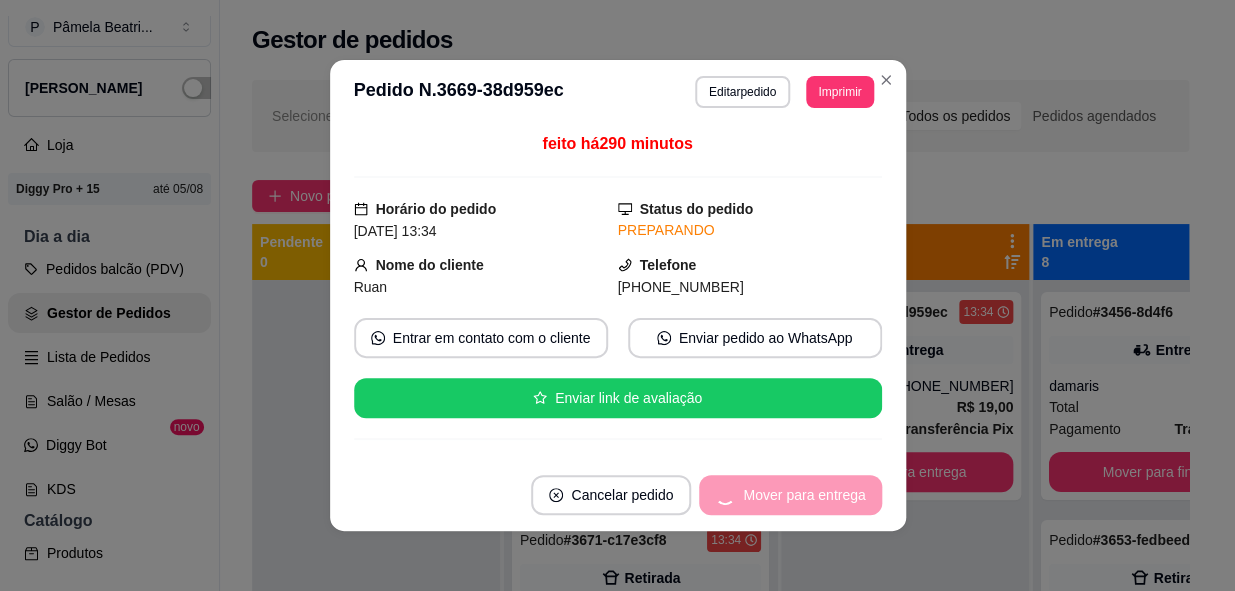 click on "Mover para entrega" at bounding box center (790, 495) 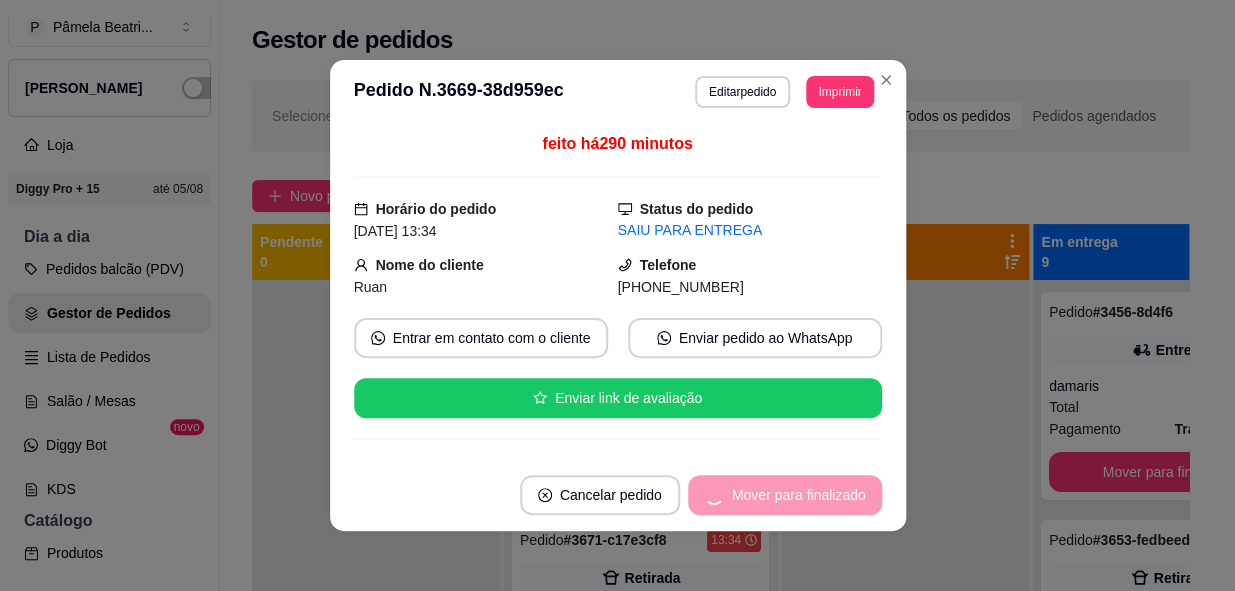 click on "Mover para finalizado" at bounding box center (785, 495) 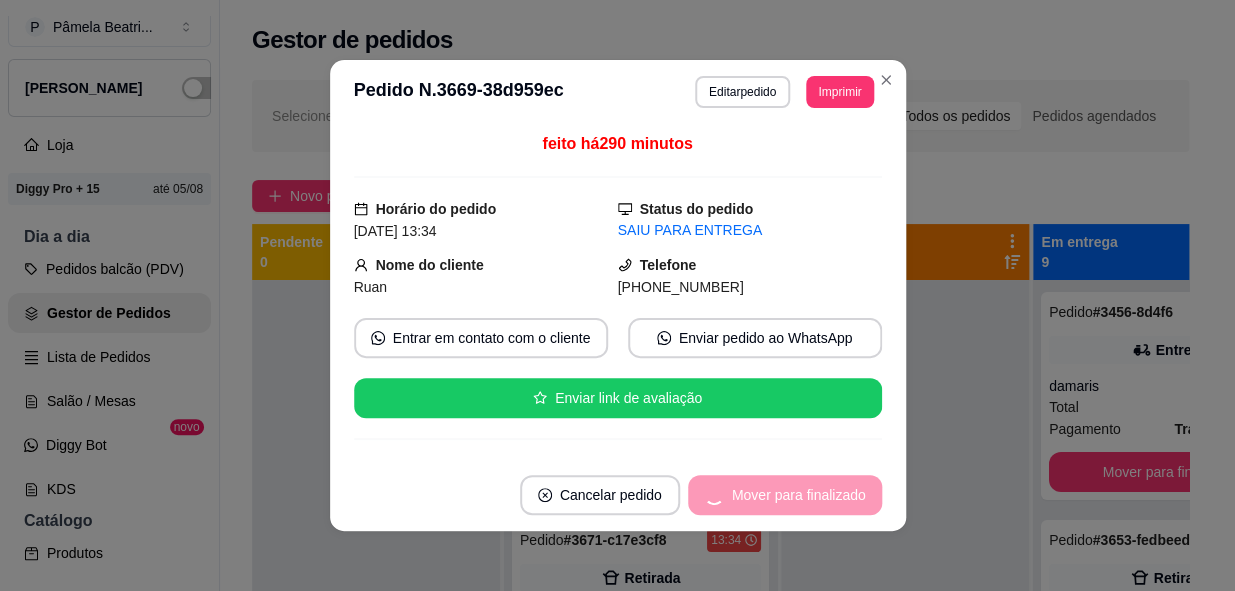 click on "Mover para finalizado" at bounding box center [785, 495] 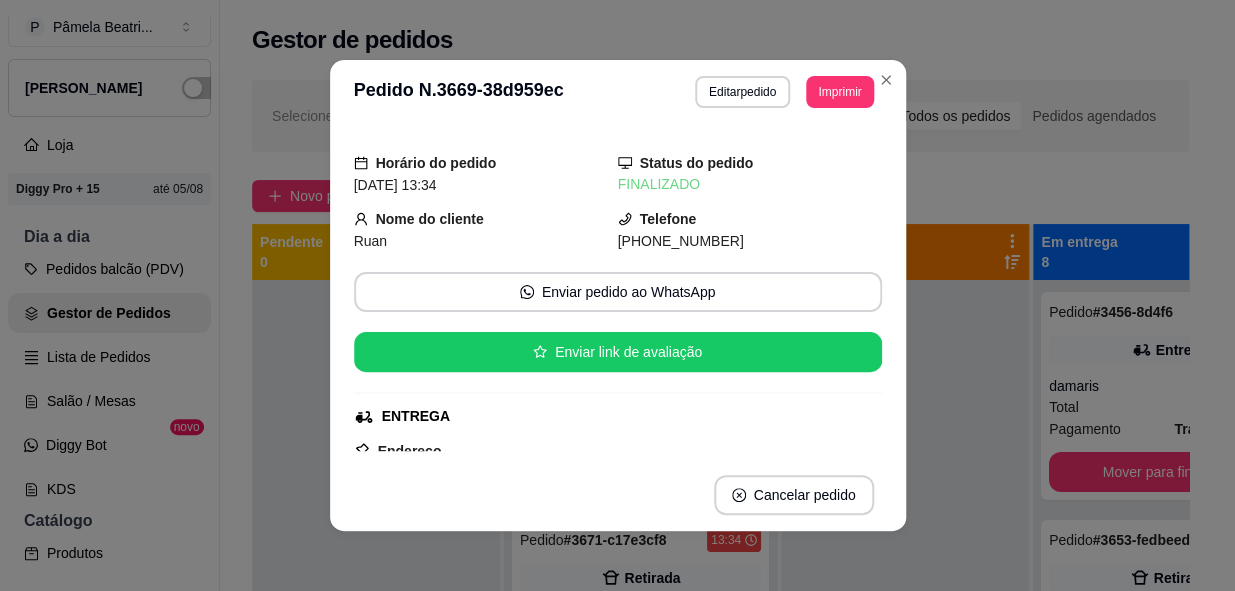 click on "Cancelar pedido" at bounding box center (794, 495) 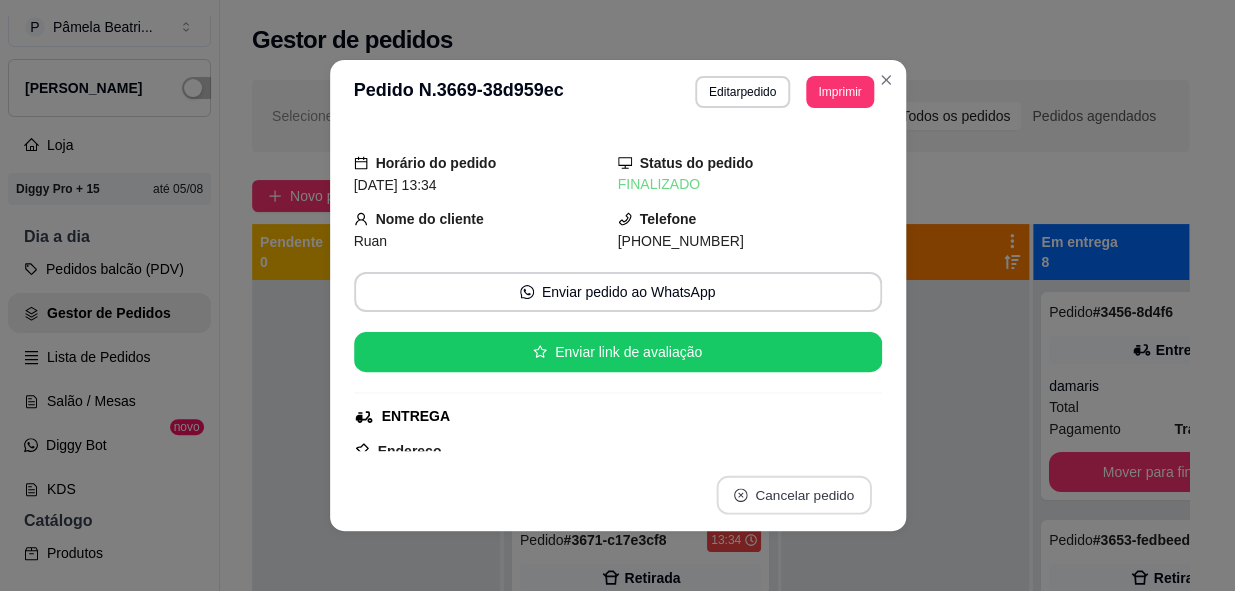 click on "Cancelar pedido" at bounding box center [793, 495] 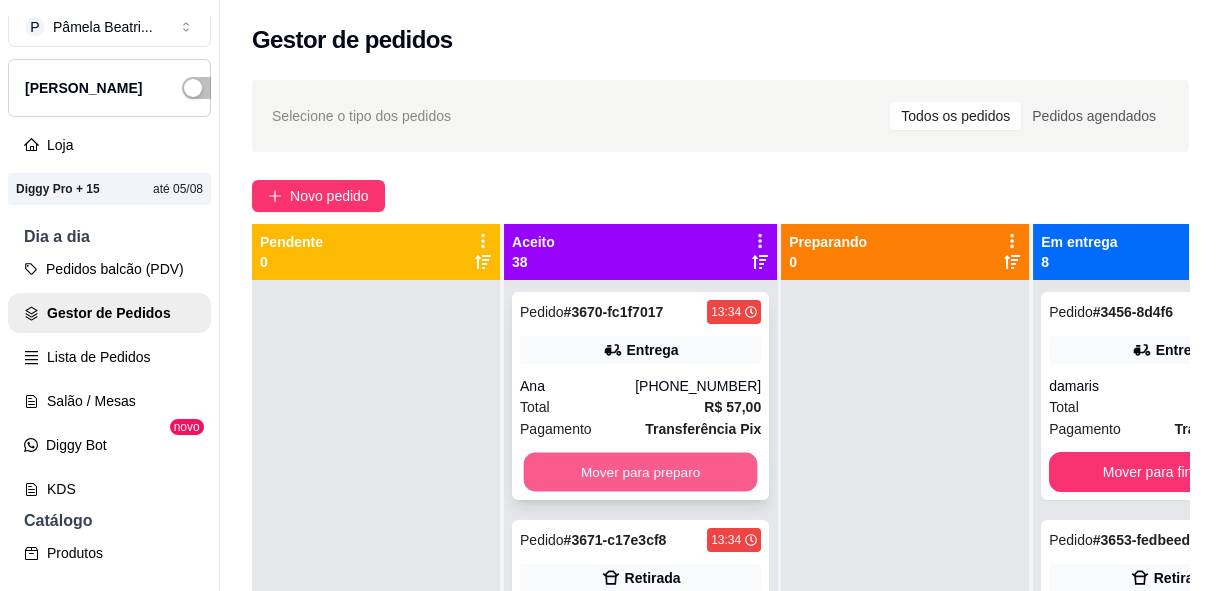 click on "Mover para preparo" at bounding box center [641, 472] 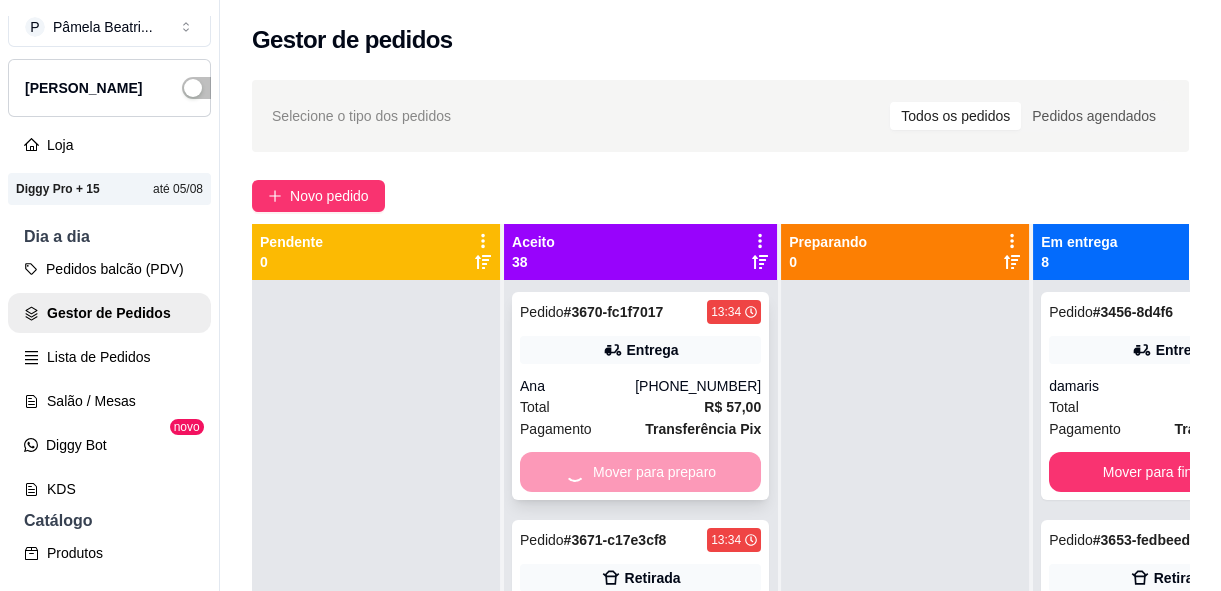 click on "Mover para preparo" at bounding box center (640, 472) 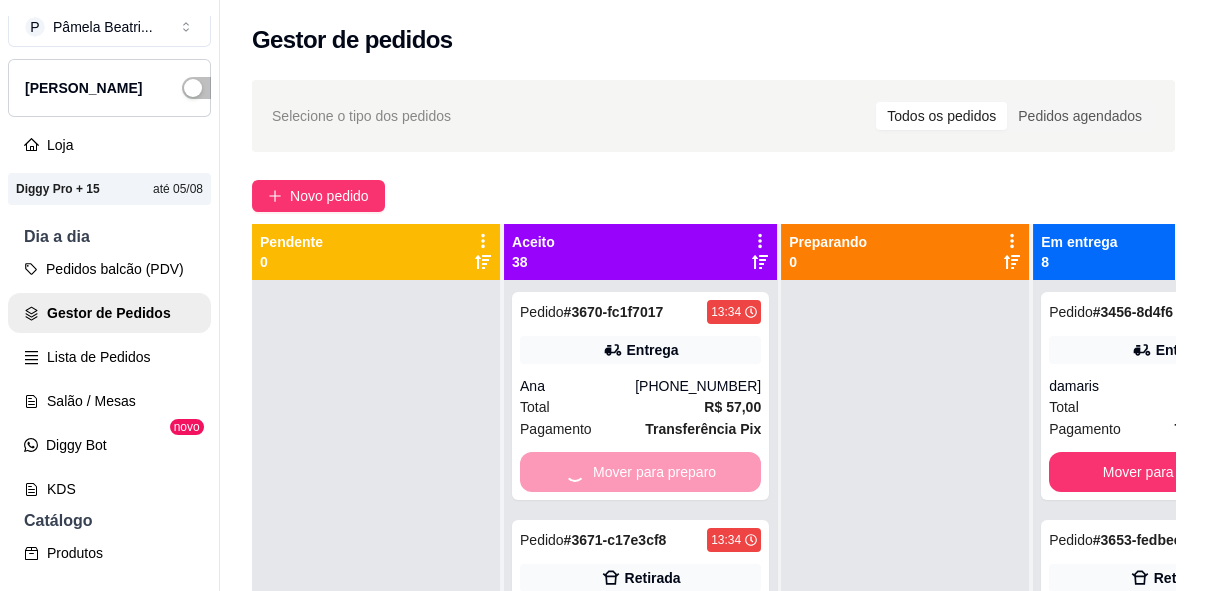 click on "Cancelar pedido Mover para preparo" at bounding box center (610, 497) 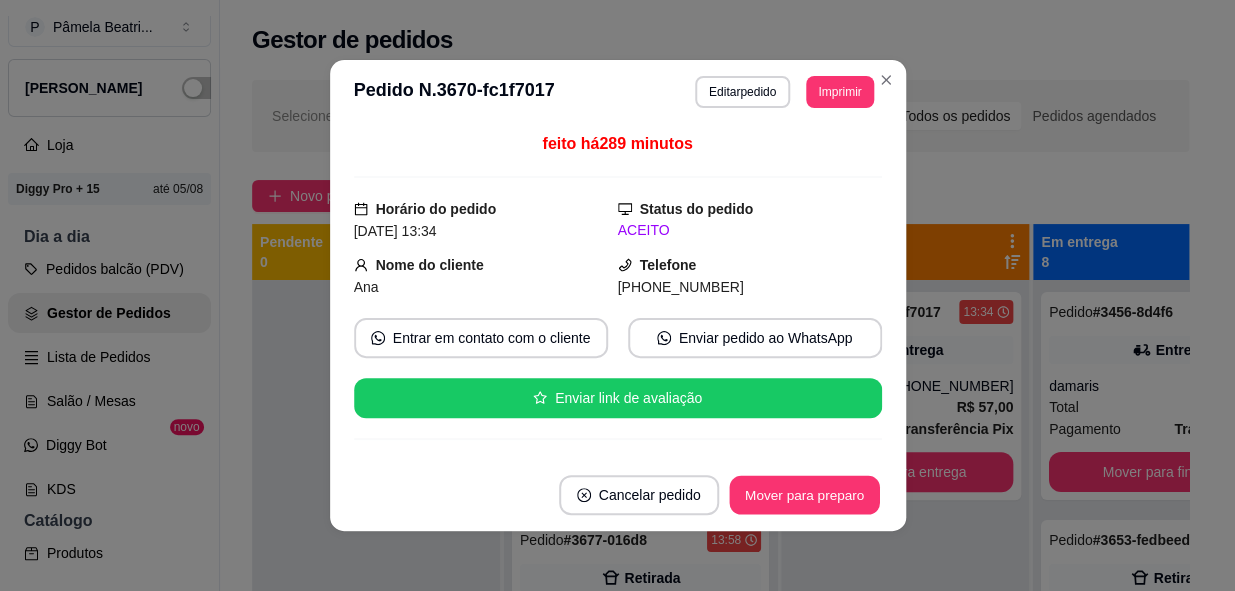 click on "Mover para preparo" at bounding box center [804, 495] 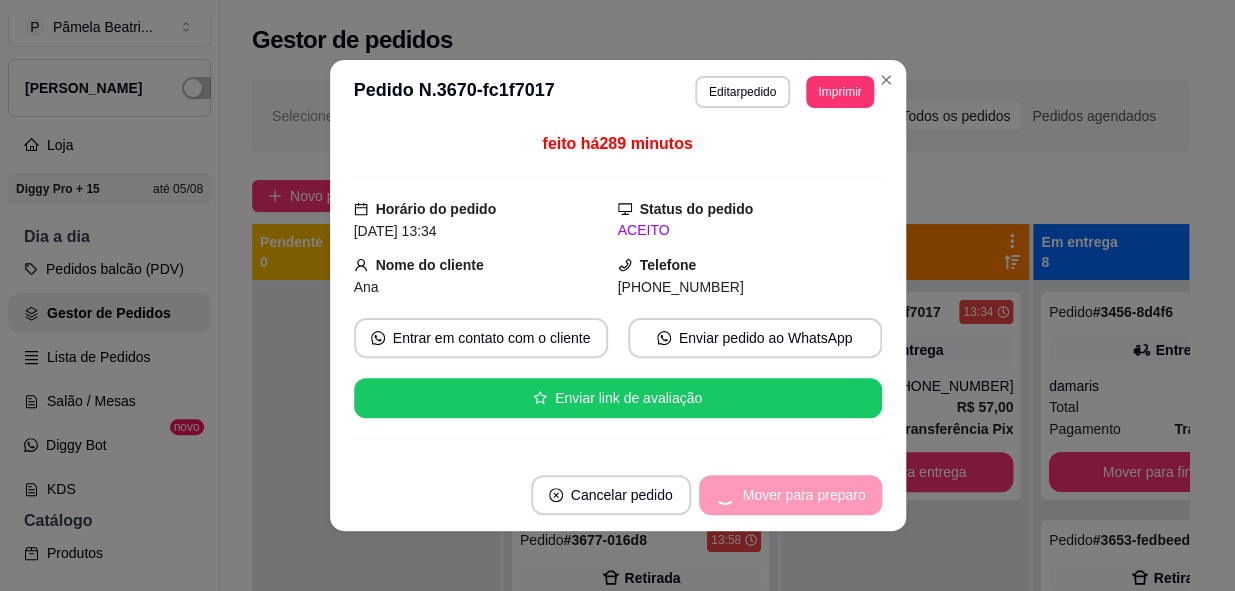 click on "Mover para preparo" at bounding box center [790, 495] 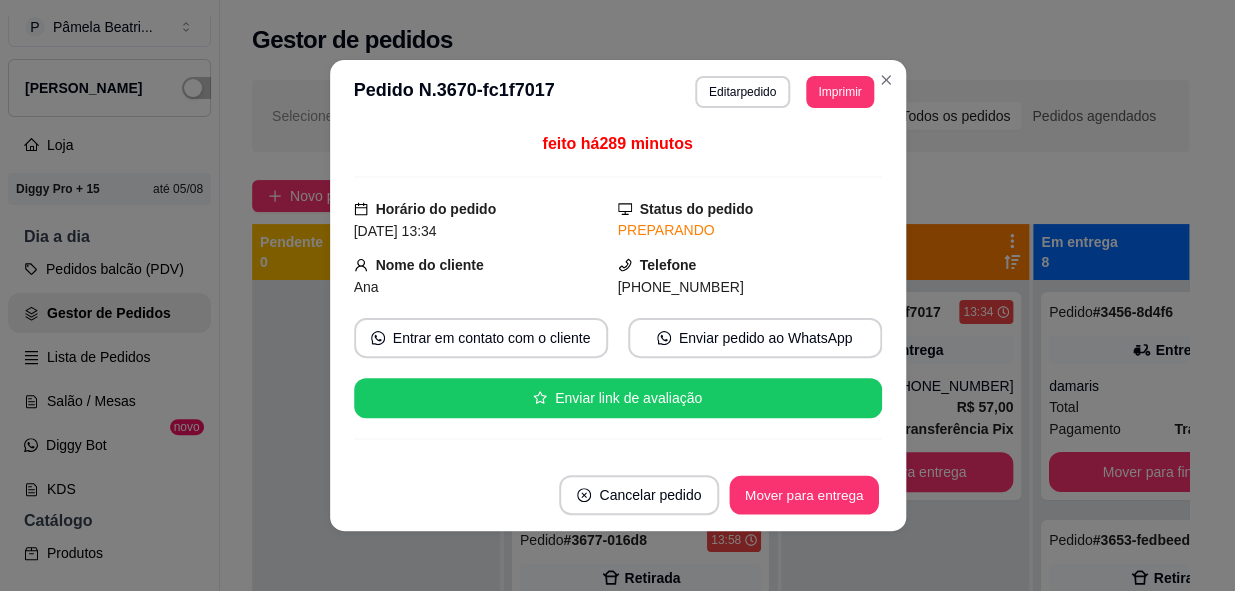 click on "Mover para entrega" at bounding box center [805, 495] 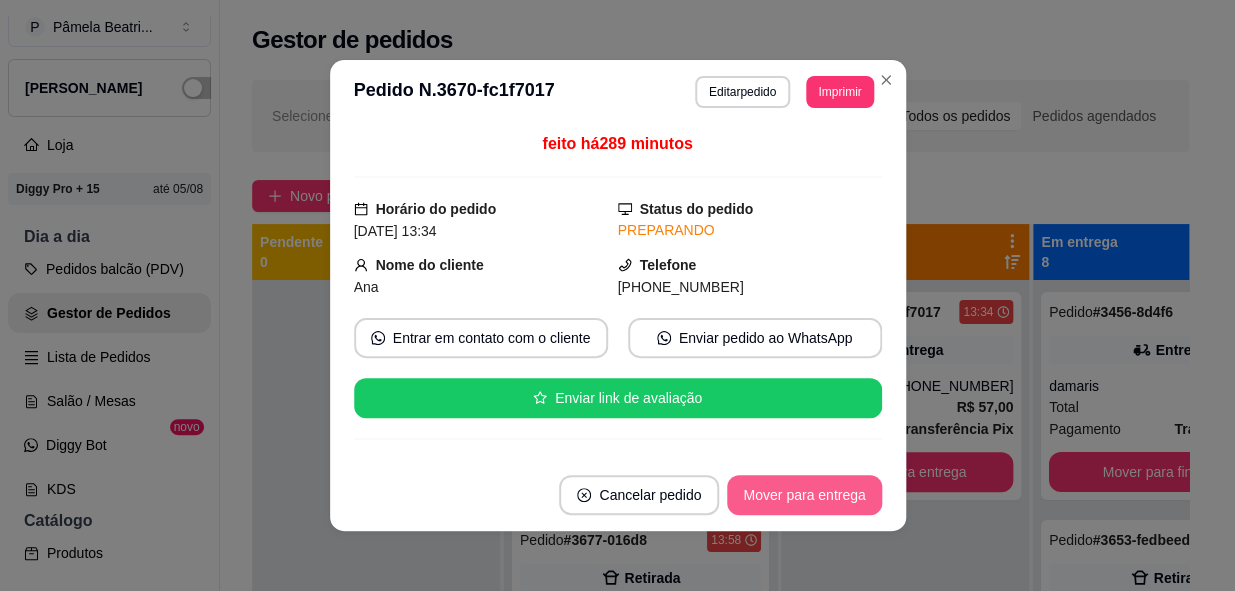 click on "Mover para entrega" at bounding box center (804, 495) 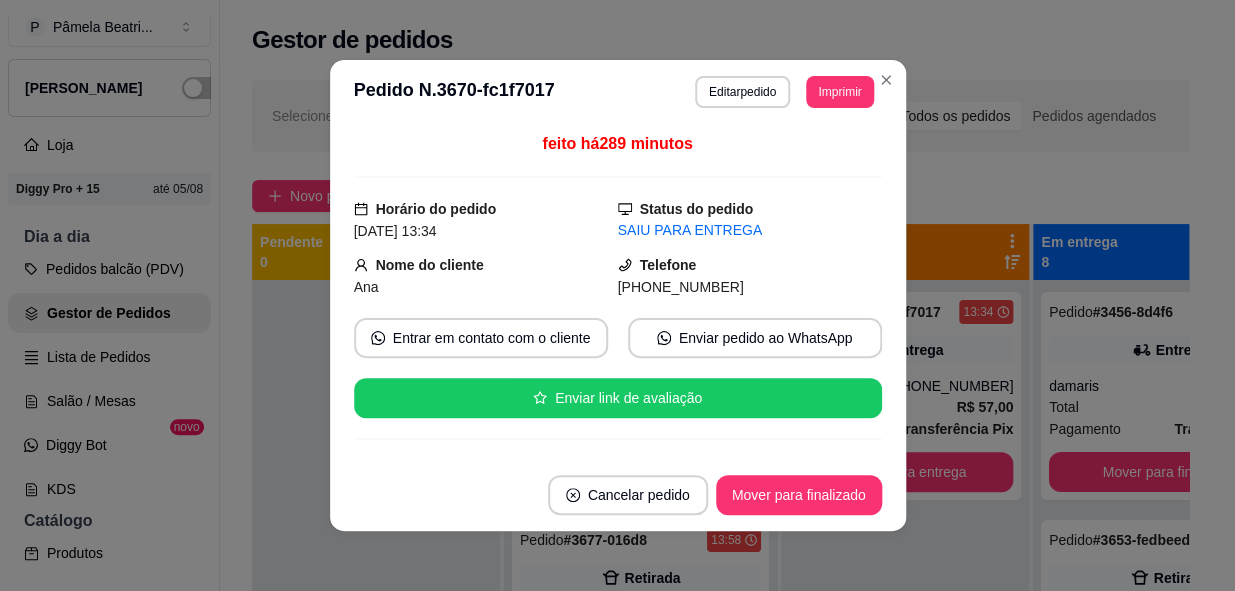 click on "Mover para finalizado" at bounding box center [799, 495] 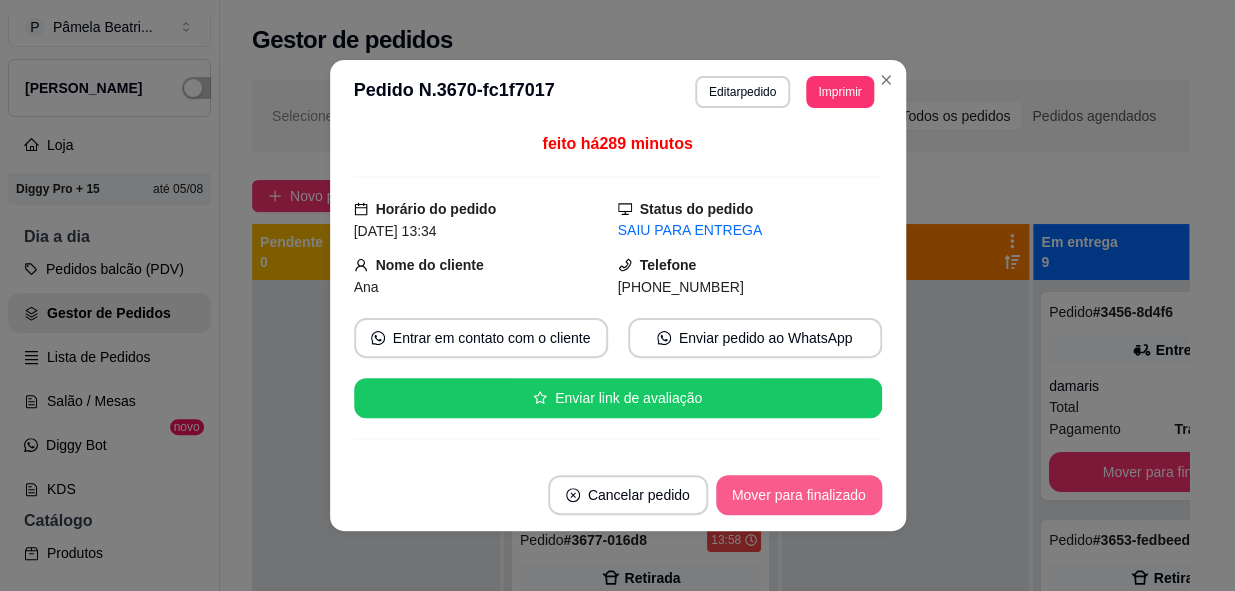 click on "Cancelar pedido" at bounding box center (628, 495) 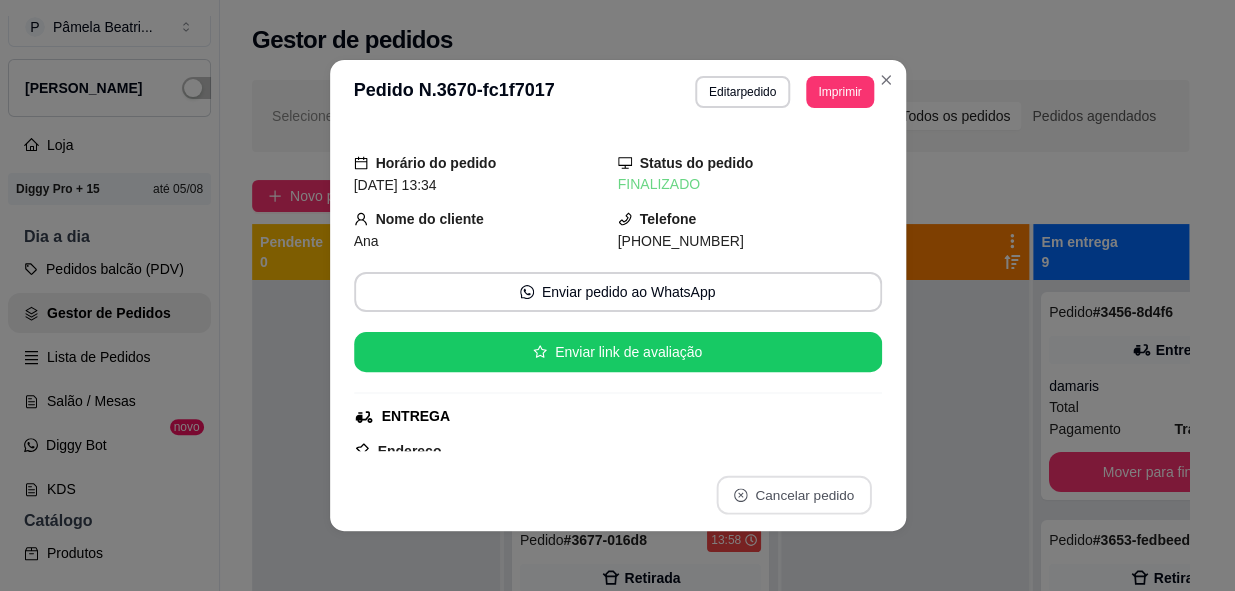 click on "Cancelar pedido" at bounding box center [793, 495] 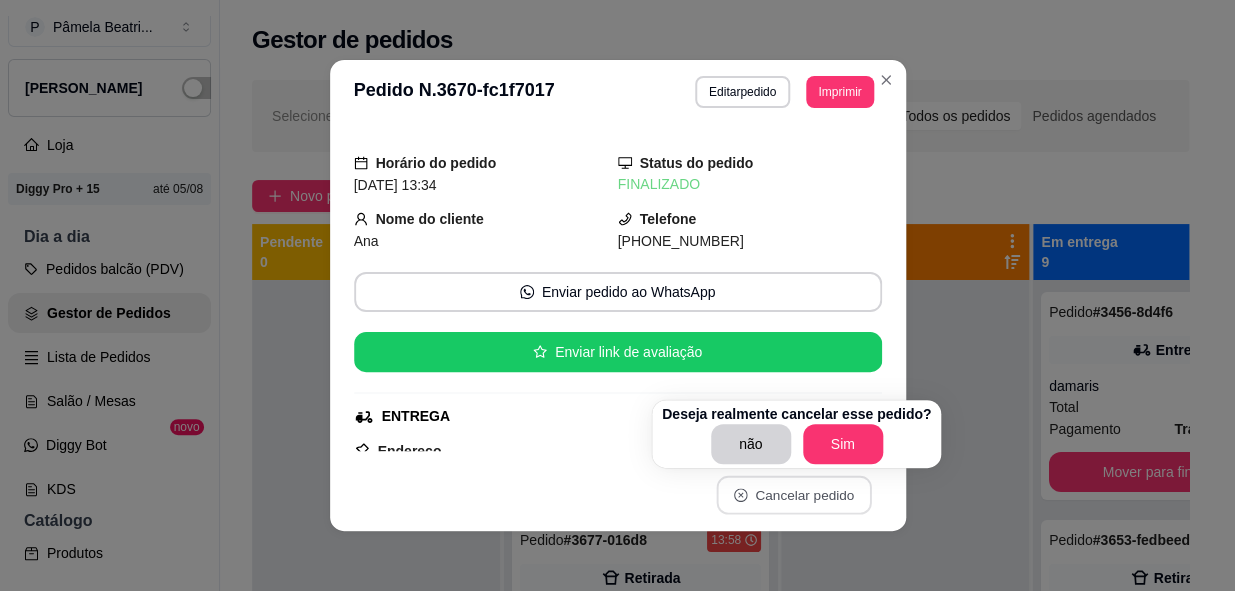 click on "Cancelar pedido" at bounding box center [793, 495] 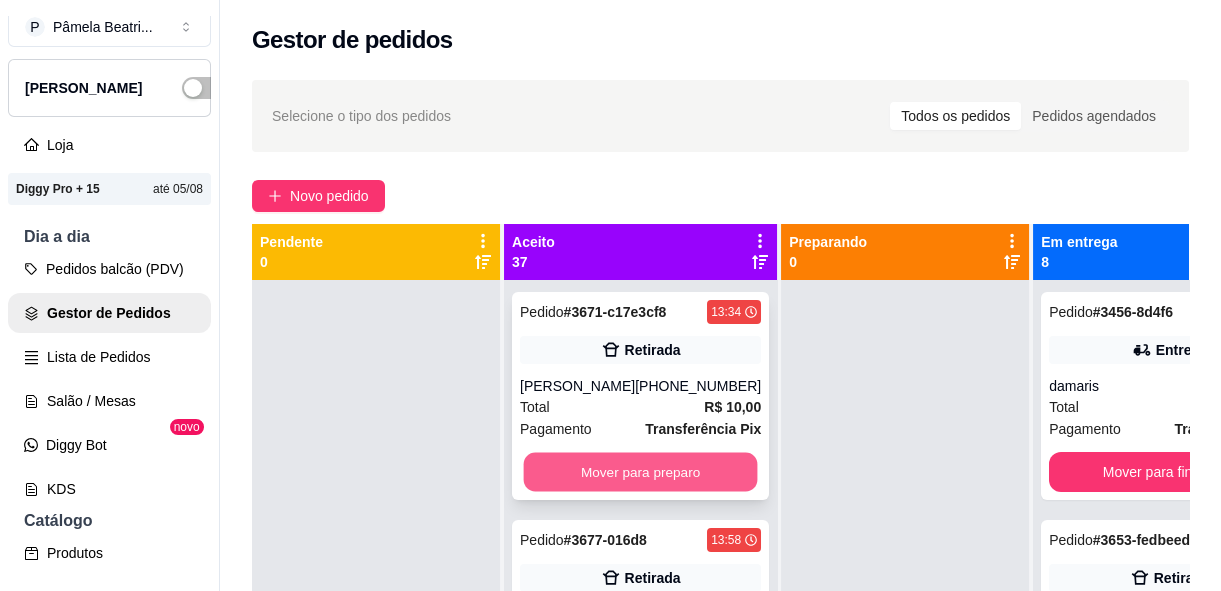 click on "Mover para preparo" at bounding box center (641, 472) 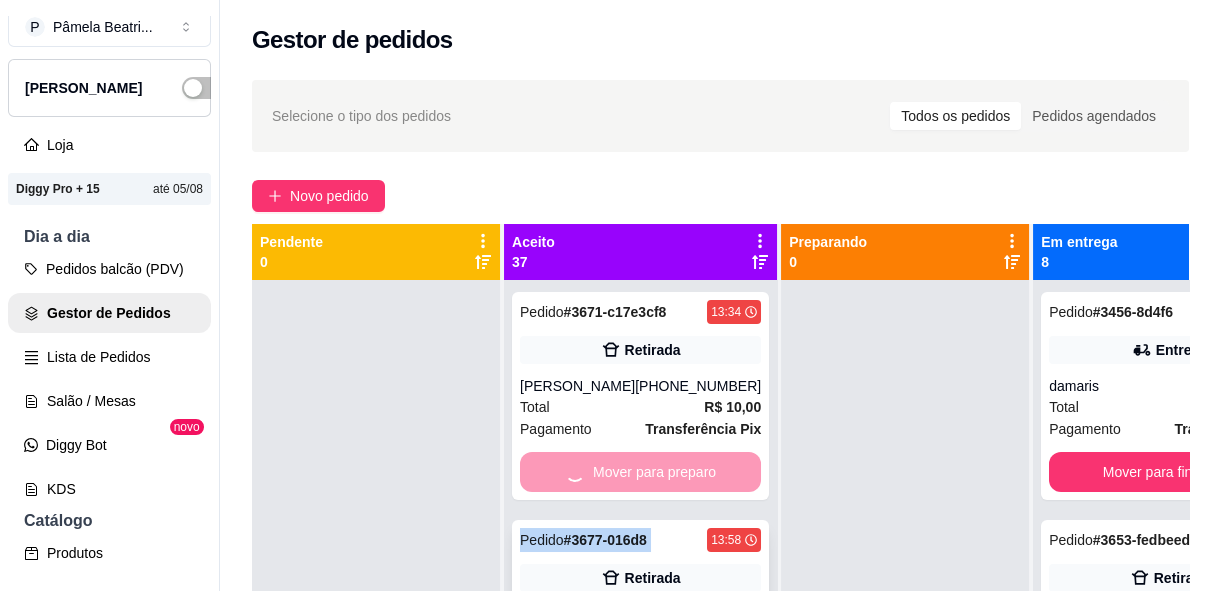 click on "Mover para preparo" at bounding box center (640, 700) 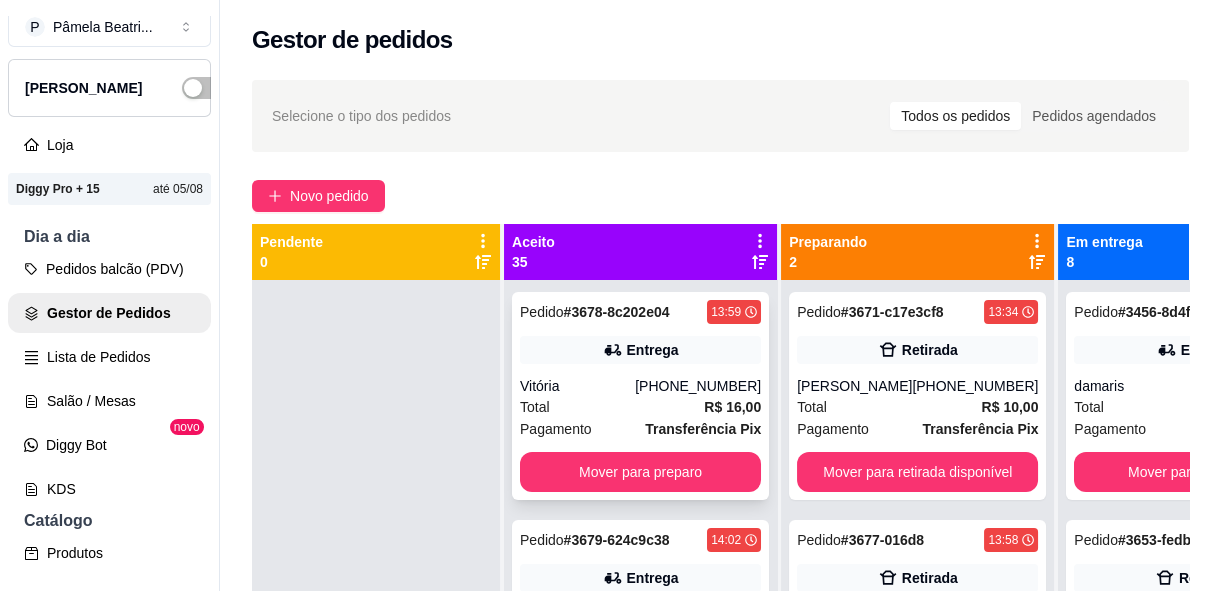 click on "Pedido  # 3678-8c202e04 13:59 Entrega Vitória  [PHONE_NUMBER] Total R$ 16,00 Pagamento Transferência Pix Mover para preparo" at bounding box center [640, 396] 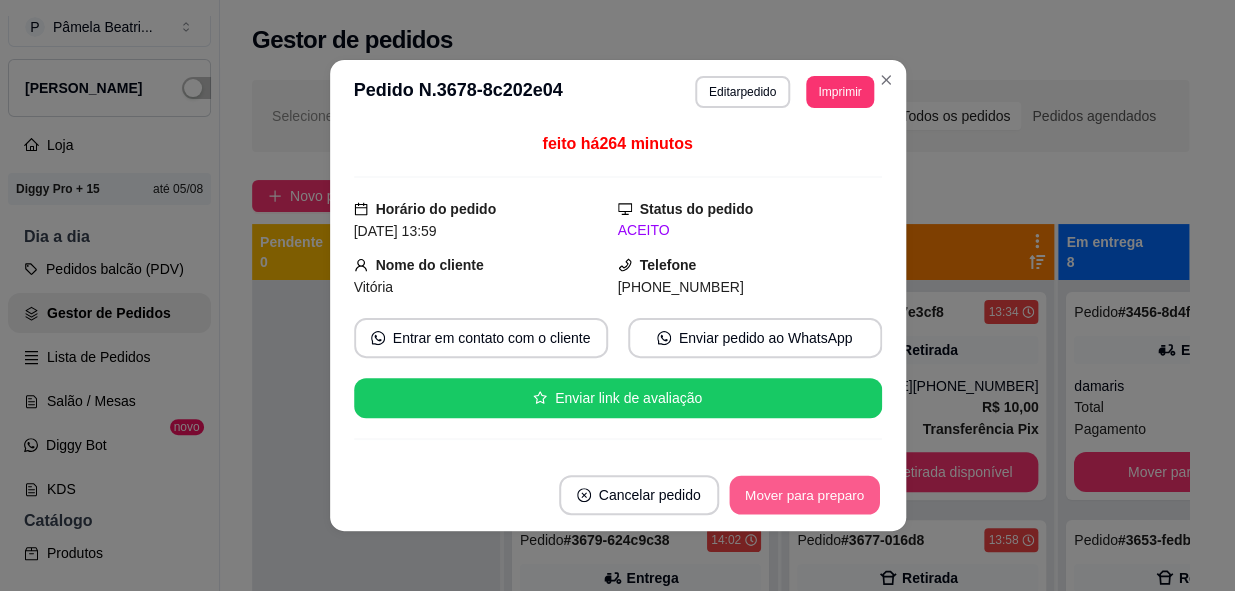 click on "Mover para preparo" at bounding box center [804, 495] 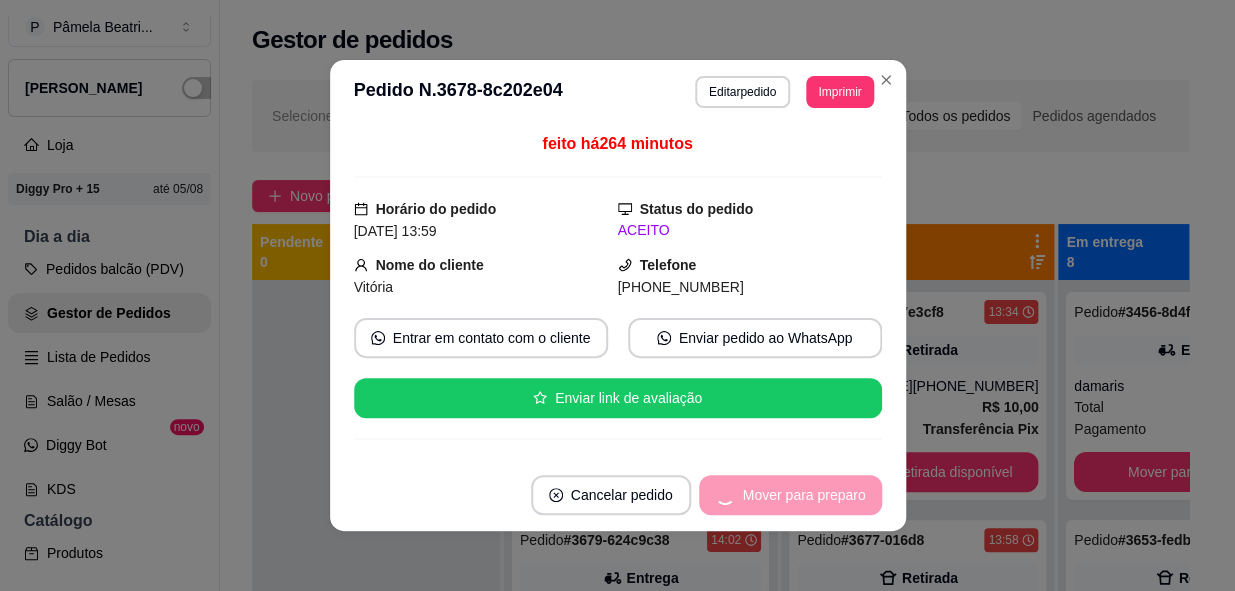 click on "Mover para preparo" at bounding box center (790, 495) 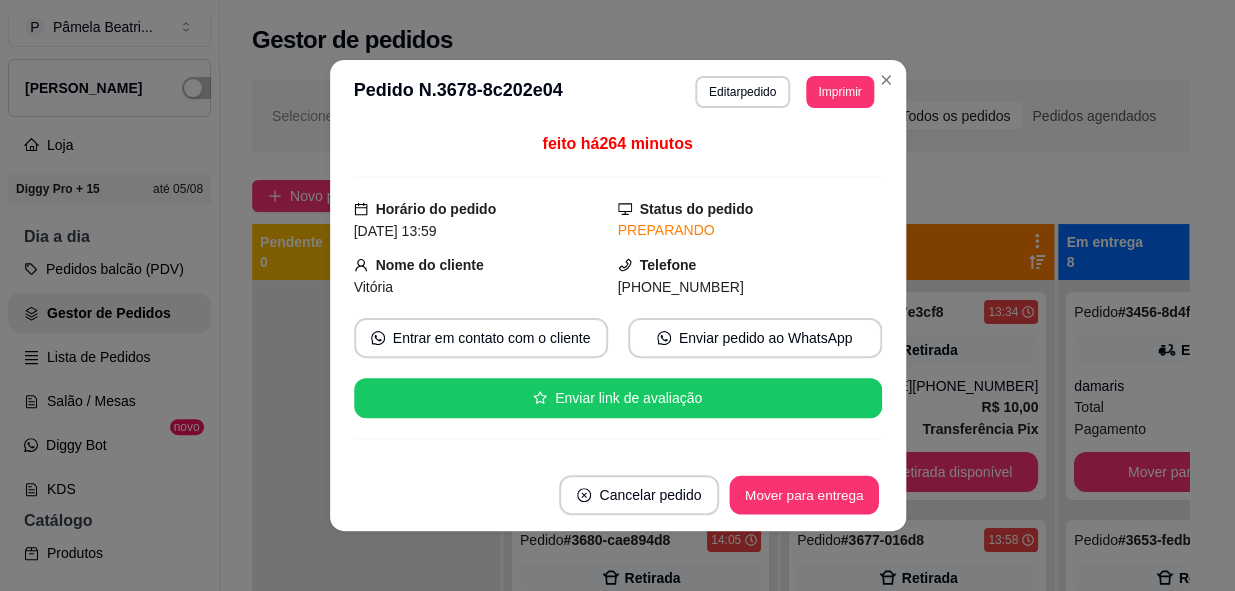 click on "Mover para entrega" at bounding box center [805, 495] 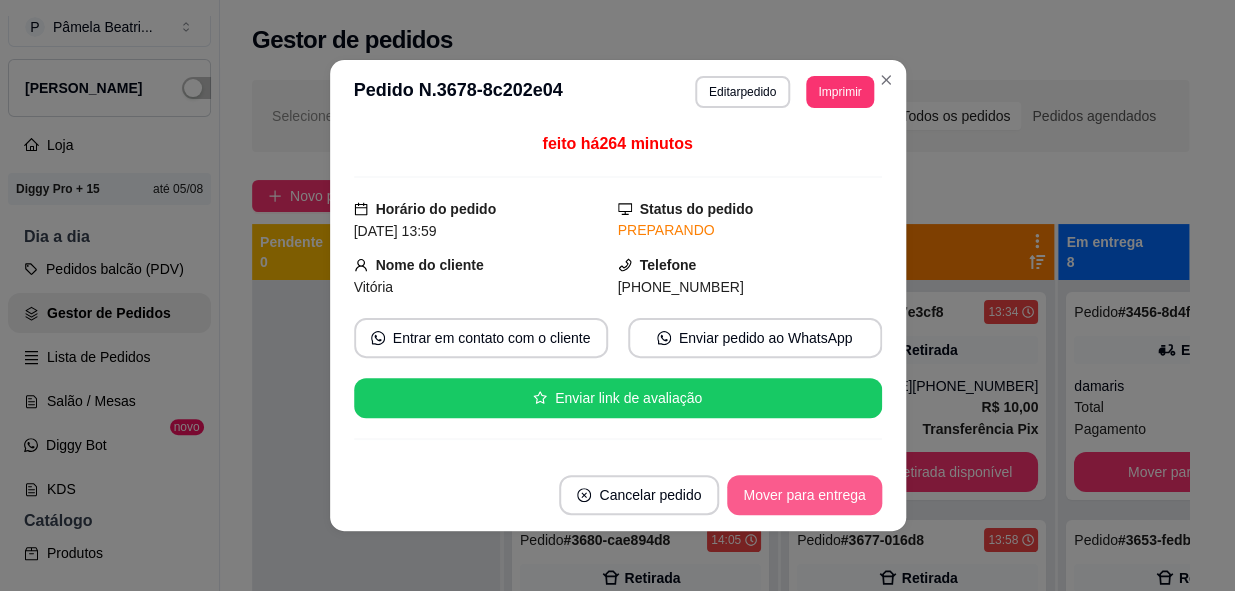 click on "Mover para entrega" at bounding box center (804, 495) 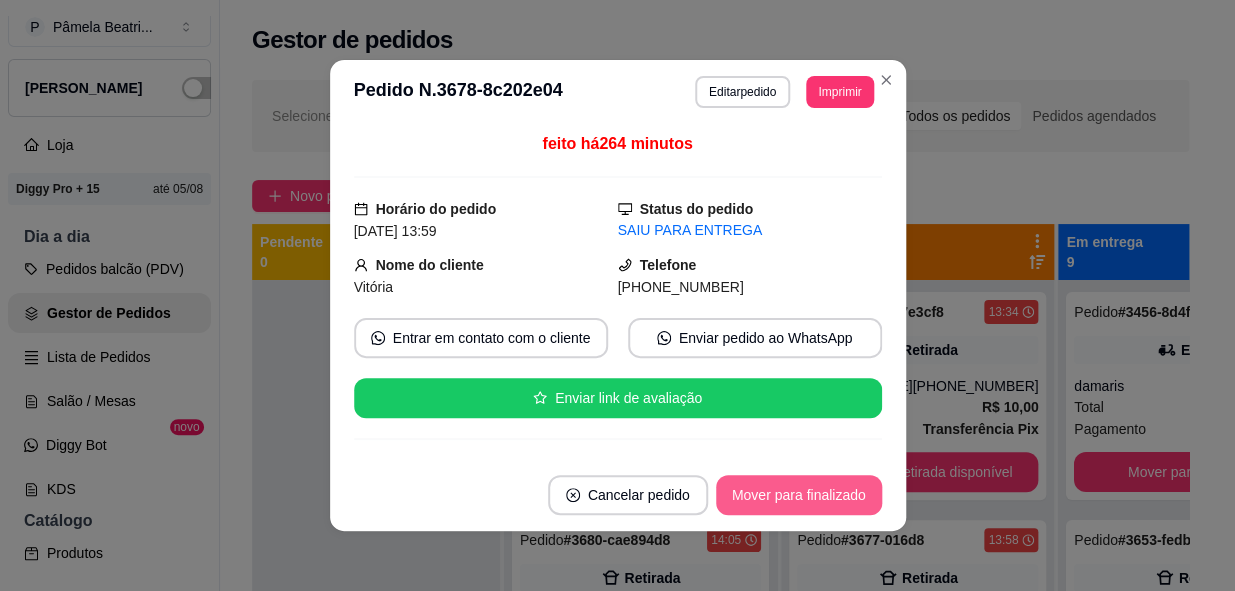 click on "Mover para finalizado" at bounding box center [799, 495] 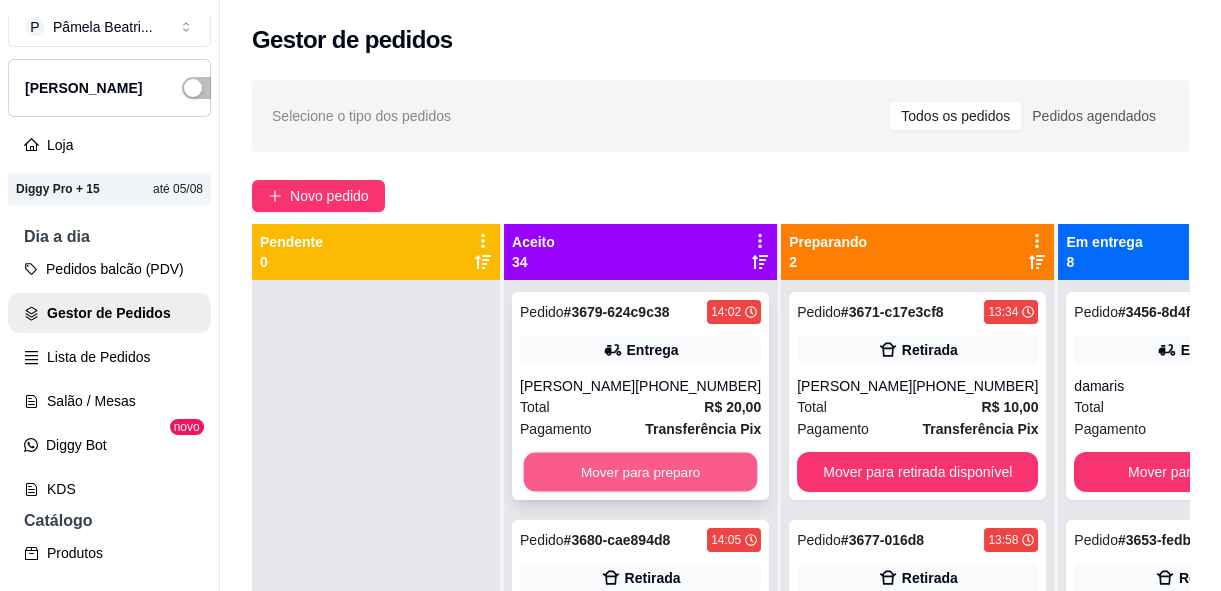 click on "Mover para preparo" at bounding box center [641, 472] 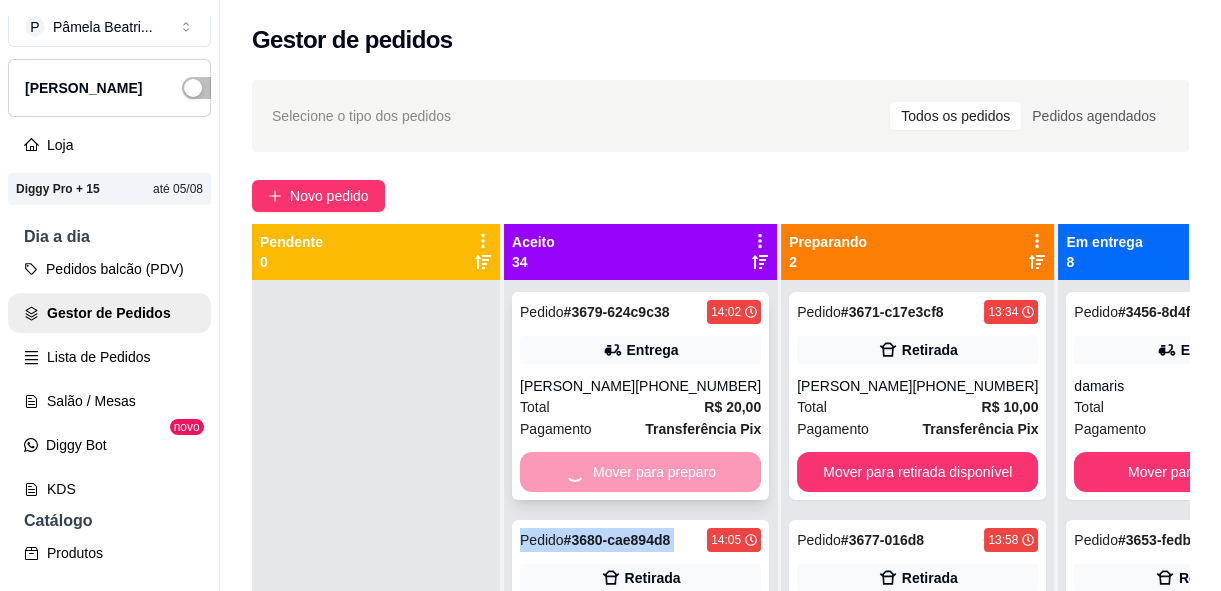 click on "Mover para preparo" at bounding box center (640, 700) 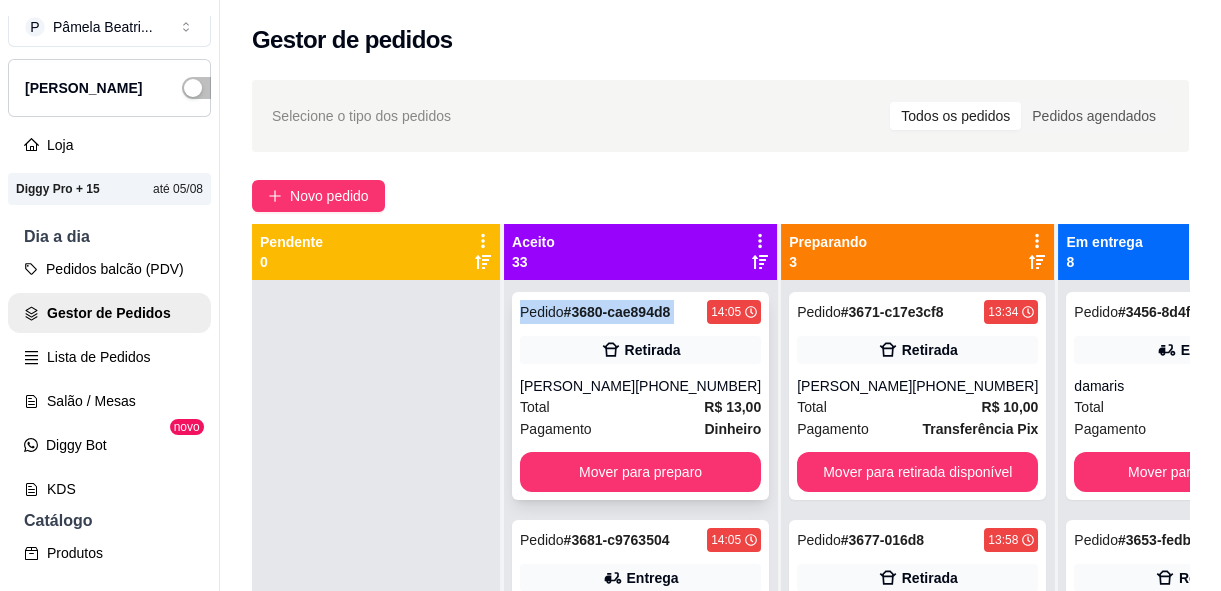 click on "Mover para preparo" at bounding box center (640, 472) 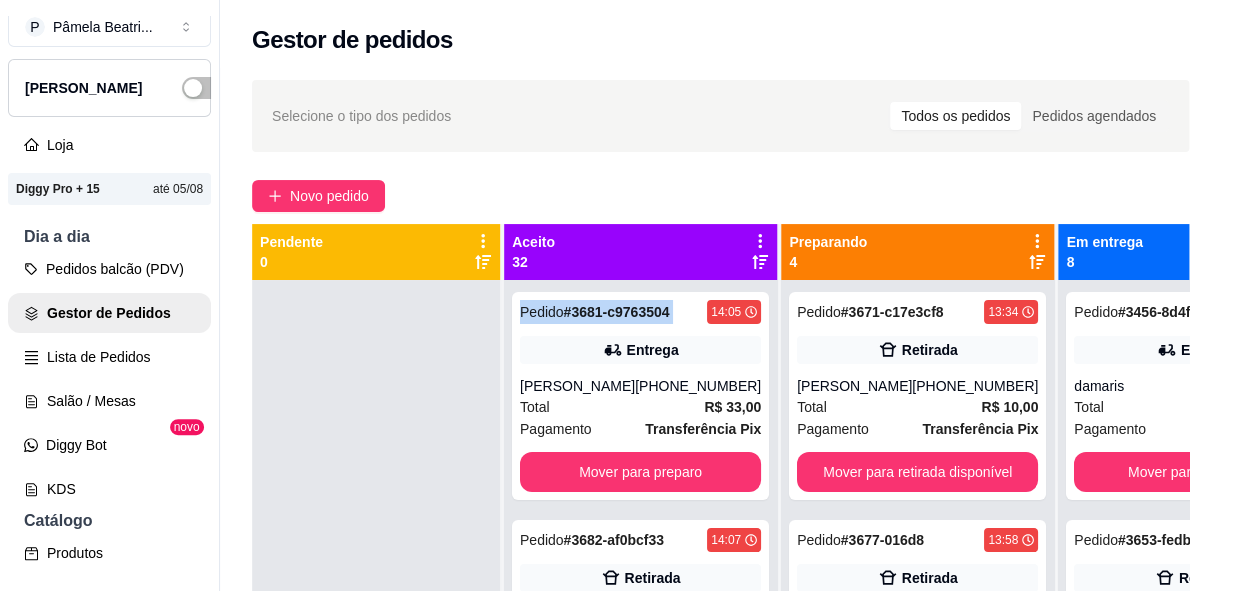 click on "Cancelar pedido" at bounding box center (638, 495) 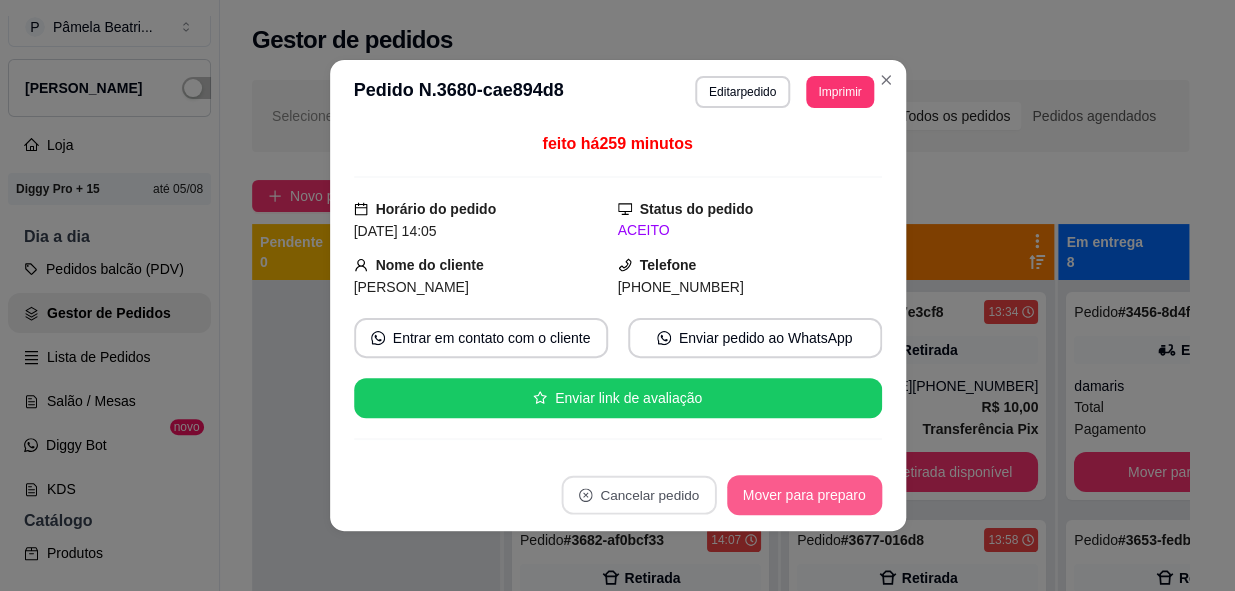click on "Mover para preparo" at bounding box center (804, 495) 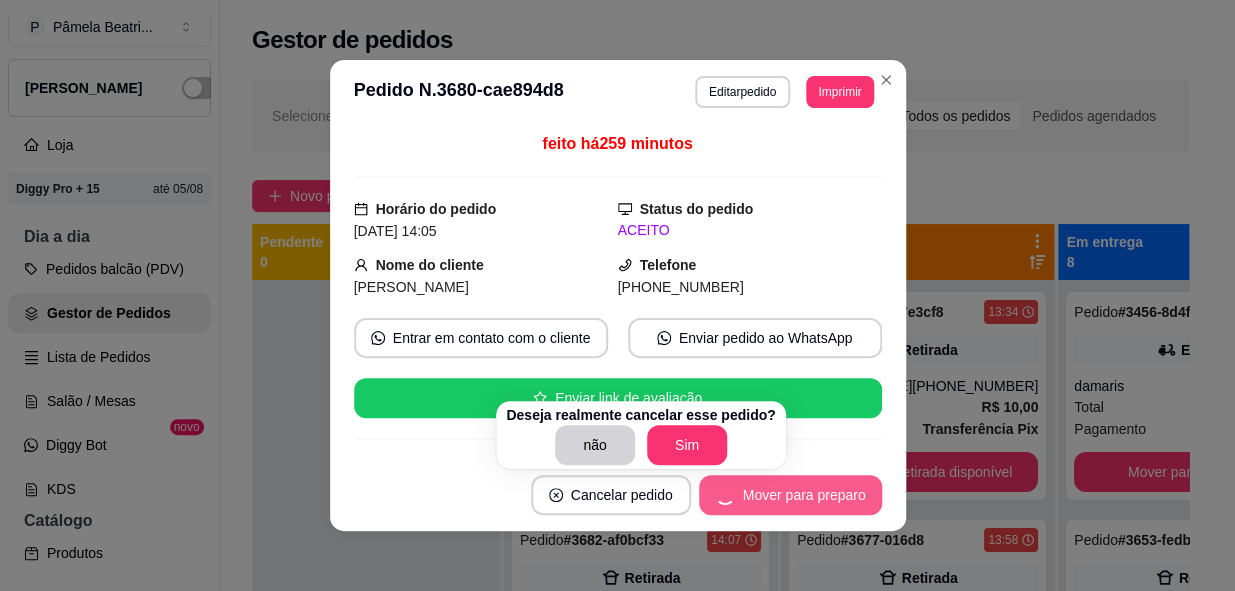 click on "Mover para preparo" at bounding box center (790, 495) 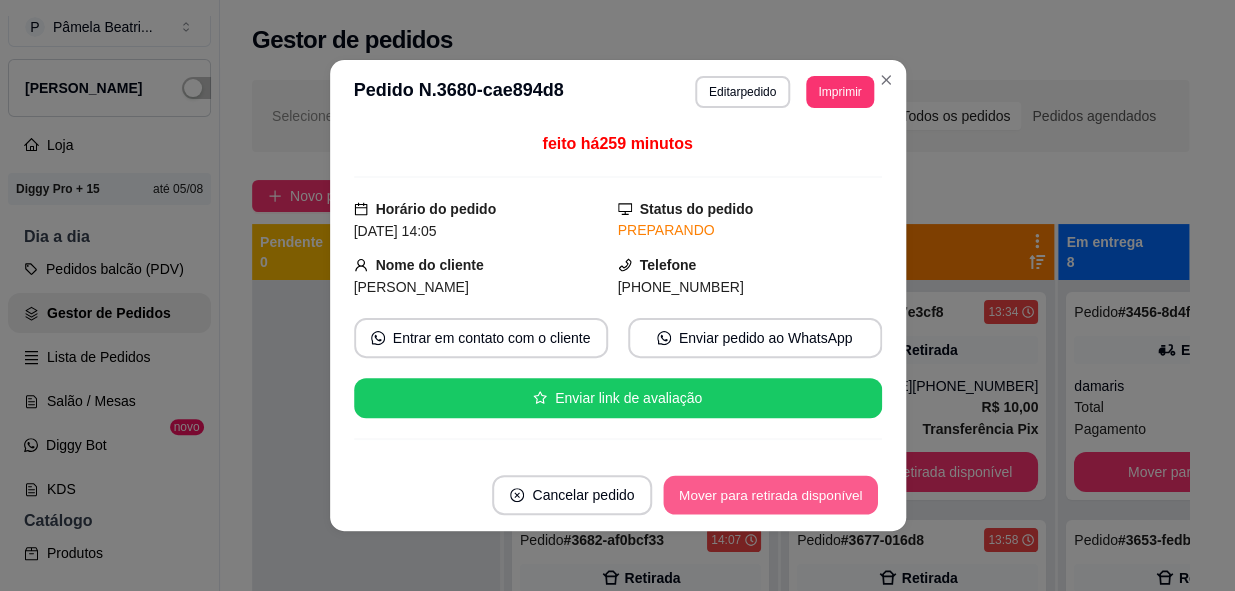 click on "Mover para retirada disponível" at bounding box center [771, 495] 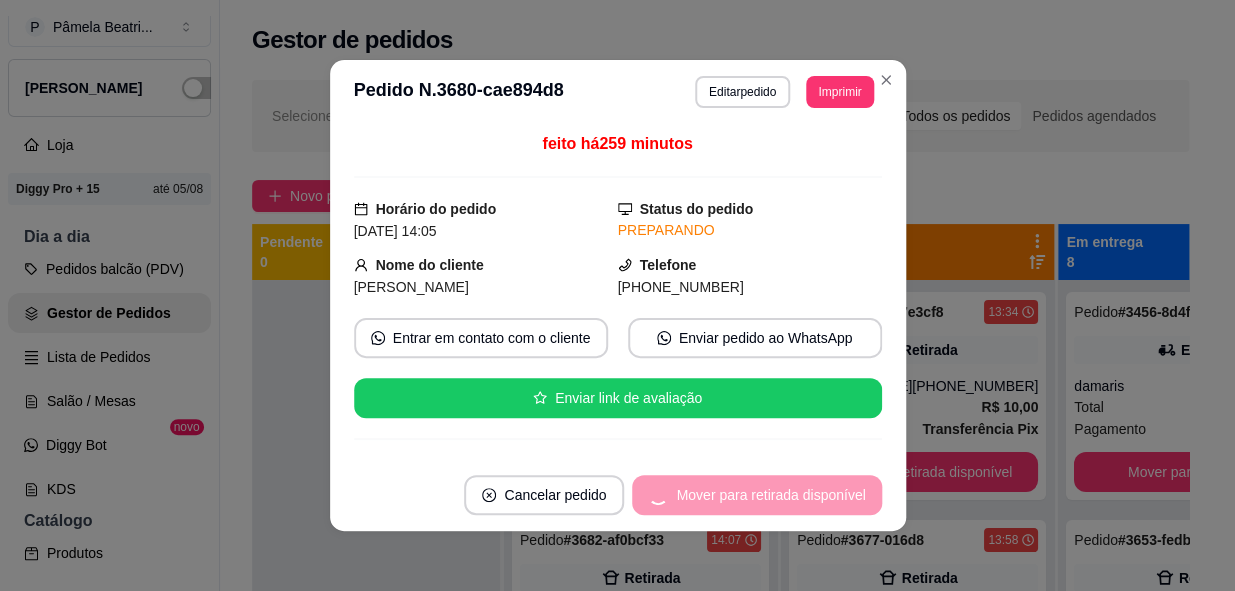 click on "Mover para retirada disponível" at bounding box center (756, 495) 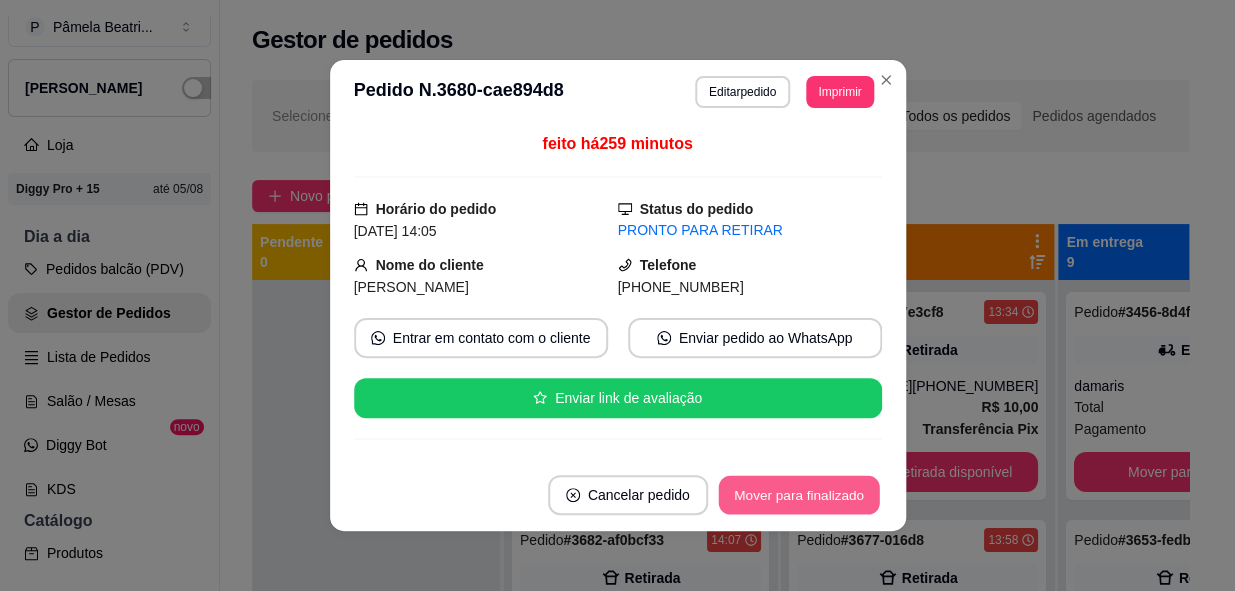 click on "Mover para finalizado" at bounding box center (798, 495) 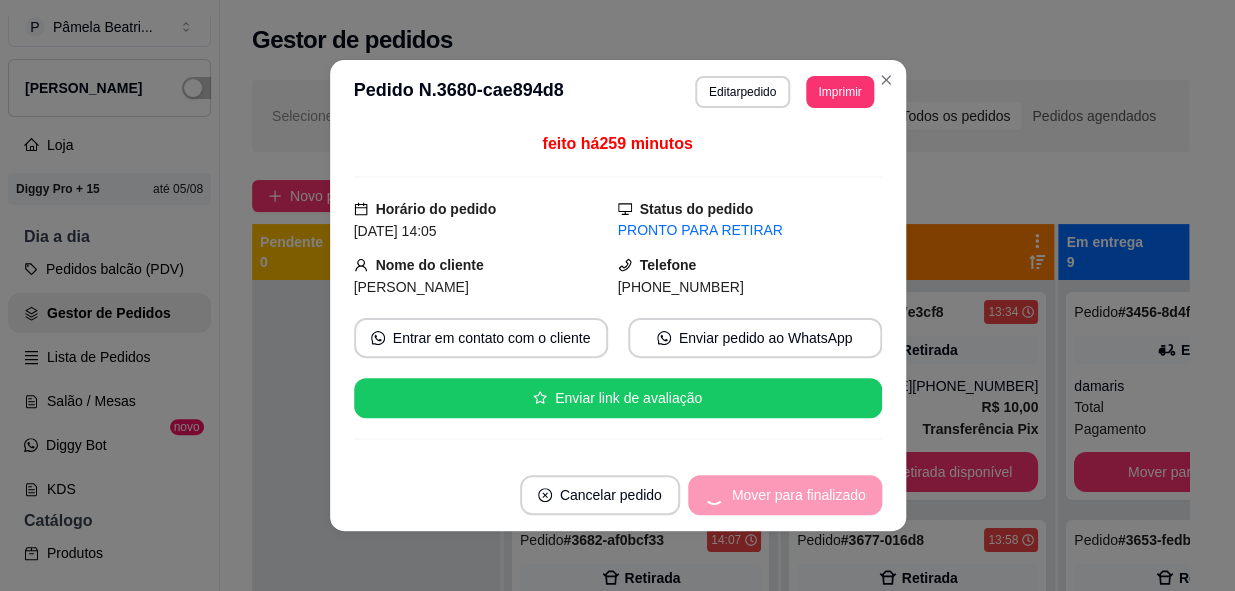 click on "Mover para finalizado" at bounding box center (785, 495) 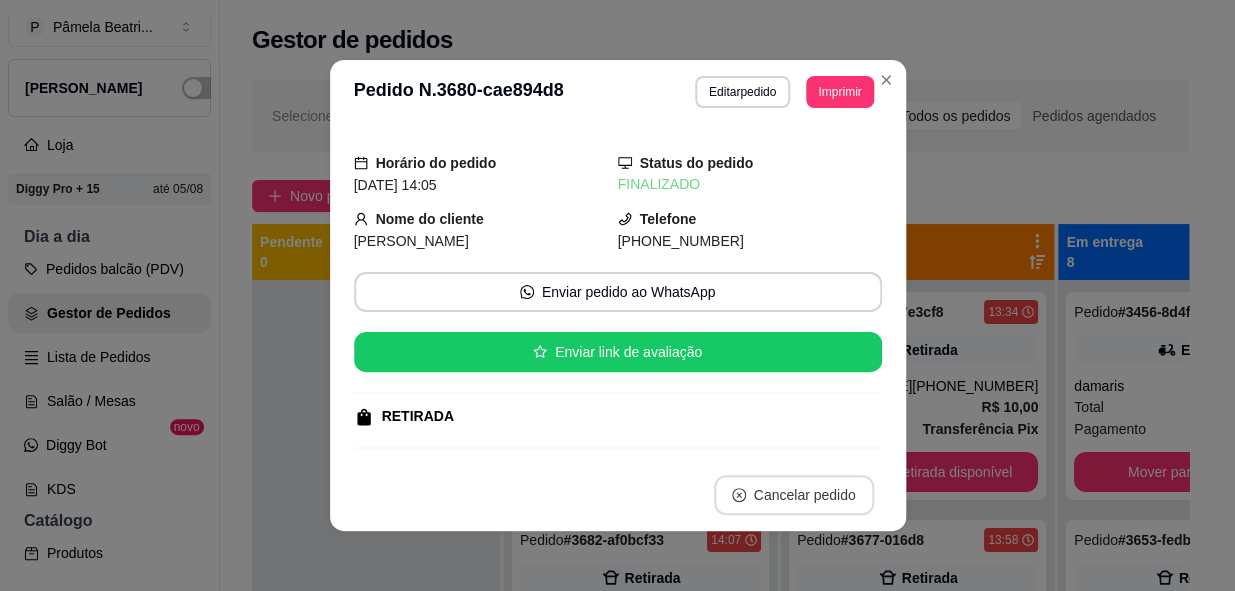 click on "Cancelar pedido" at bounding box center [794, 495] 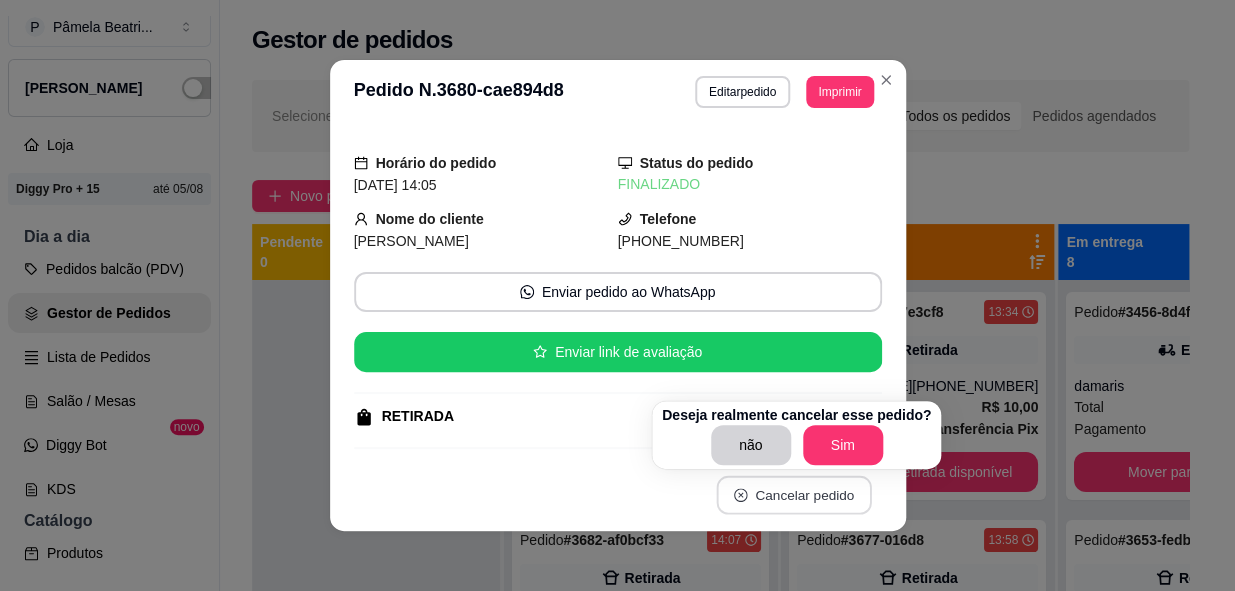 click on "Cancelar pedido" at bounding box center [793, 495] 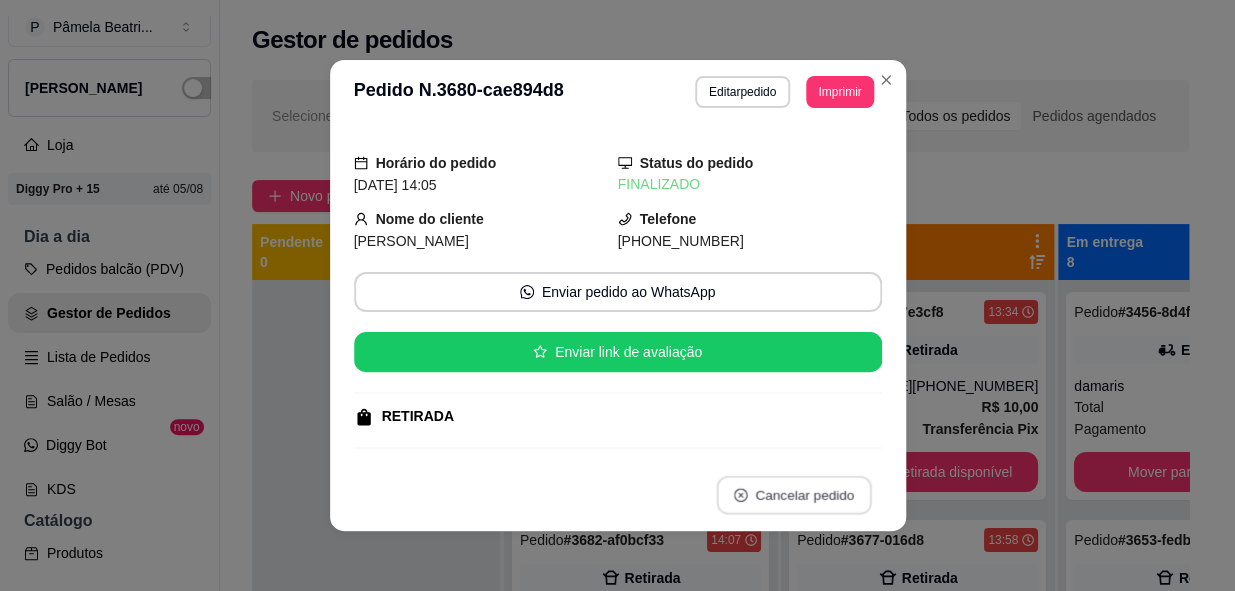 click on "Cancelar pedido" at bounding box center (793, 495) 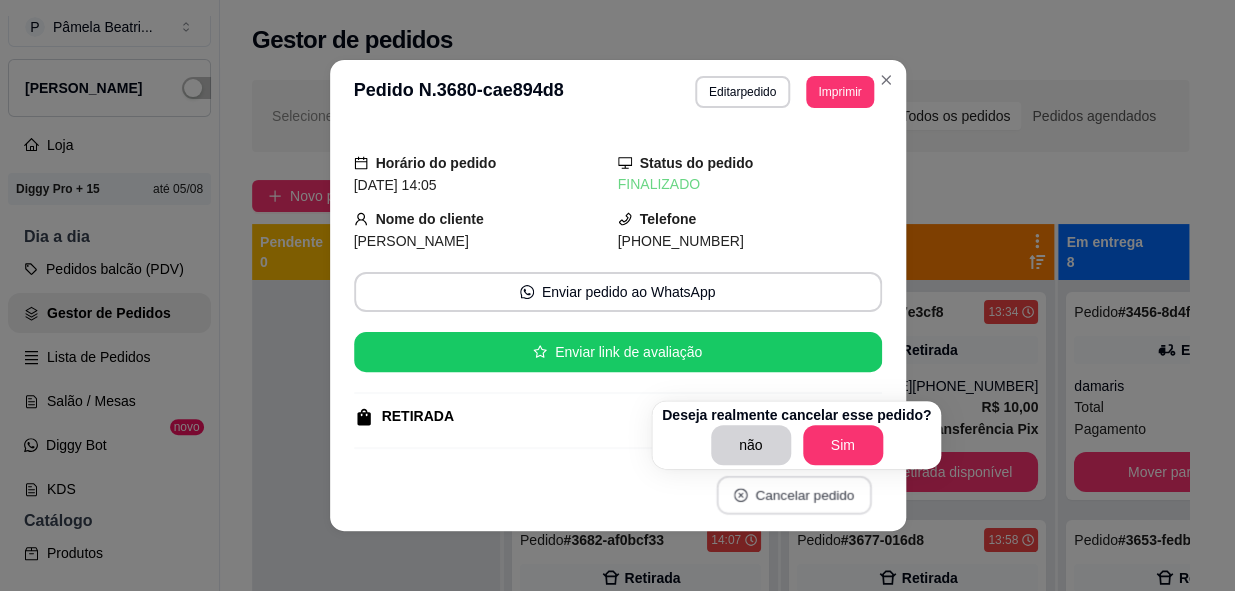 click on "Cancelar pedido" at bounding box center [793, 495] 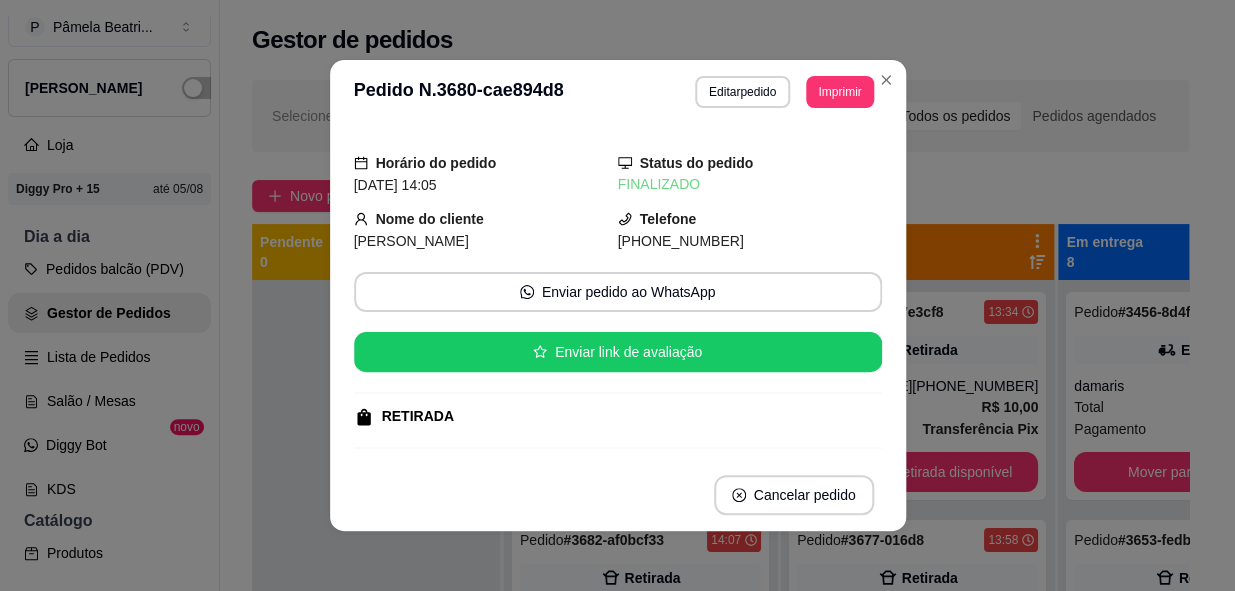 click on "Cancelar pedido" at bounding box center [618, 495] 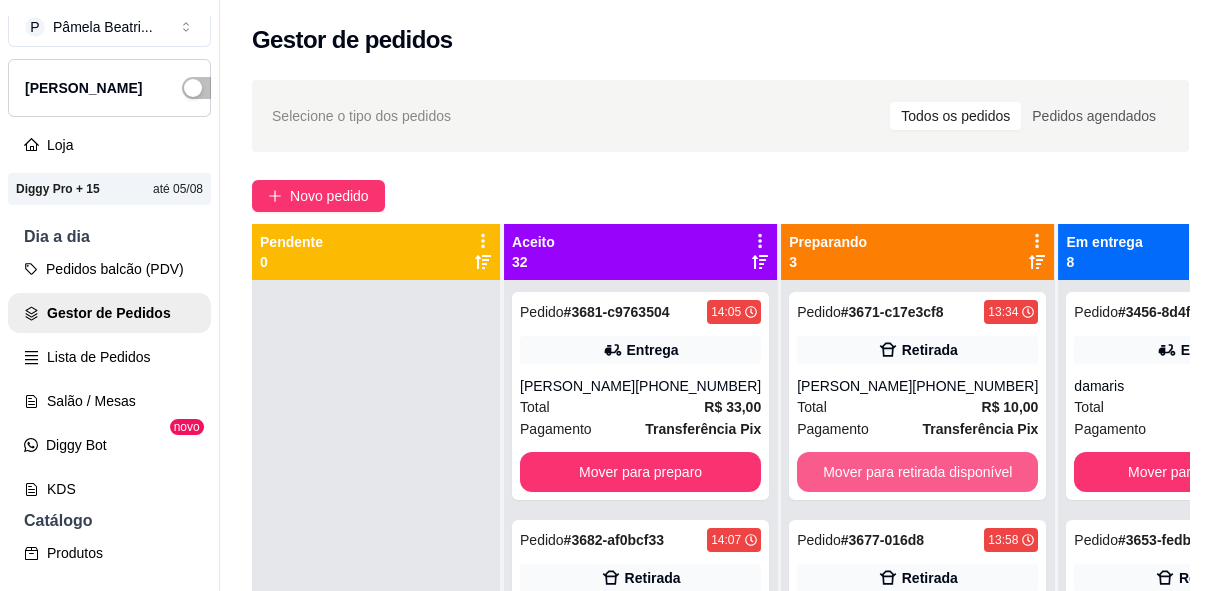 click on "Mover para retirada disponível" at bounding box center (917, 472) 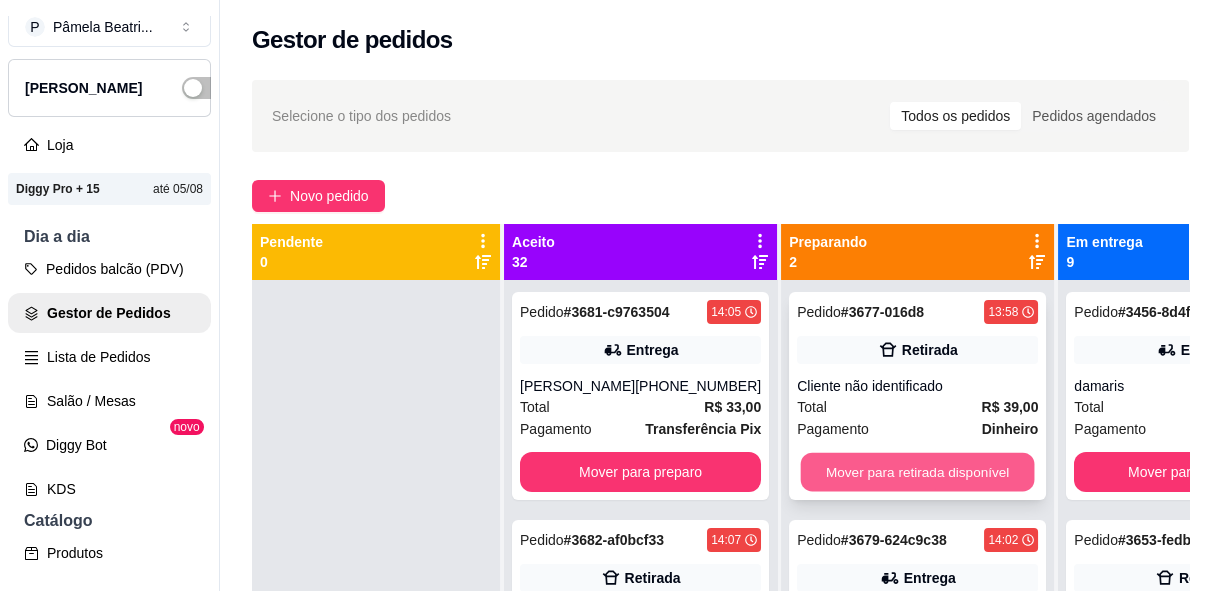 click on "Mover para retirada disponível" at bounding box center [918, 472] 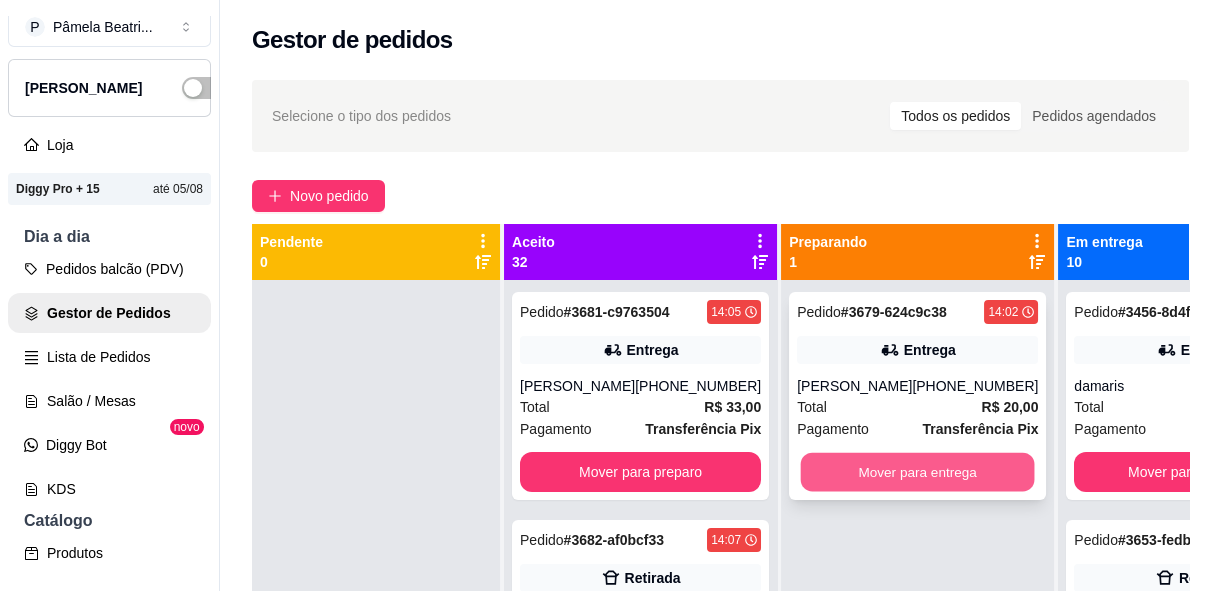 click on "Mover para entrega" at bounding box center [918, 472] 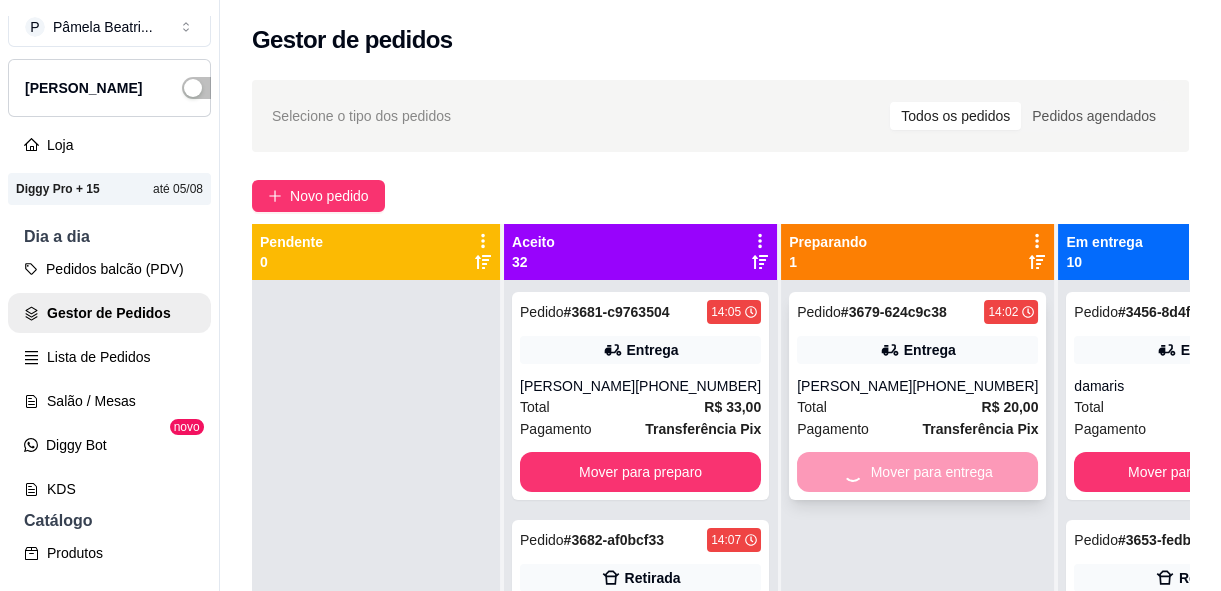 click on "Mover para entrega" at bounding box center (917, 472) 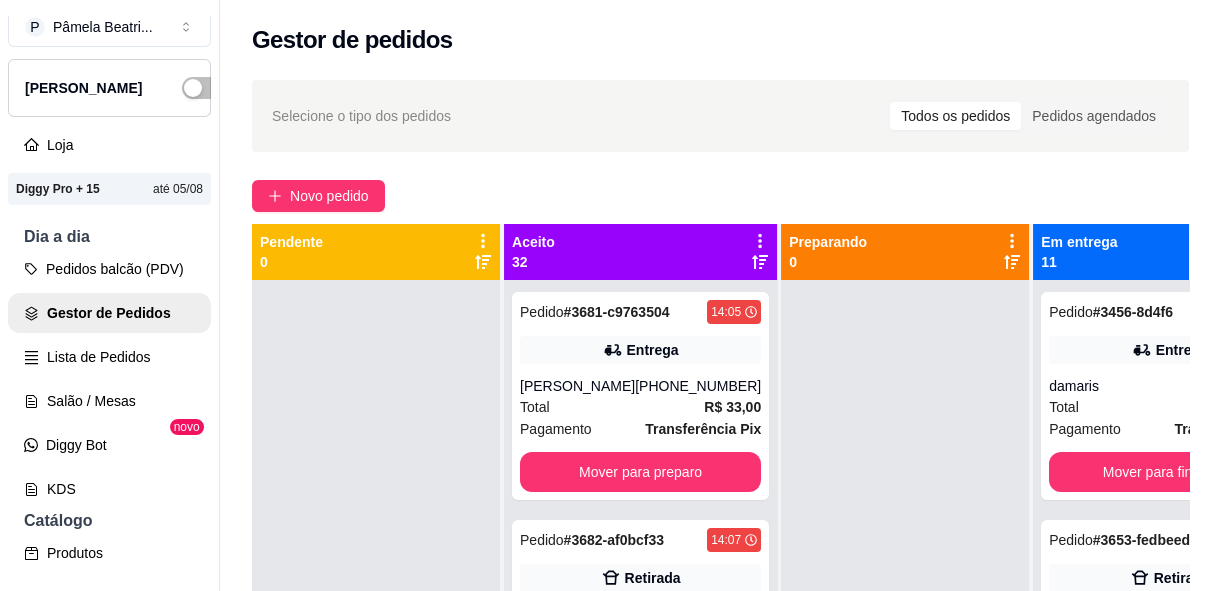 click at bounding box center [905, 575] 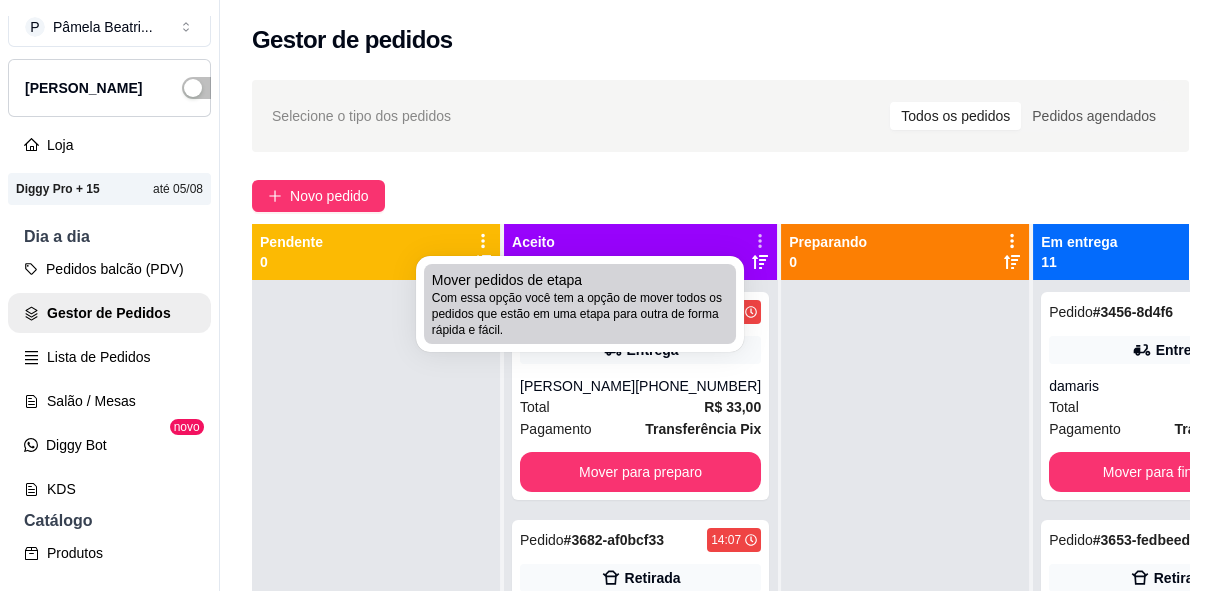 click on "Com essa opção você tem a opção de mover todos os pedidos que estão em uma etapa para outra de forma rápida e fácil." at bounding box center [580, 314] 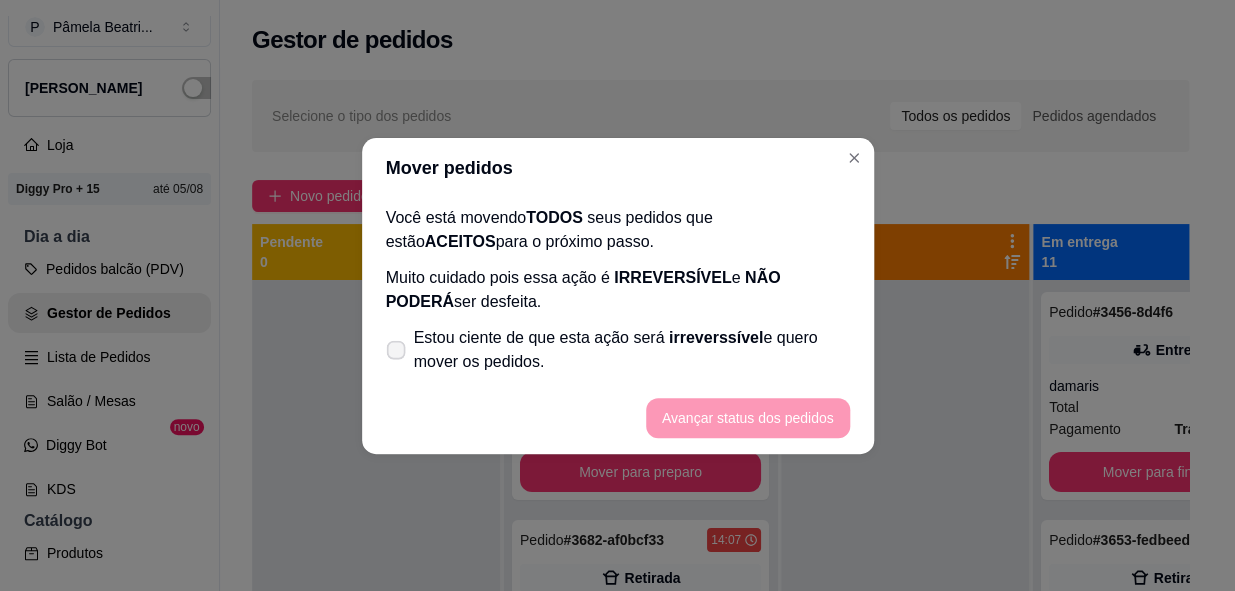 click 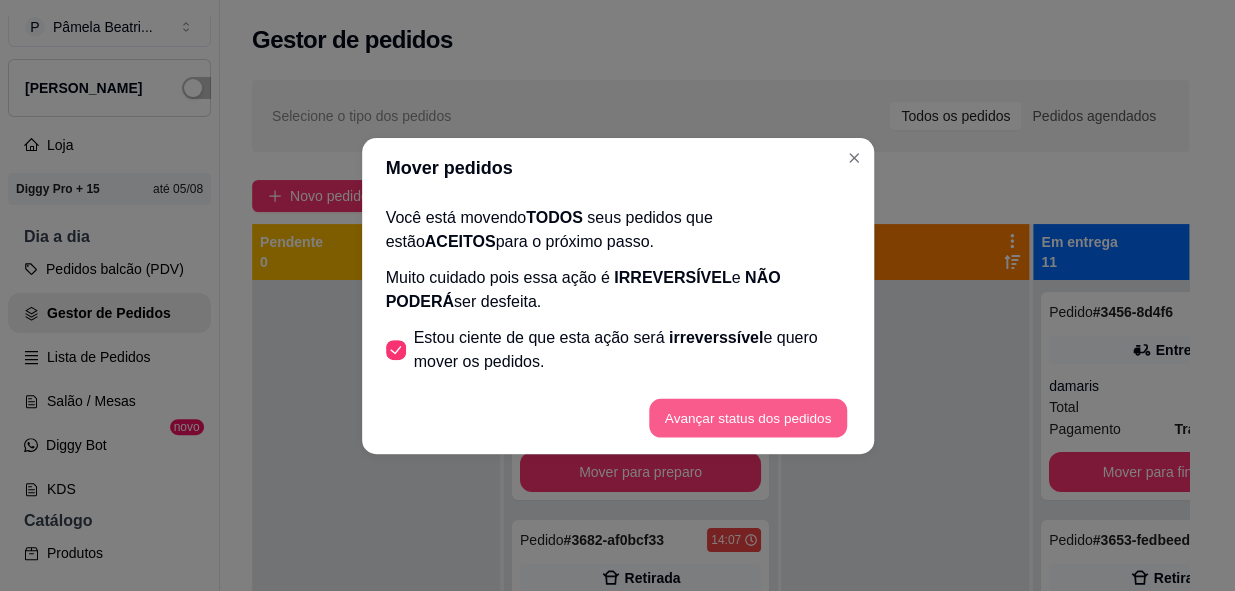 click on "Avançar status dos pedidos" at bounding box center [748, 417] 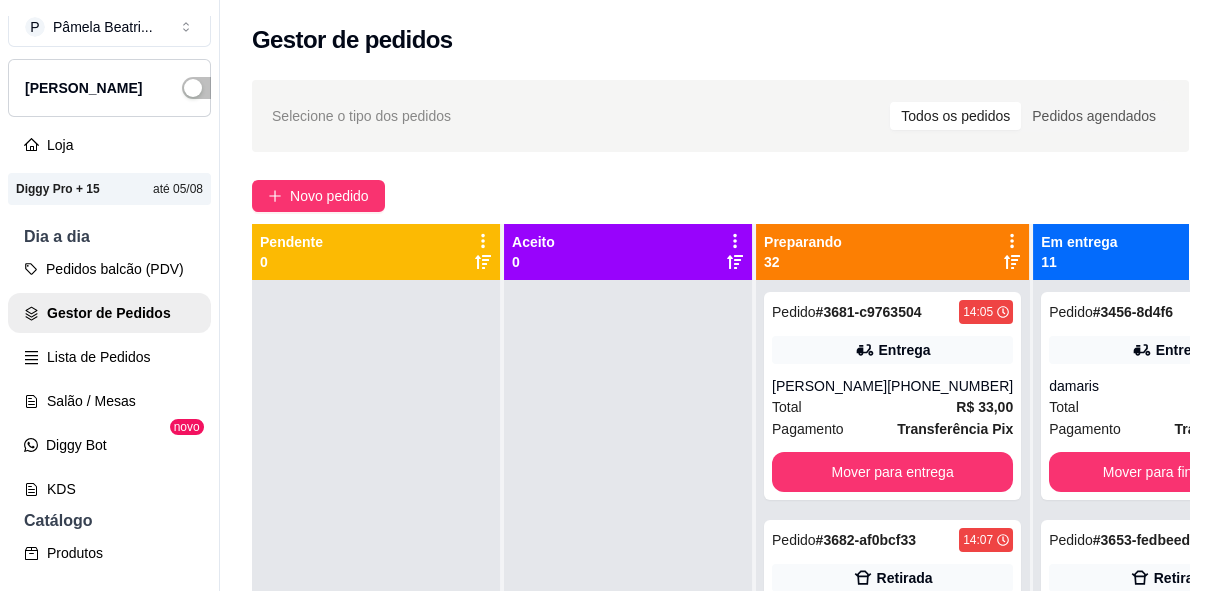 click 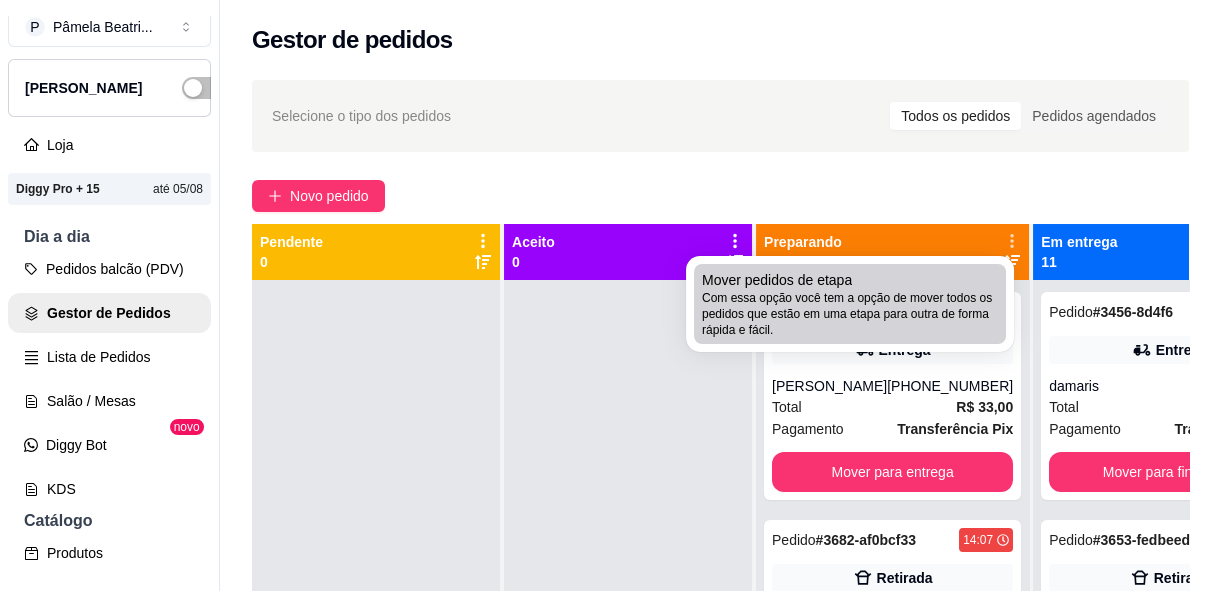 click on "Com essa opção você tem a opção de mover todos os pedidos que estão em uma etapa para outra de forma rápida e fácil." at bounding box center [850, 314] 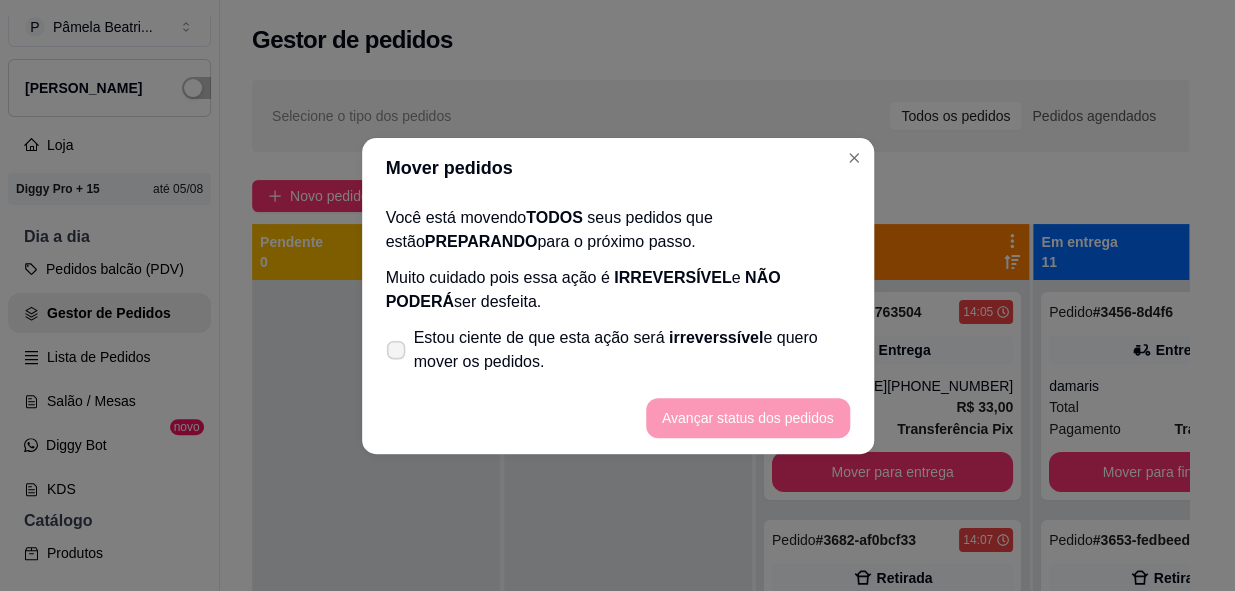 click 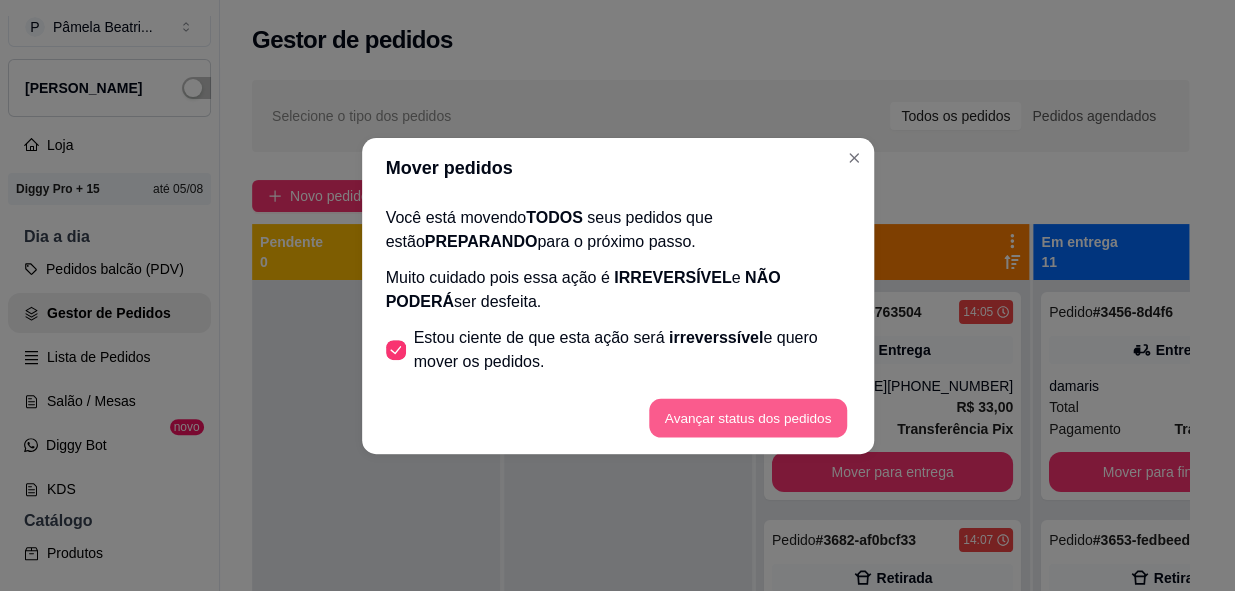 click on "Avançar status dos pedidos" at bounding box center [748, 417] 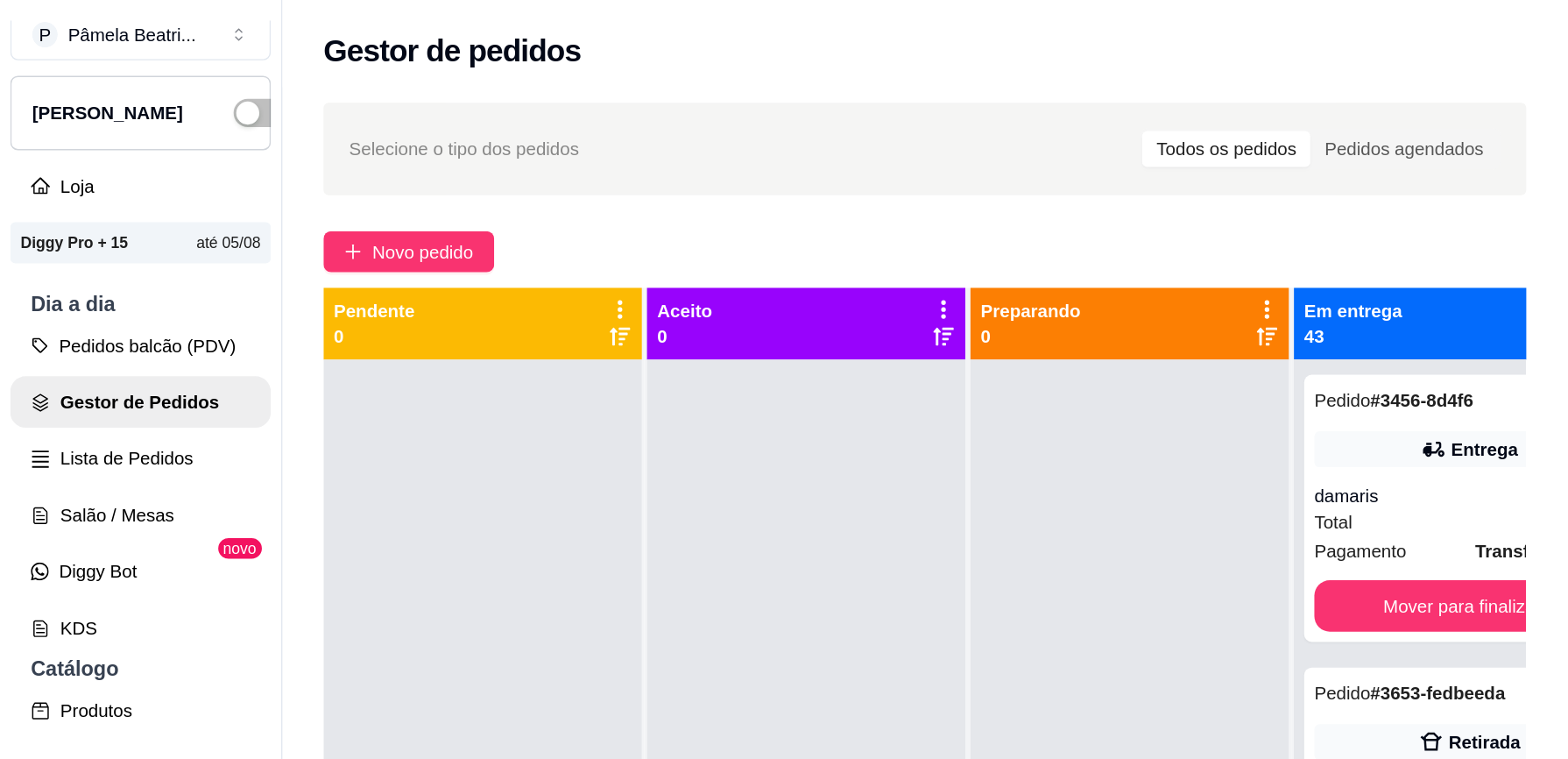scroll, scrollTop: 15, scrollLeft: 0, axis: vertical 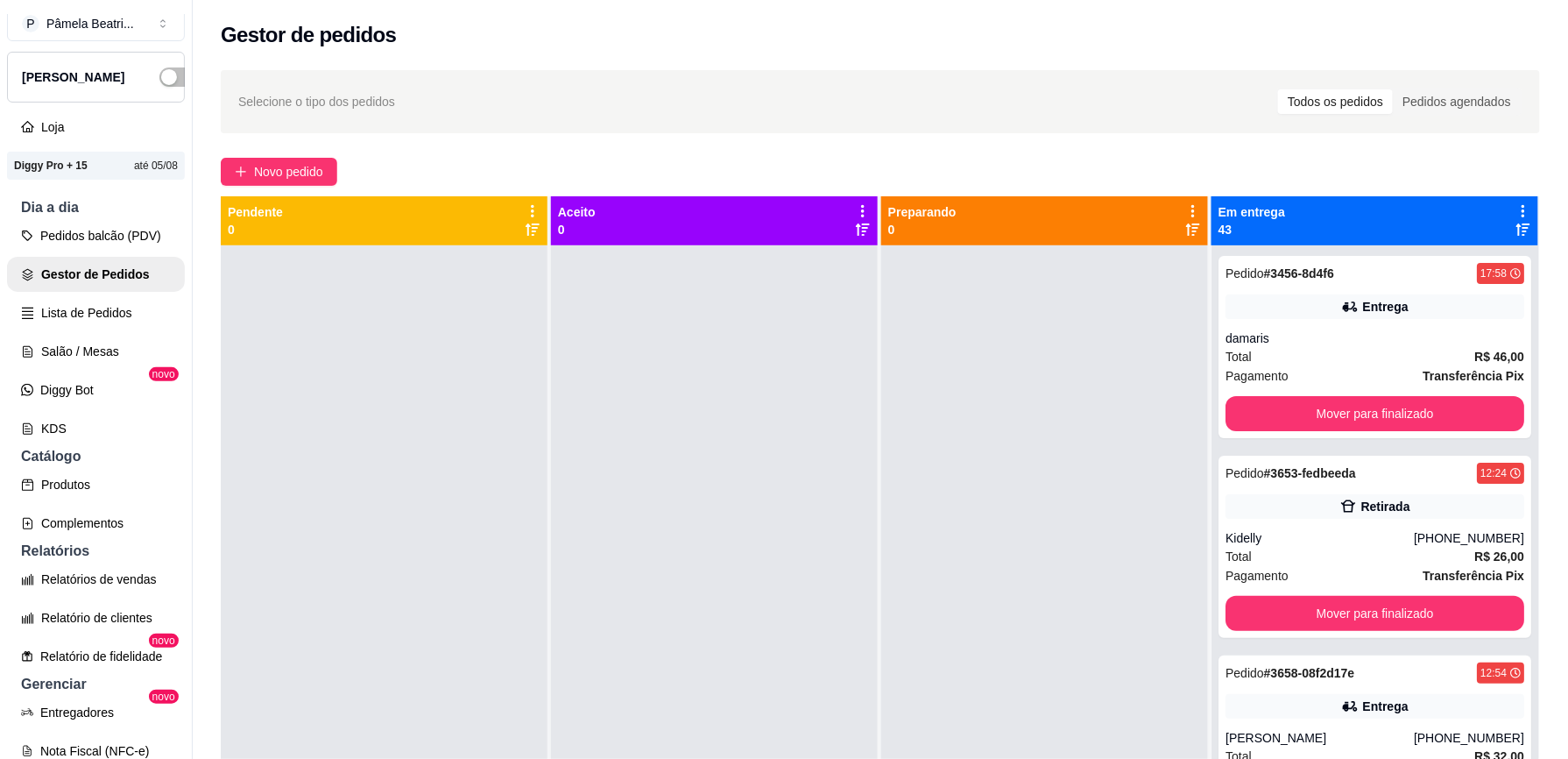 click 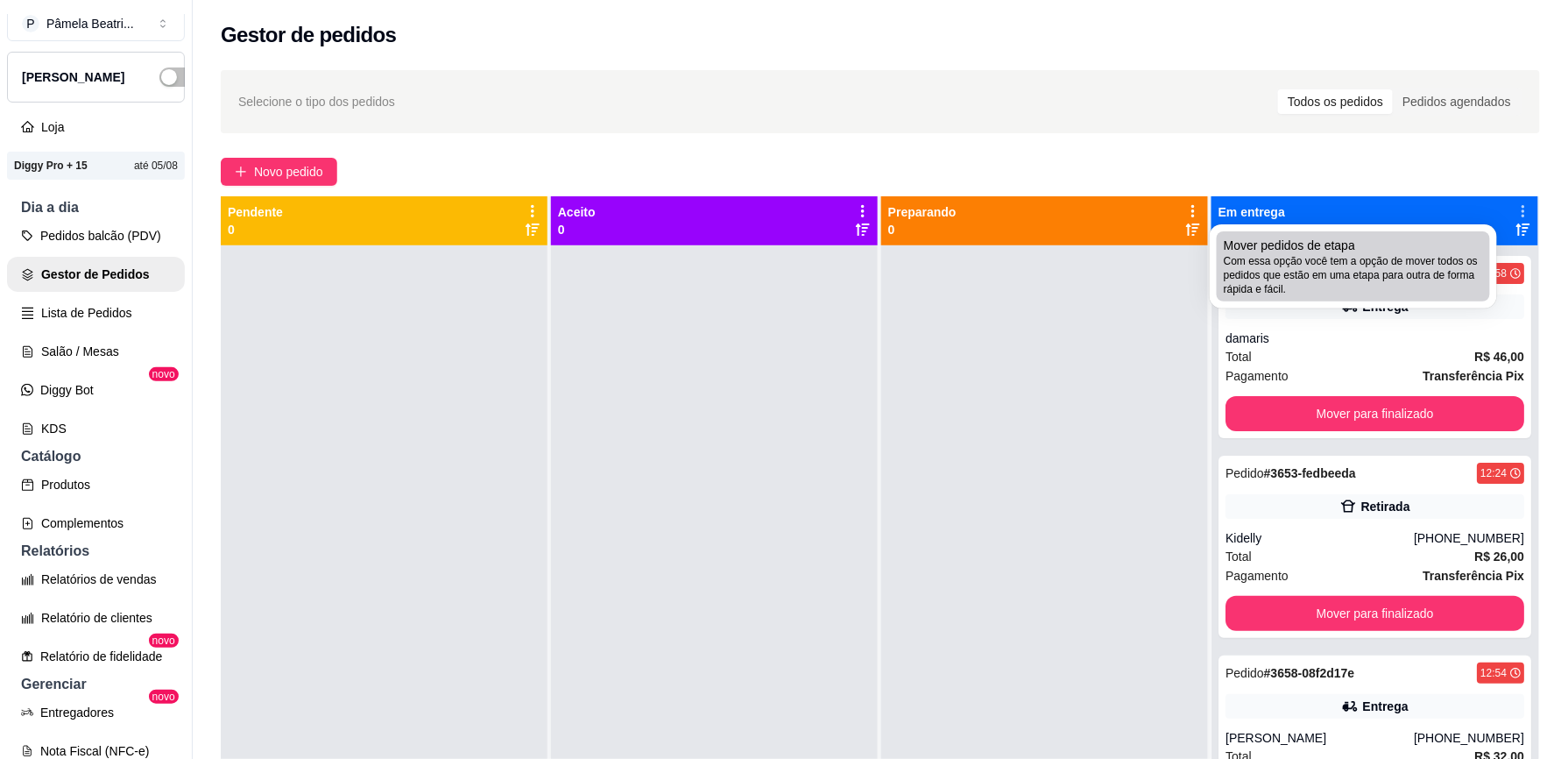 click on "Com essa opção você tem a opção de mover todos os pedidos que estão em uma etapa para outra de forma rápida e fácil." at bounding box center [1353, 275] 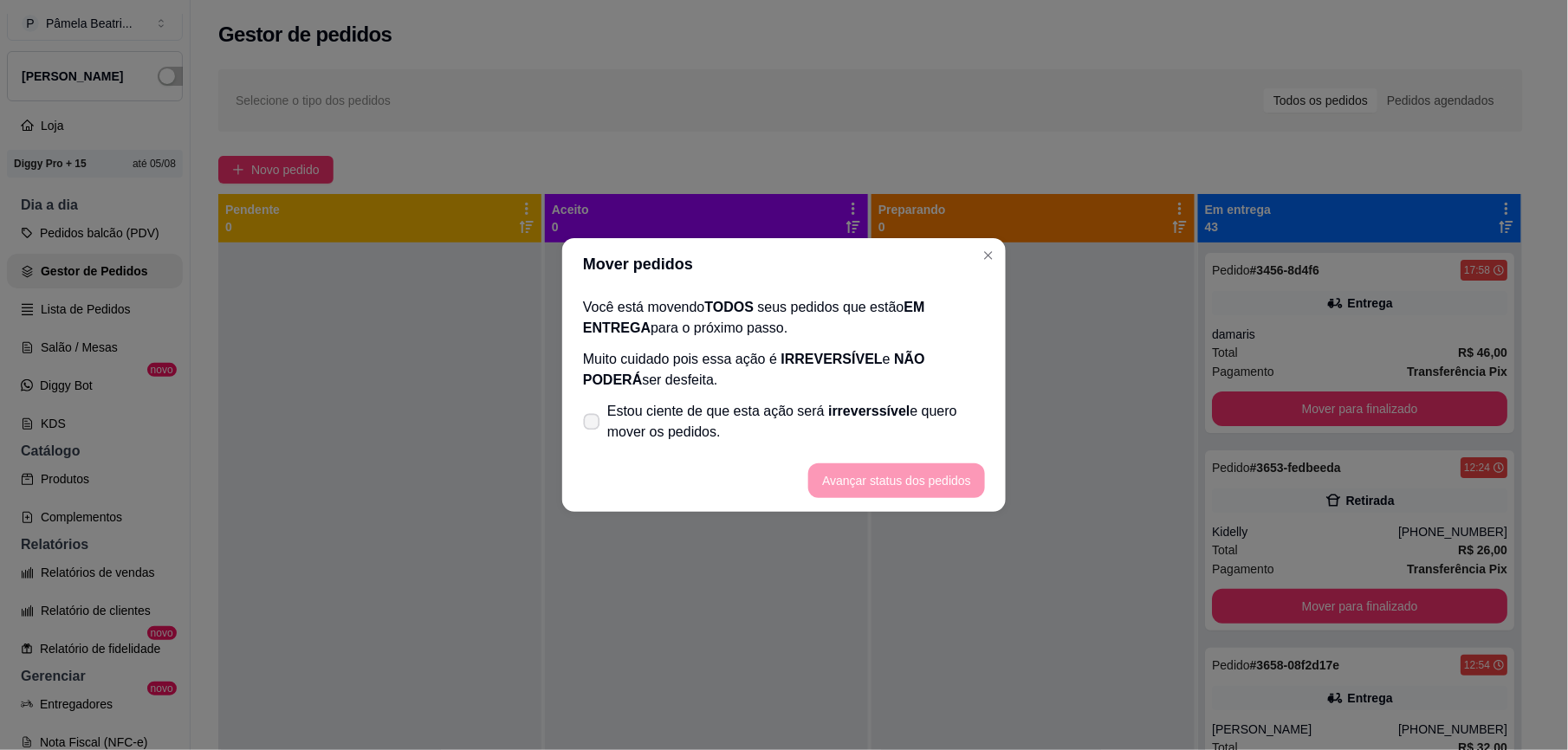 click on "Estou ciente de que esta ação será   irreverssível  e quero mover os pedidos." at bounding box center [784, 422] 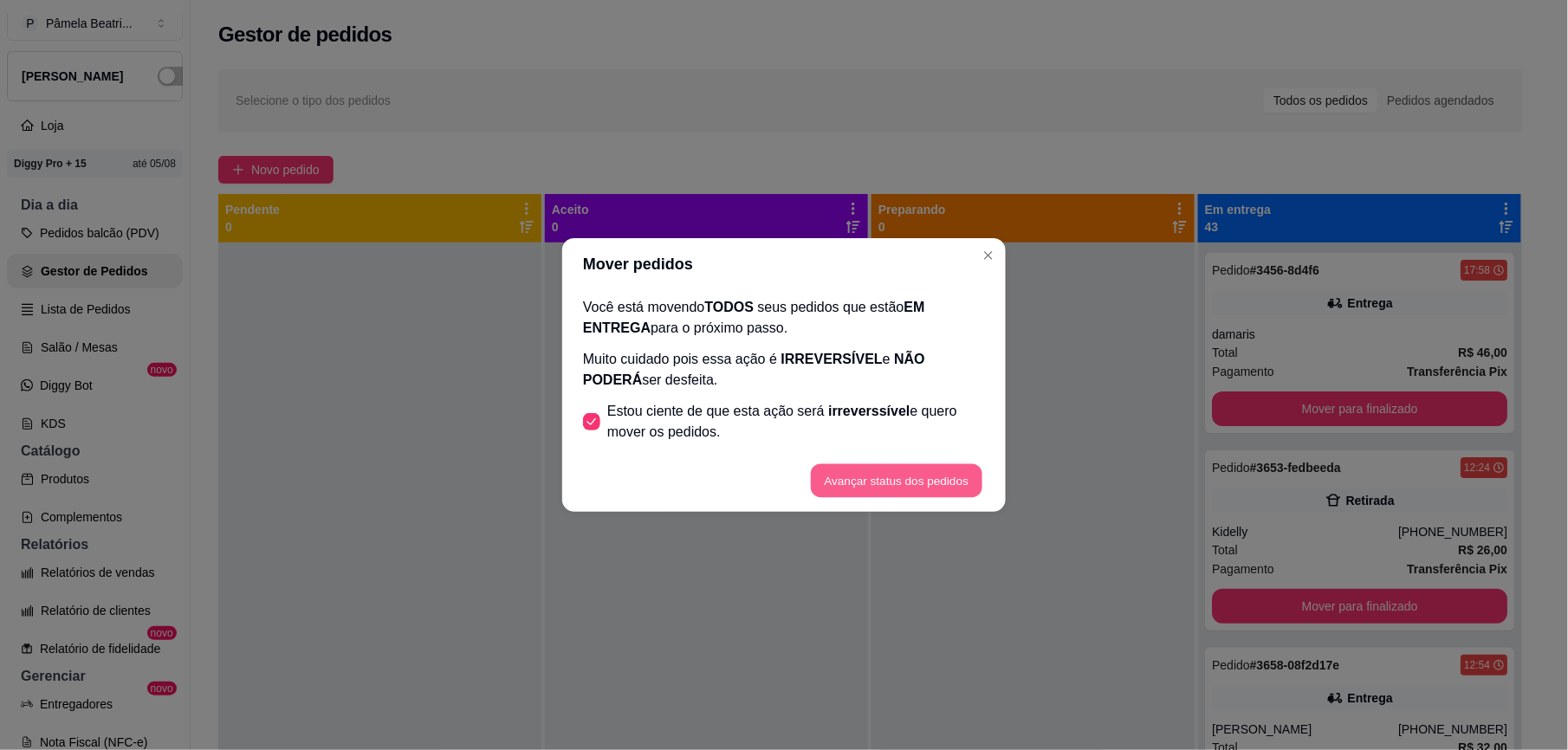 click on "Avançar status dos pedidos" at bounding box center [897, 481] 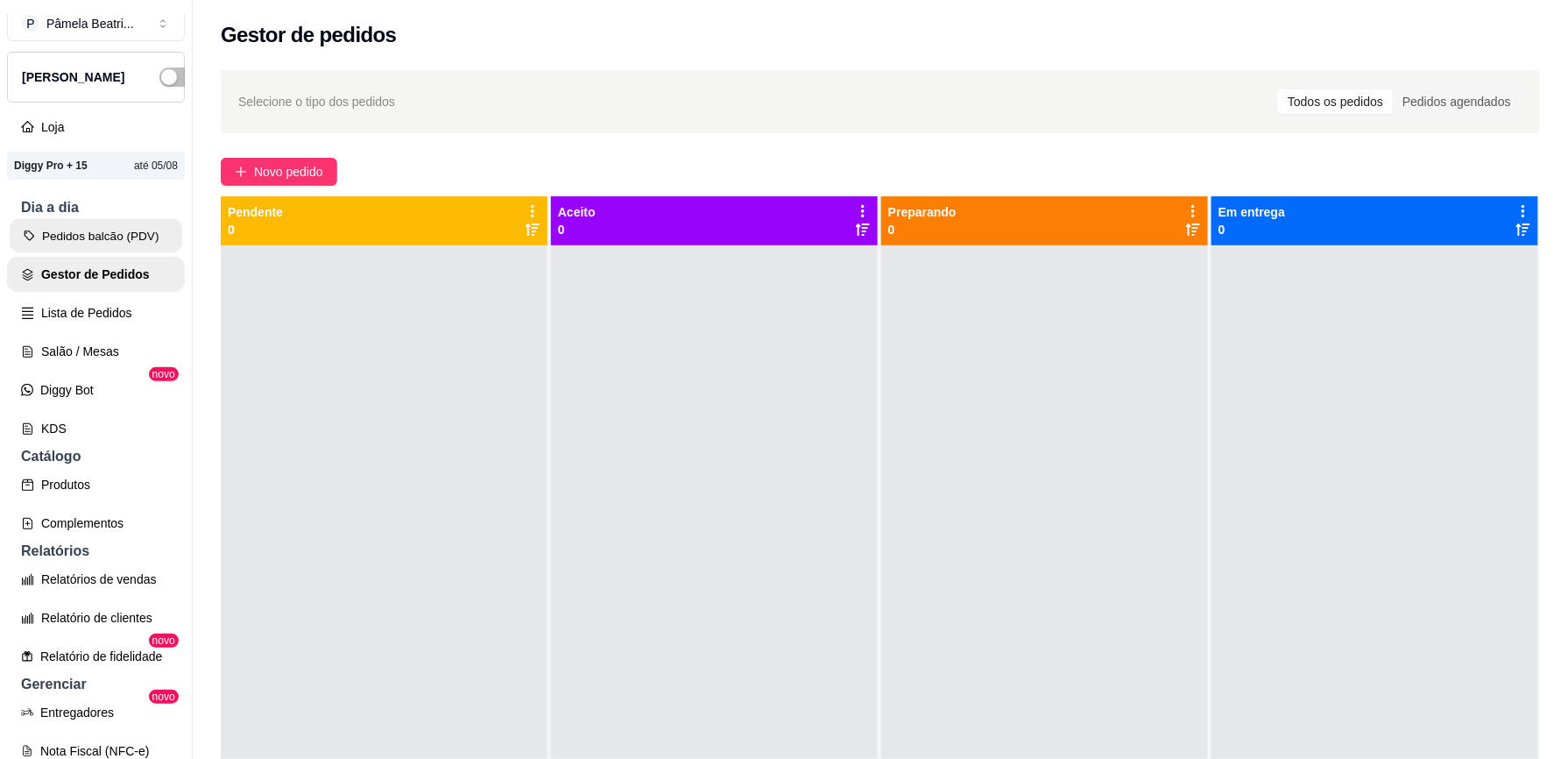 click on "Pedidos balcão (PDV)" at bounding box center [95, 236] 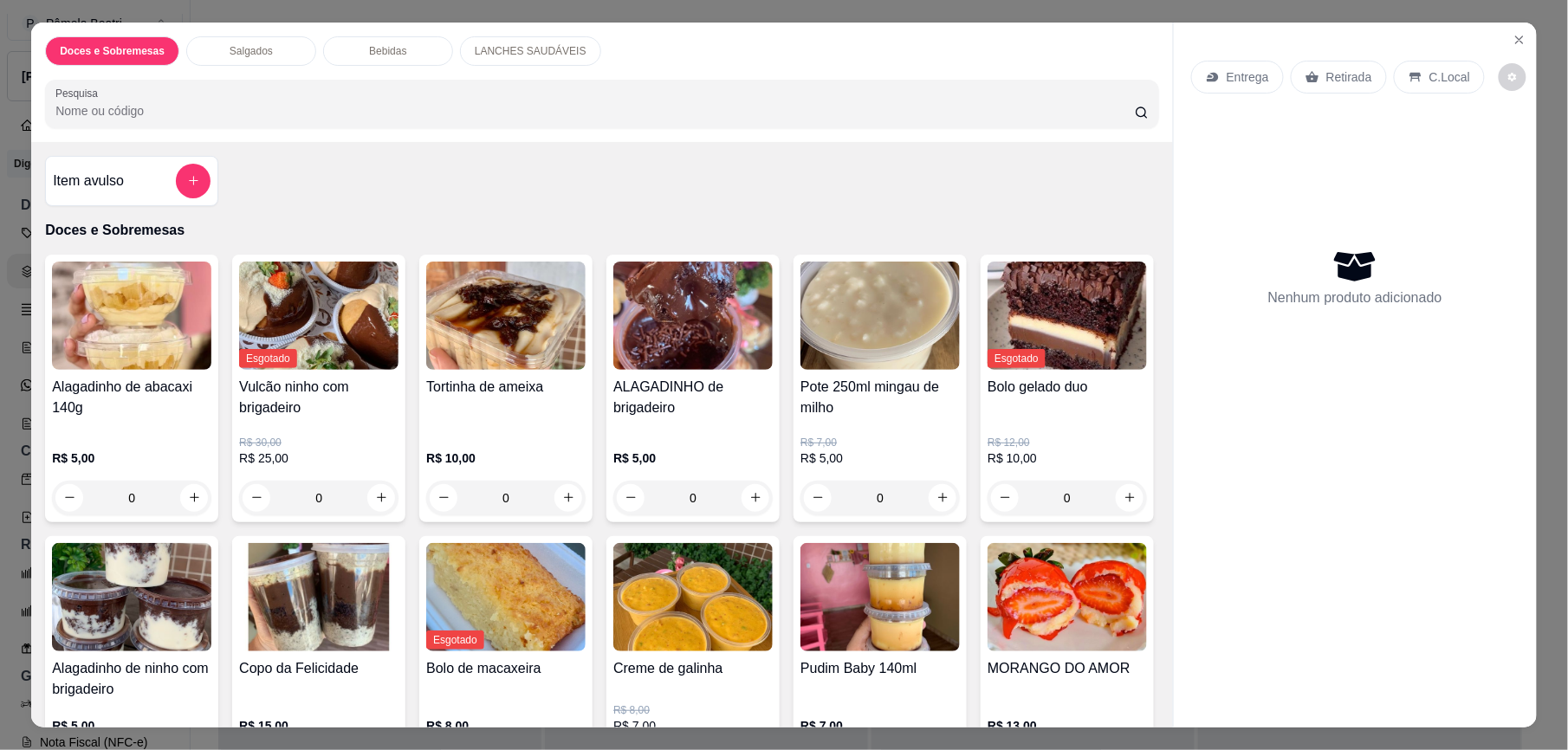 click on "Doces e Sobremesas Salgados  Bebidas LANCHES SAUDÁVEIS Pesquisa Item avulso Doces e Sobremesas Alagadinho de abacaxi 140g   R$ 5,00 0 Esgotado Vulcão ninho com brigadeiro    R$ 30,00 R$ 25,00 0 Tortinha de ameixa    R$ 10,00 0 ALAGADINHO de brigadeiro    R$ 5,00 0 Pote 250ml  mingau de milho   R$ 7,00 R$ 5,00 0 Esgotado Bolo gelado duo   R$ 12,00 R$ 10,00 0 Alagadinho de ninho com brigadeiro    R$ 5,00 0 Copo da Felicidade    R$ 15,00 0 Esgotado Bolo de macaxeira    R$ 8,00 0 Creme de galinha   R$ 8,00 R$ 7,00 0 Pudim Baby 140ml   R$ 7,00 0 MORANGO DO AMOR   R$ 13,00 0 Fatia de bolo de milho cremoso   R$ 5,00 0 Esgotado Coxinha de ninho com nutella    R$ 8,00 0 Salgados  Bomba M   R$ 2,00 0 Mini pastel de carne   R$ 2,00 0 Esgotado Pé de moleque    R$ 1,00 0 Bala ninho do amor    R$ 5,00 0 Bebidas Coca Lata   R$ 6,00 0 Guaraná Lata 350ml    R$ 5,00 0 LANCHES SAUDÁVEIS Sanduíche integral de frango light   R$ 10,00 R$ 8,00 0 Crepioca de frango light   R$ 12,00 R$ 10,00 0" at bounding box center [784, 375] 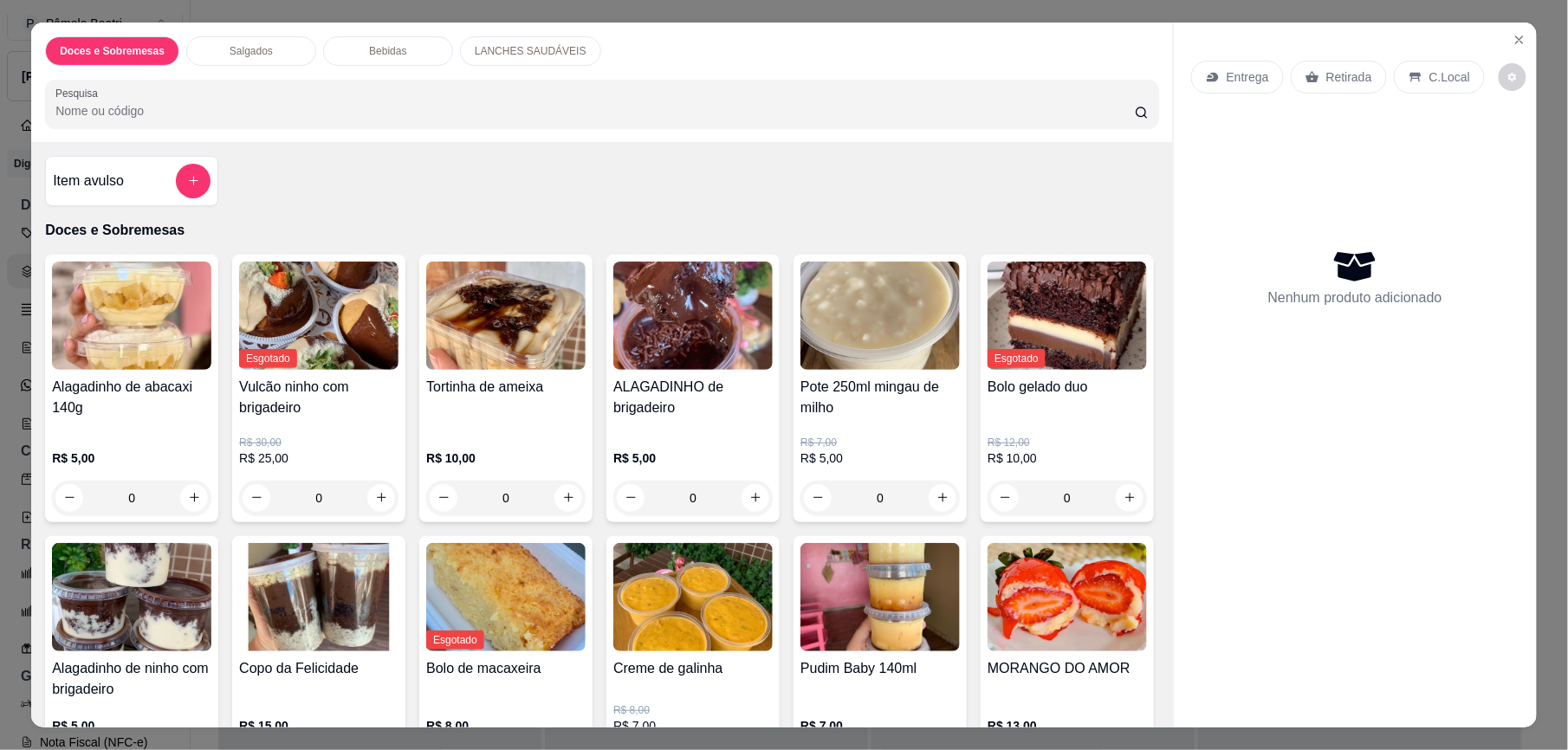 click on "Doces e Sobremesas Salgados  Bebidas LANCHES SAUDÁVEIS Pesquisa Item avulso Doces e Sobremesas Alagadinho de abacaxi 140g   R$ 5,00 0 Esgotado Vulcão ninho com brigadeiro    R$ 30,00 R$ 25,00 0 Tortinha de ameixa    R$ 10,00 0 ALAGADINHO de brigadeiro    R$ 5,00 0 Pote 250ml  mingau de milho   R$ 7,00 R$ 5,00 0 Esgotado Bolo gelado duo   R$ 12,00 R$ 10,00 0 Alagadinho de ninho com brigadeiro    R$ 5,00 0 Copo da Felicidade    R$ 15,00 0 Esgotado Bolo de macaxeira    R$ 8,00 0 Creme de galinha   R$ 8,00 R$ 7,00 0 Pudim Baby 140ml   R$ 7,00 0 MORANGO DO AMOR   R$ 13,00 0 Fatia de bolo de milho cremoso   R$ 5,00 0 Esgotado Coxinha de ninho com nutella    R$ 8,00 0 Salgados  Bomba M   R$ 2,00 0 Mini pastel de carne   R$ 2,00 0 Esgotado Pé de moleque    R$ 1,00 0 Bala ninho do amor    R$ 5,00 0 Bebidas Coca Lata   R$ 6,00 0 Guaraná Lata 350ml    R$ 5,00 0 LANCHES SAUDÁVEIS Sanduíche integral de frango light   R$ 10,00 R$ 8,00 0 Crepioca de frango light   R$ 12,00 R$ 10,00 0" at bounding box center [784, 375] 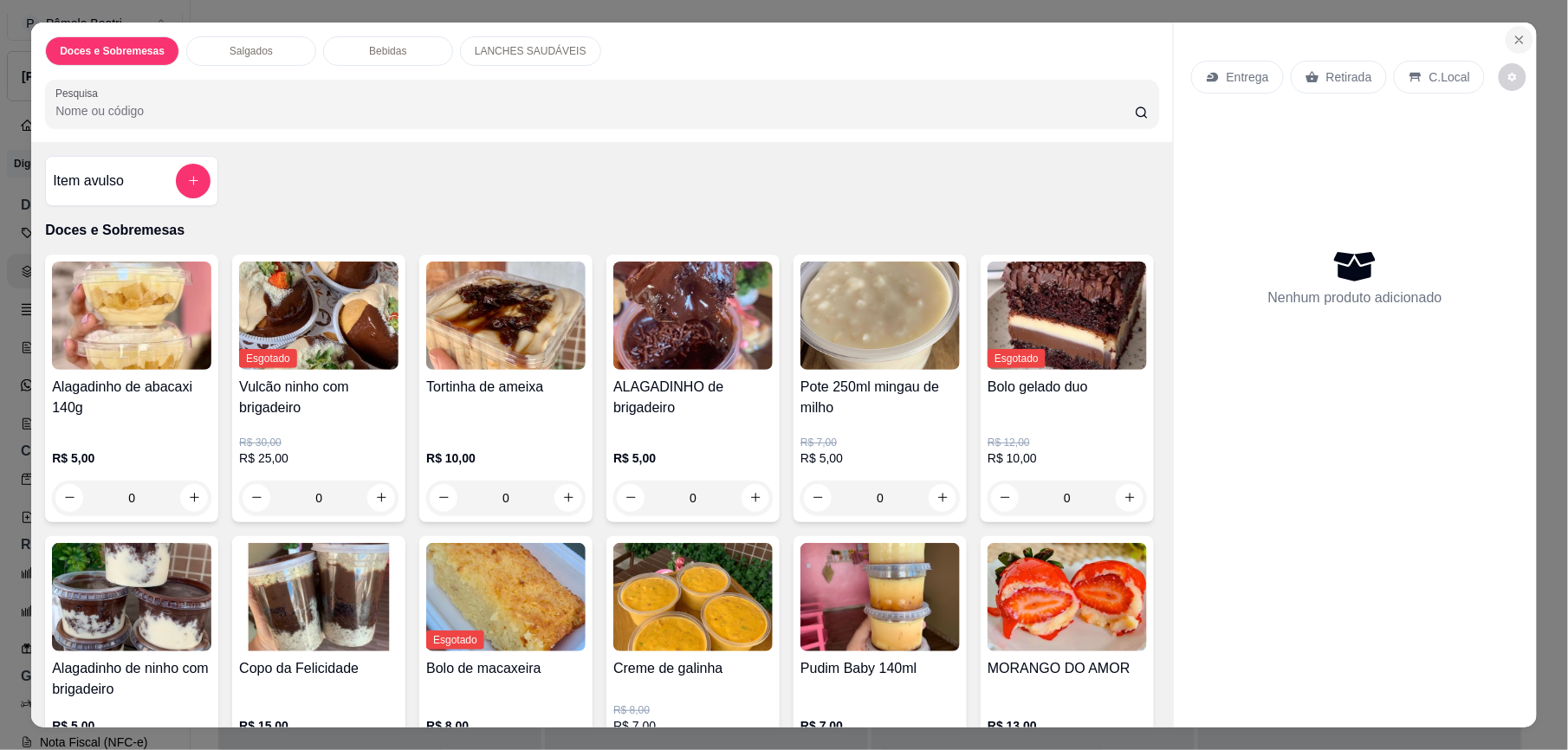 click at bounding box center (1519, 40) 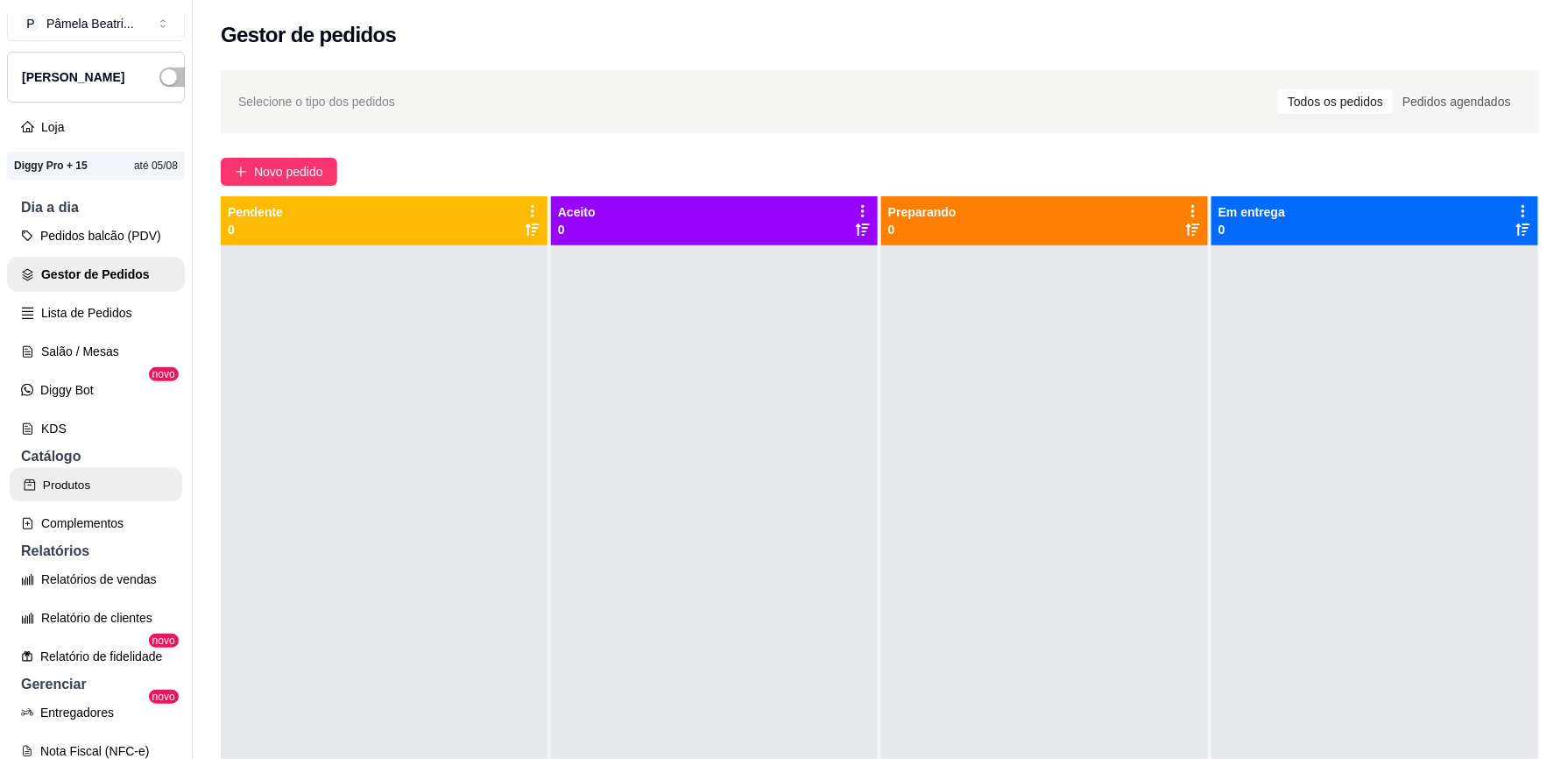 click on "Produtos" at bounding box center [95, 485] 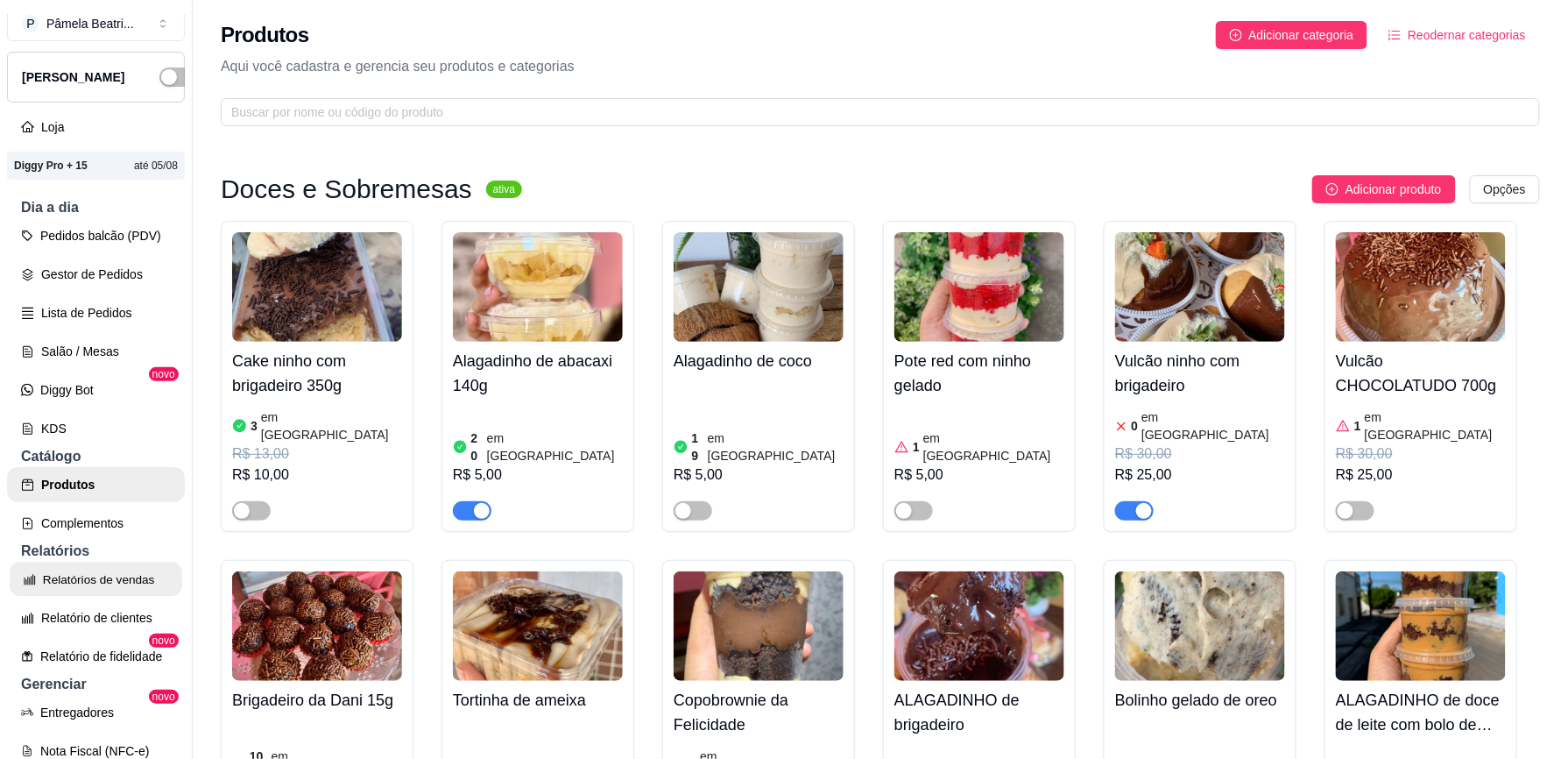 click on "Relatórios de vendas" at bounding box center [95, 579] 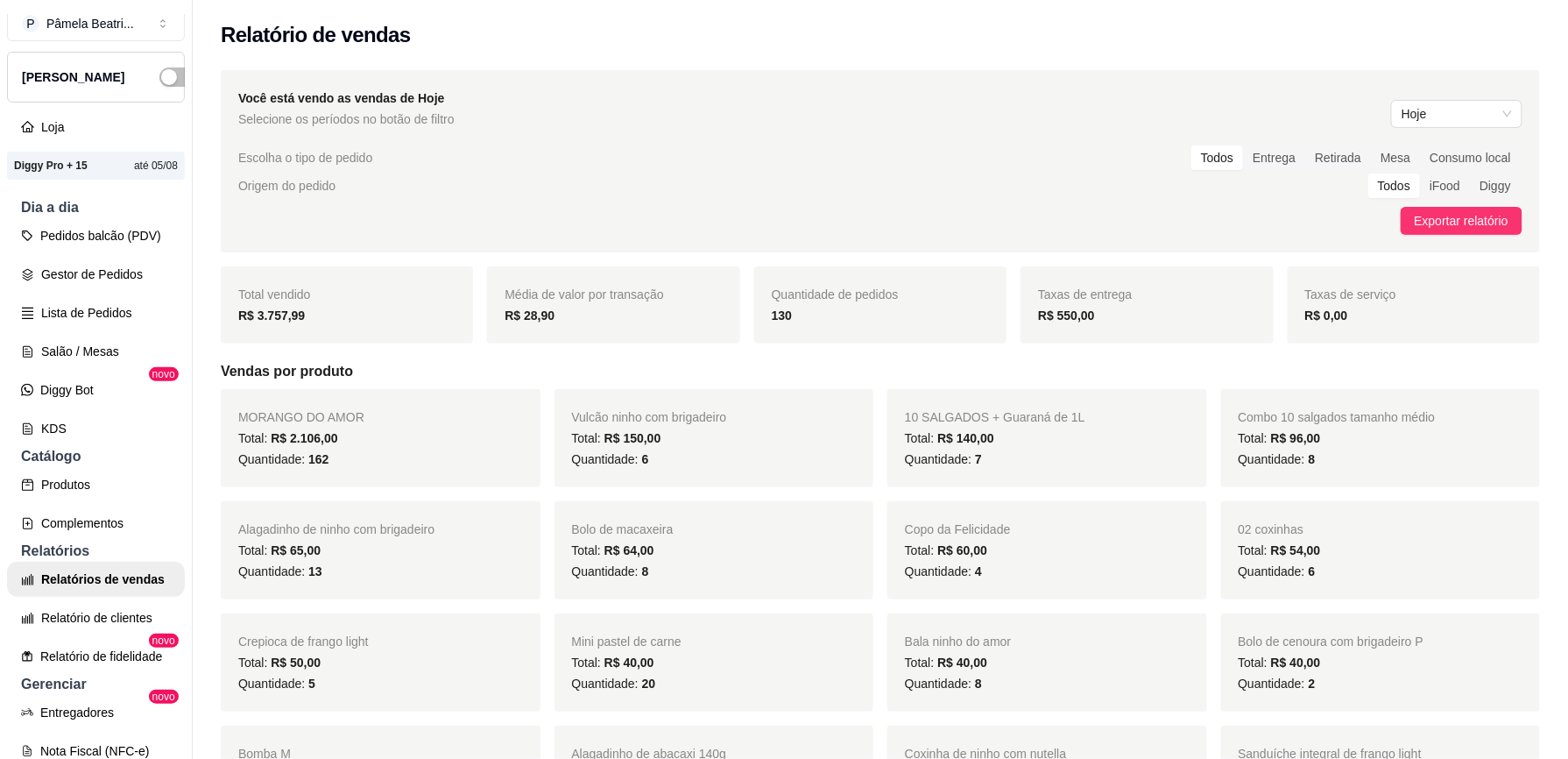 click on "Taxas de entrega R$ 550,00" at bounding box center [1147, 305] 